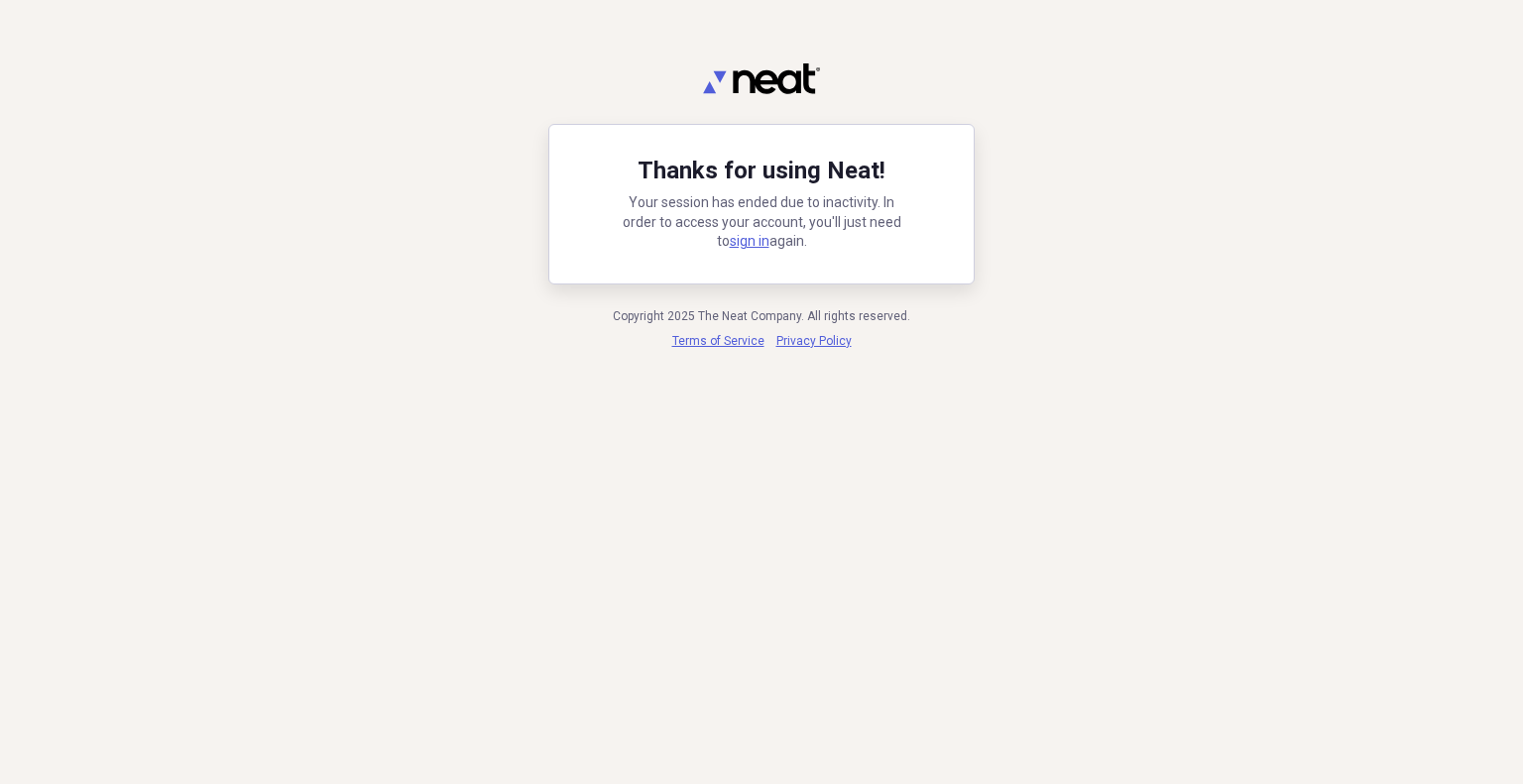 scroll, scrollTop: 0, scrollLeft: 0, axis: both 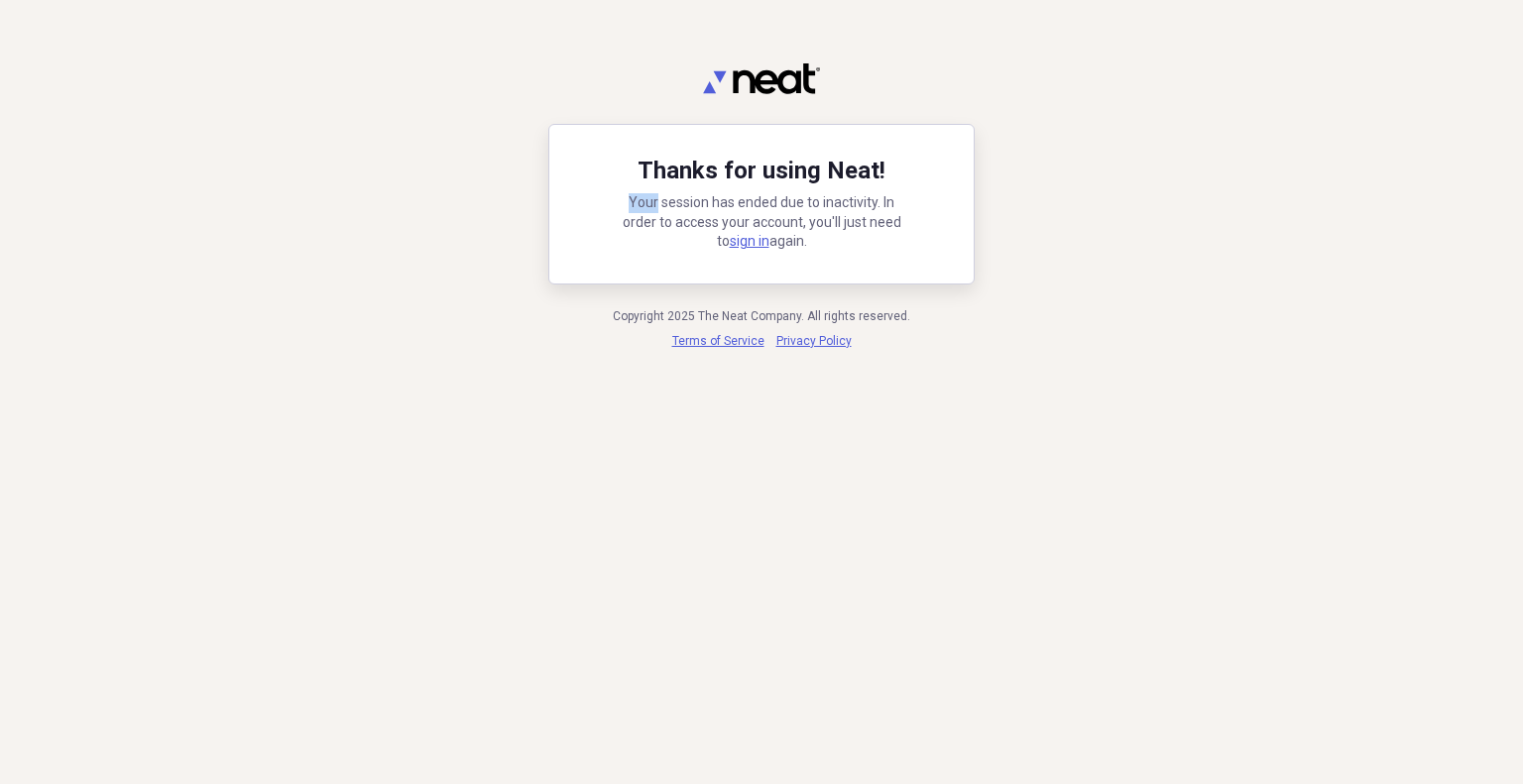 click on "Thanks for using Neat! Your session has ended due to inactivity. In order to access your account, you'll just need to  sign in  again." at bounding box center [762, 204] 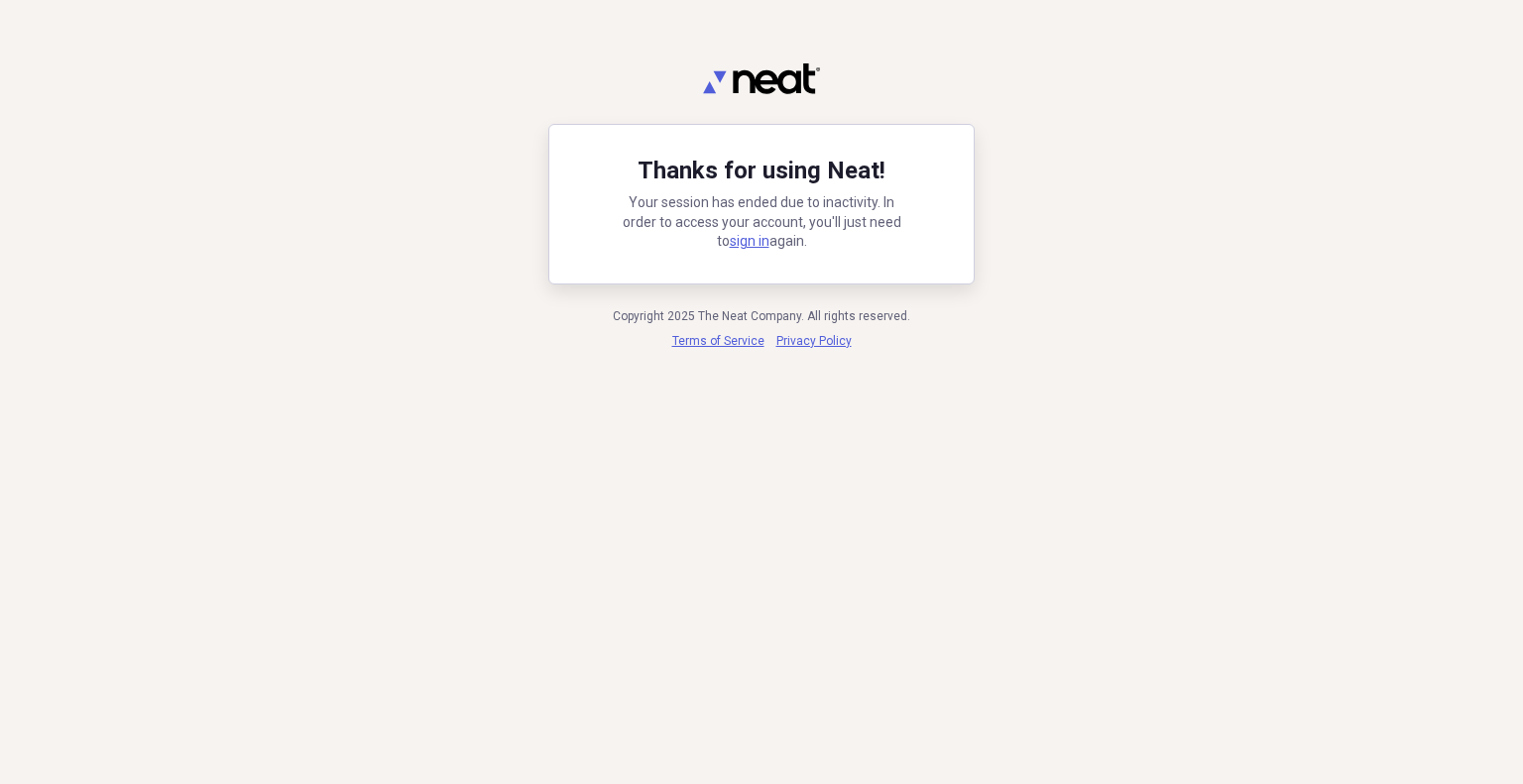 click on "Thanks for using Neat! Your session has ended due to inactivity. In order to access your account, you'll just need to  sign in  again." at bounding box center [762, 204] 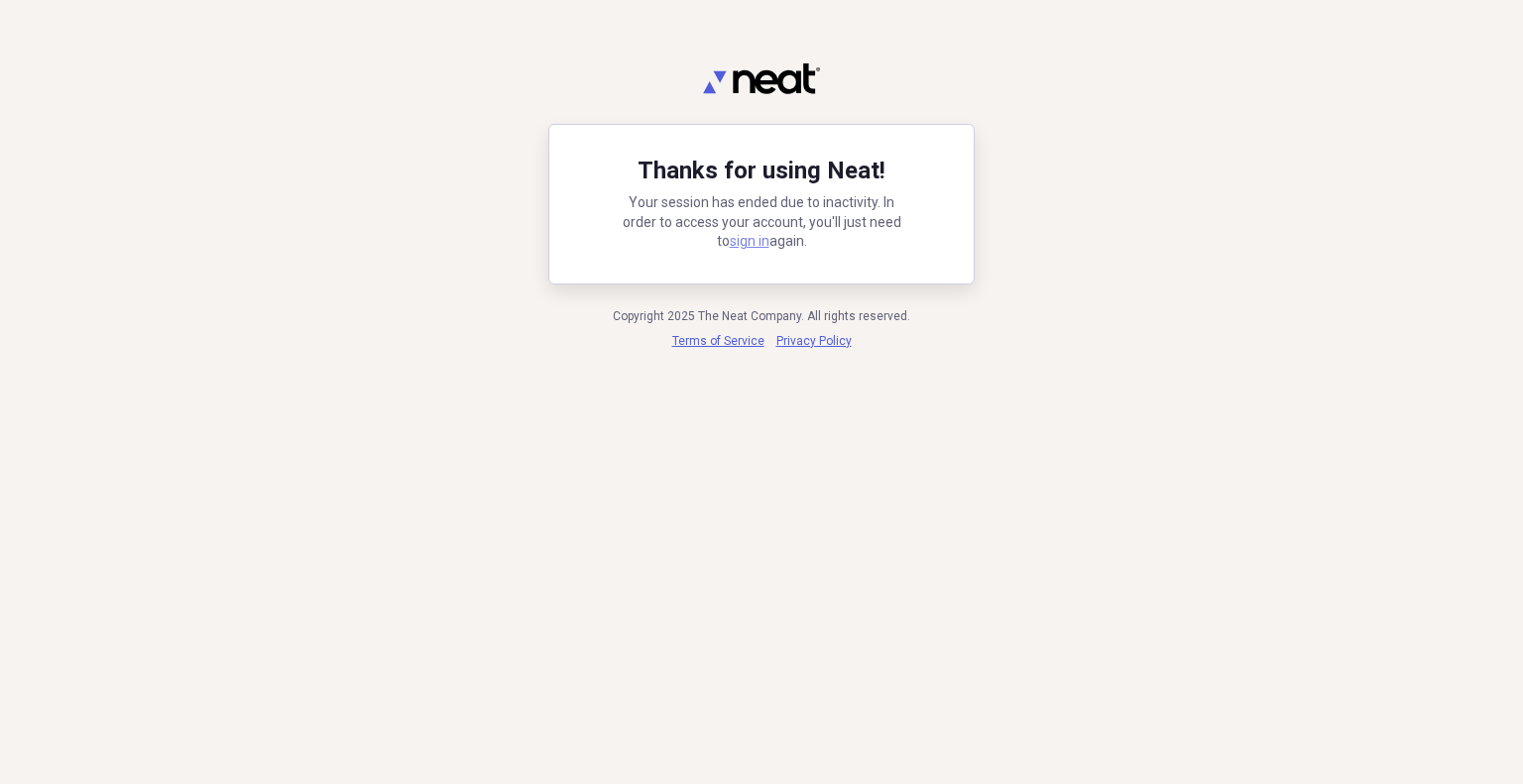click on "sign in" at bounding box center [750, 241] 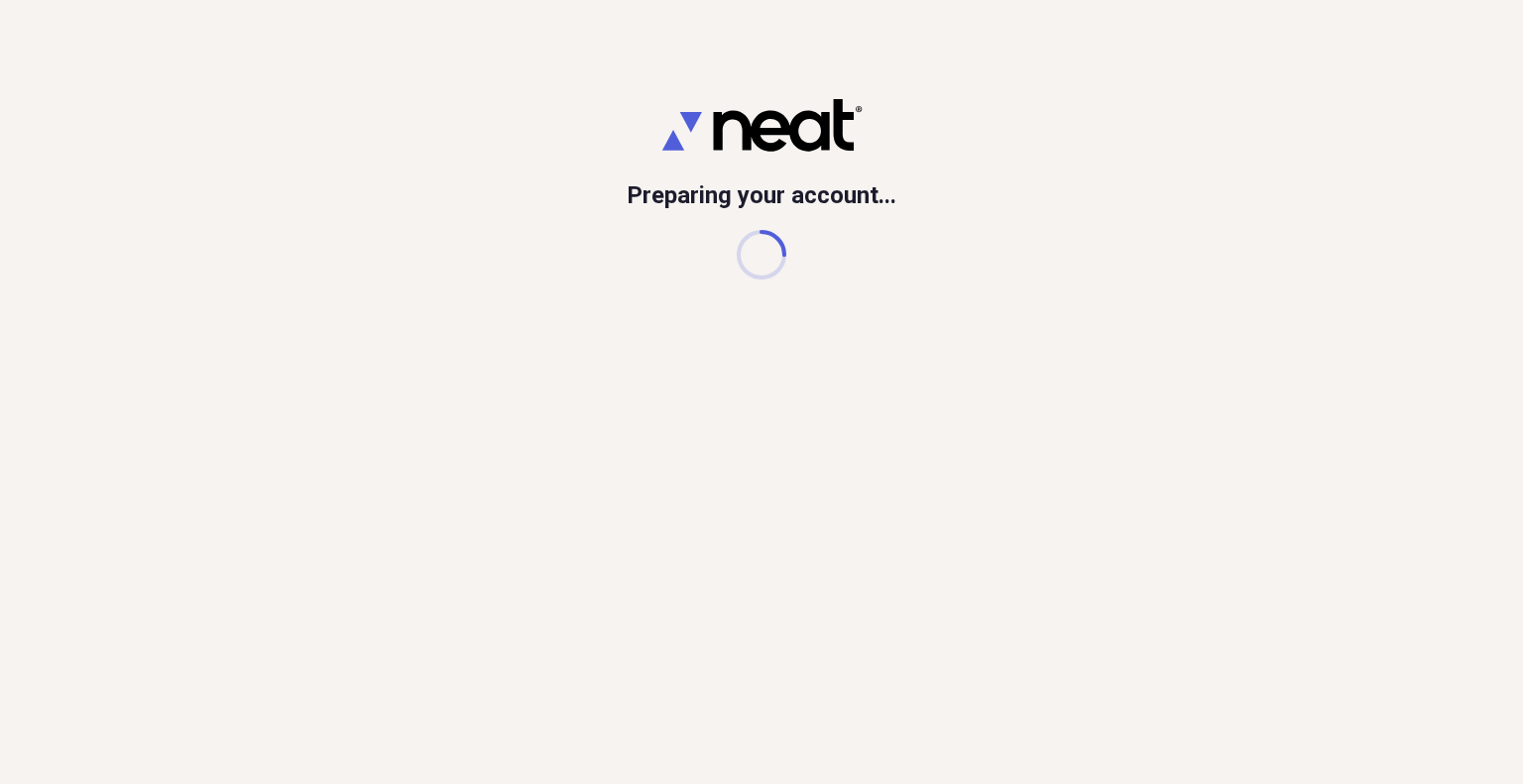 scroll, scrollTop: 0, scrollLeft: 0, axis: both 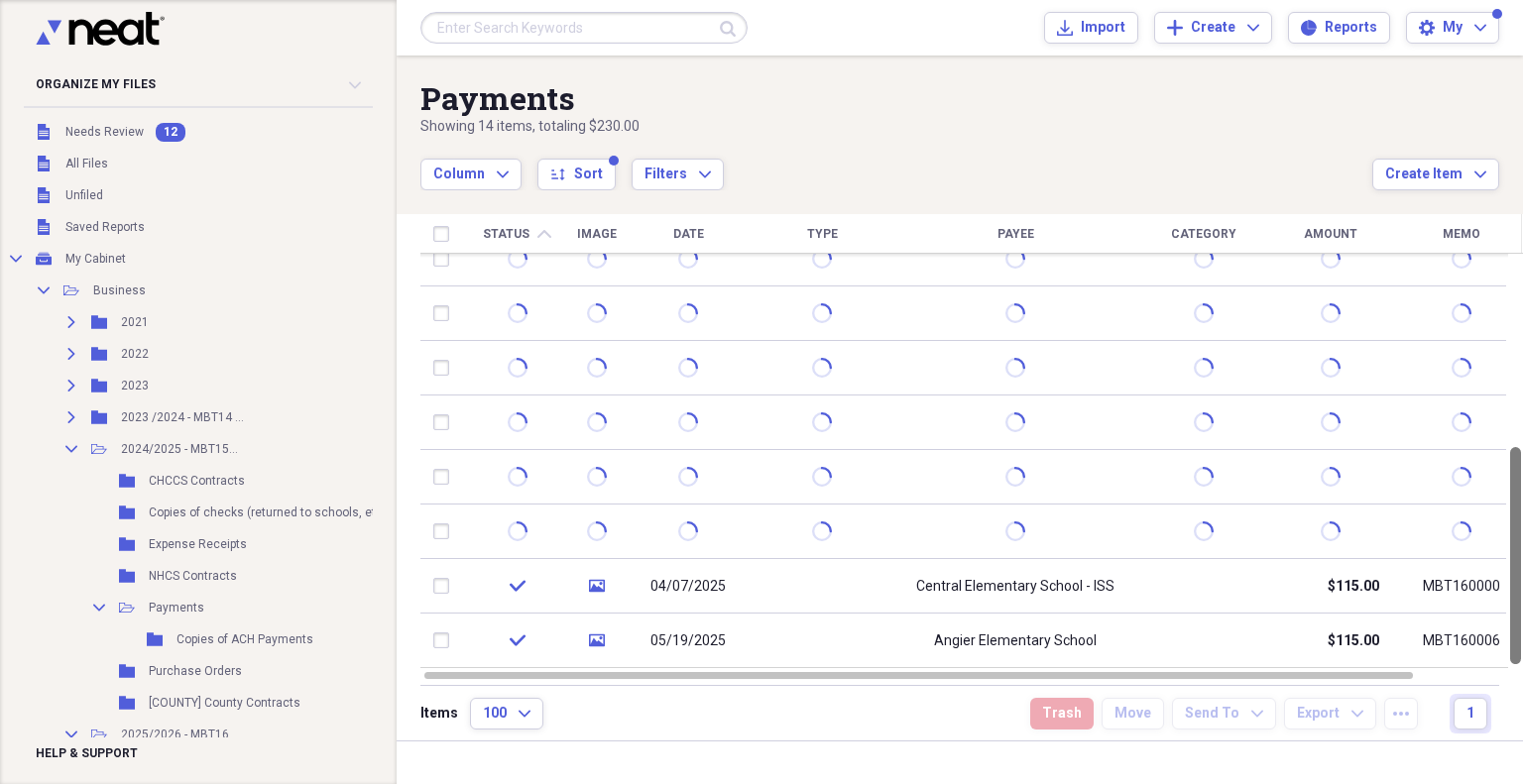 drag, startPoint x: 1519, startPoint y: 454, endPoint x: 1519, endPoint y: 692, distance: 238 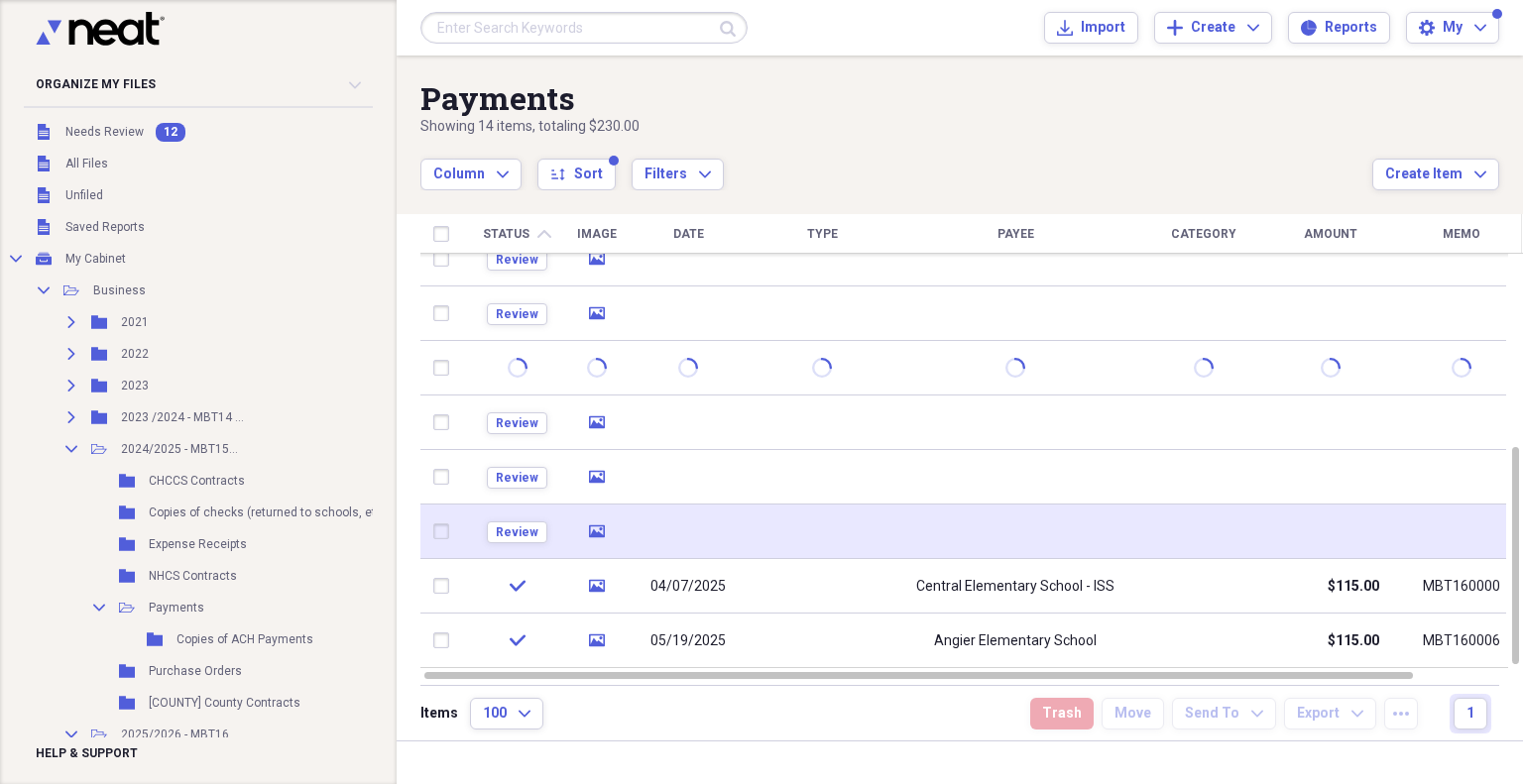 click on "Review" at bounding box center (517, 531) 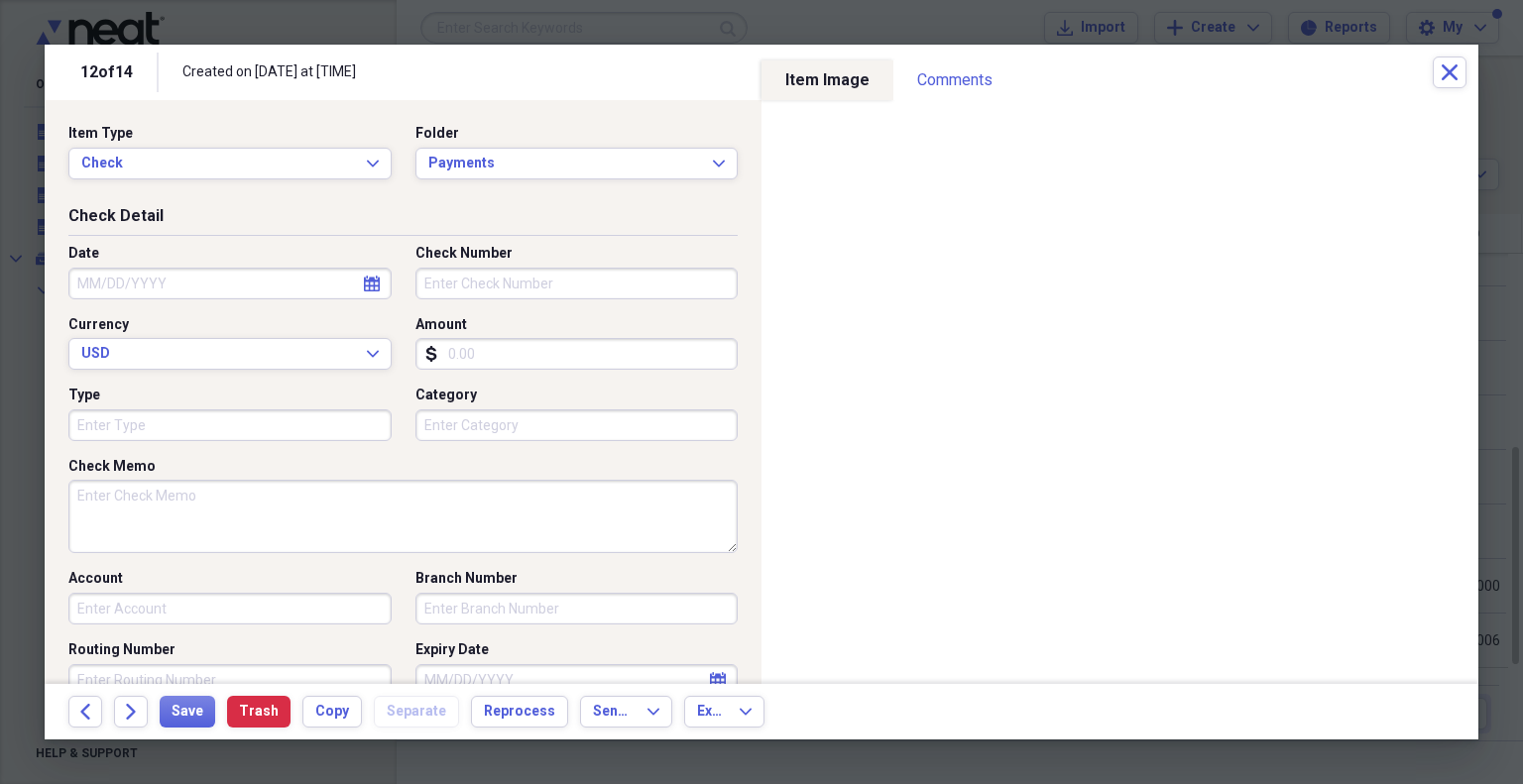 click on "Date" at bounding box center [230, 283] 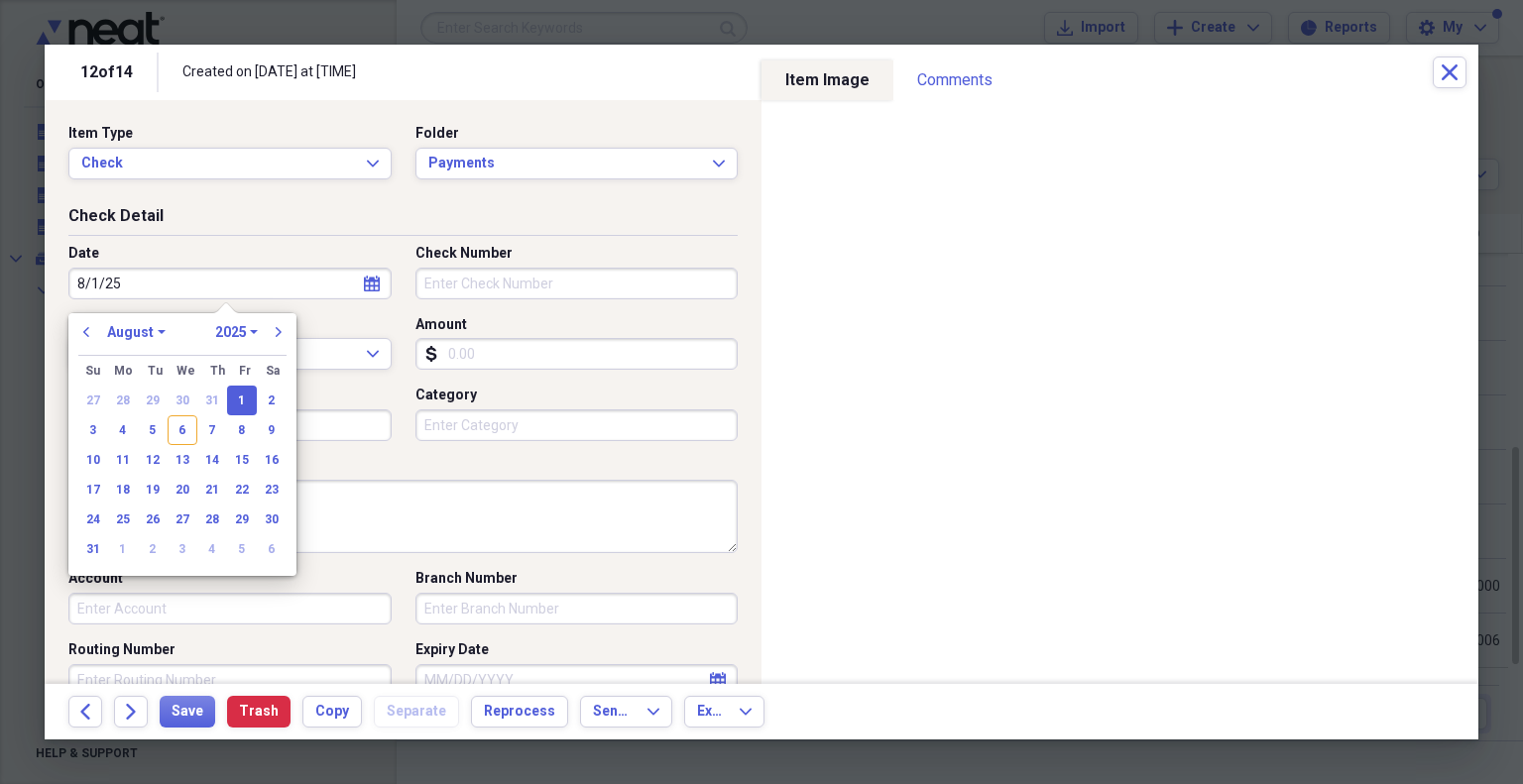 type on "08/01/2025" 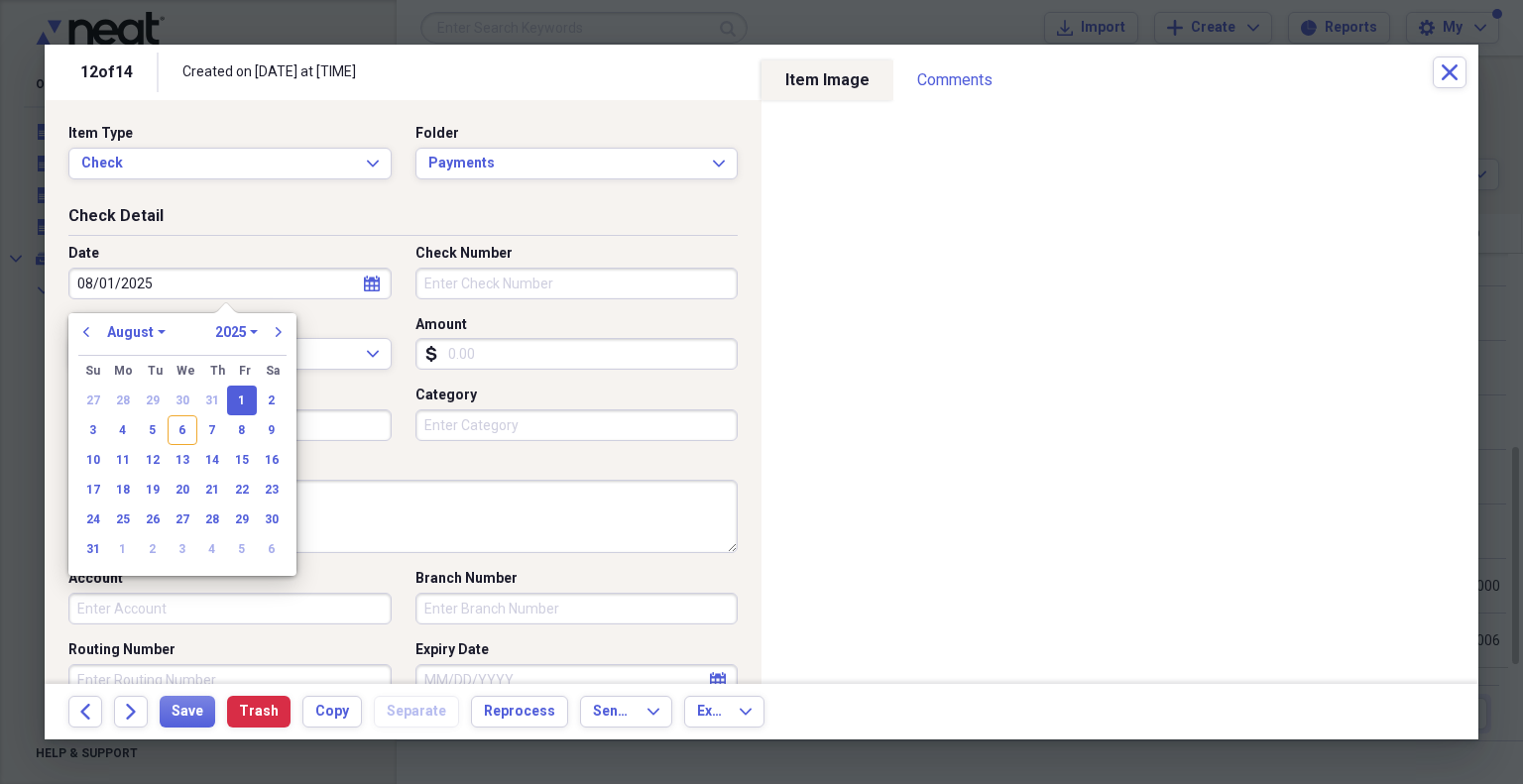 click on "Check Number" at bounding box center [577, 283] 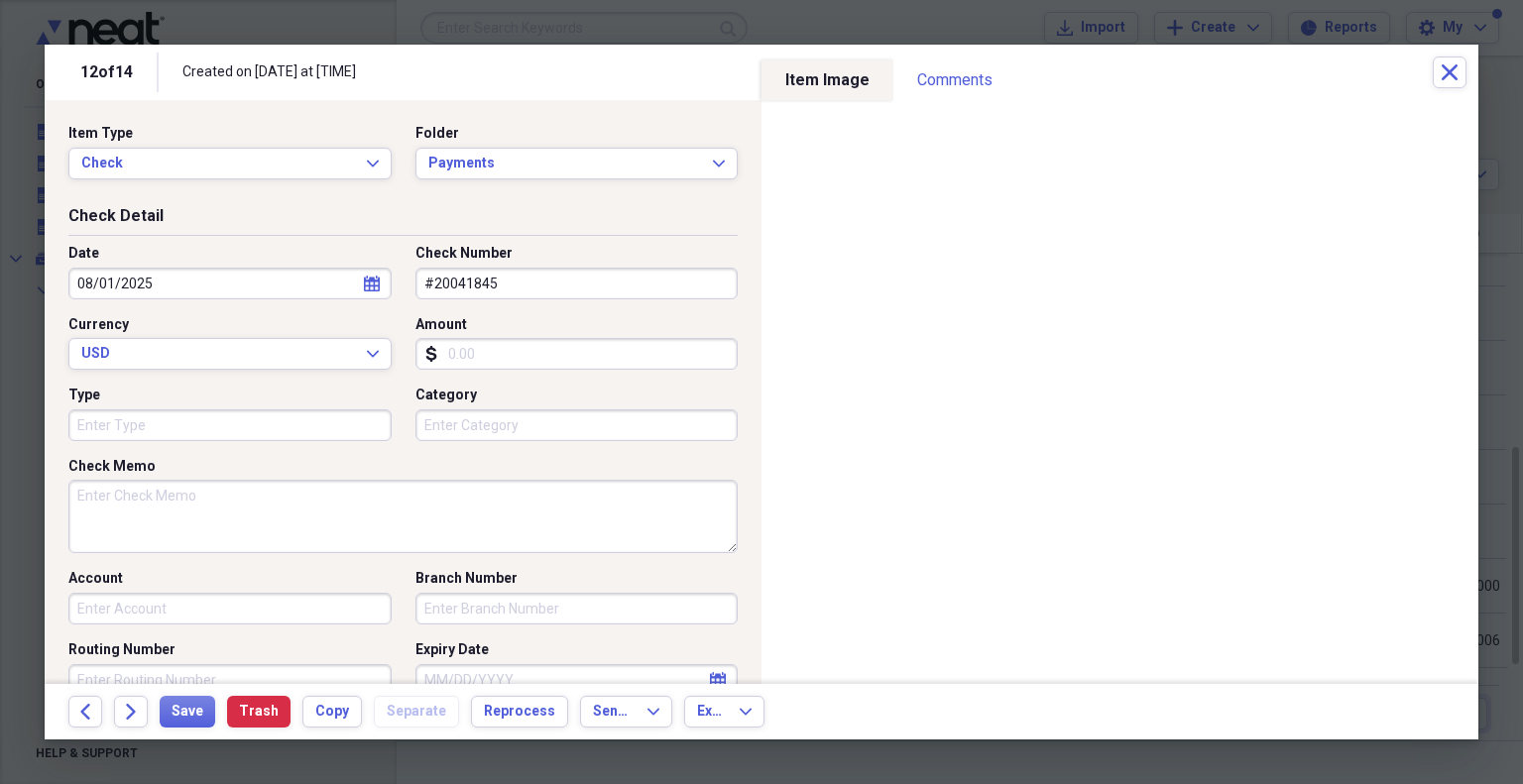 type on "#20041845" 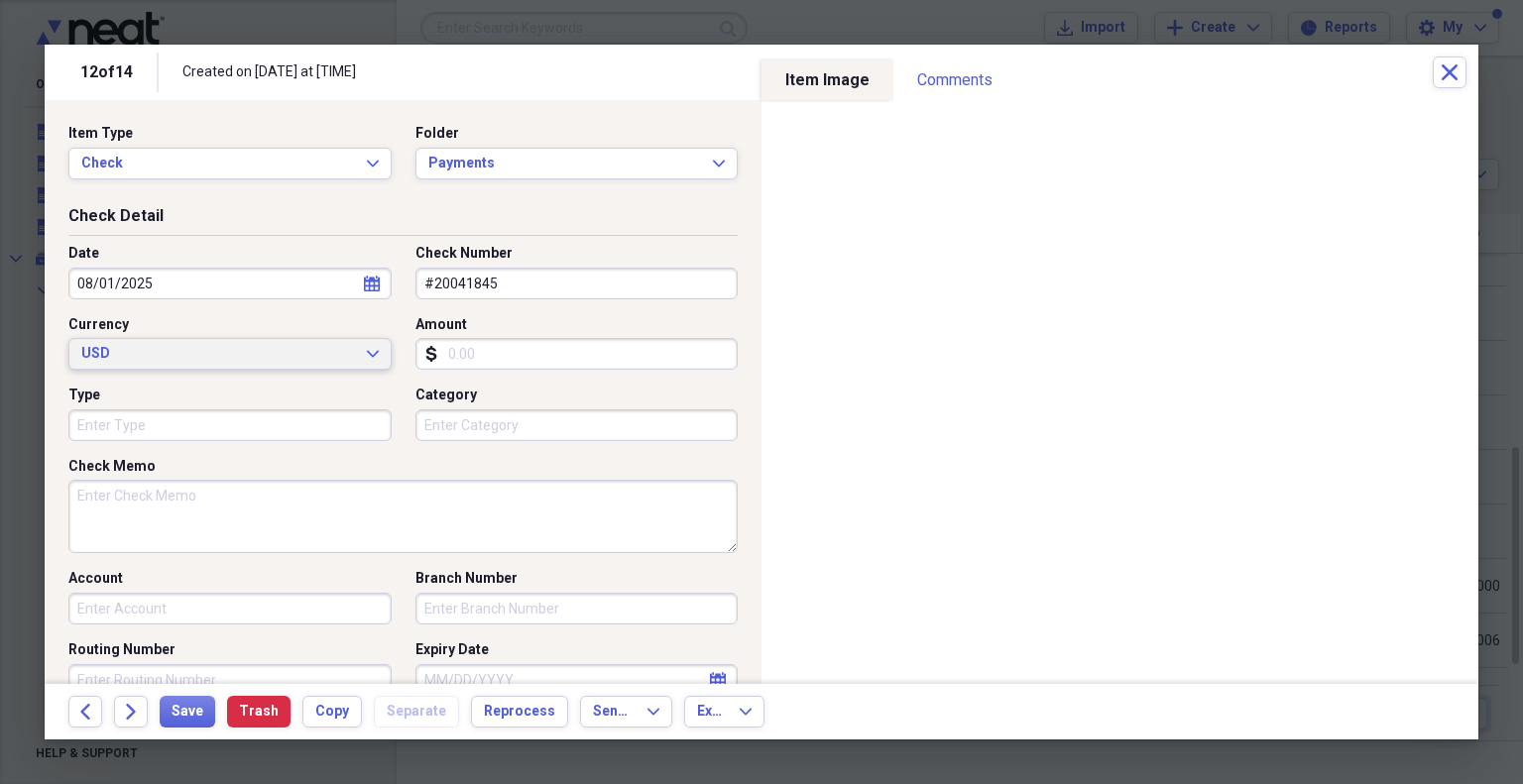 type 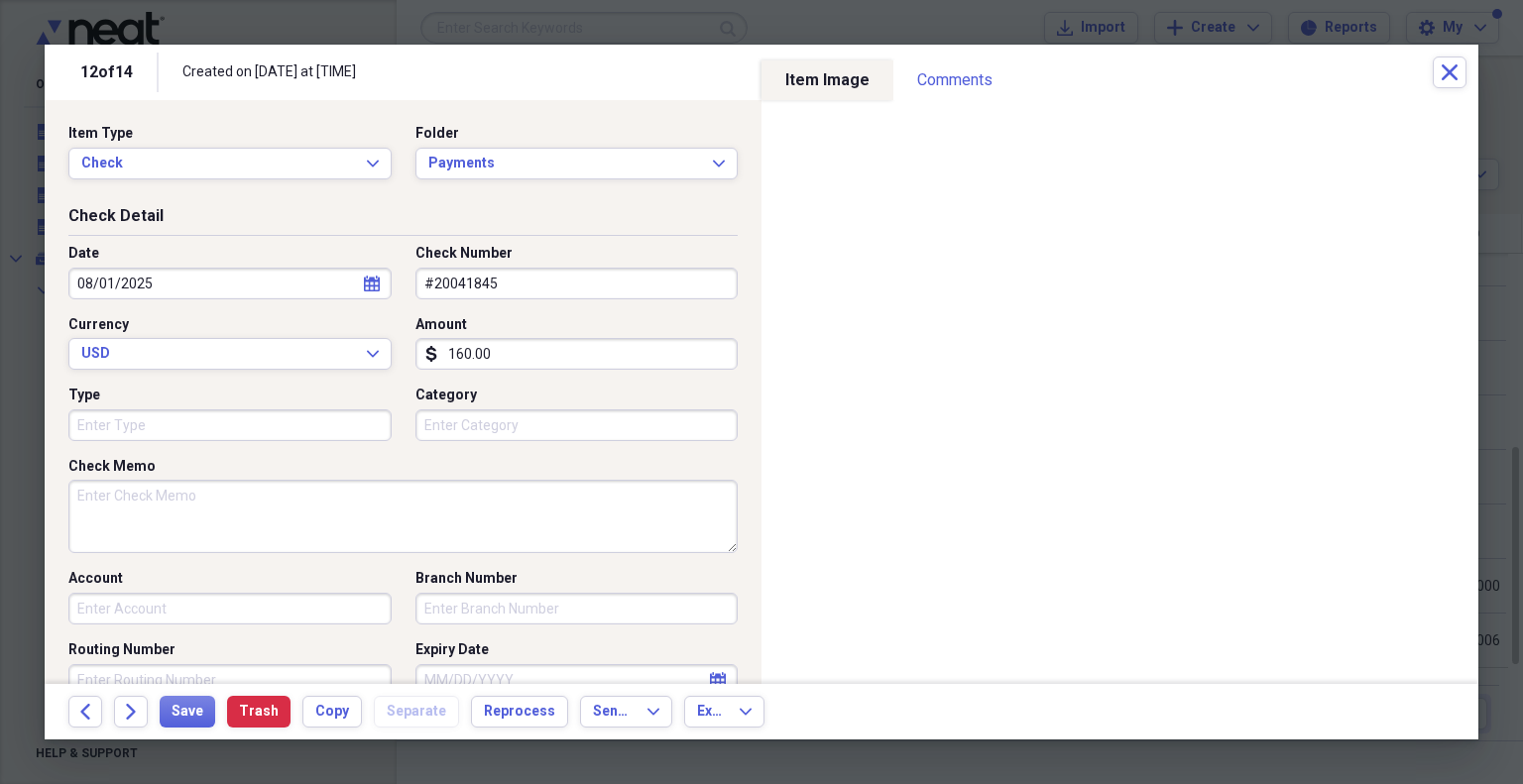 type on "160.00" 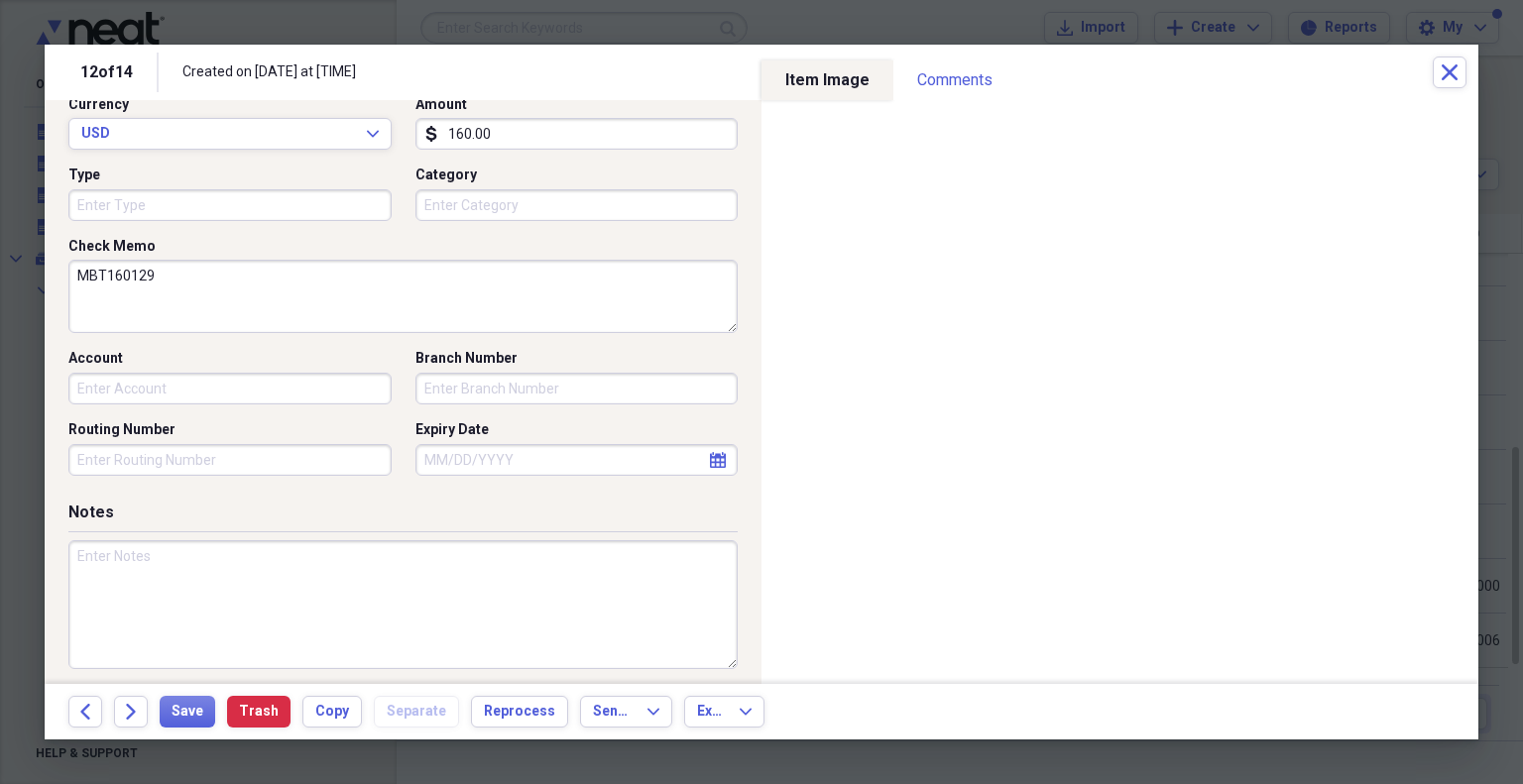 scroll, scrollTop: 238, scrollLeft: 0, axis: vertical 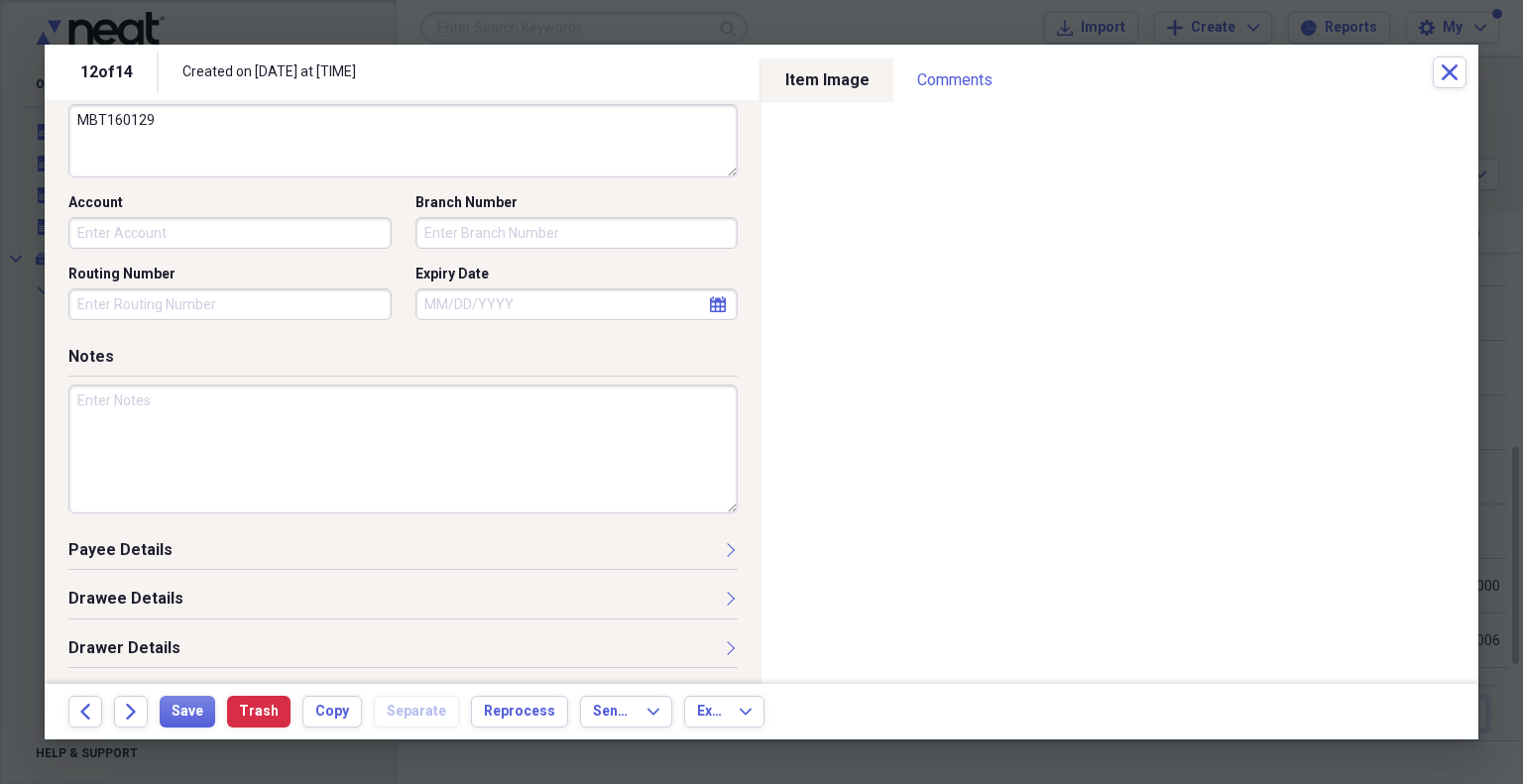 type on "MBT160129" 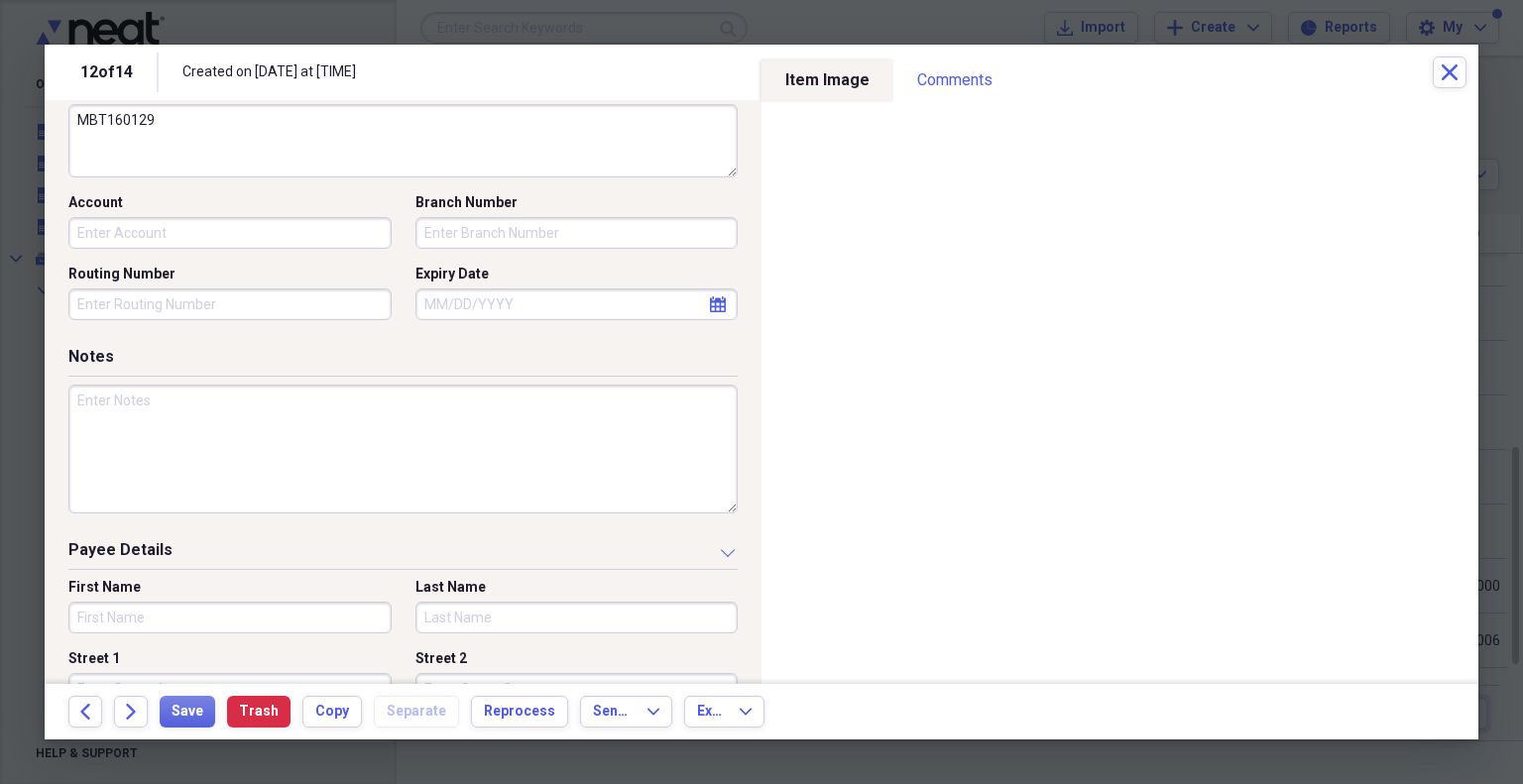click on "First Name" at bounding box center [230, 617] 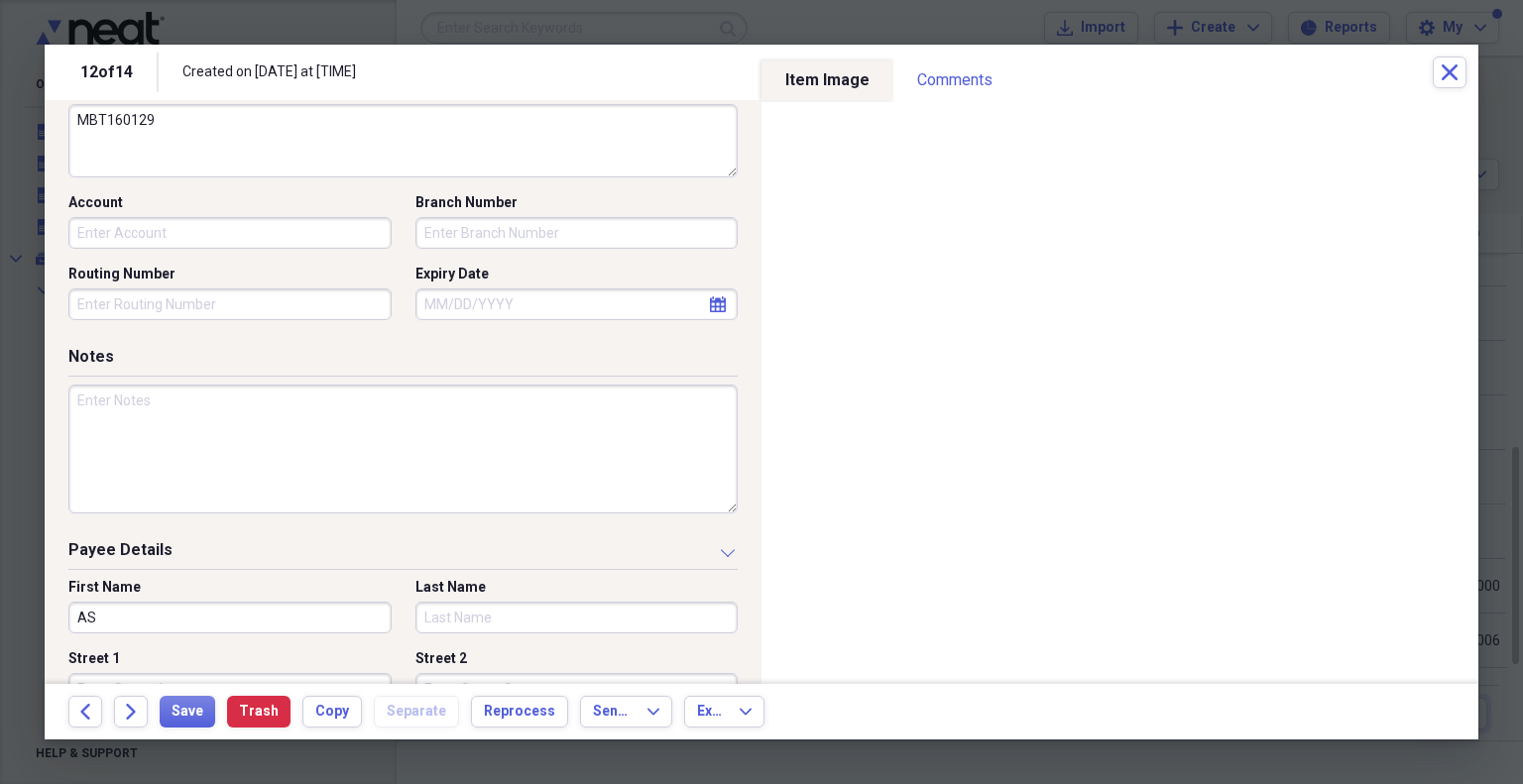type on "A" 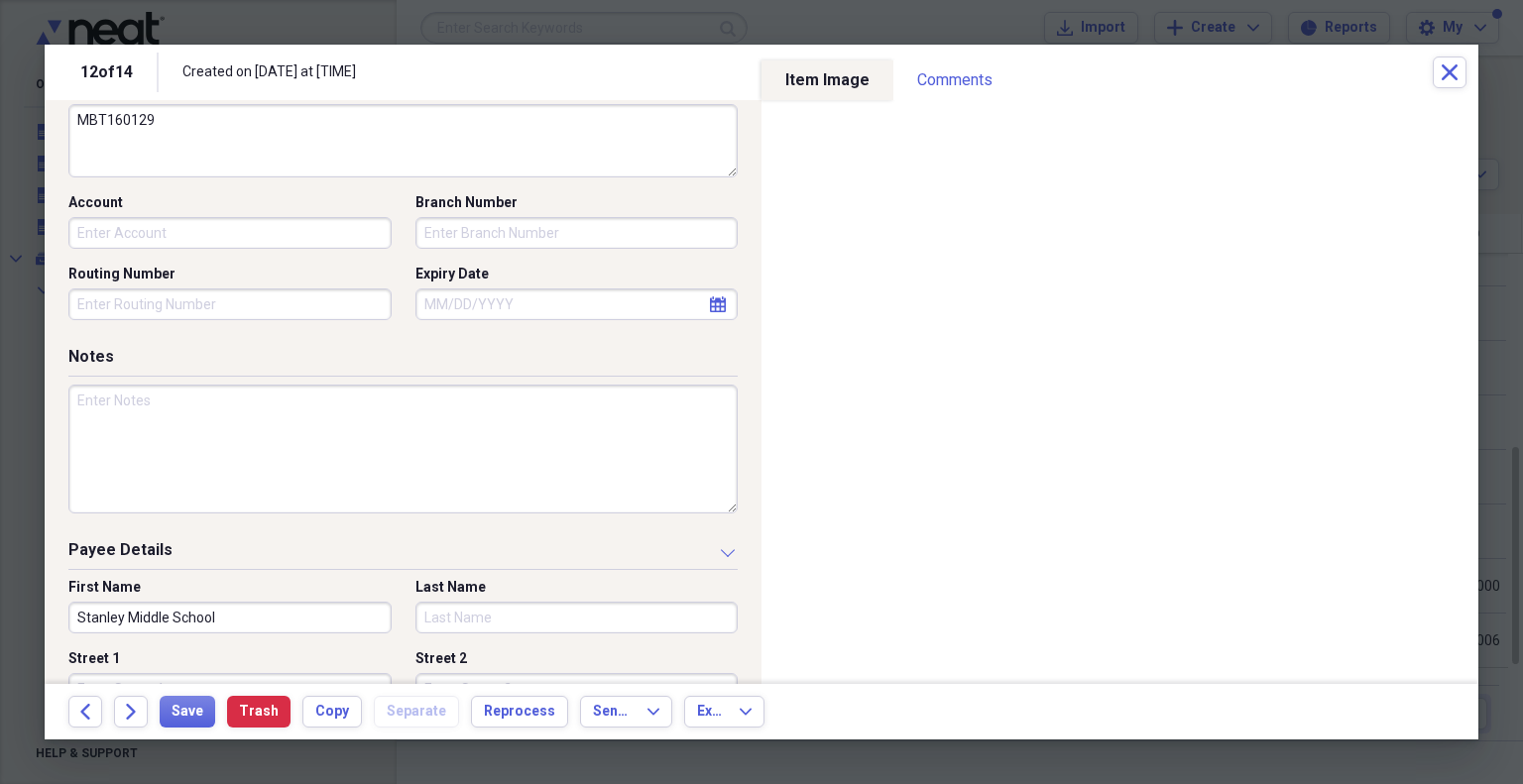 type on "Stanley Middle School" 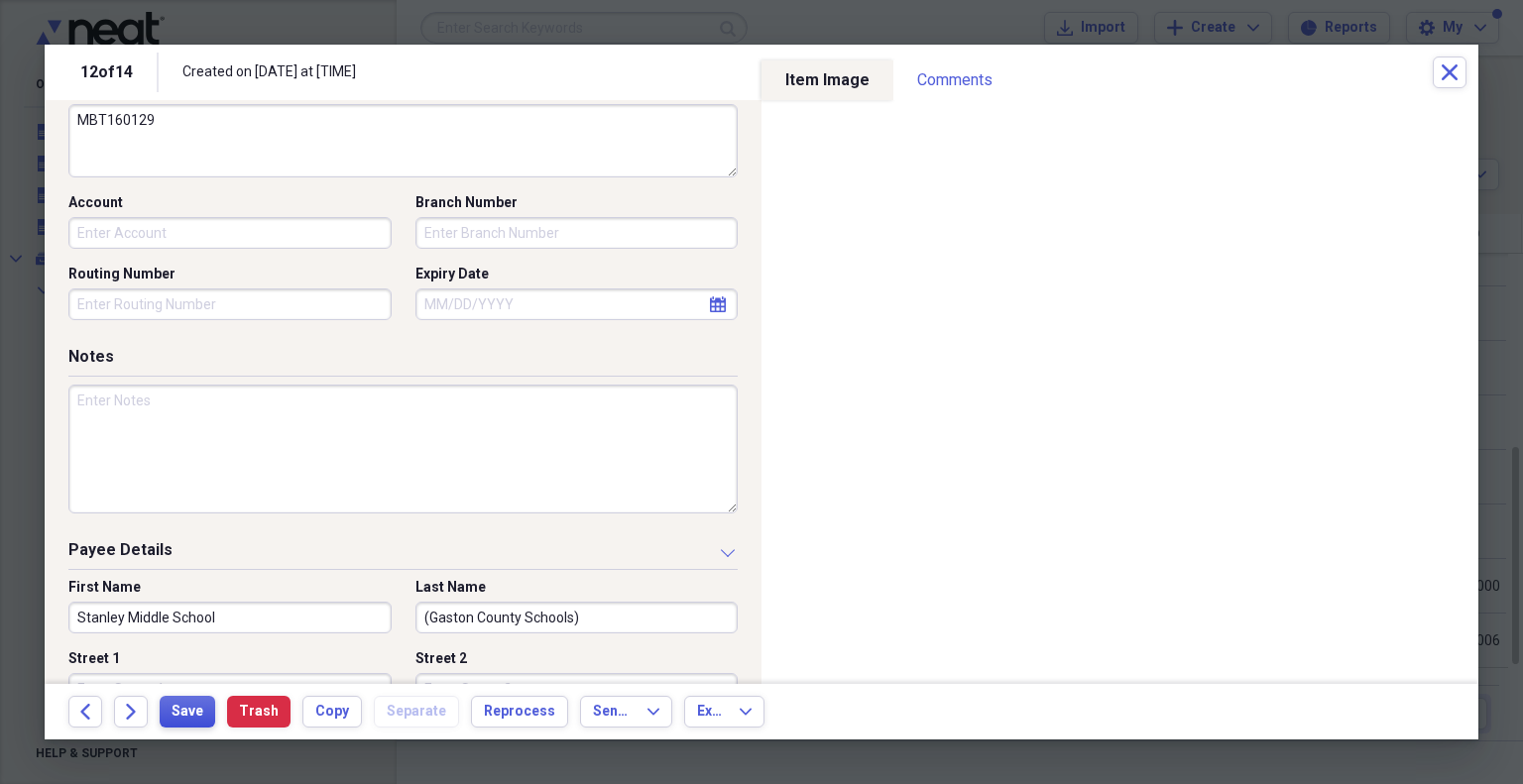 type on "(Gaston County Schools)" 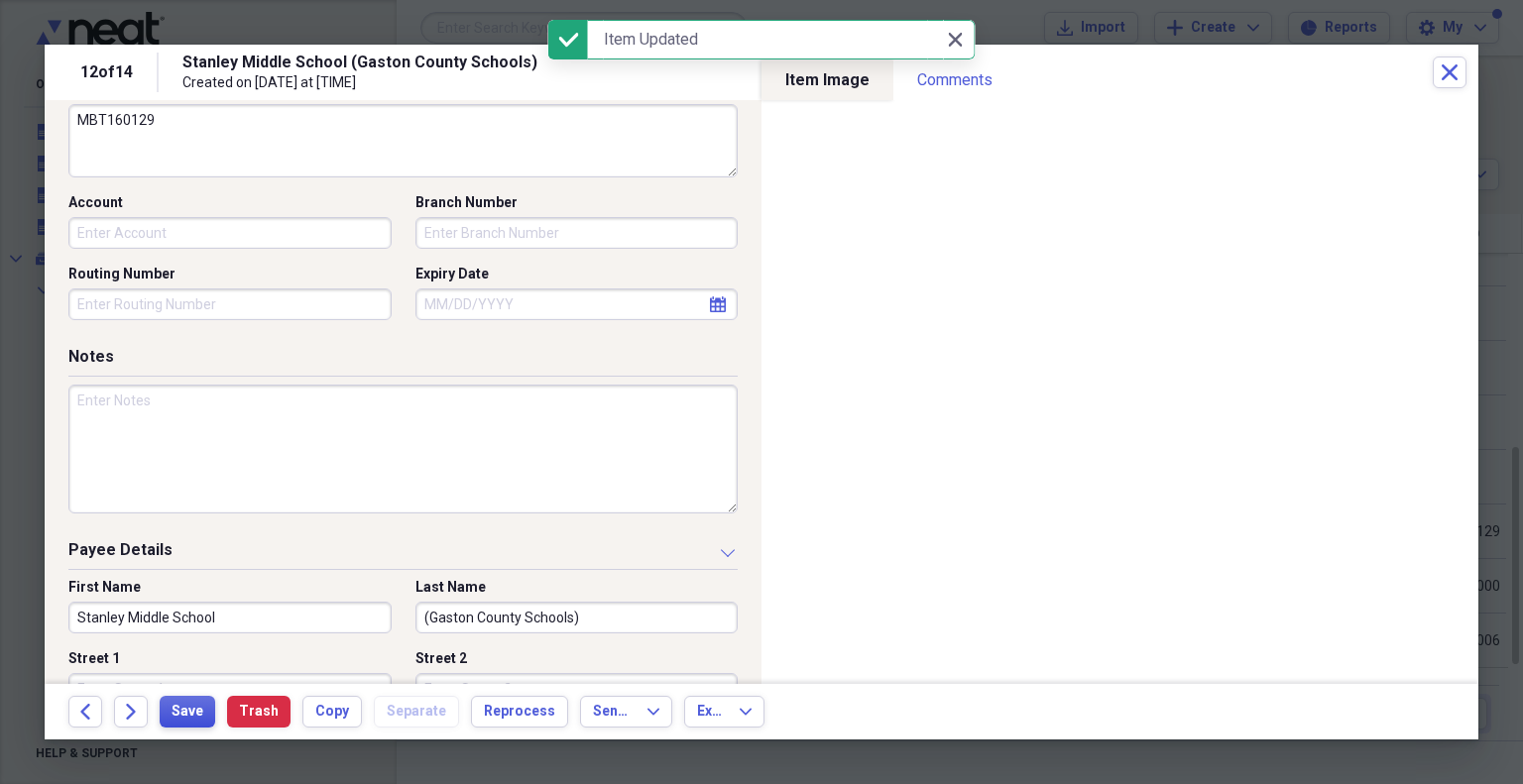 click on "Save" at bounding box center (187, 712) 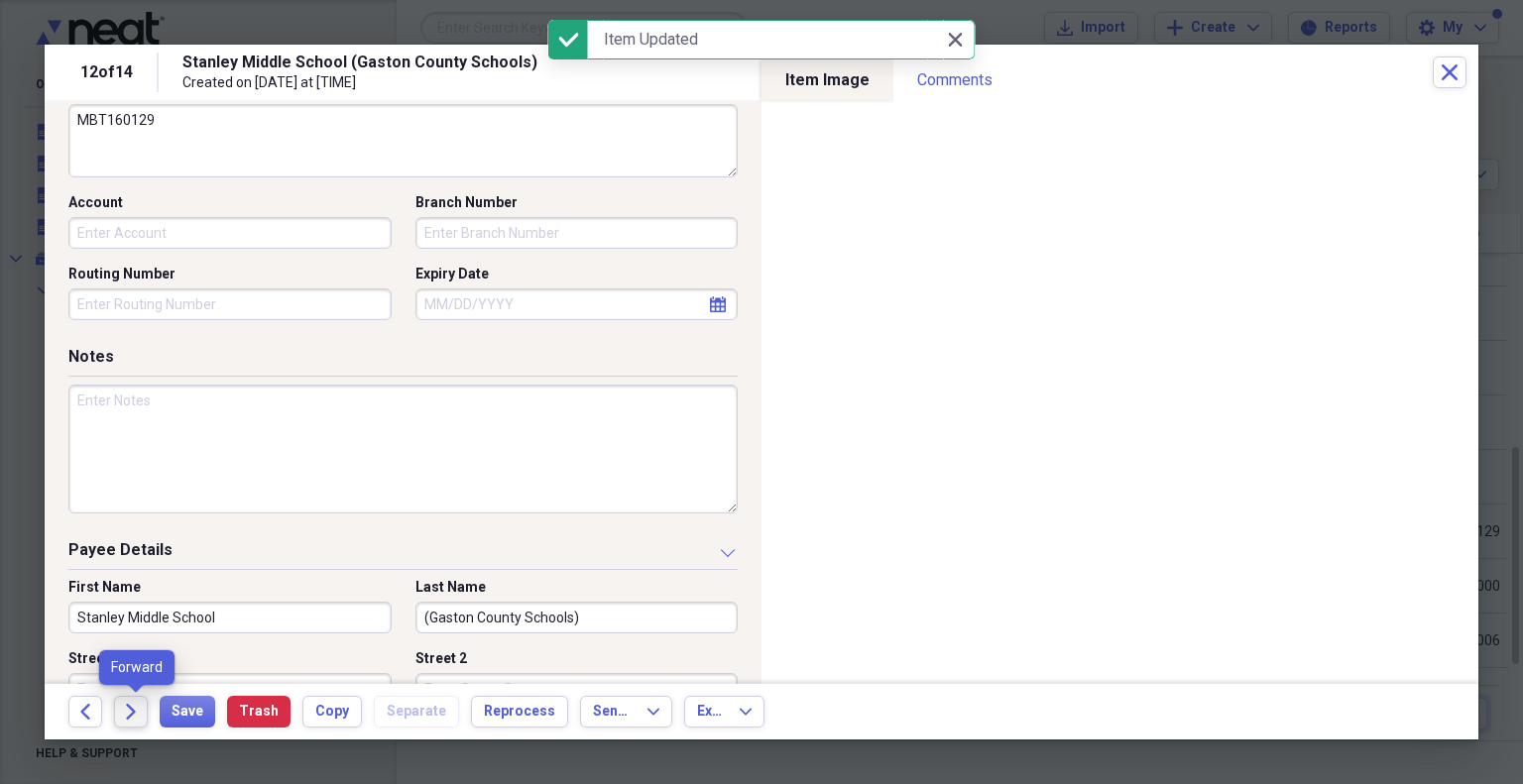 click on "Forward" at bounding box center (131, 712) 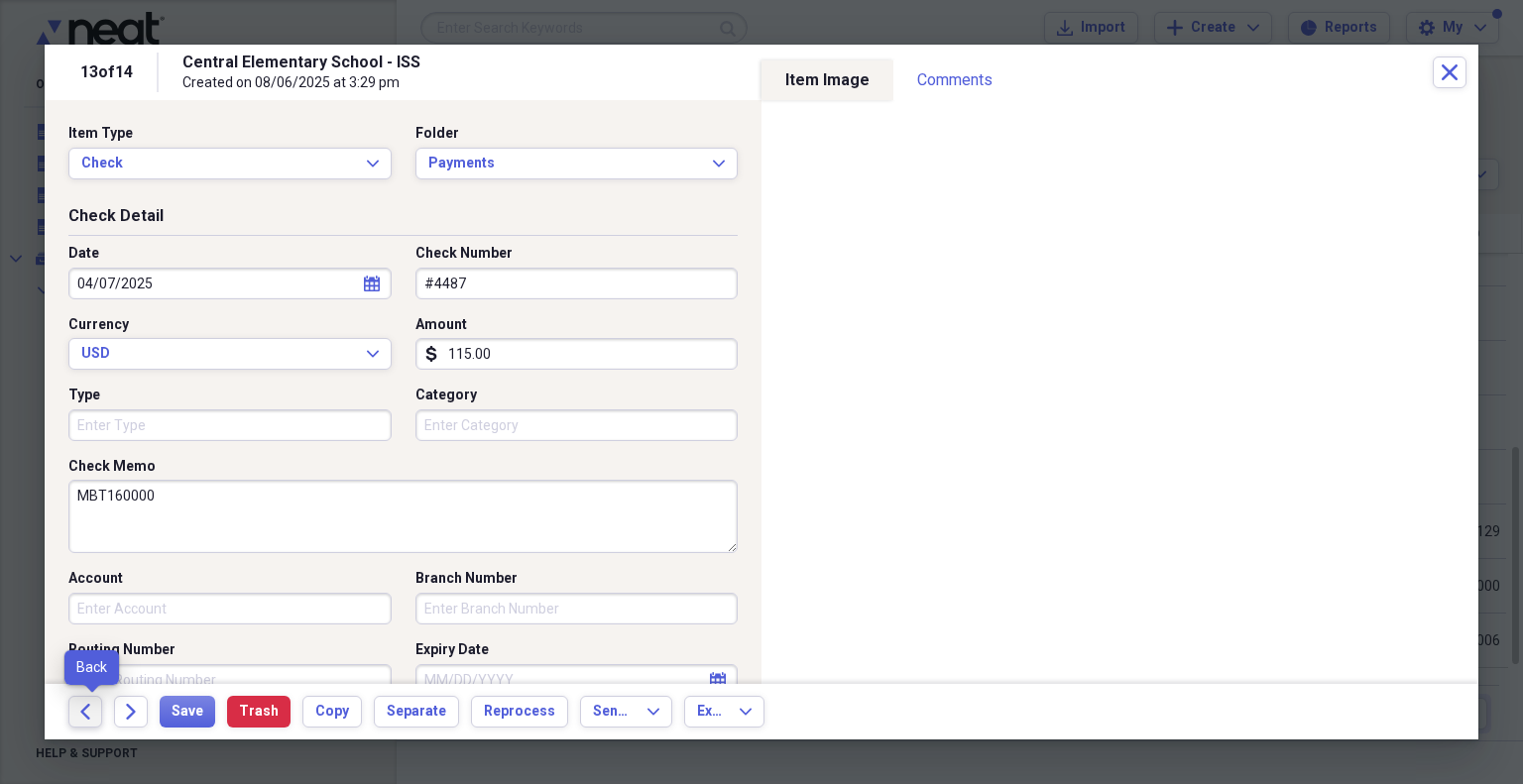 click on "Back" 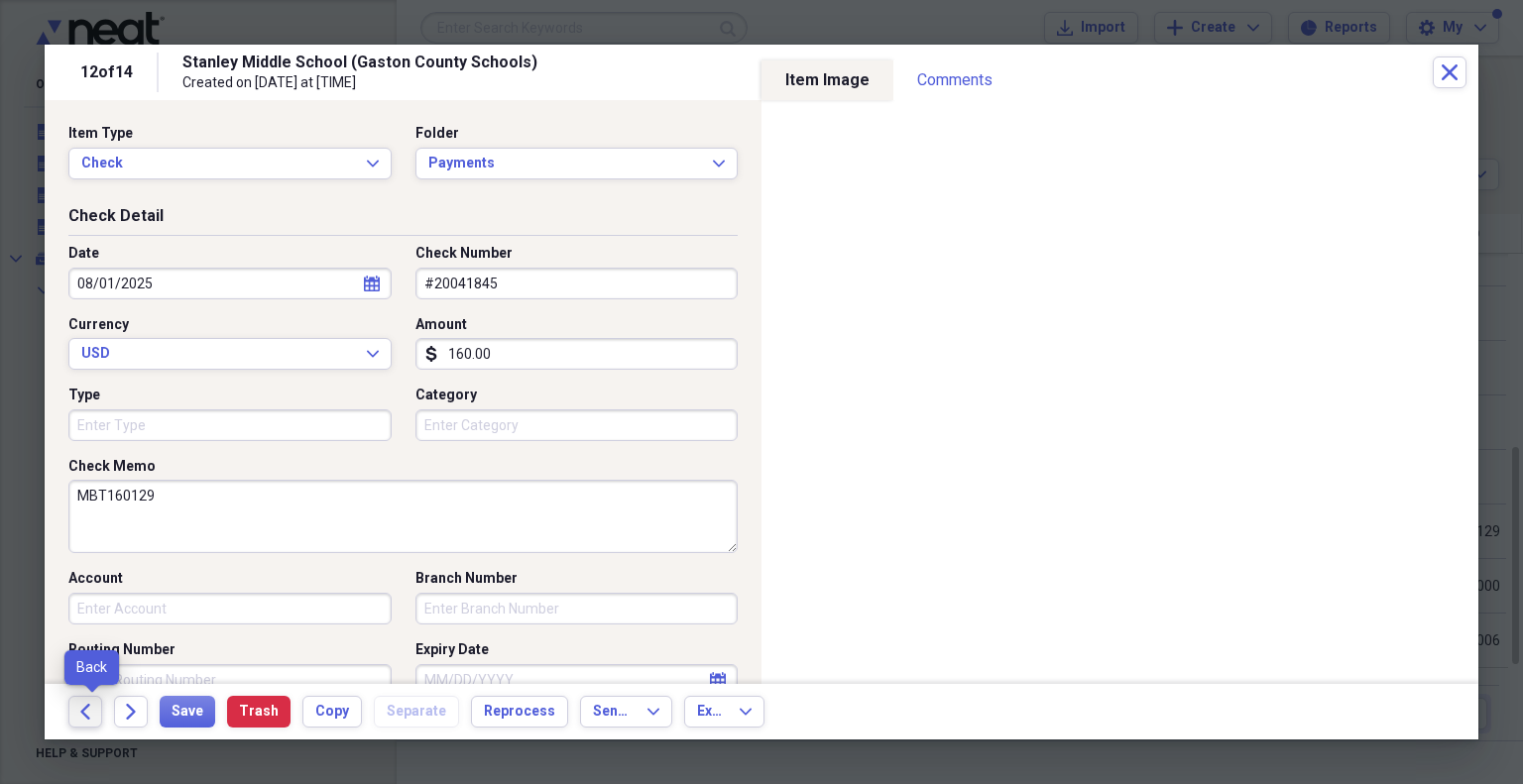 click on "Back" 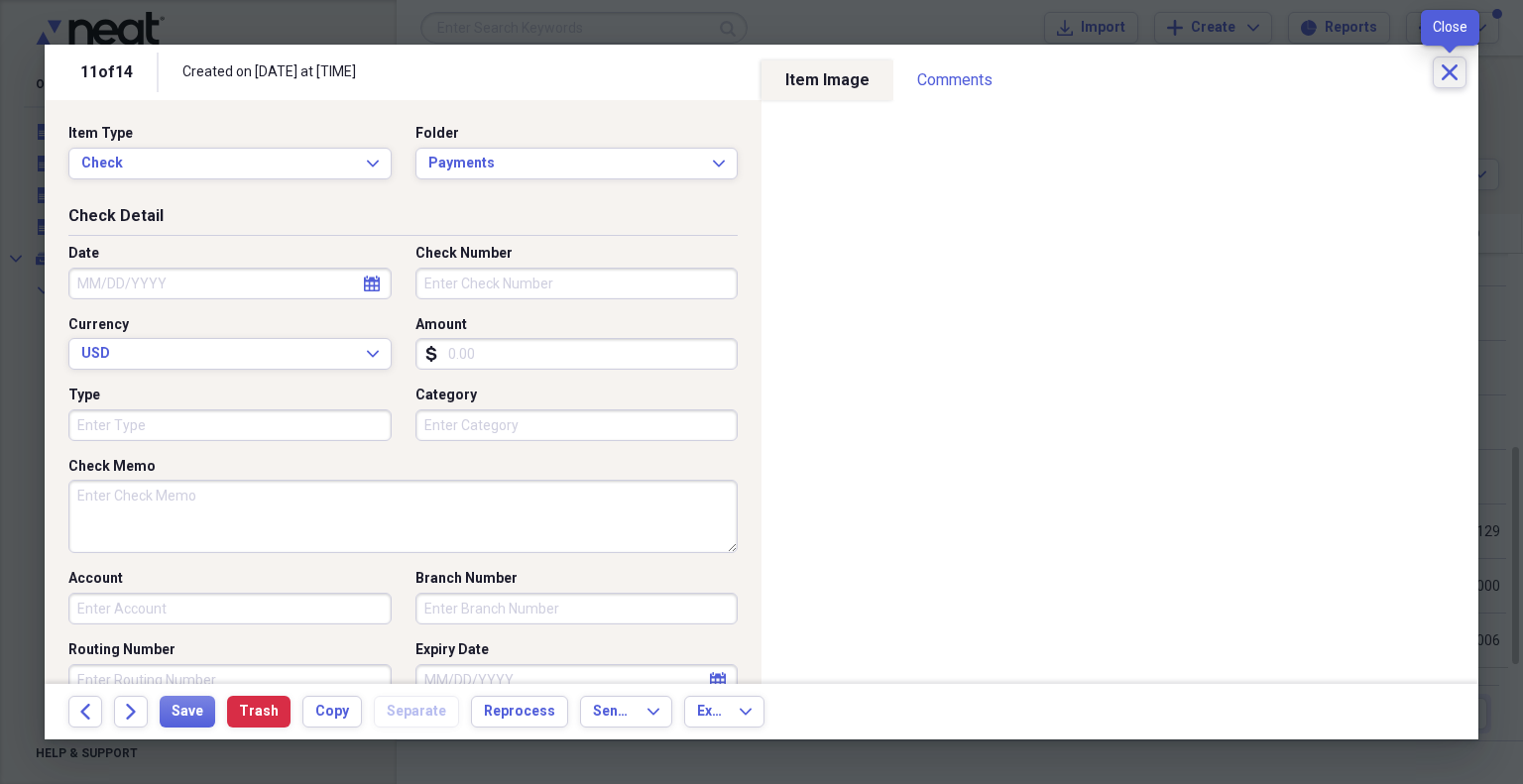 click on "Close" at bounding box center [1450, 72] 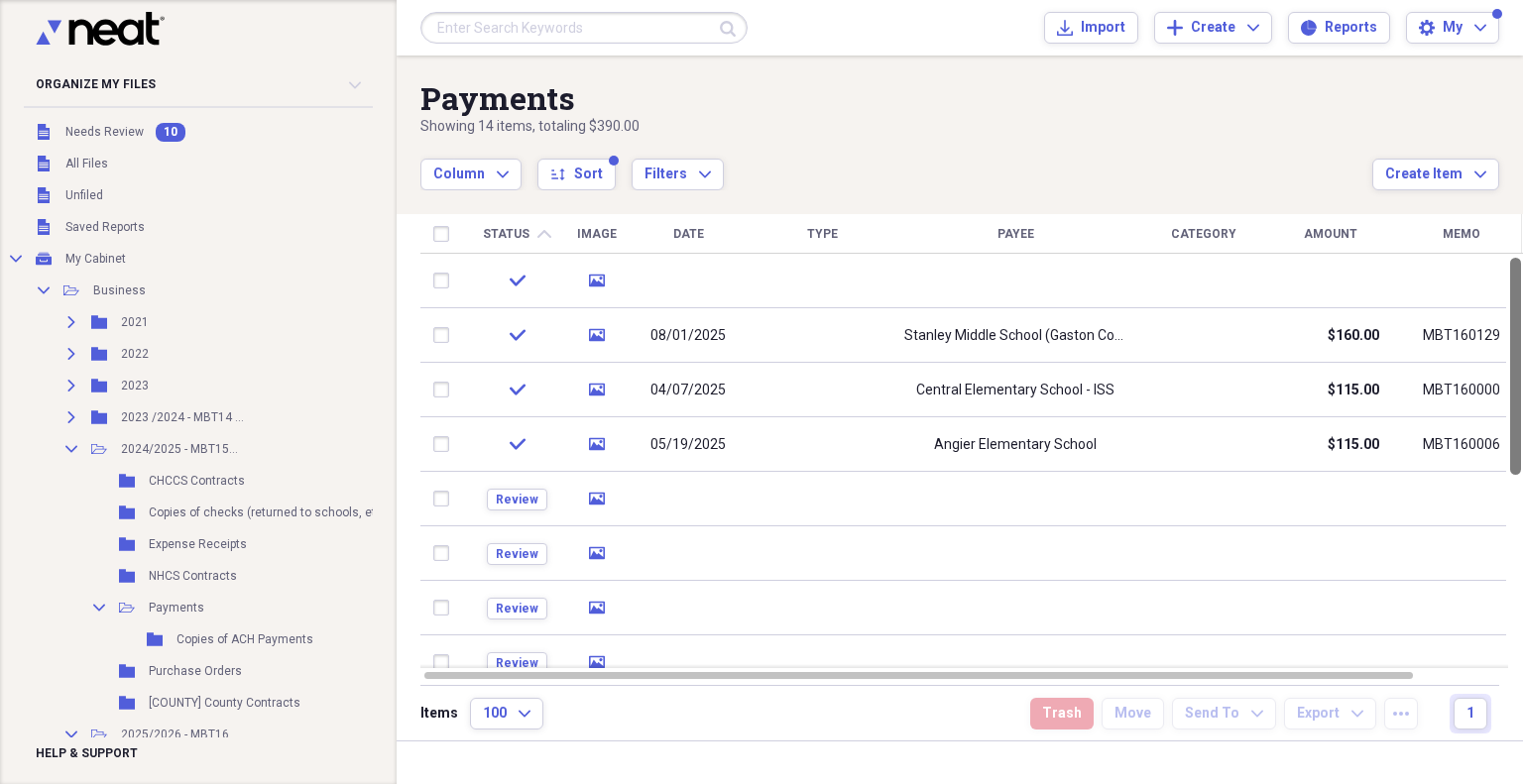 drag, startPoint x: 1518, startPoint y: 280, endPoint x: 1513, endPoint y: 191, distance: 89.140339 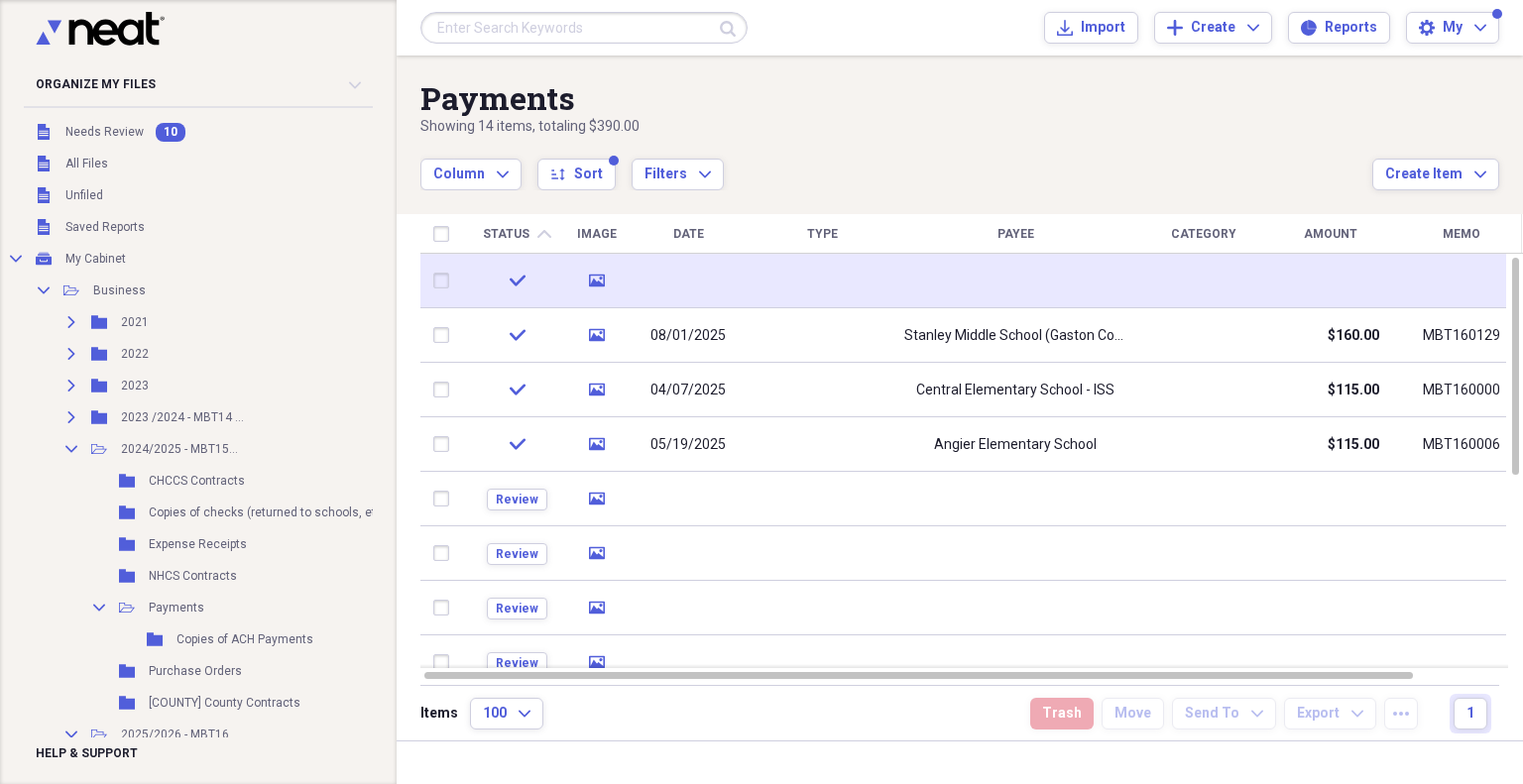 click on "media" 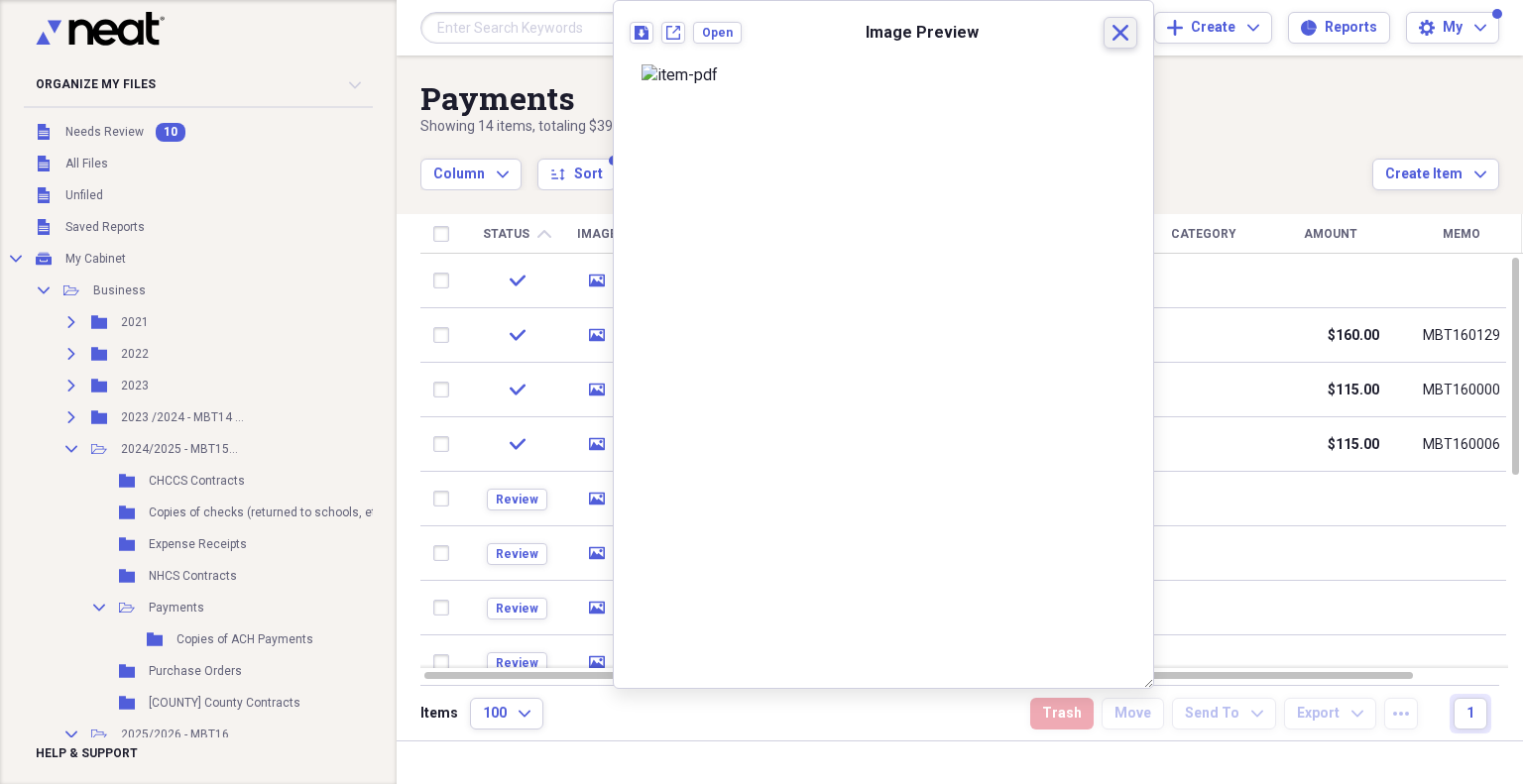 click on "Close" at bounding box center (1120, 33) 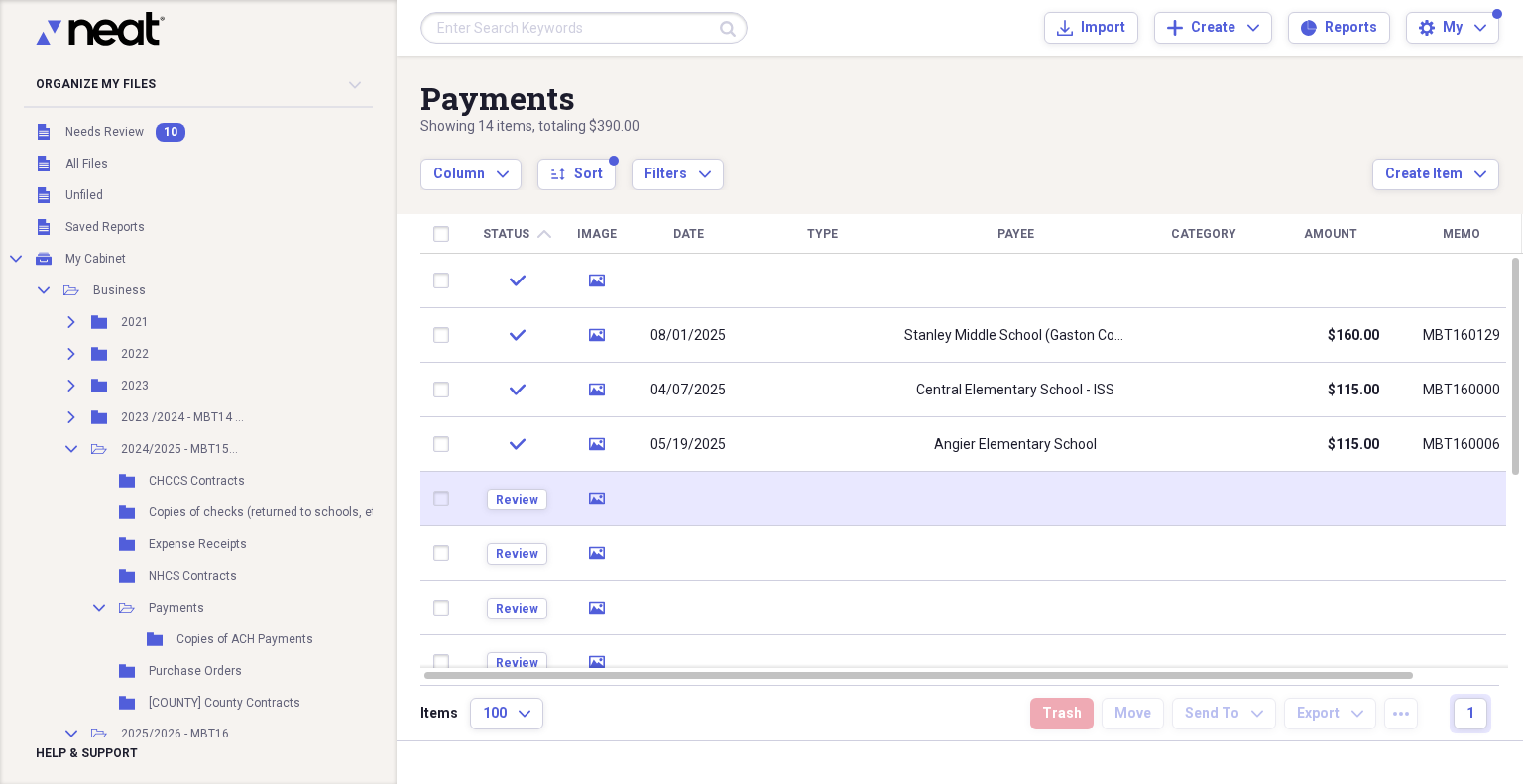 click on "Review" at bounding box center (517, 499) 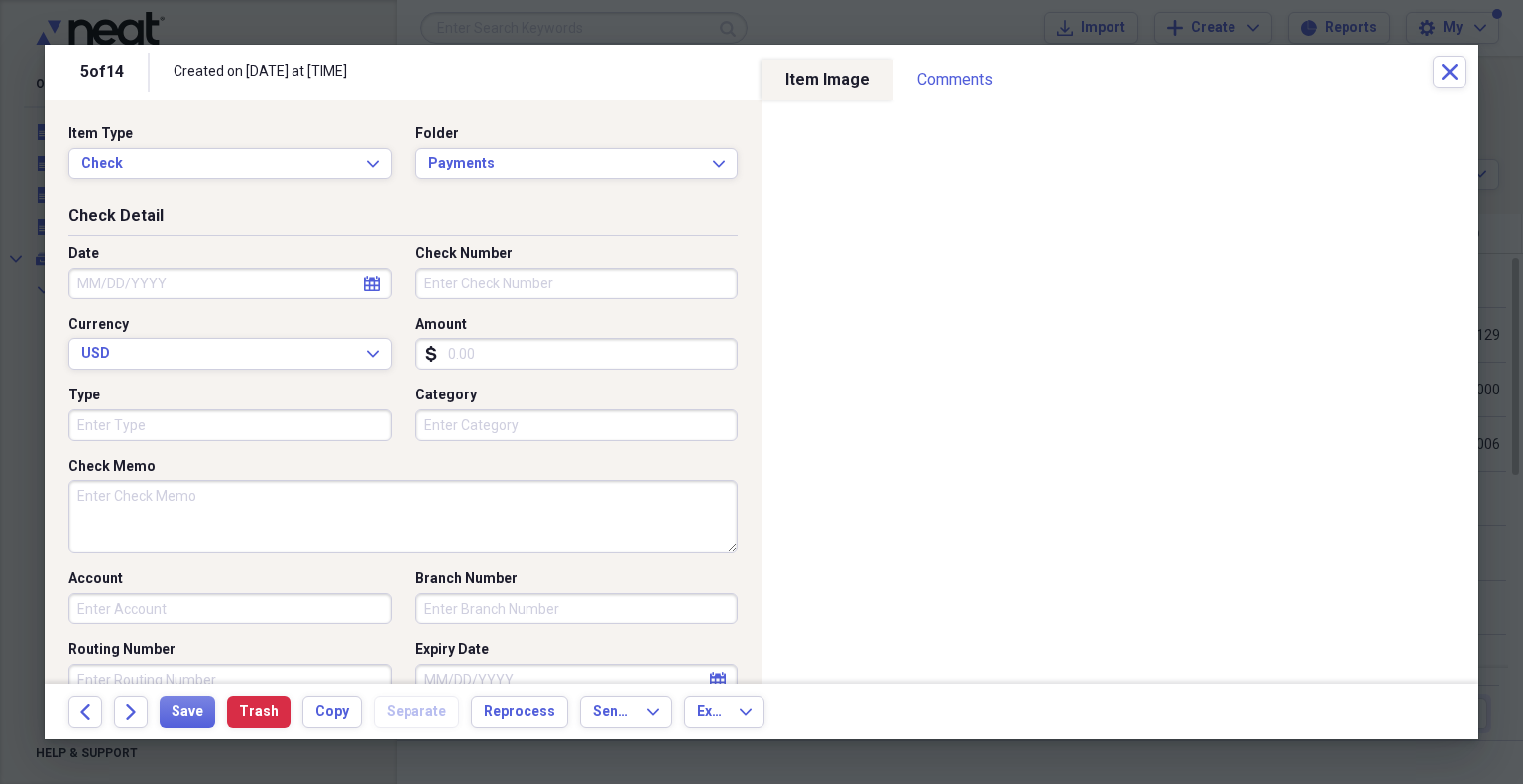 click on "Date" at bounding box center [230, 283] 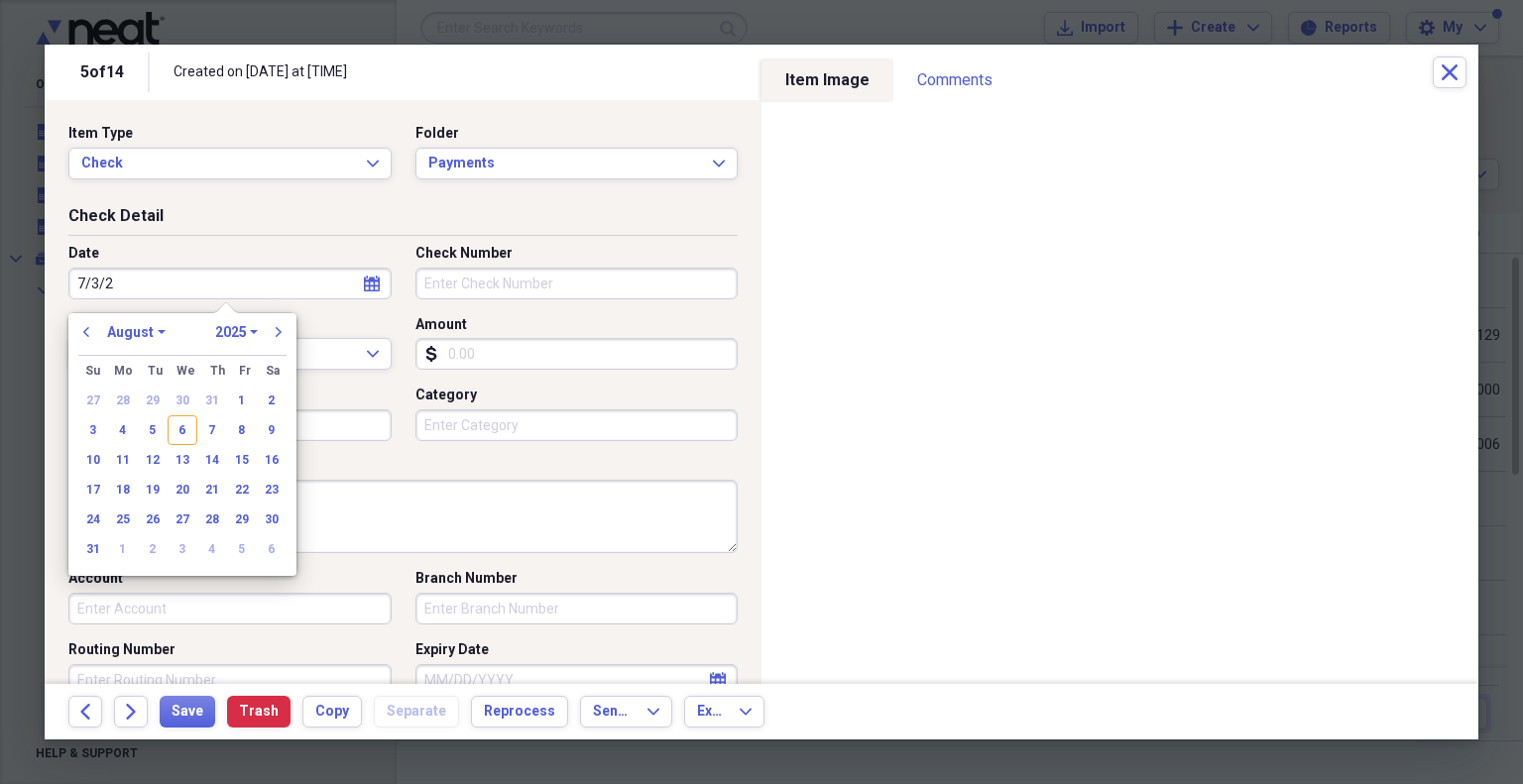 type on "7/3/25" 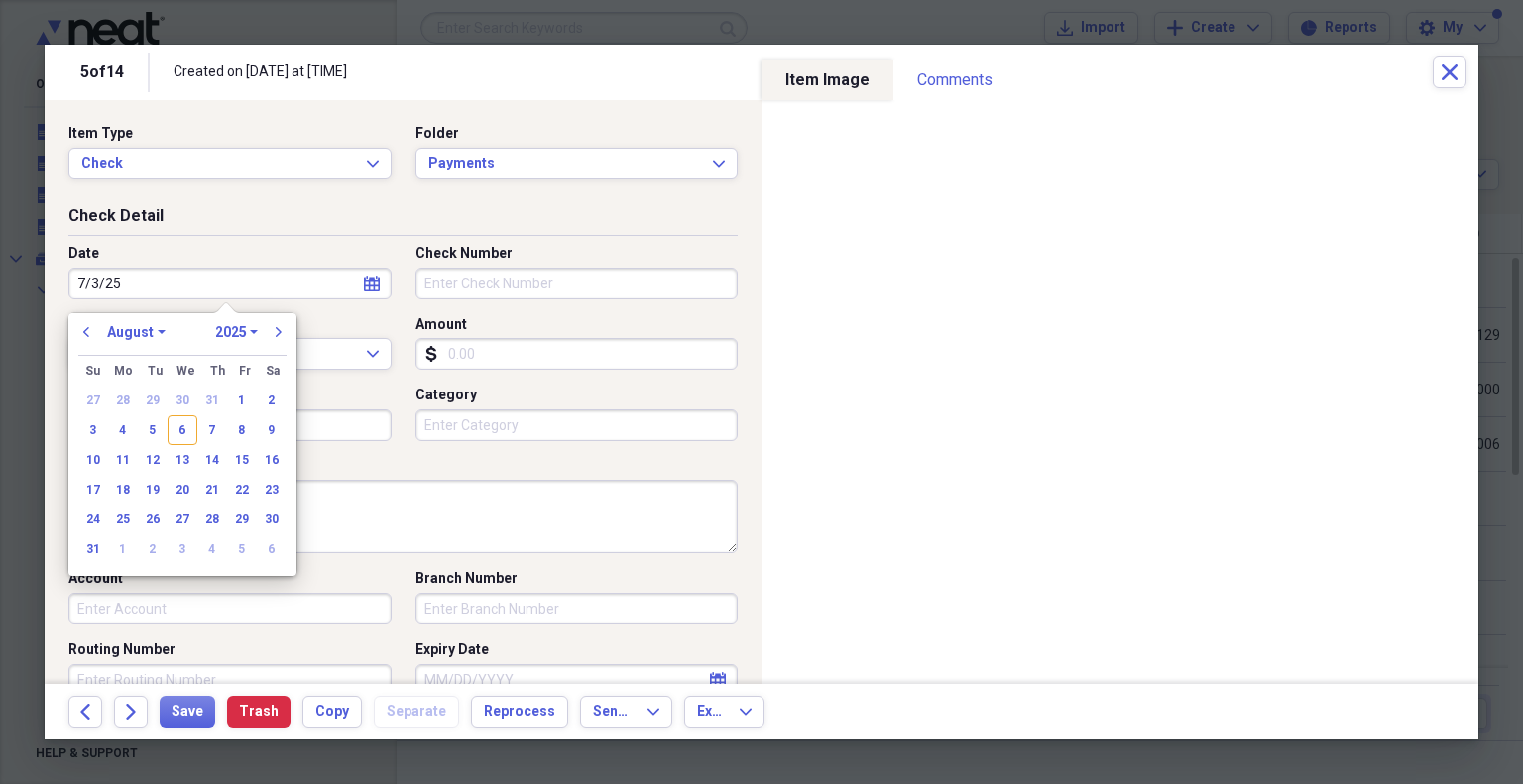 select on "6" 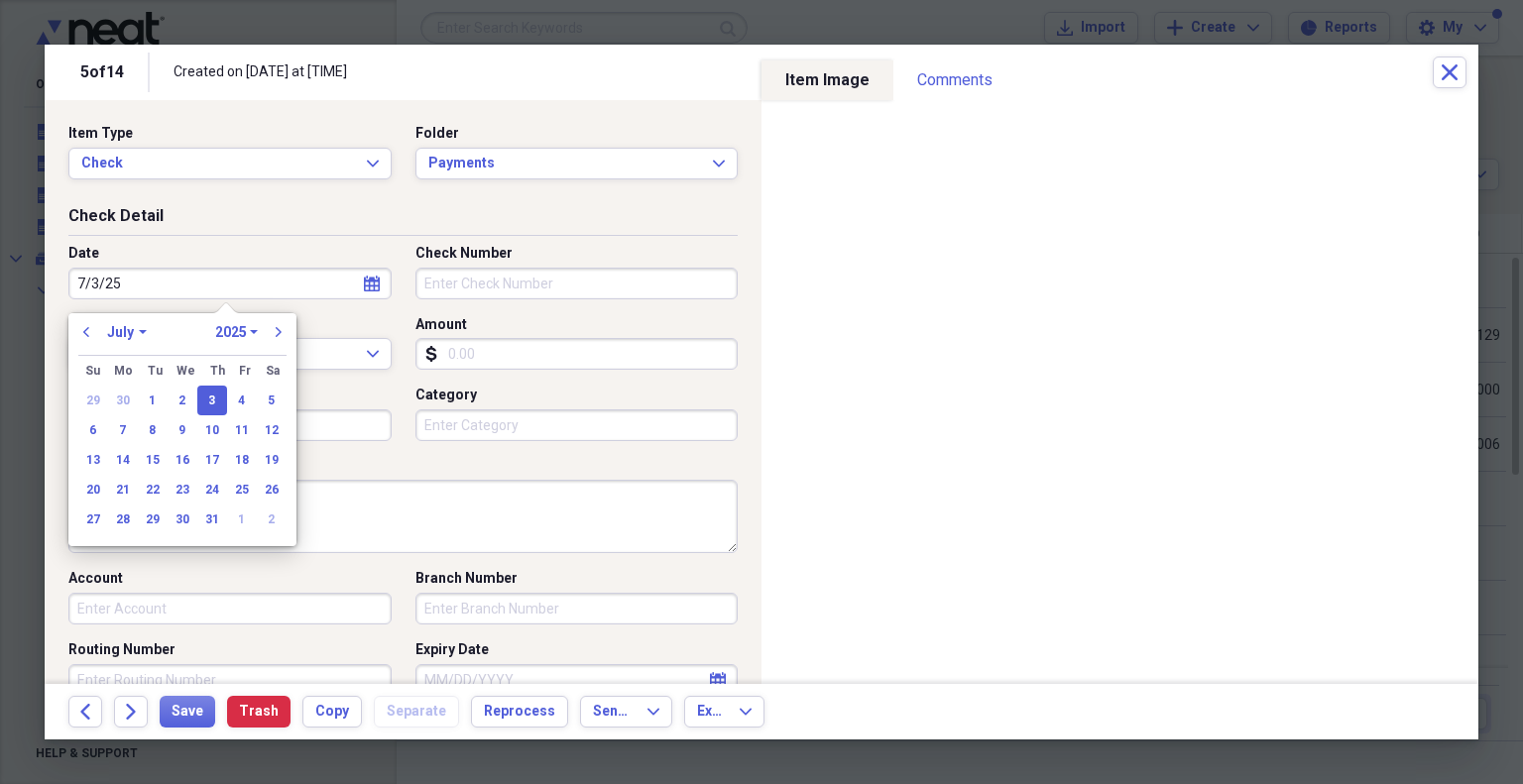 type on "07/03/2025" 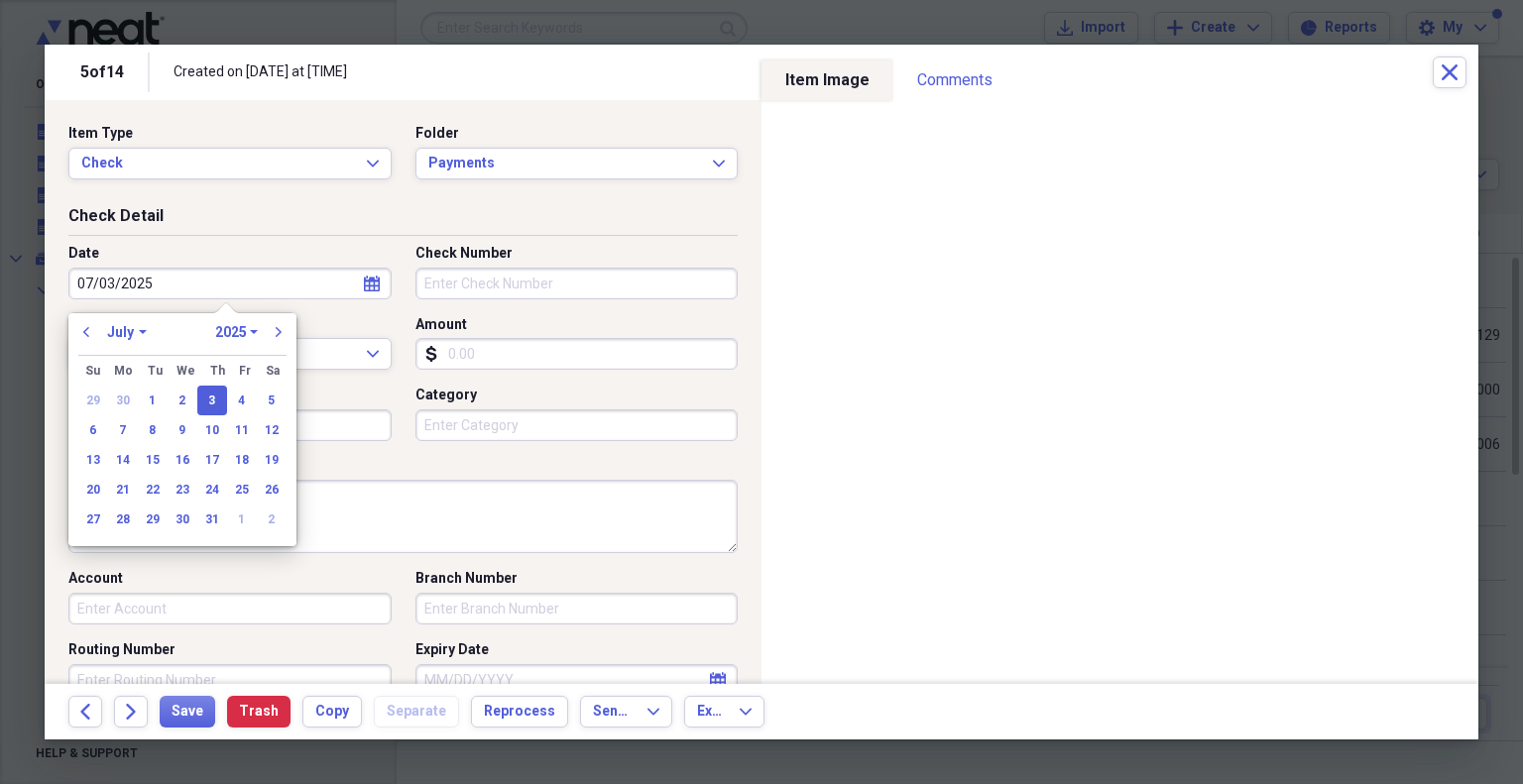 click on "Check Number" at bounding box center (577, 283) 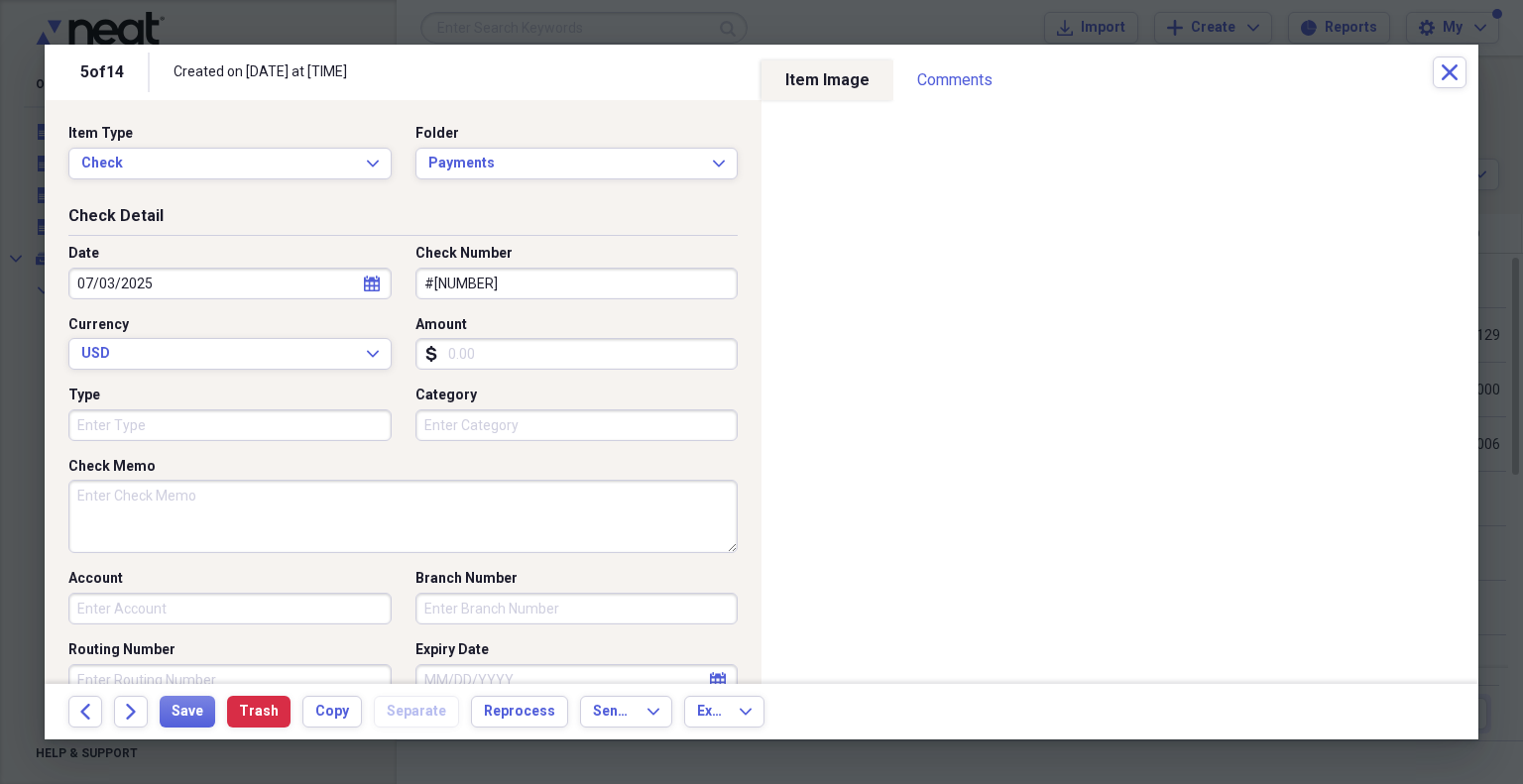 type on "#[NUMBER]" 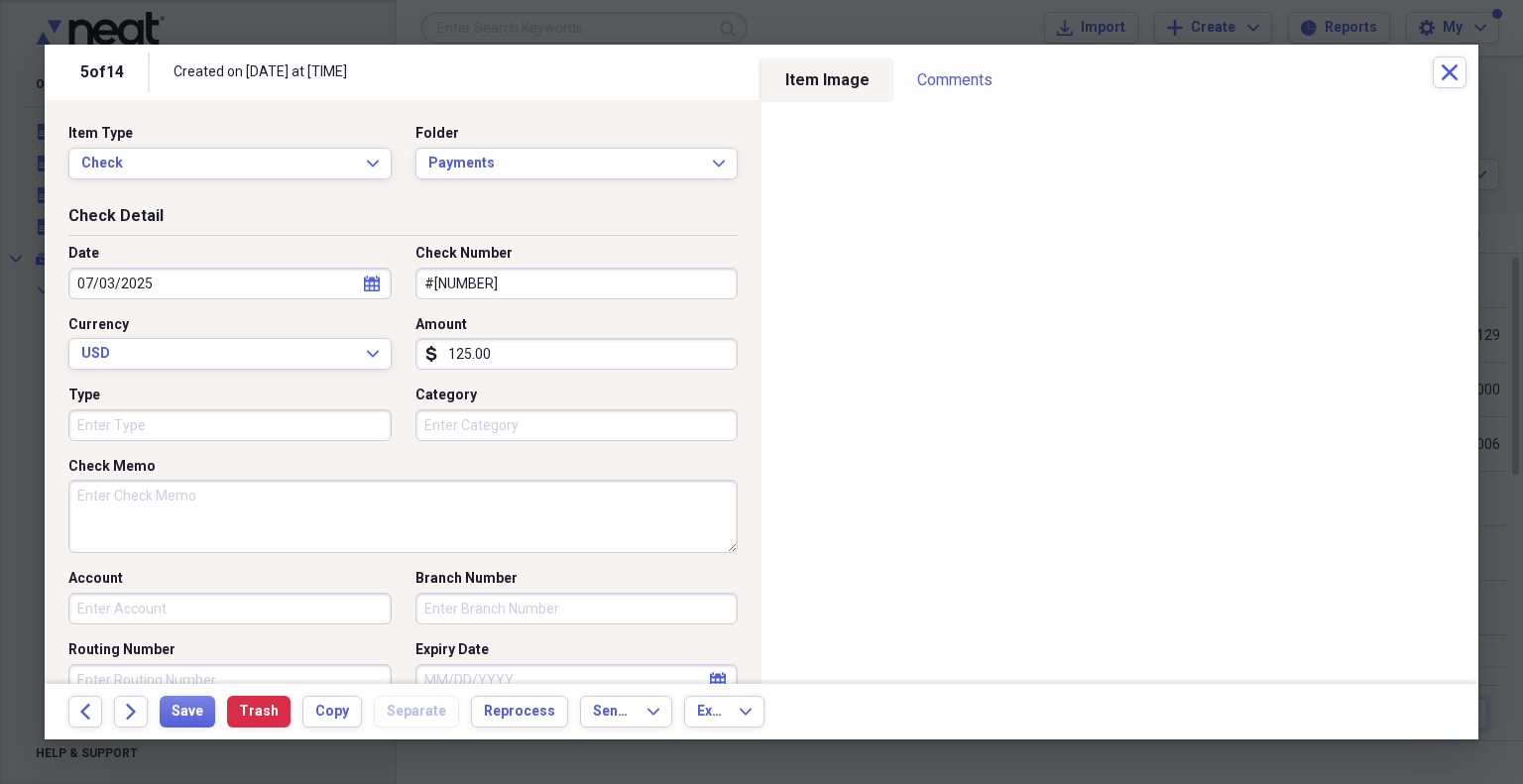 type on "125.00" 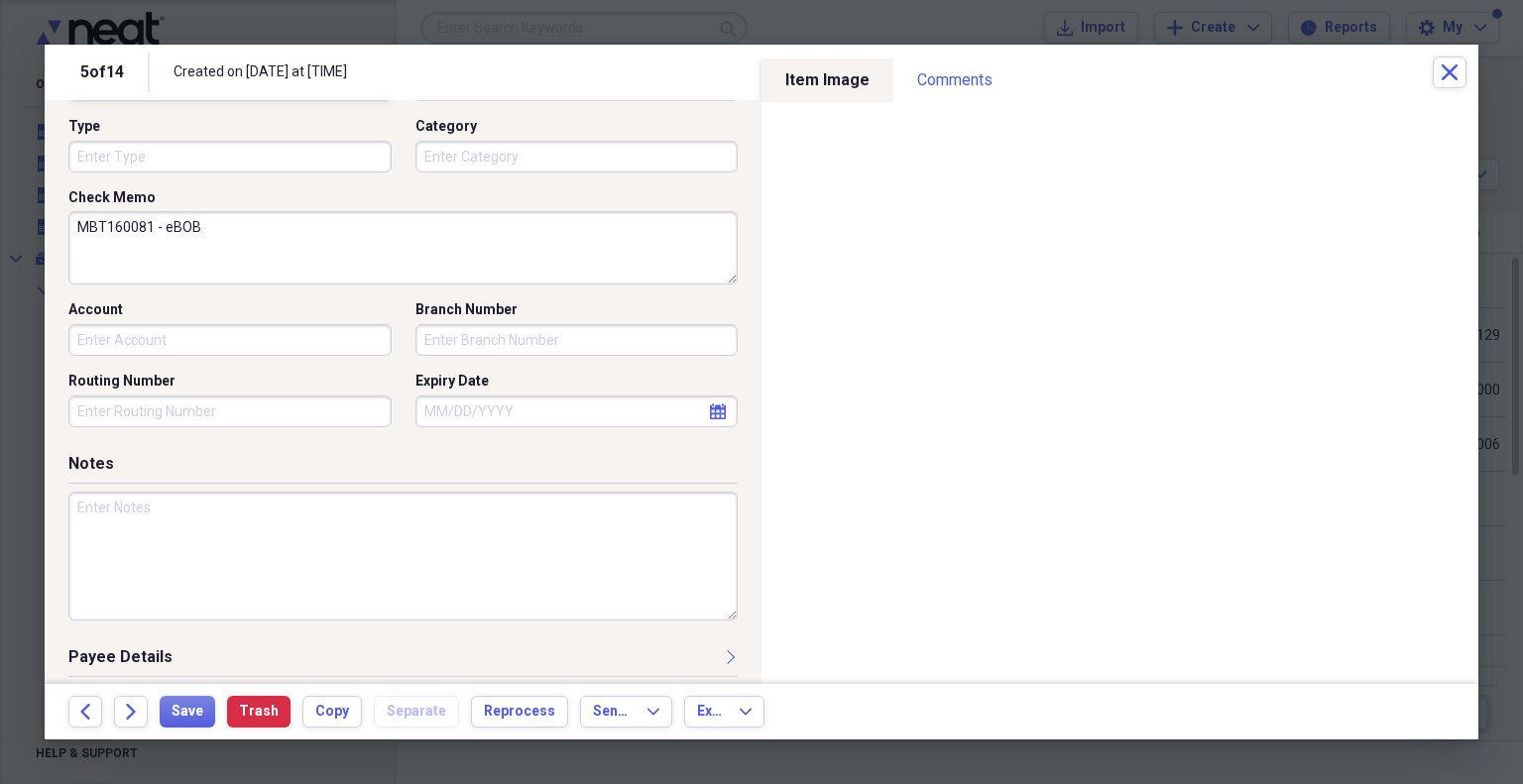 scroll, scrollTop: 270, scrollLeft: 0, axis: vertical 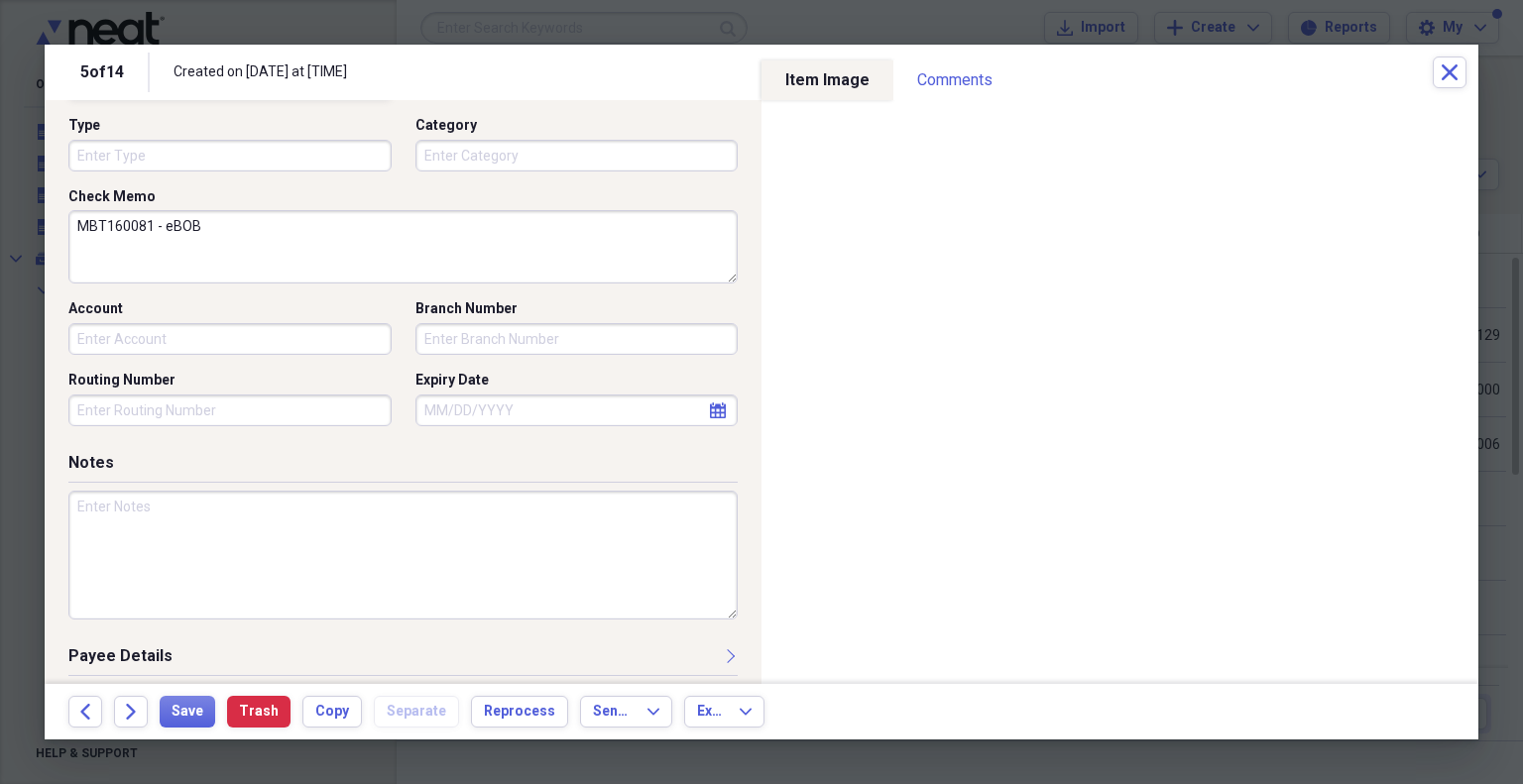 type on "MBT160081 - eBOB" 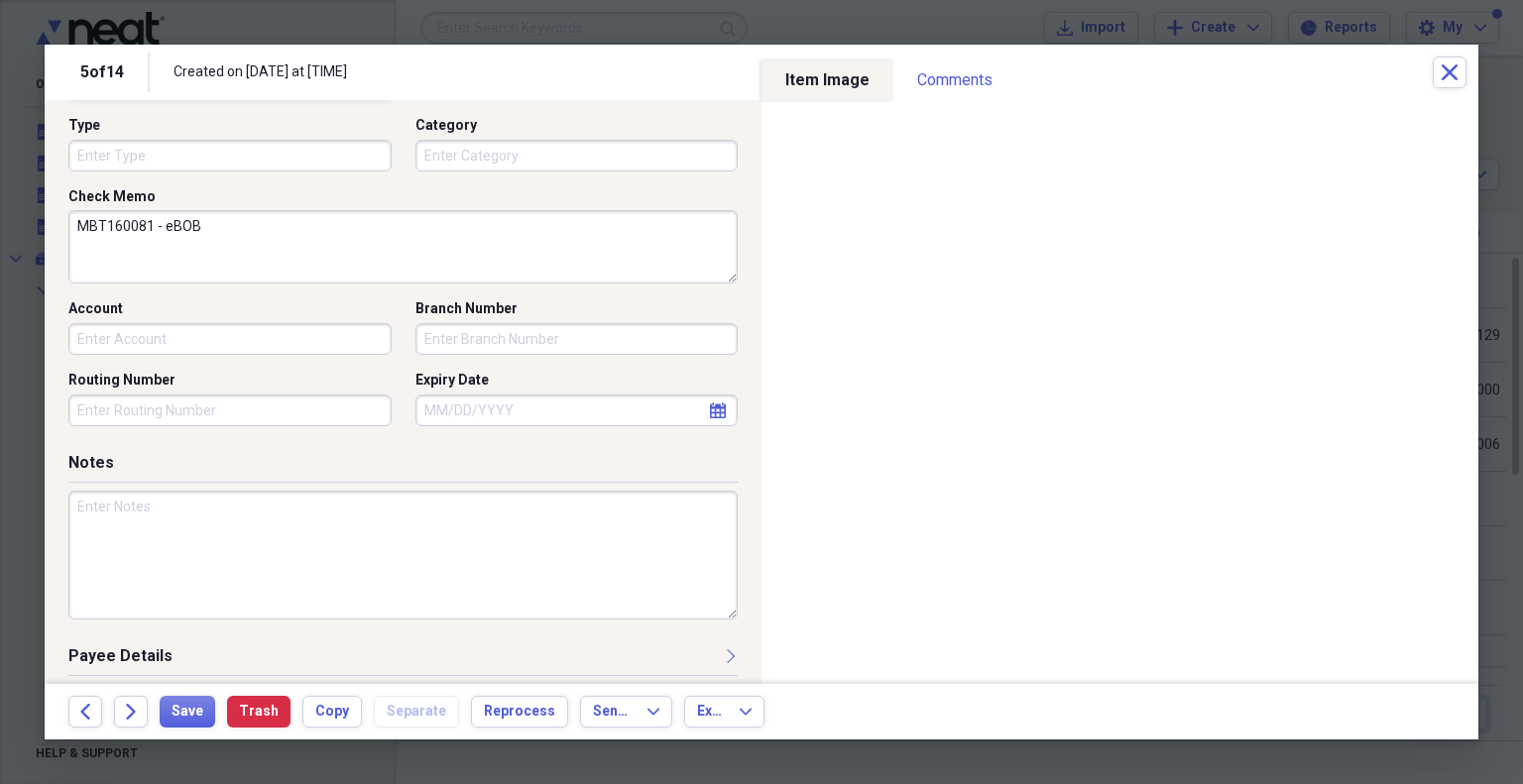 scroll, scrollTop: 376, scrollLeft: 0, axis: vertical 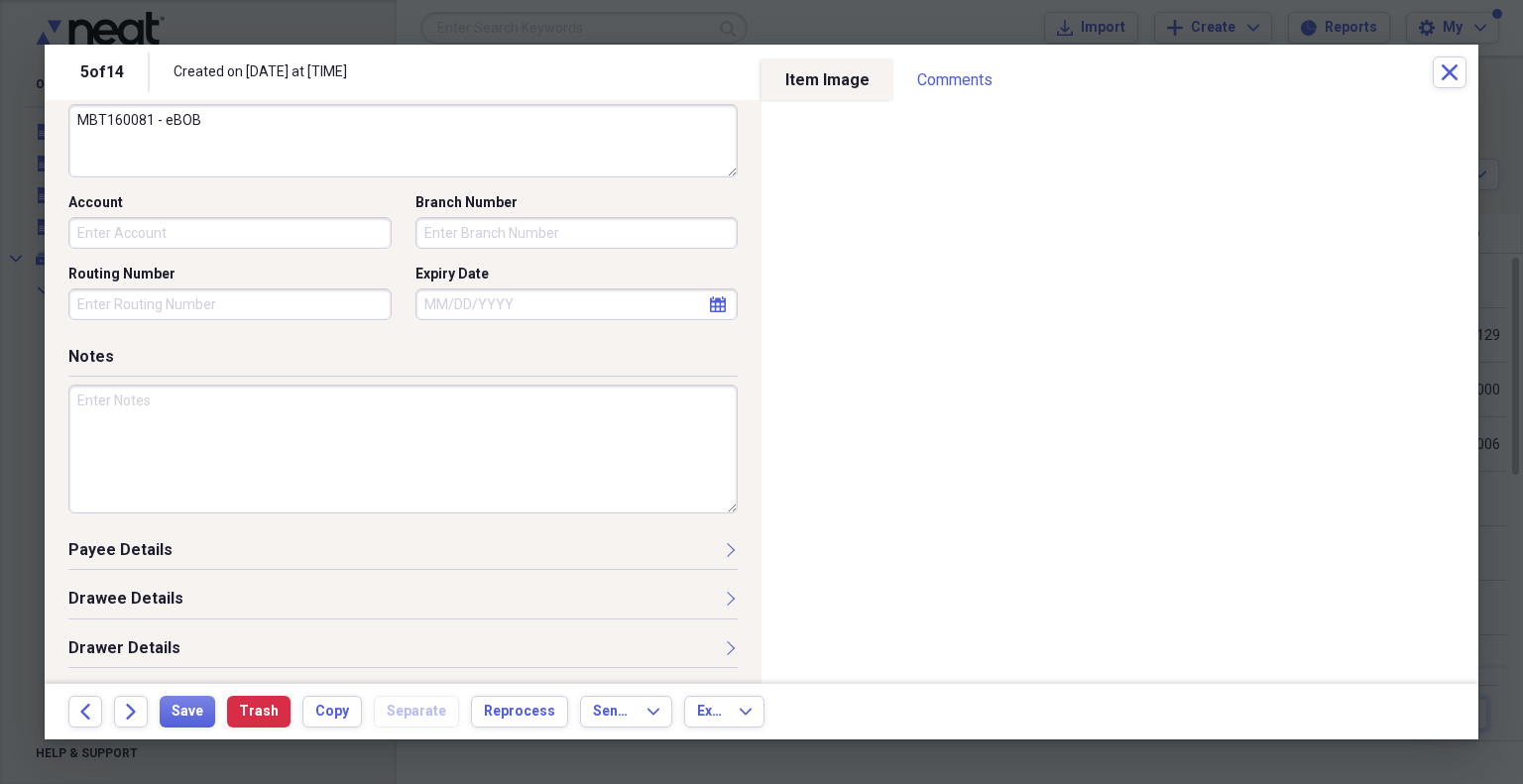 click on "Payee Details" at bounding box center (403, 554) 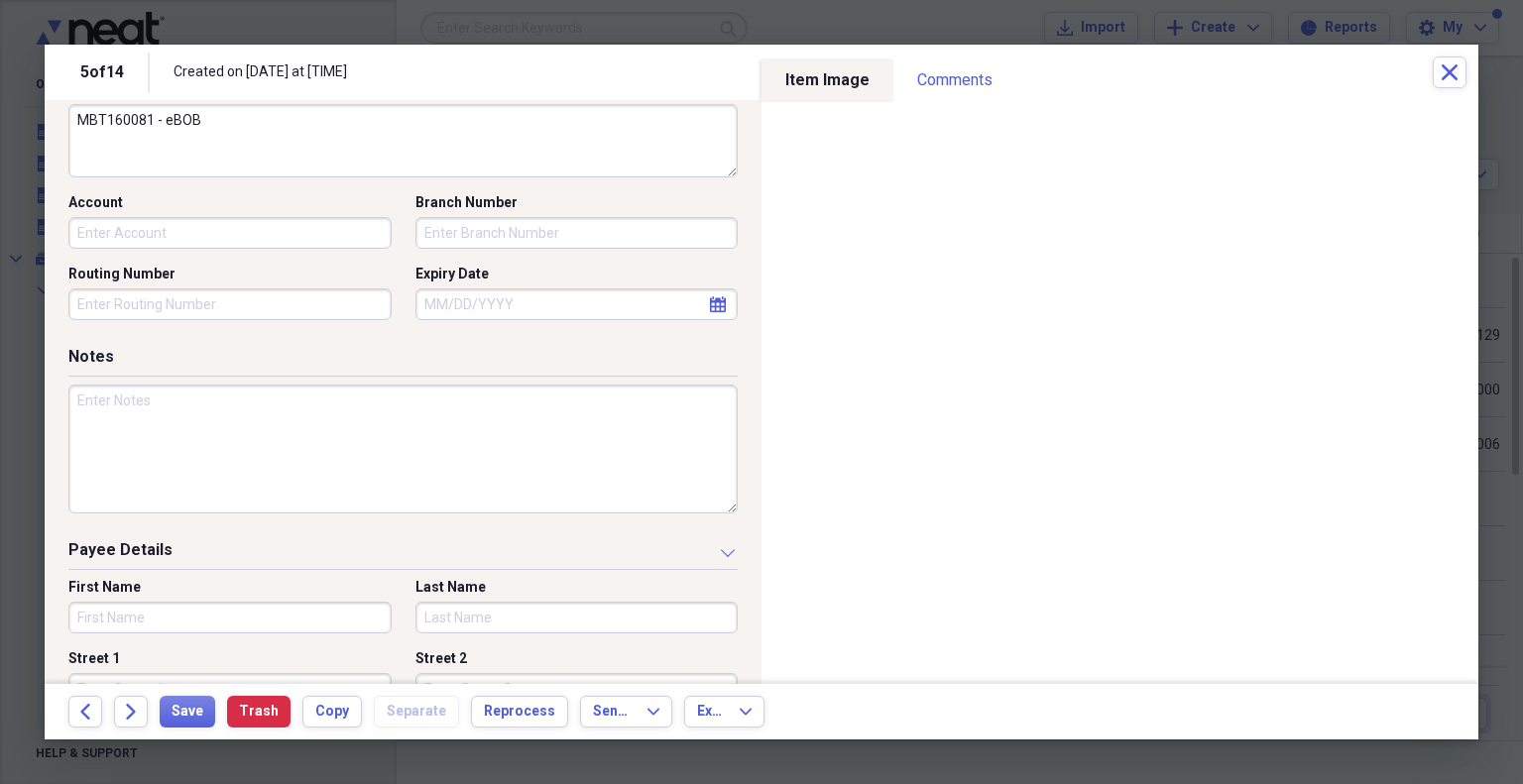 click on "First Name" at bounding box center (230, 617) 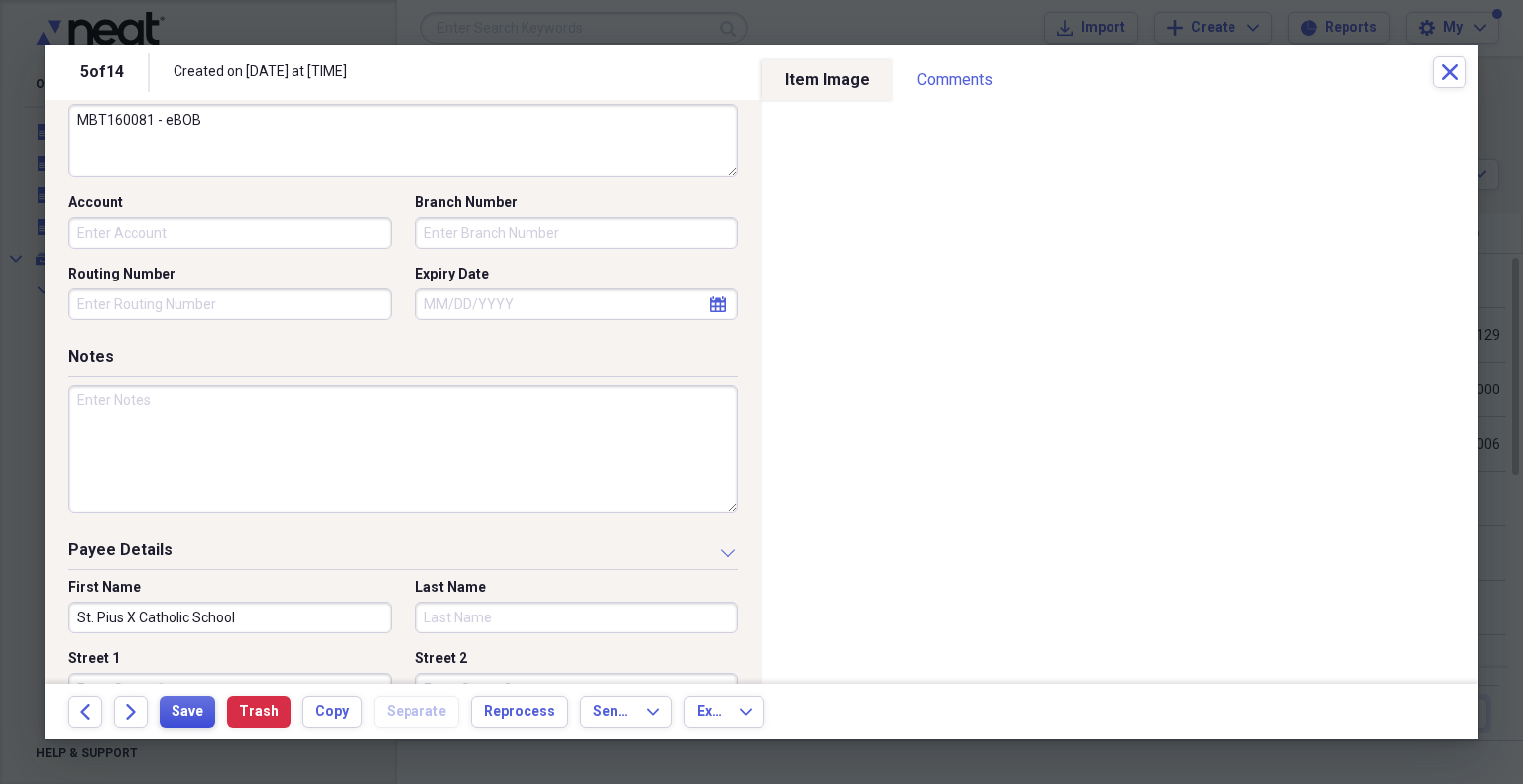 type on "St. Pius X Catholic School" 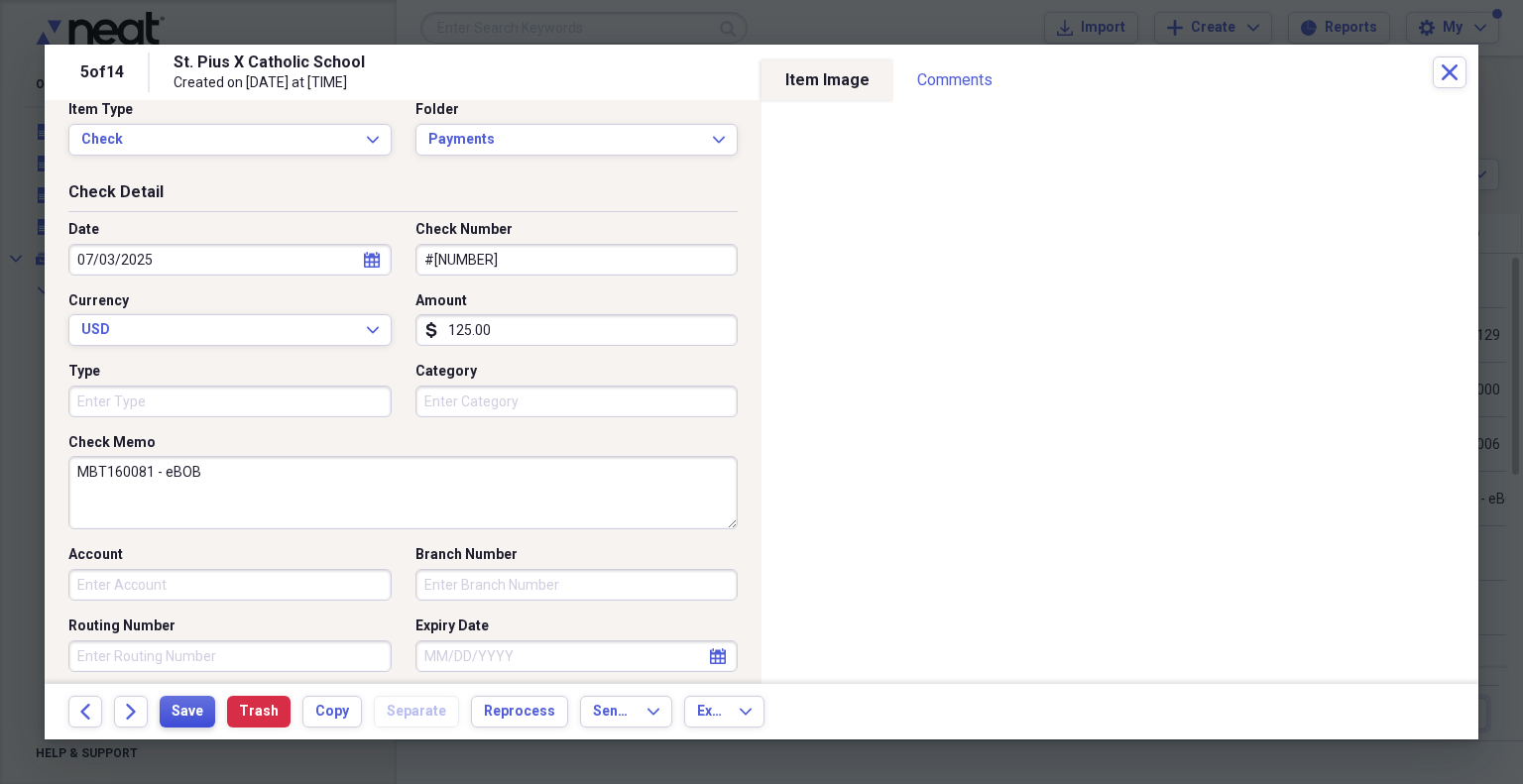 scroll, scrollTop: 23, scrollLeft: 0, axis: vertical 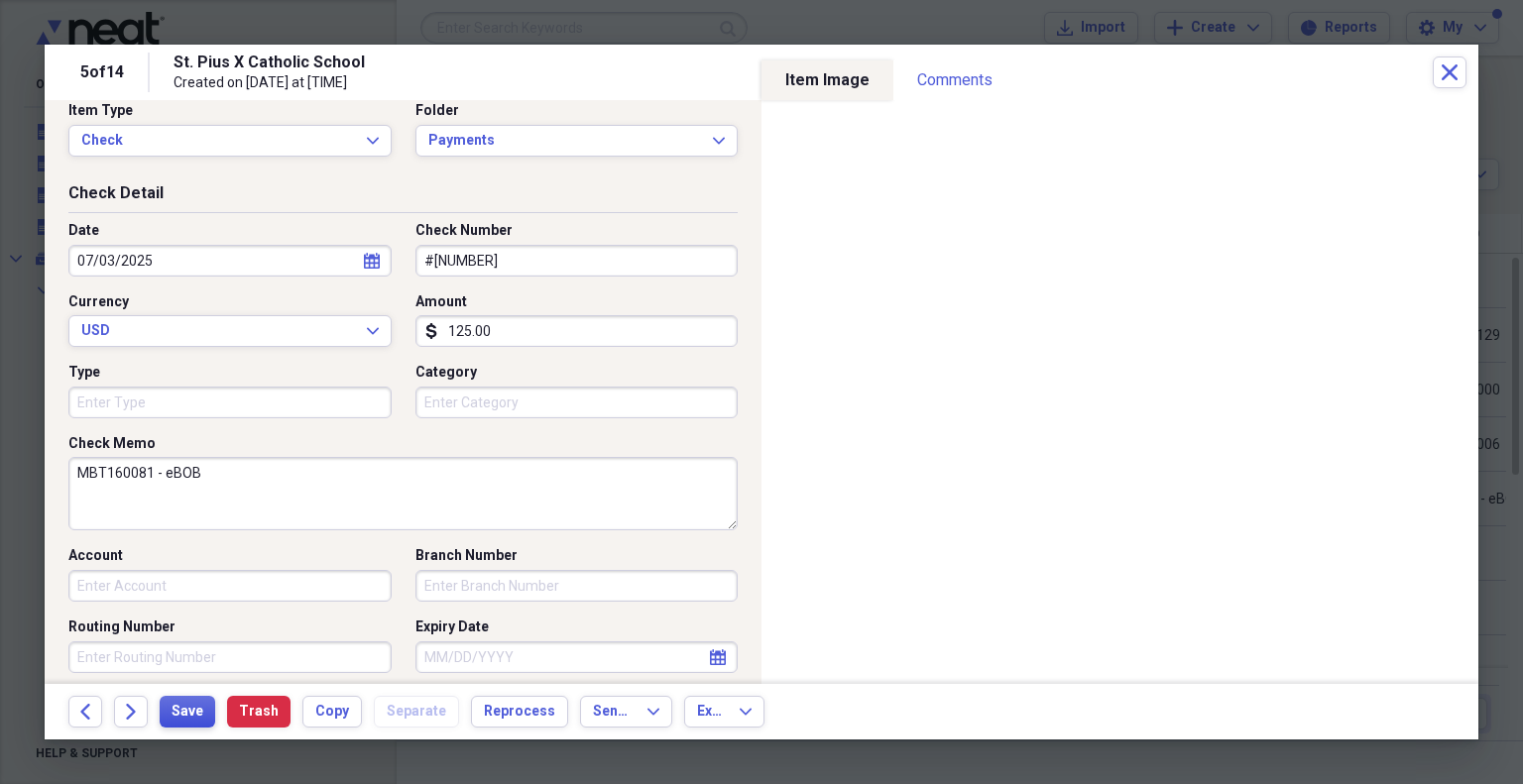 click on "Save" at bounding box center (187, 712) 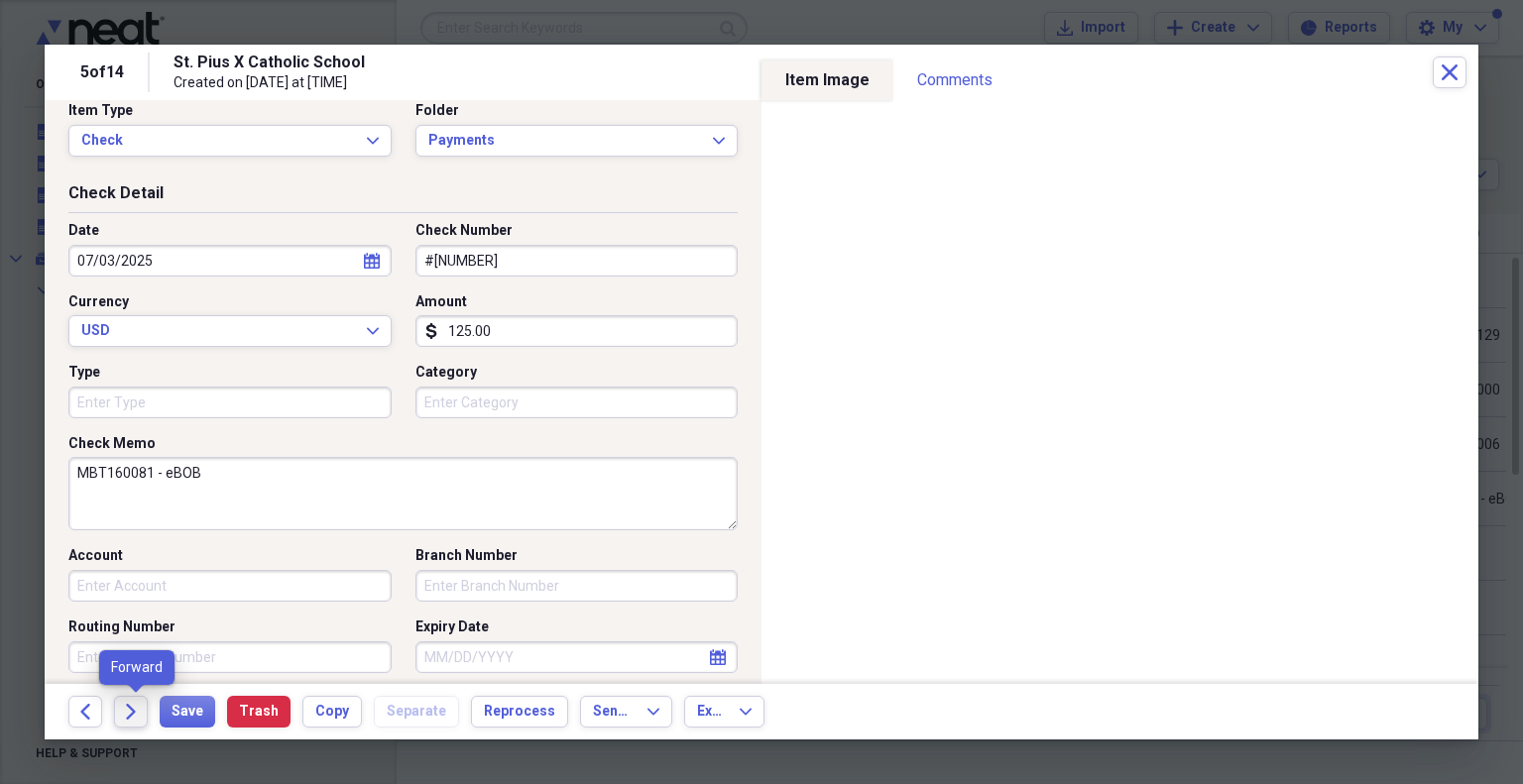 click on "Forward" 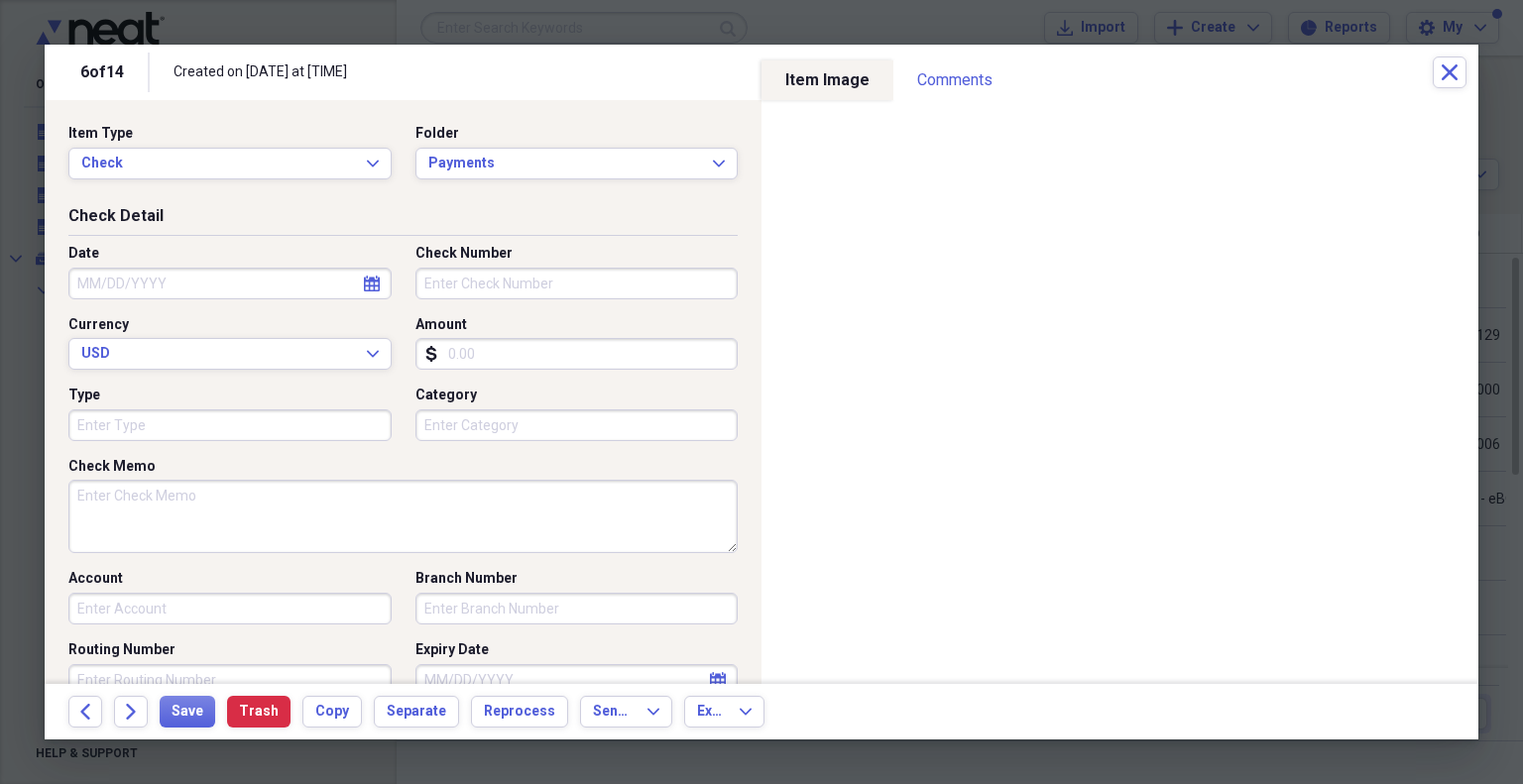 select on "7" 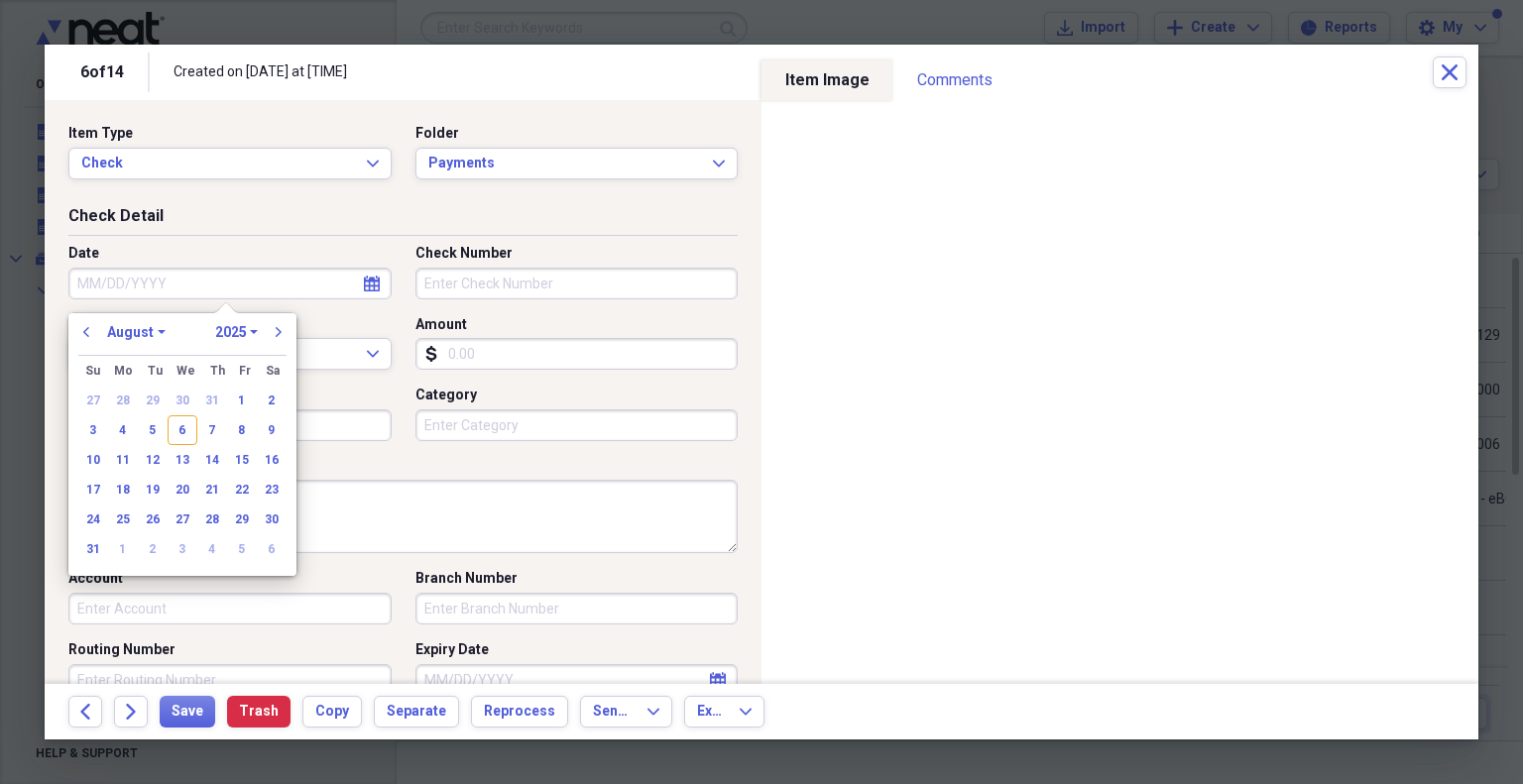 click on "Date" at bounding box center [230, 283] 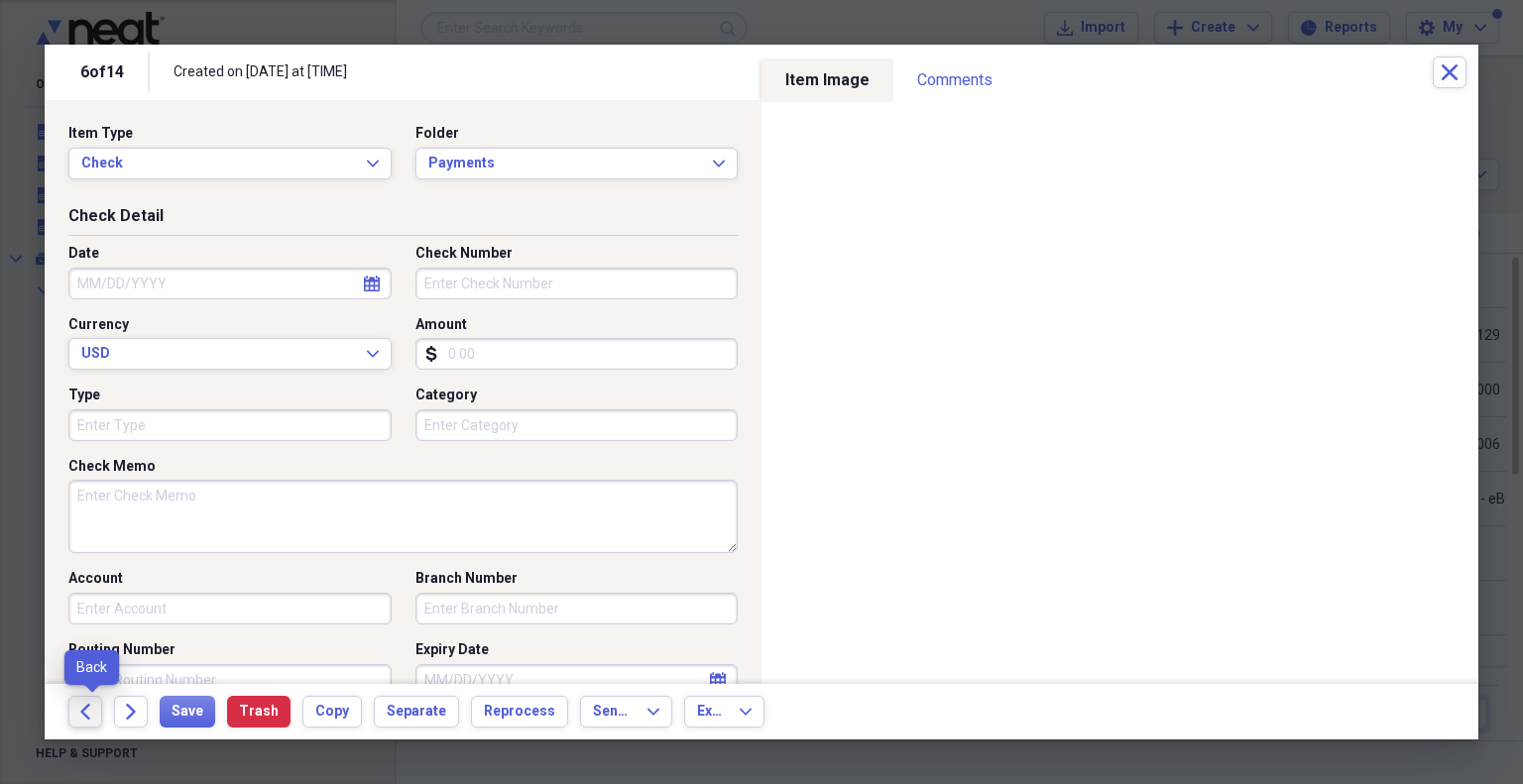 click on "Back" 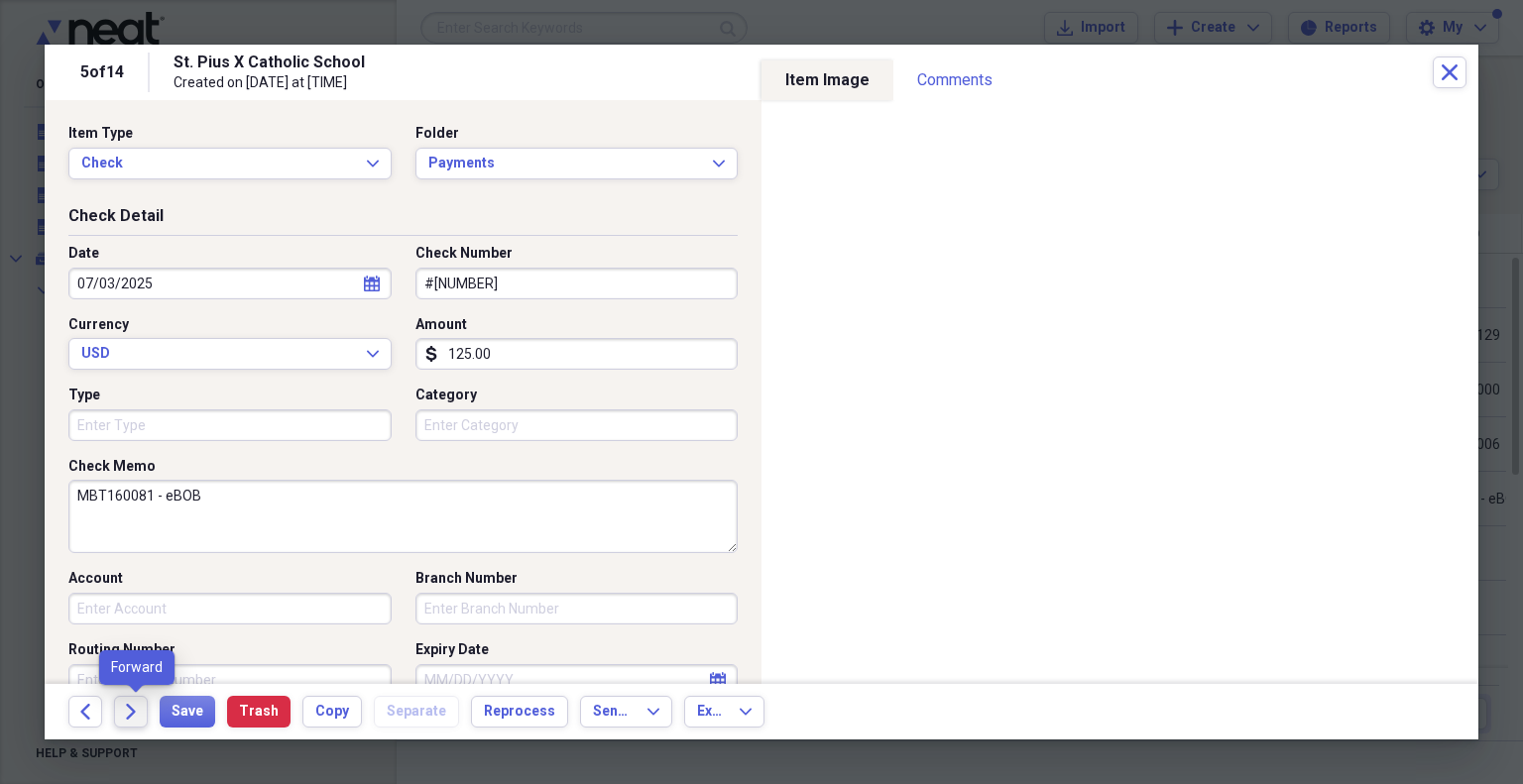 click on "Forward" 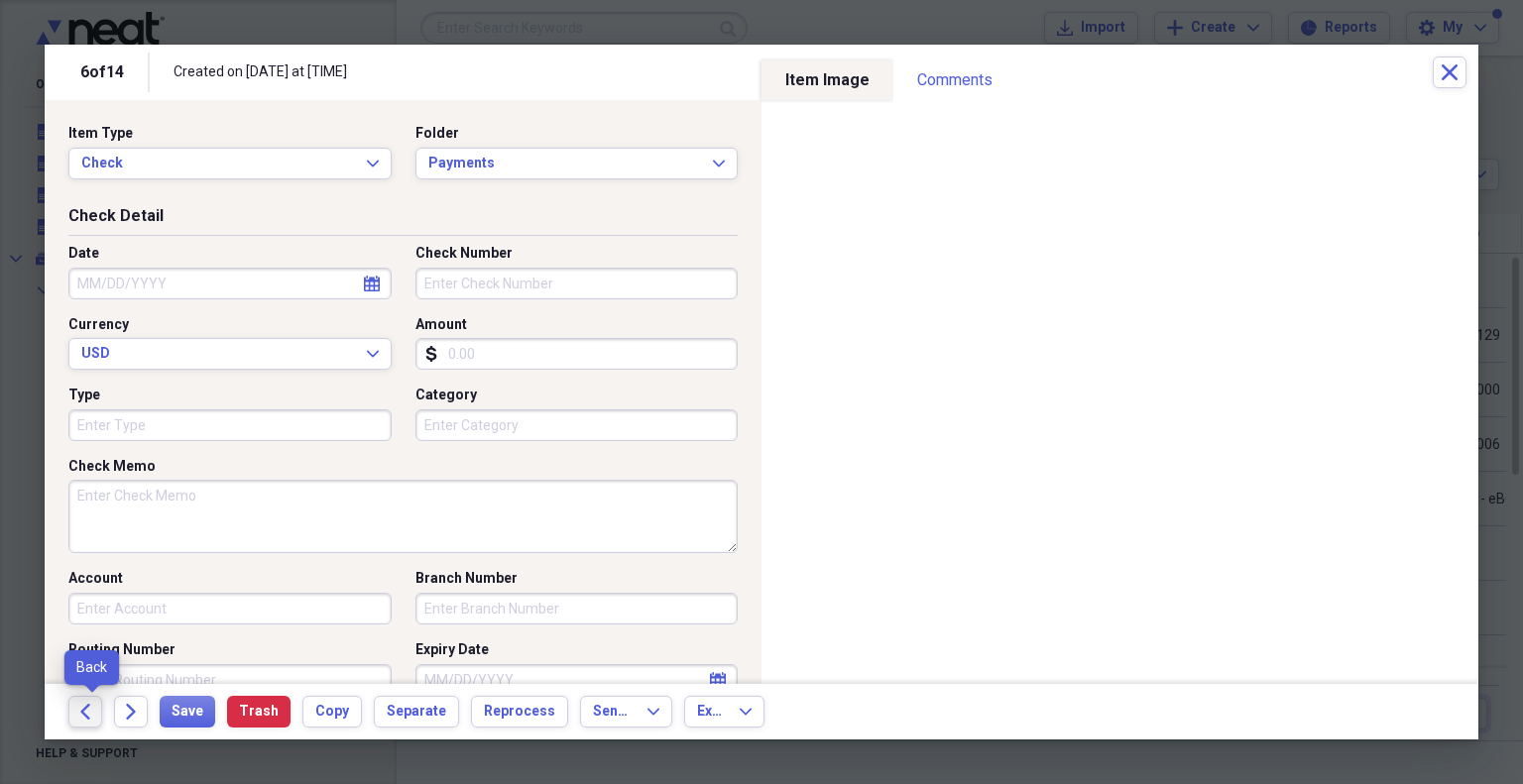 click on "Back" 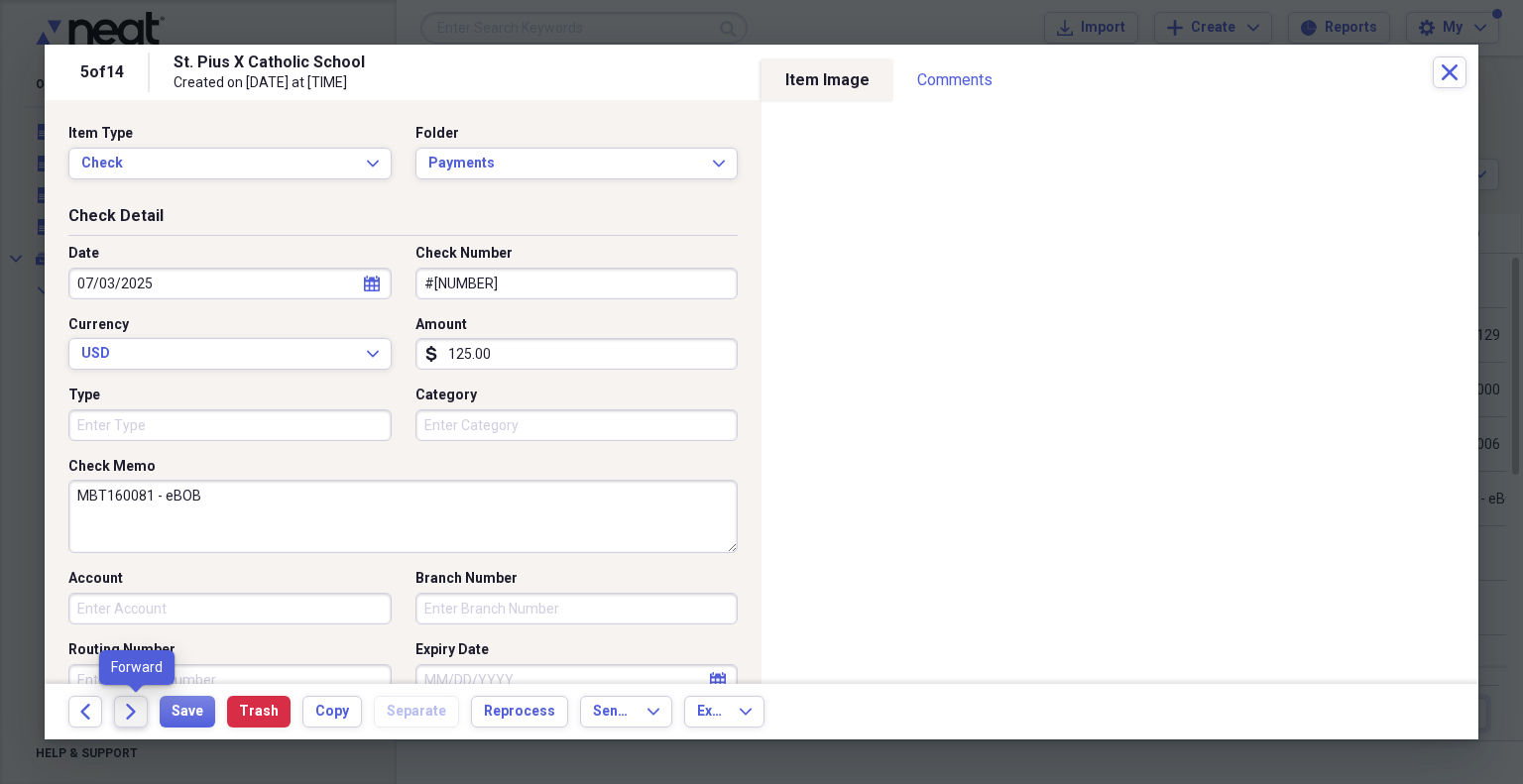 click 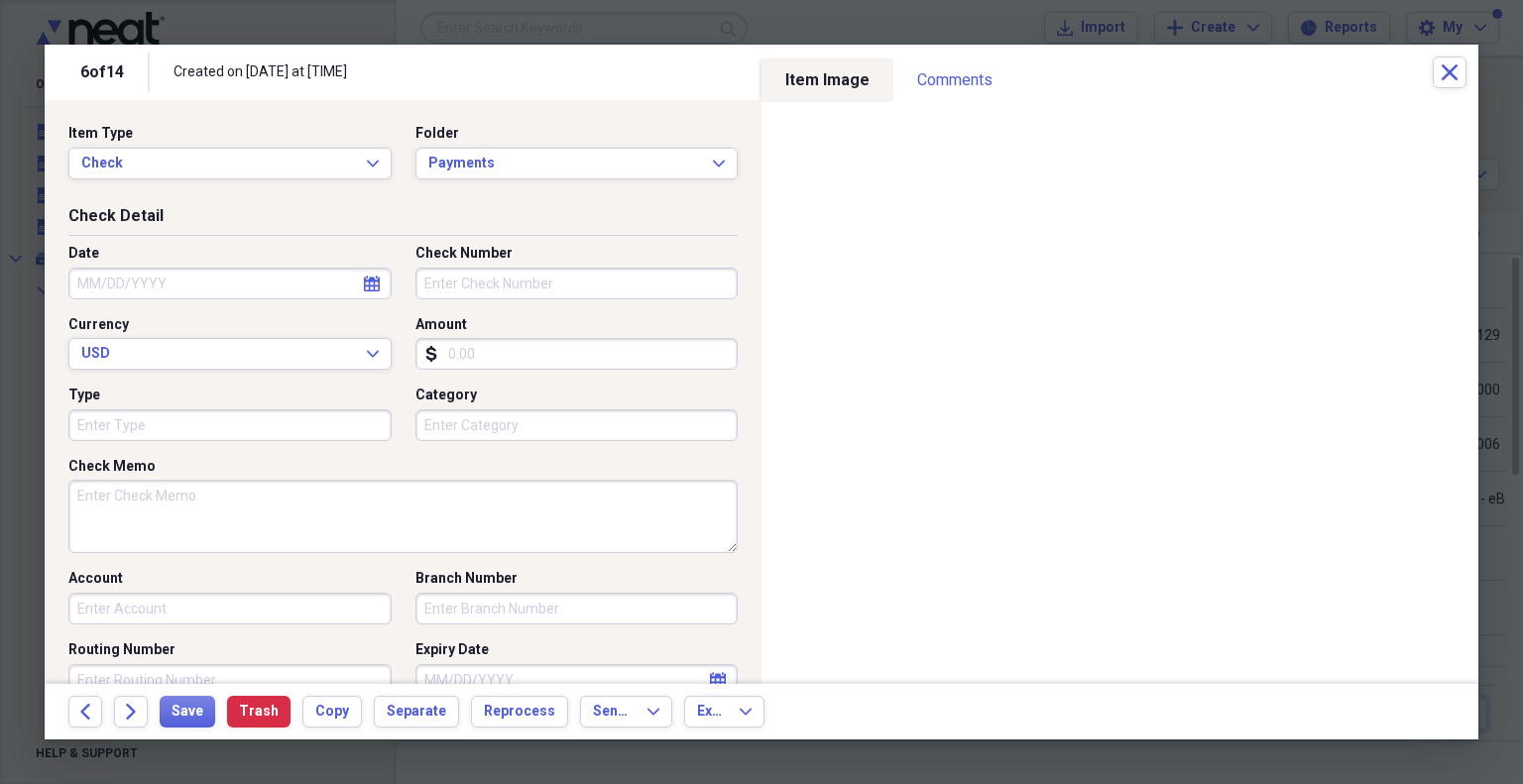 click on "Date" at bounding box center [230, 254] 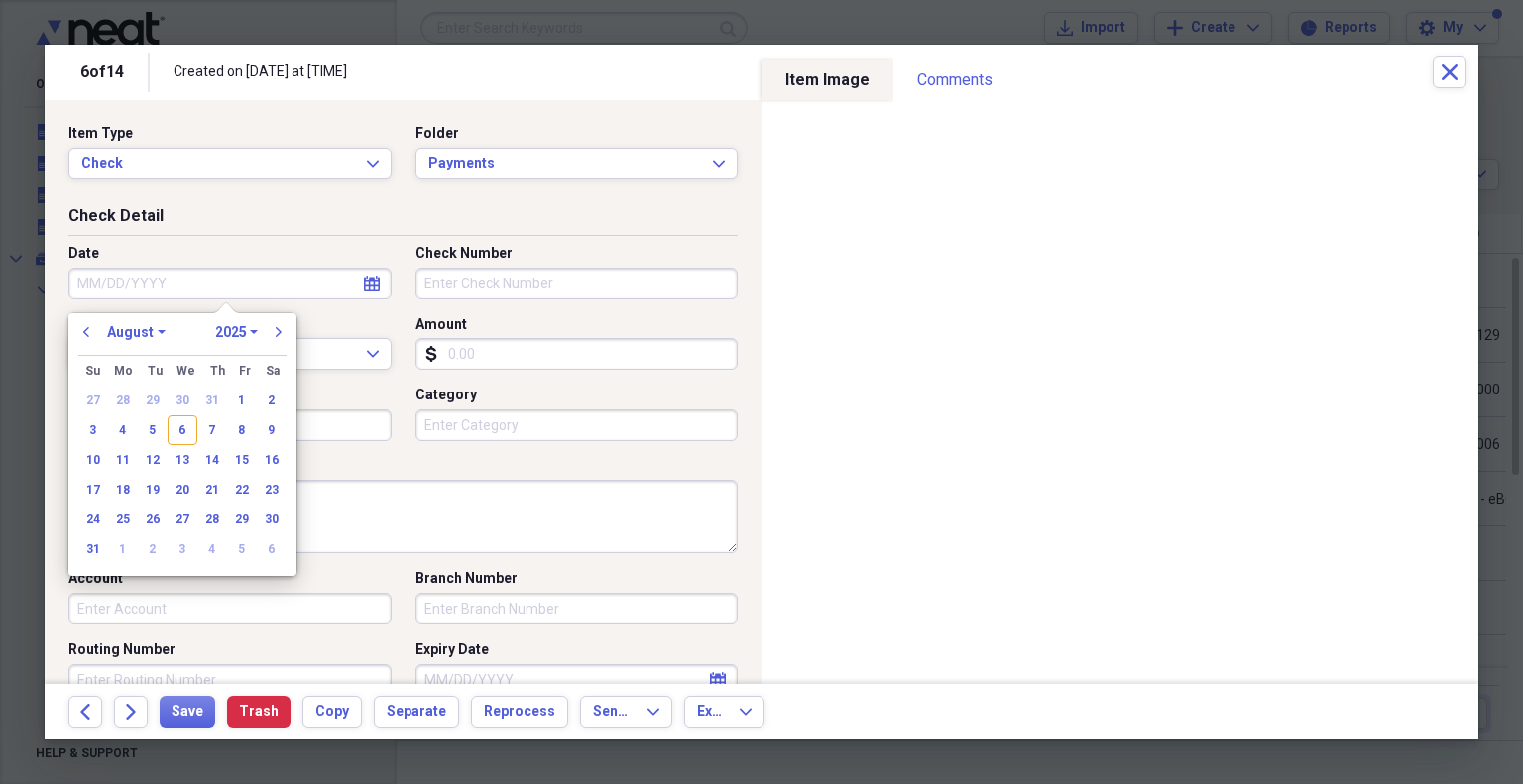 click on "Date" at bounding box center [230, 283] 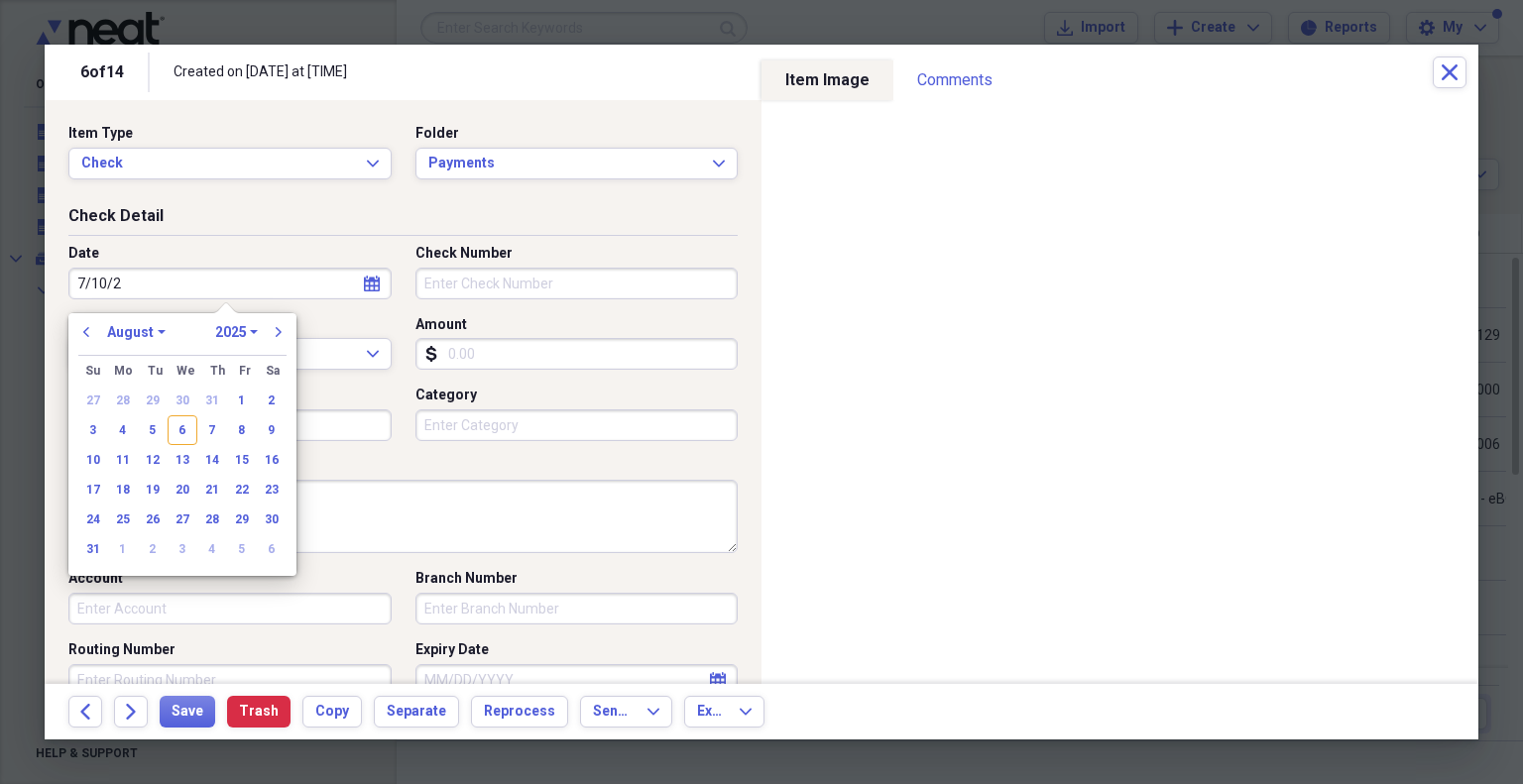 type on "7/10/25" 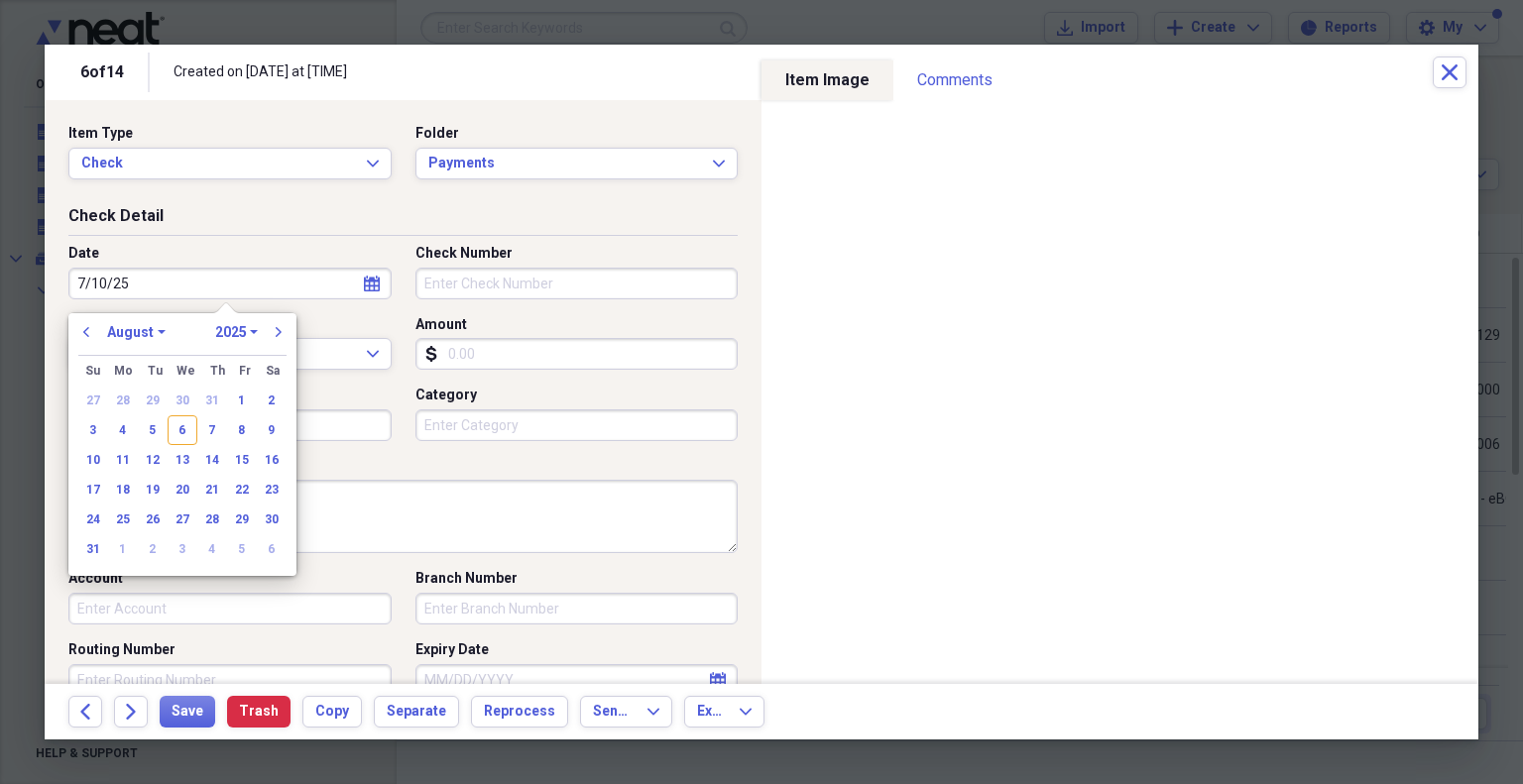 select on "6" 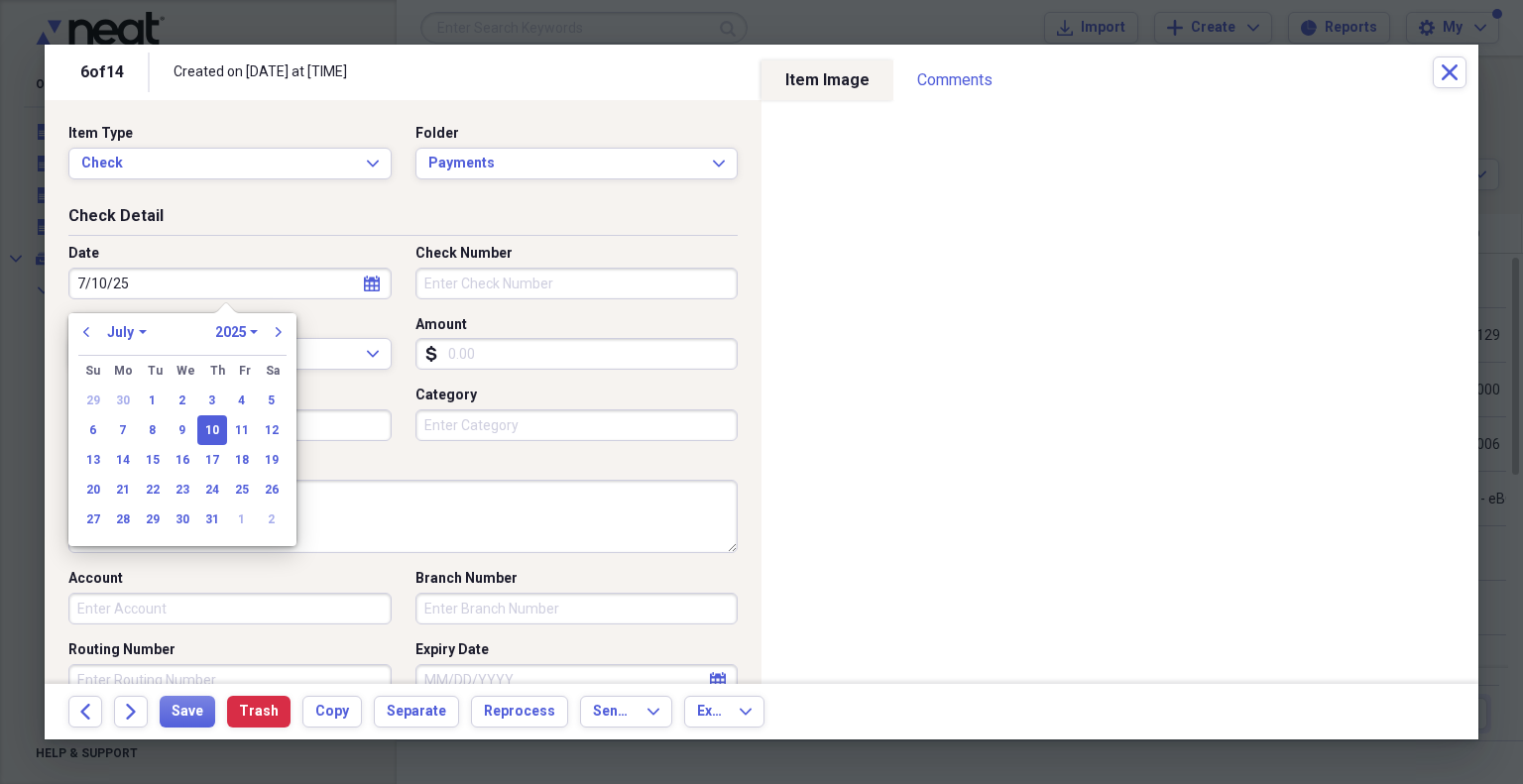 type on "07/10/2025" 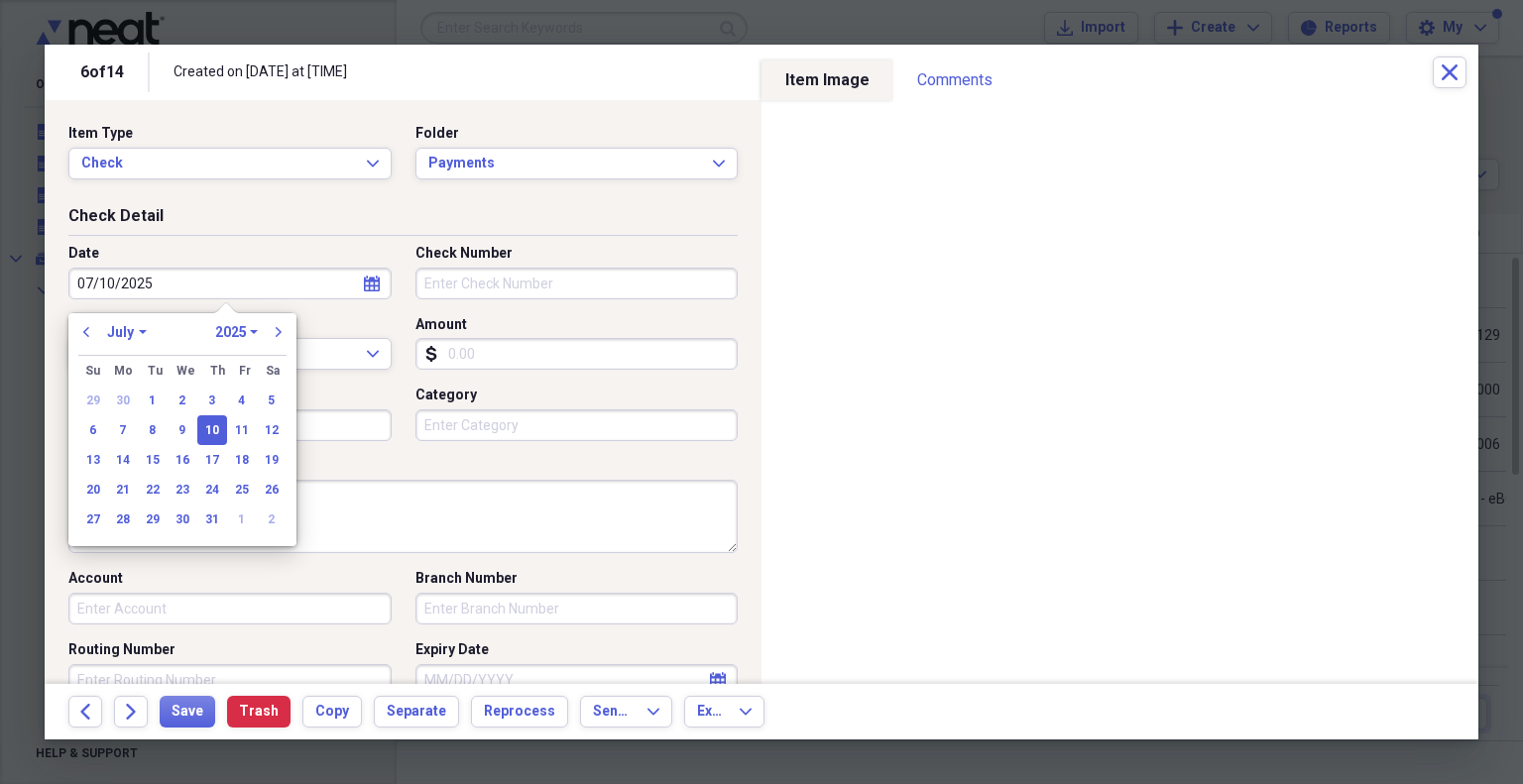 type 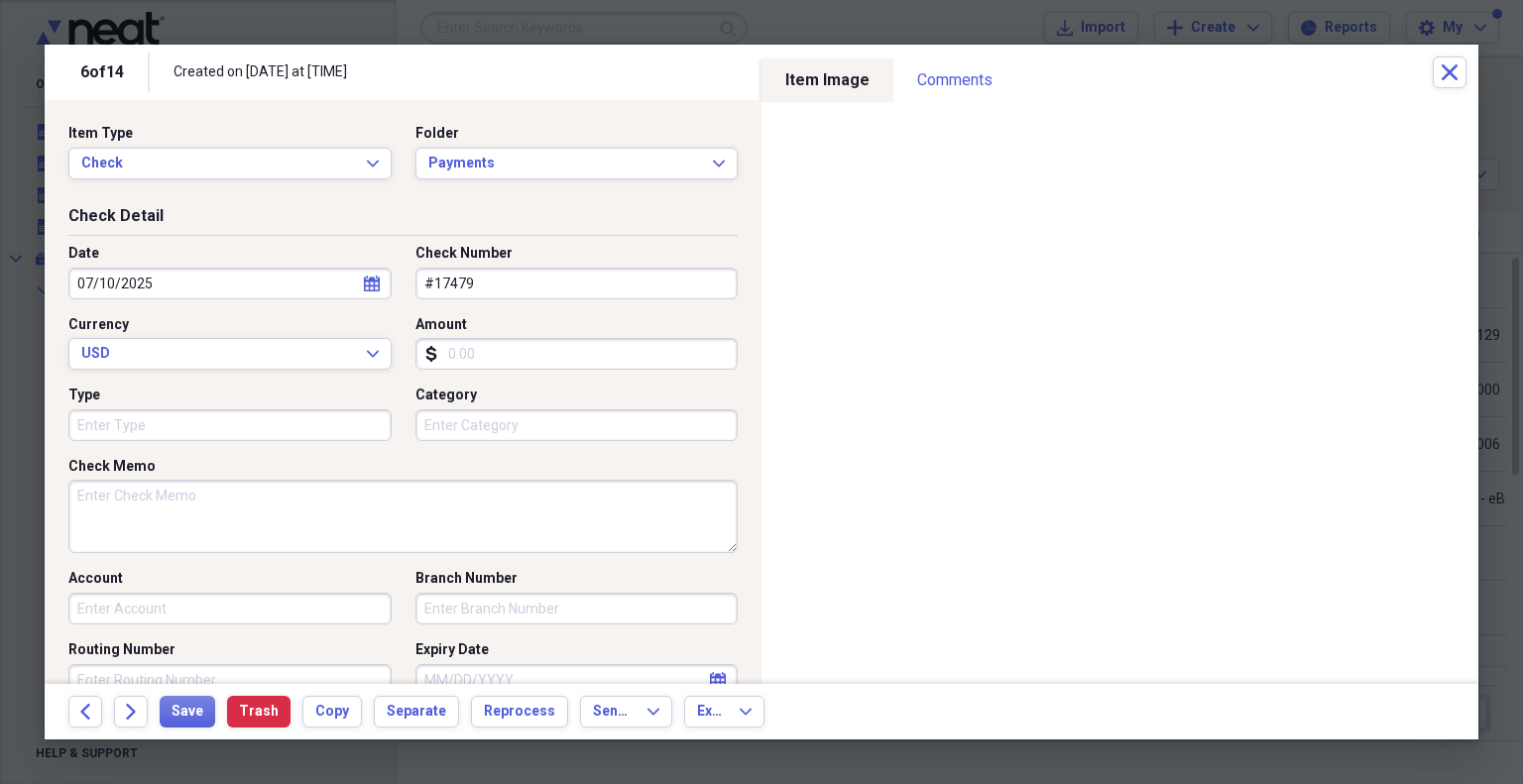 type on "#17479" 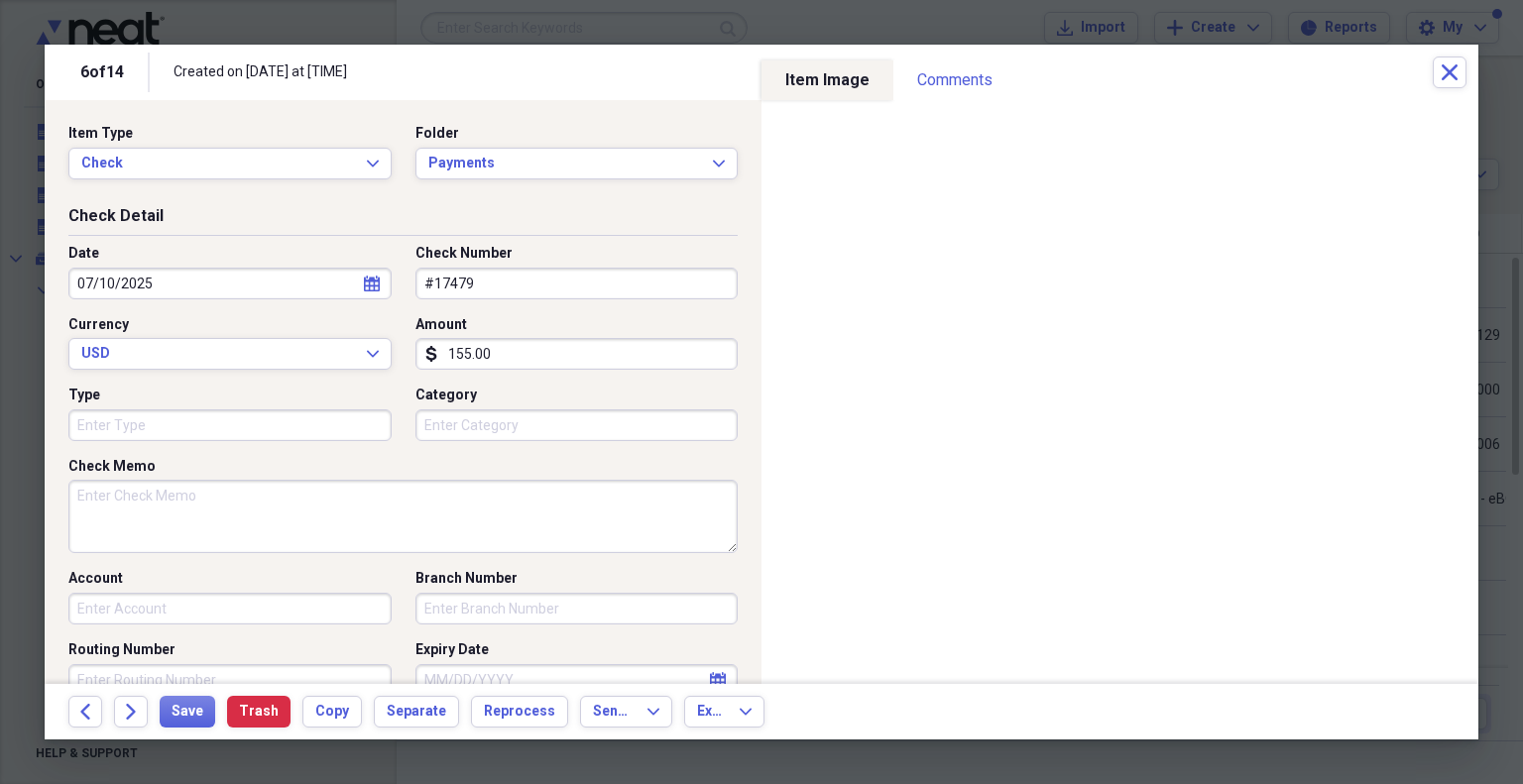 type on "155.00" 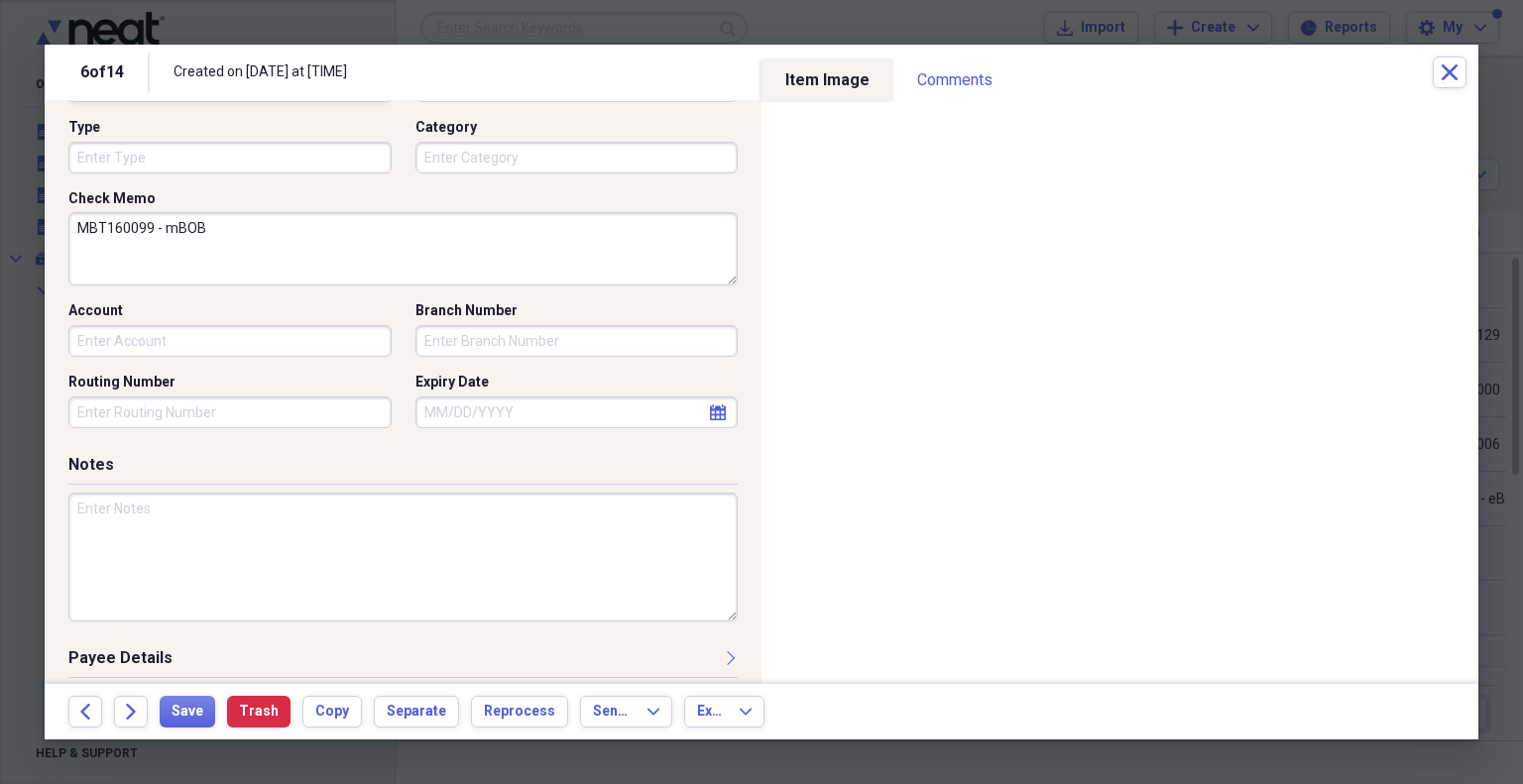 scroll, scrollTop: 278, scrollLeft: 0, axis: vertical 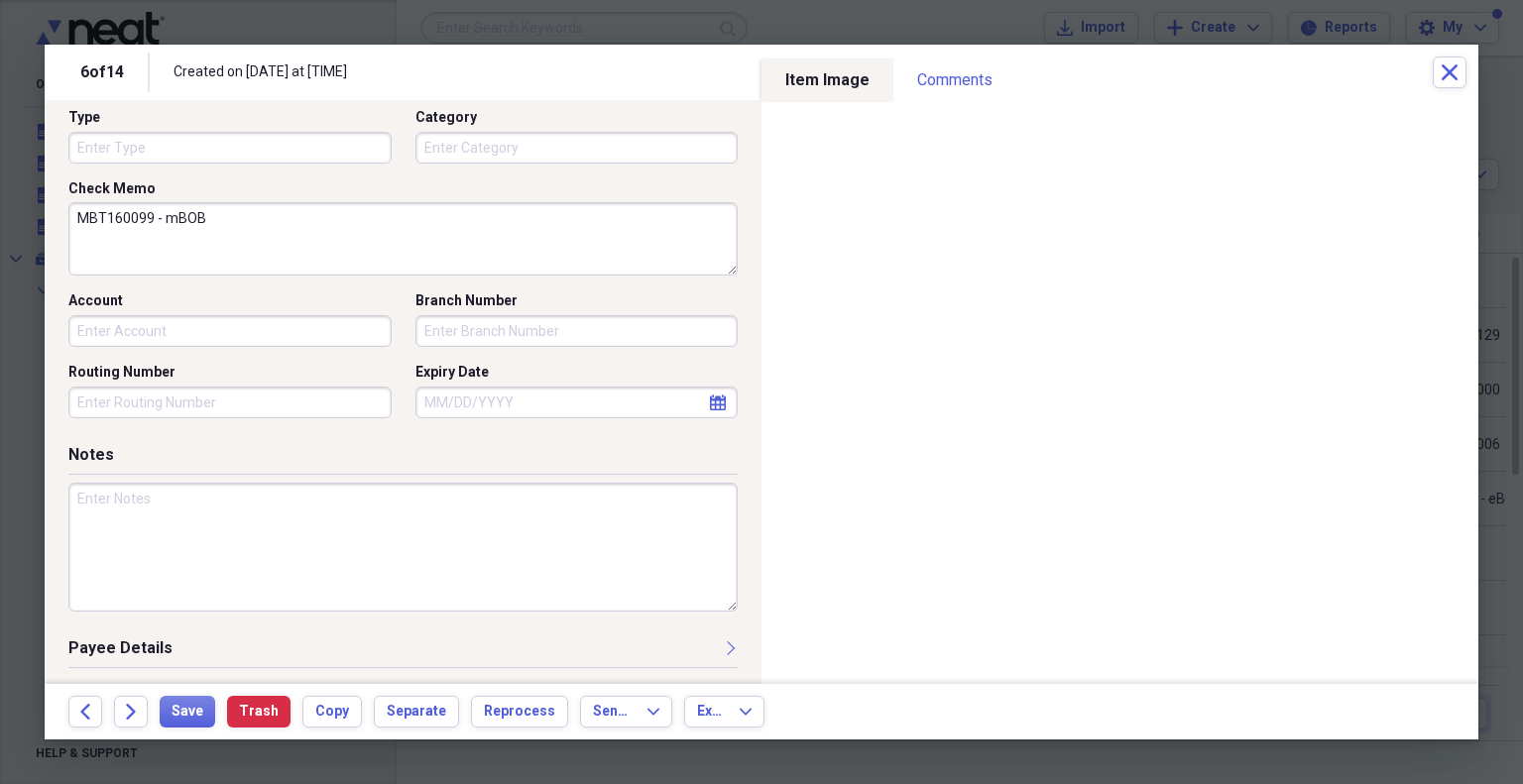 type on "MBT160099 - mBOB" 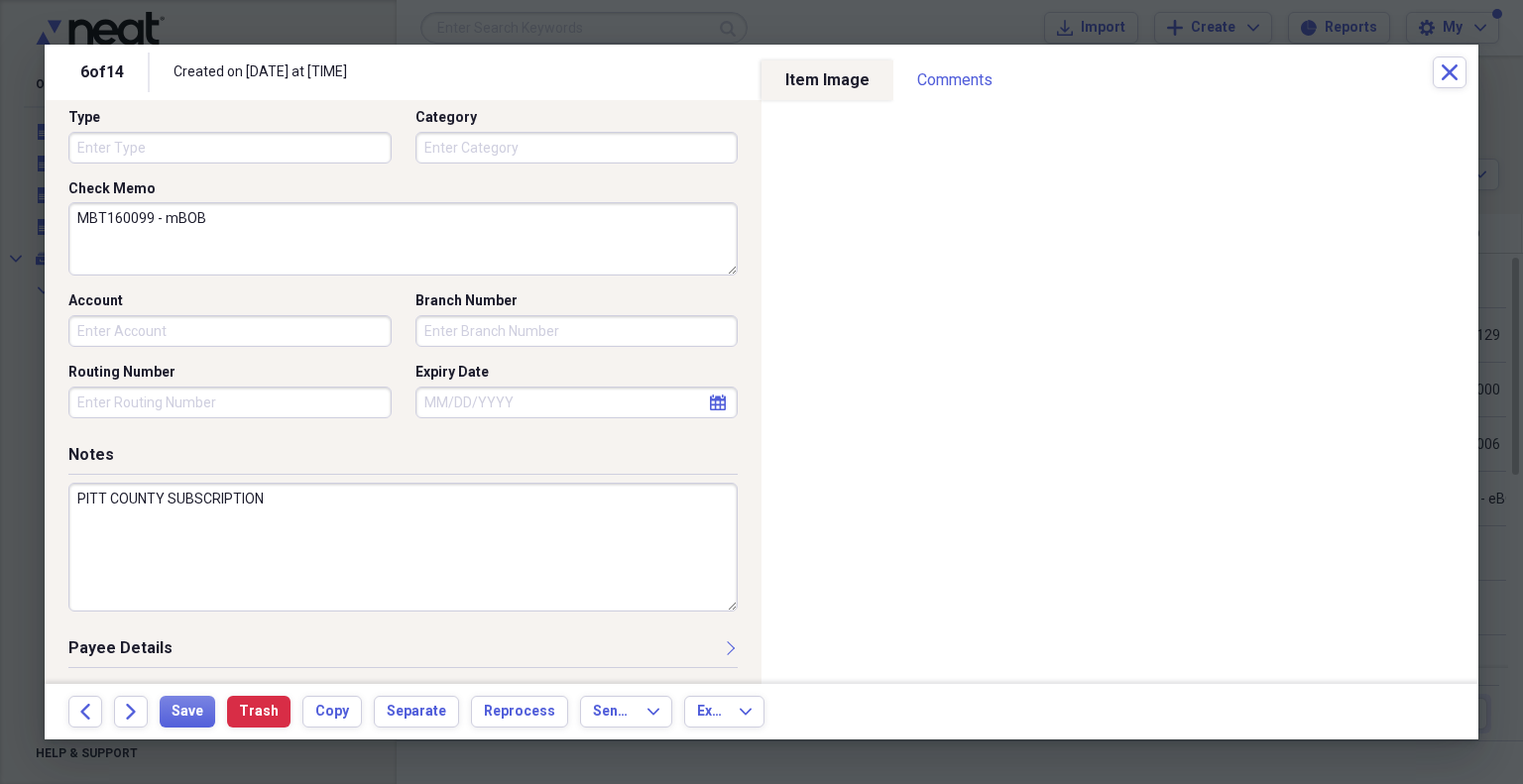 scroll, scrollTop: 376, scrollLeft: 0, axis: vertical 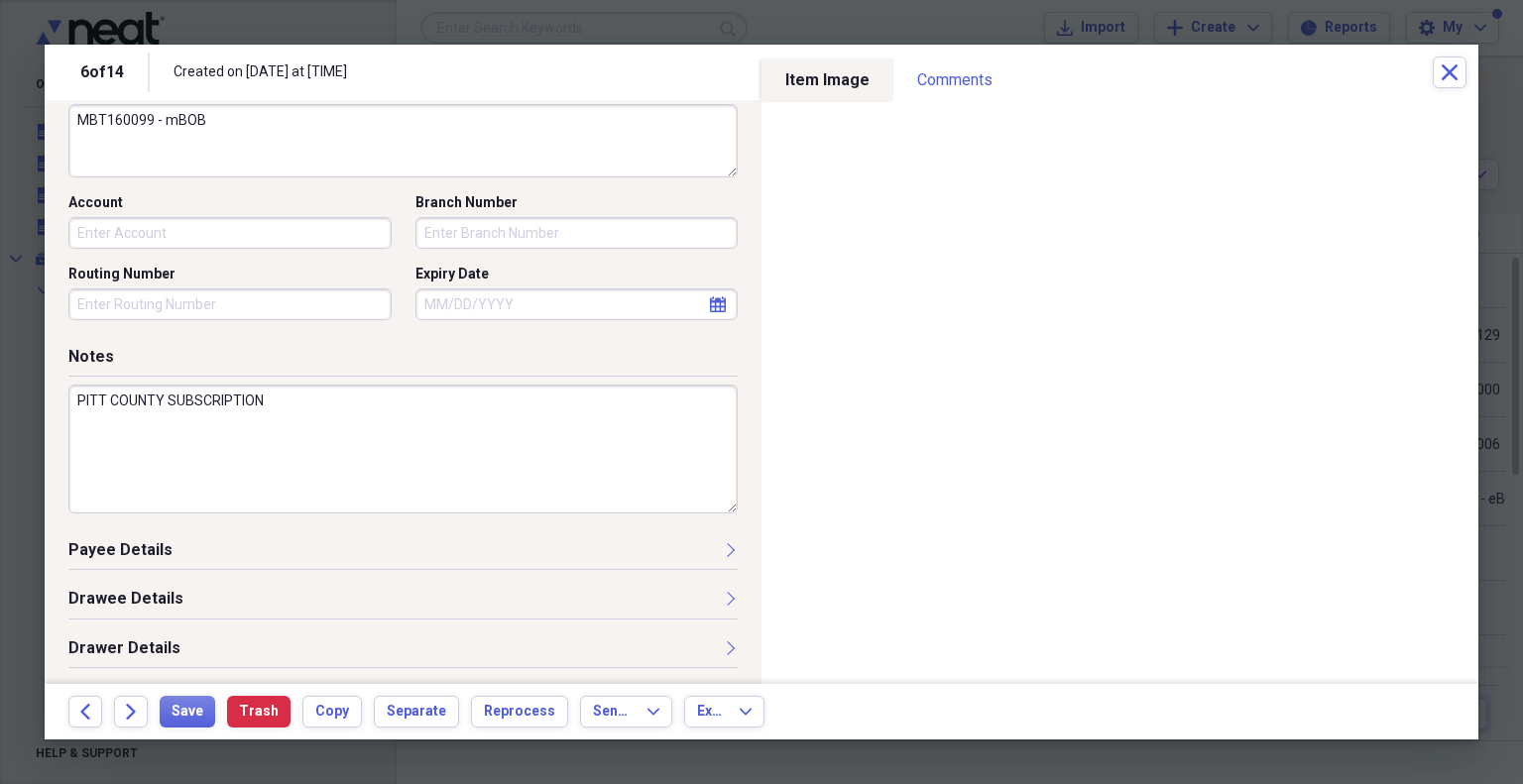 type on "PITT COUNTY SUBSCRIPTION" 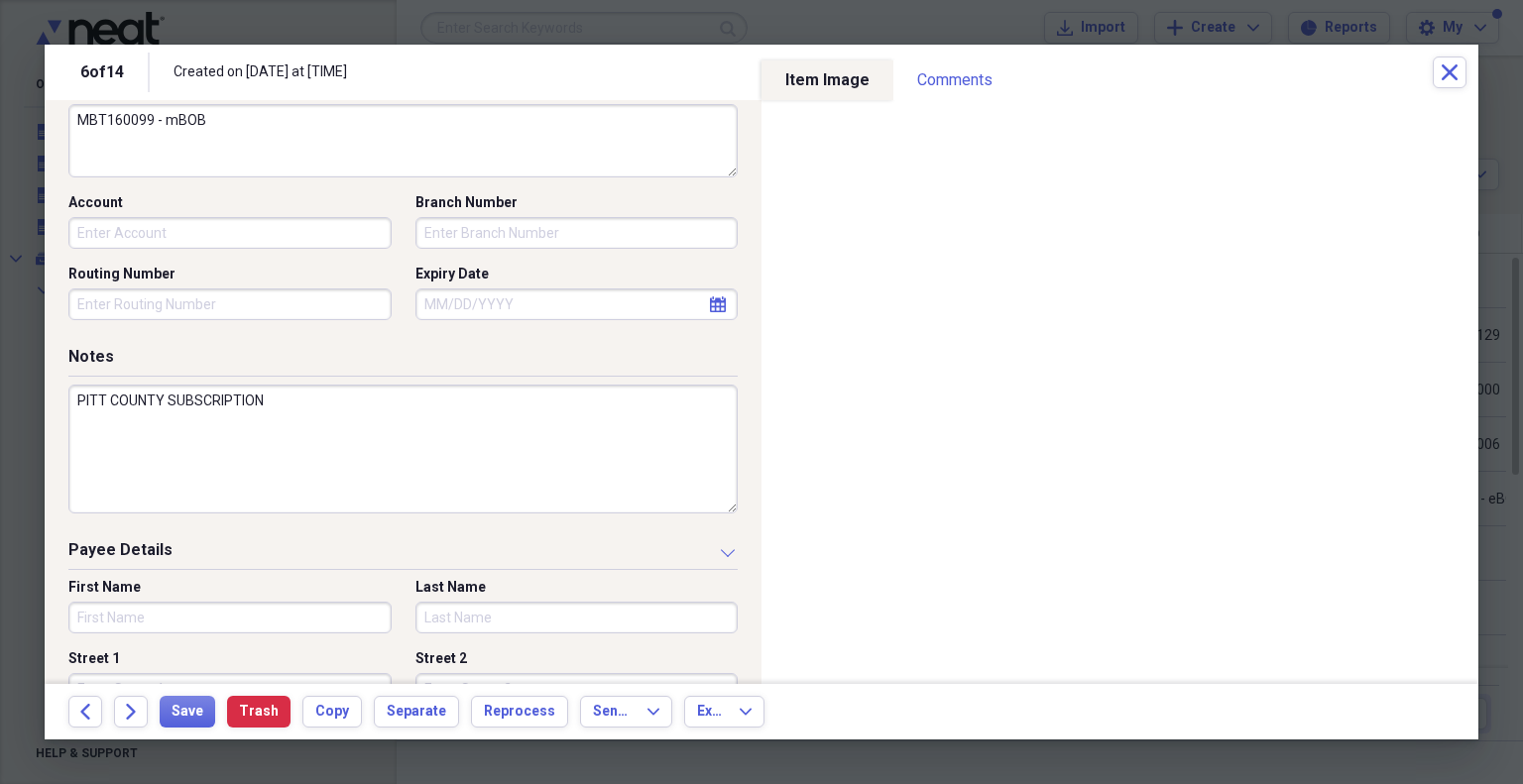 click on "First Name" at bounding box center [230, 617] 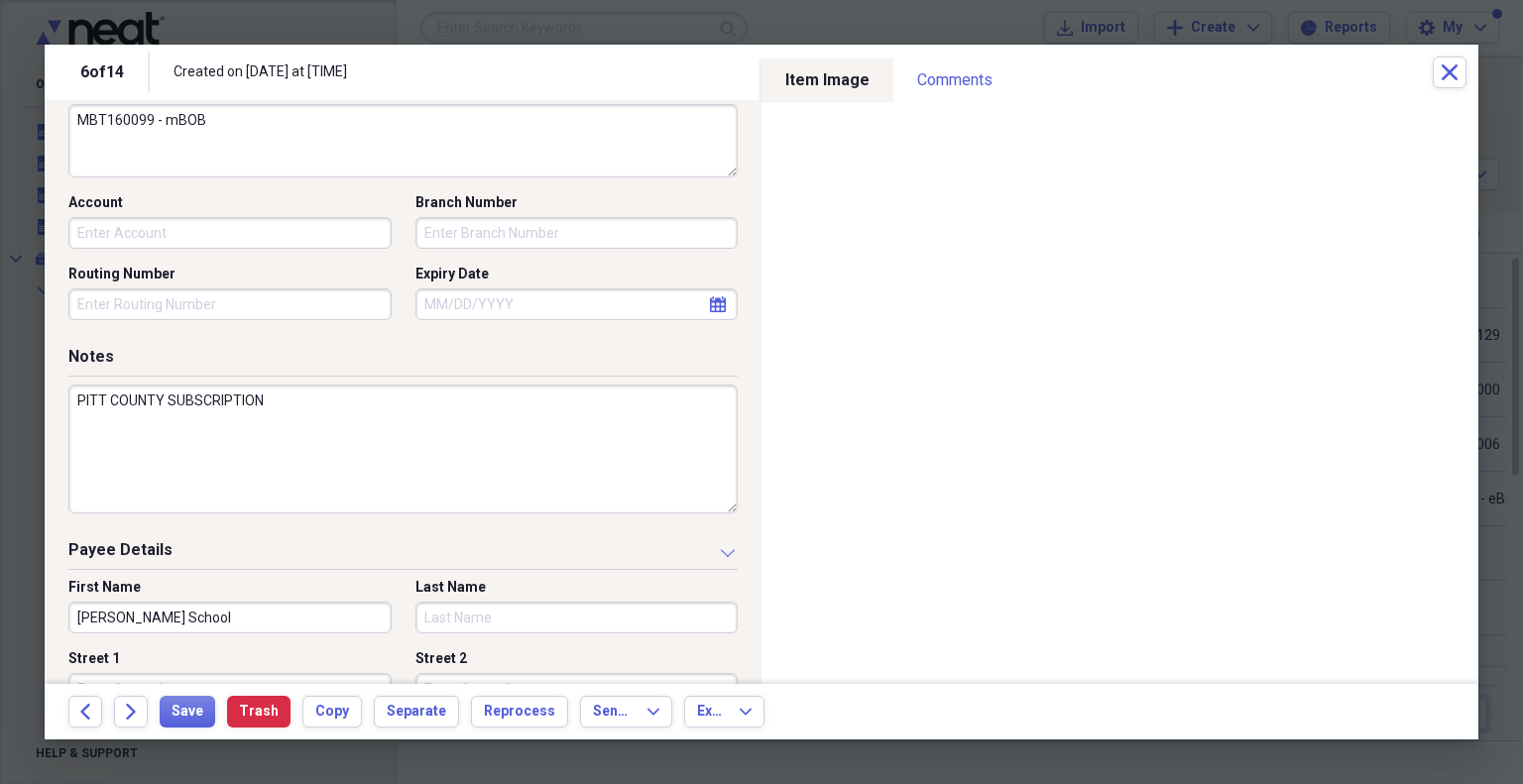 type on "[PERSON_NAME] School" 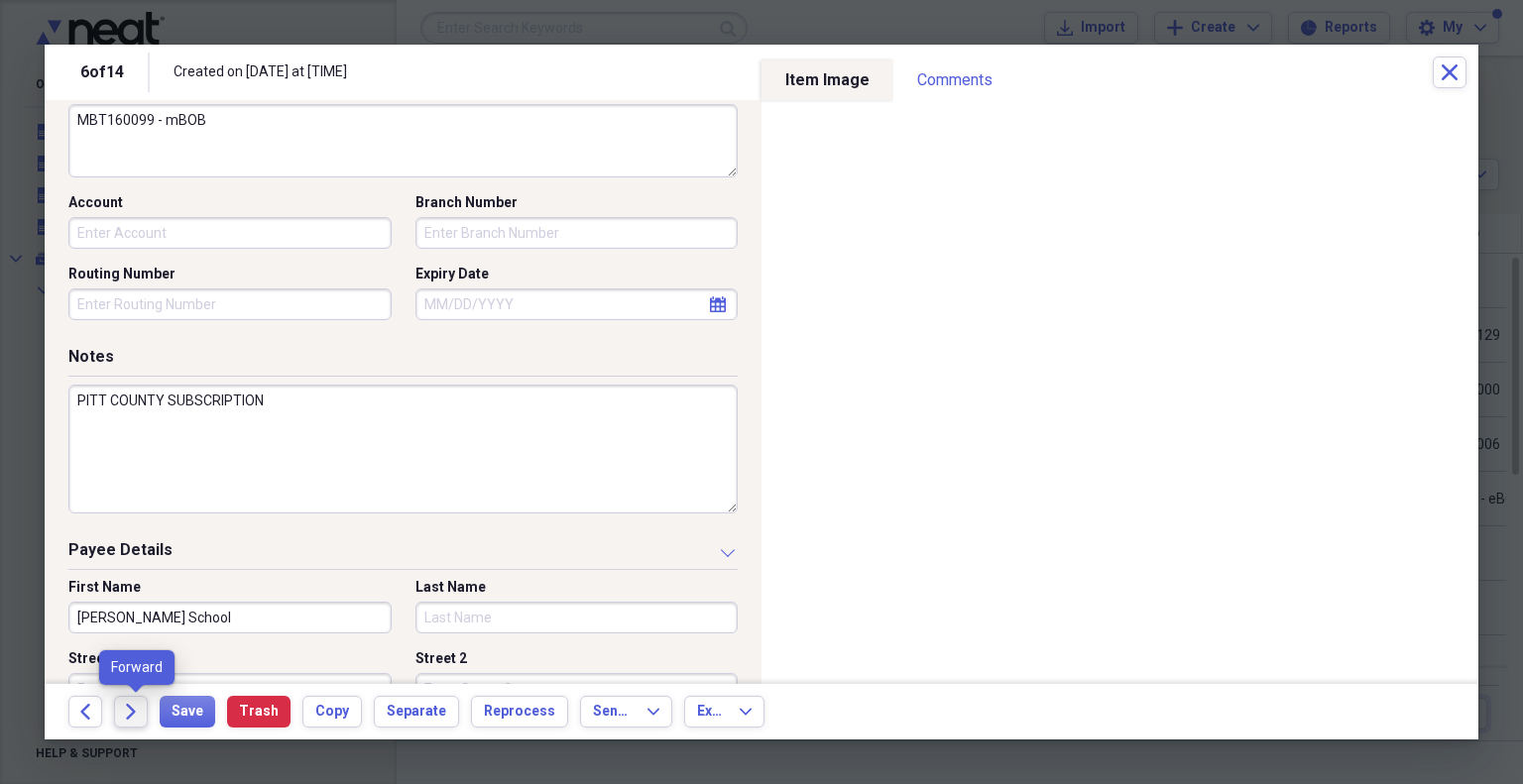 click on "Forward" 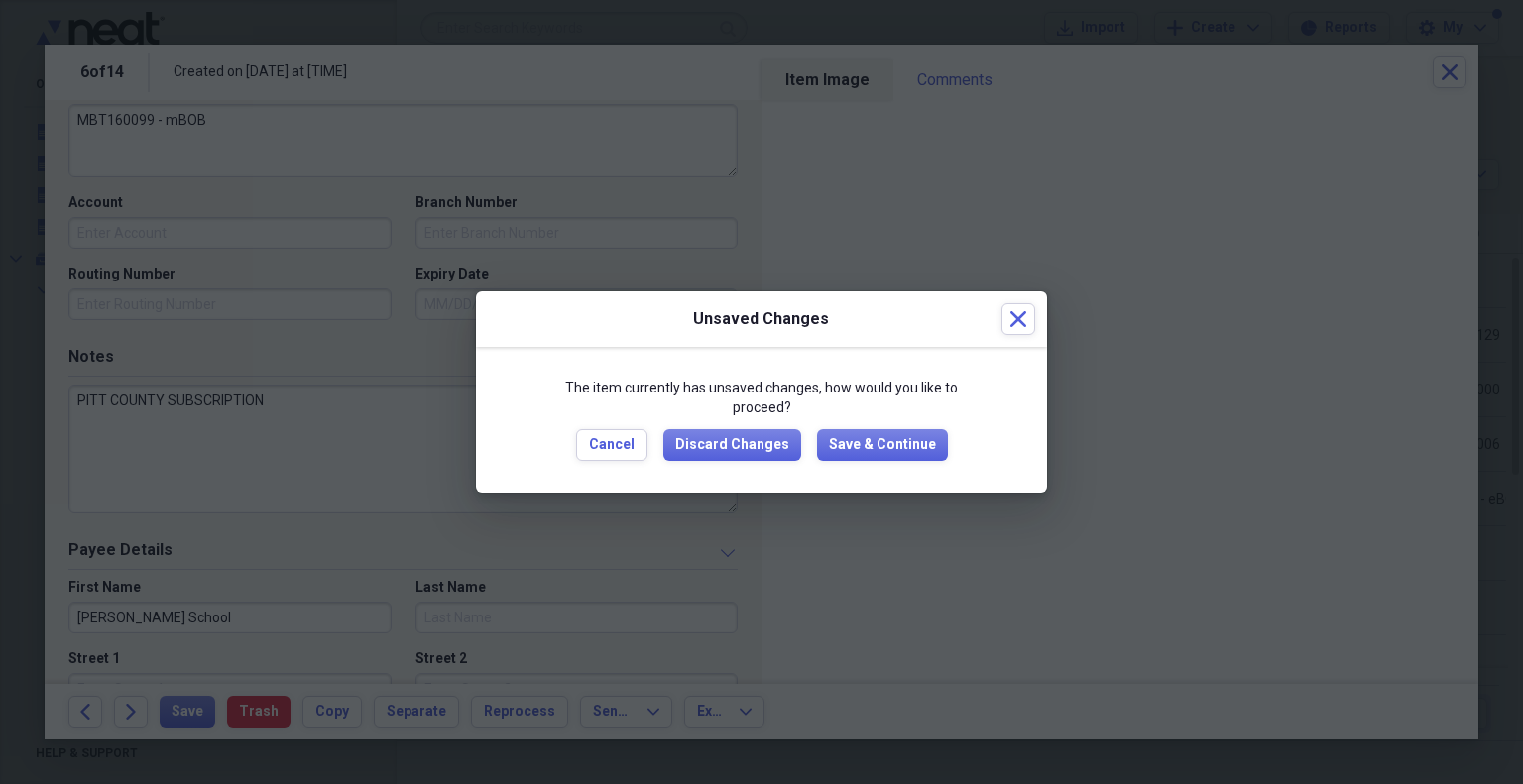 click at bounding box center (762, 392) 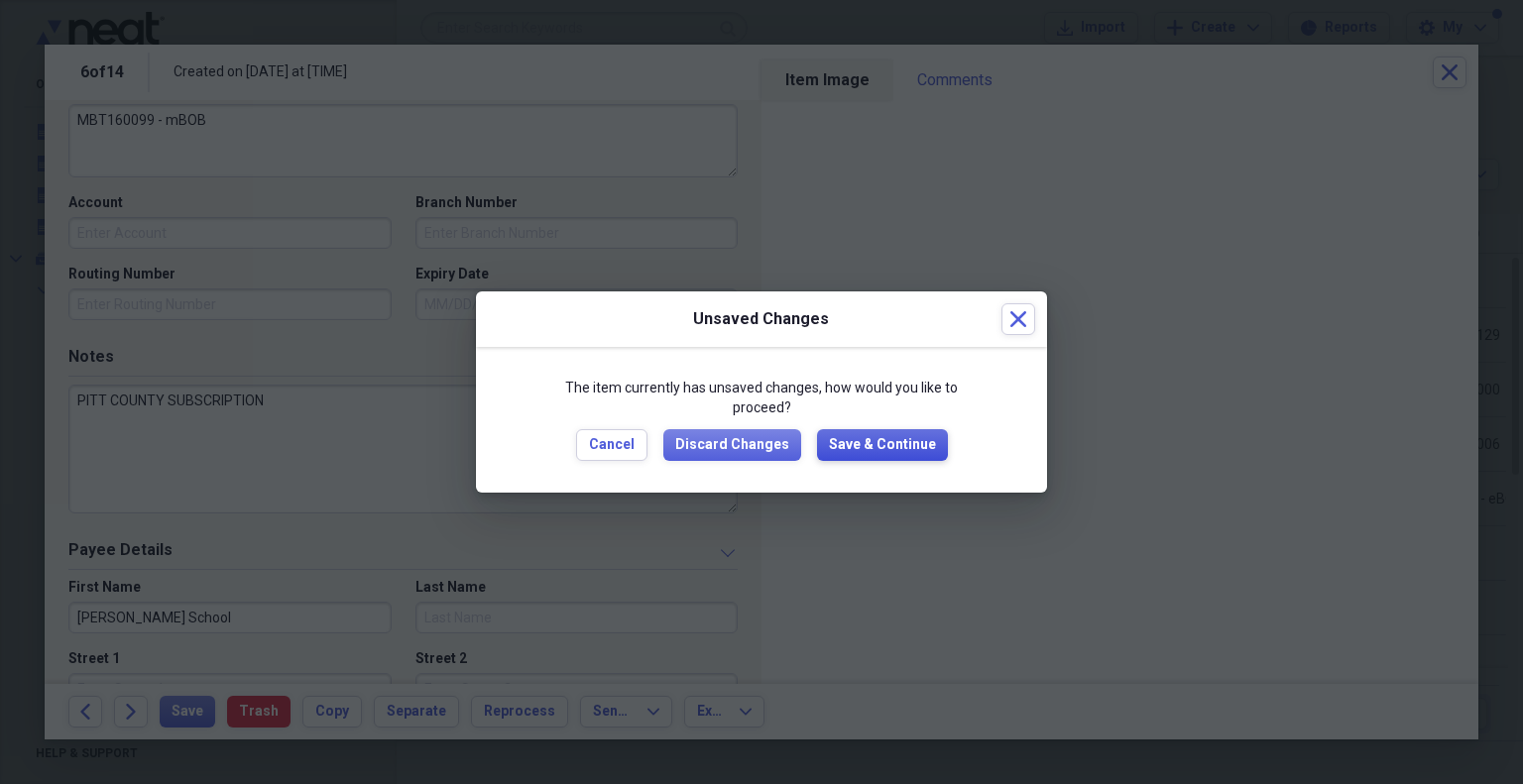 click on "Save & Continue" at bounding box center (882, 445) 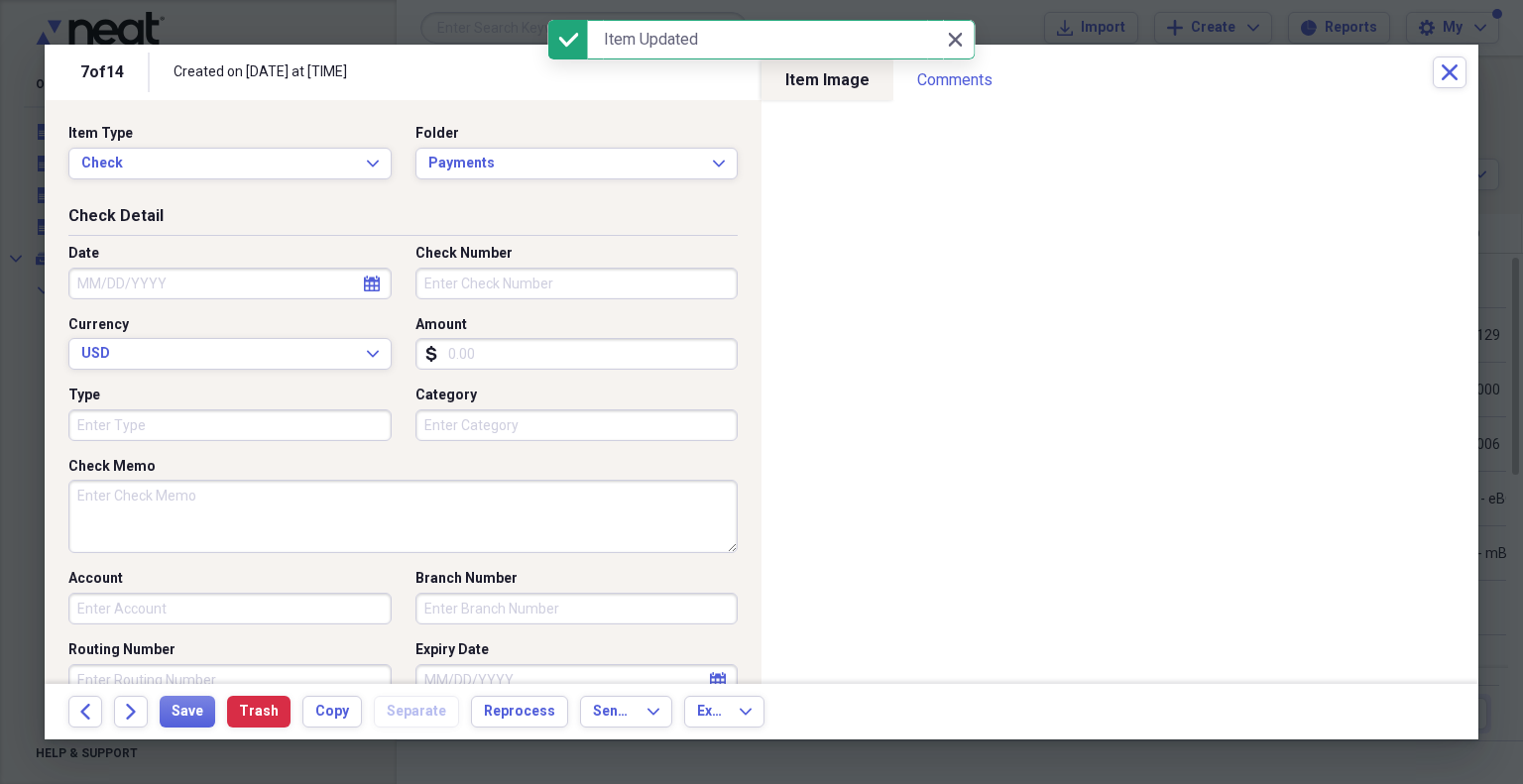 click on "Date" at bounding box center [230, 283] 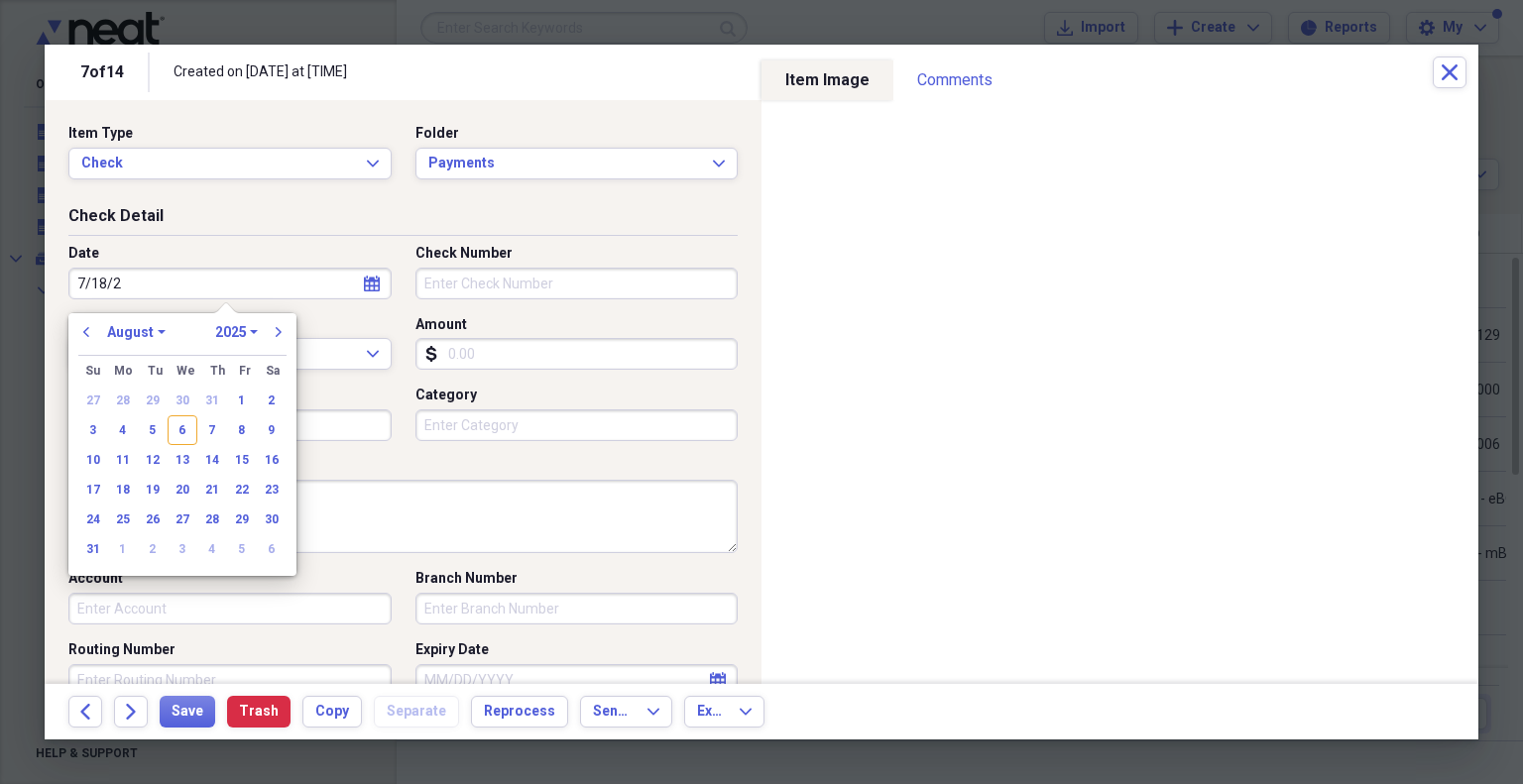 type on "7/18/25" 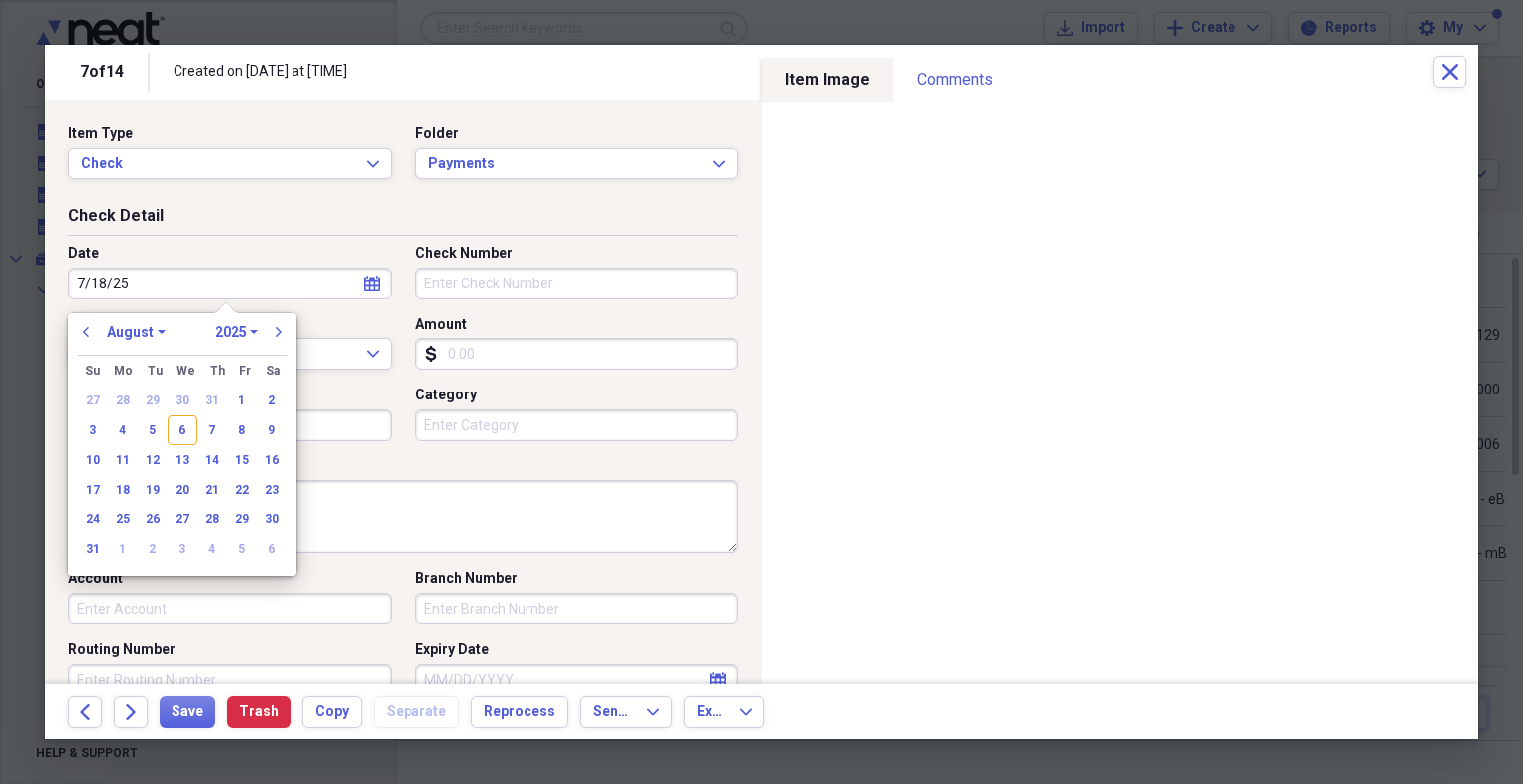 select on "6" 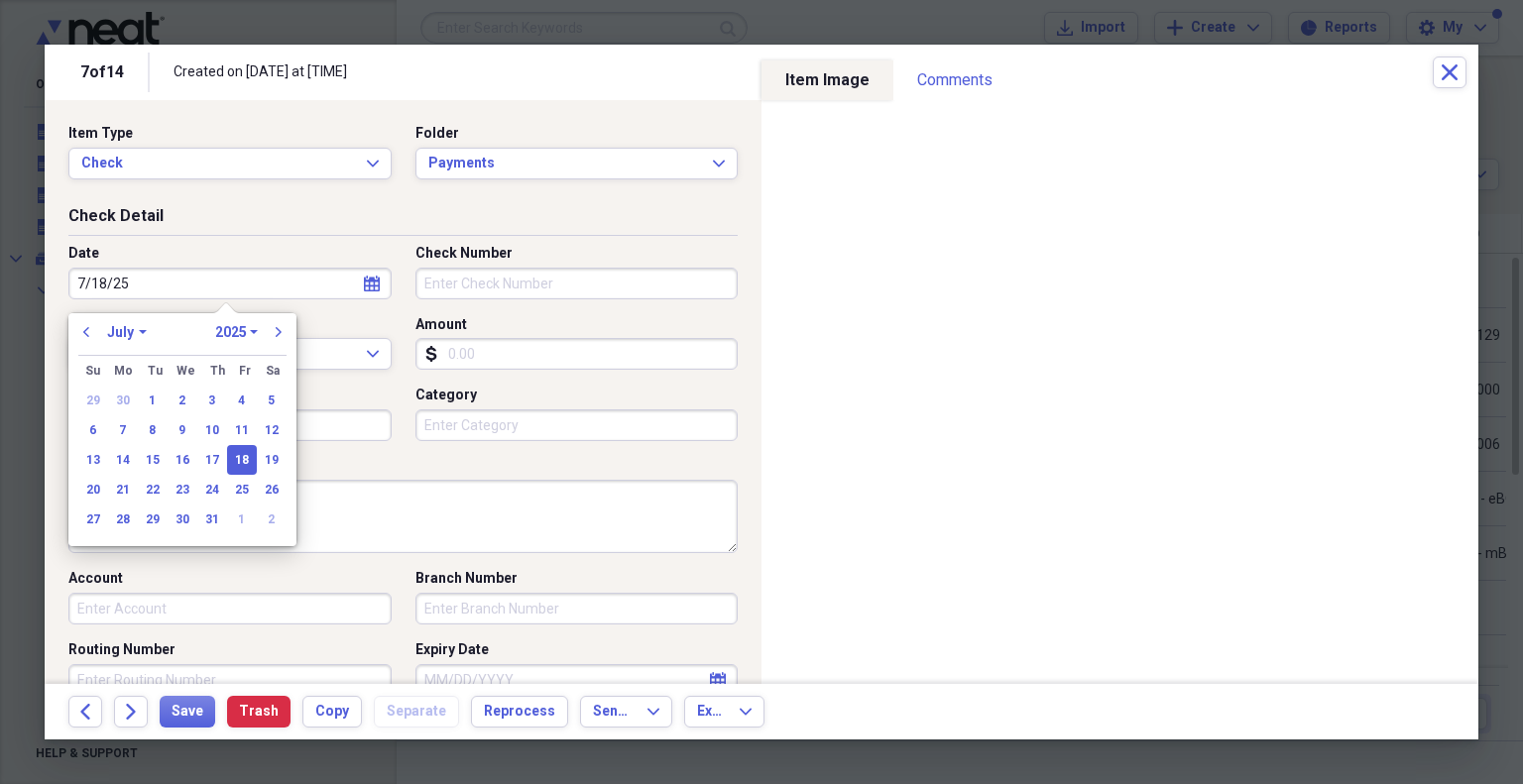 type on "07/18/2025" 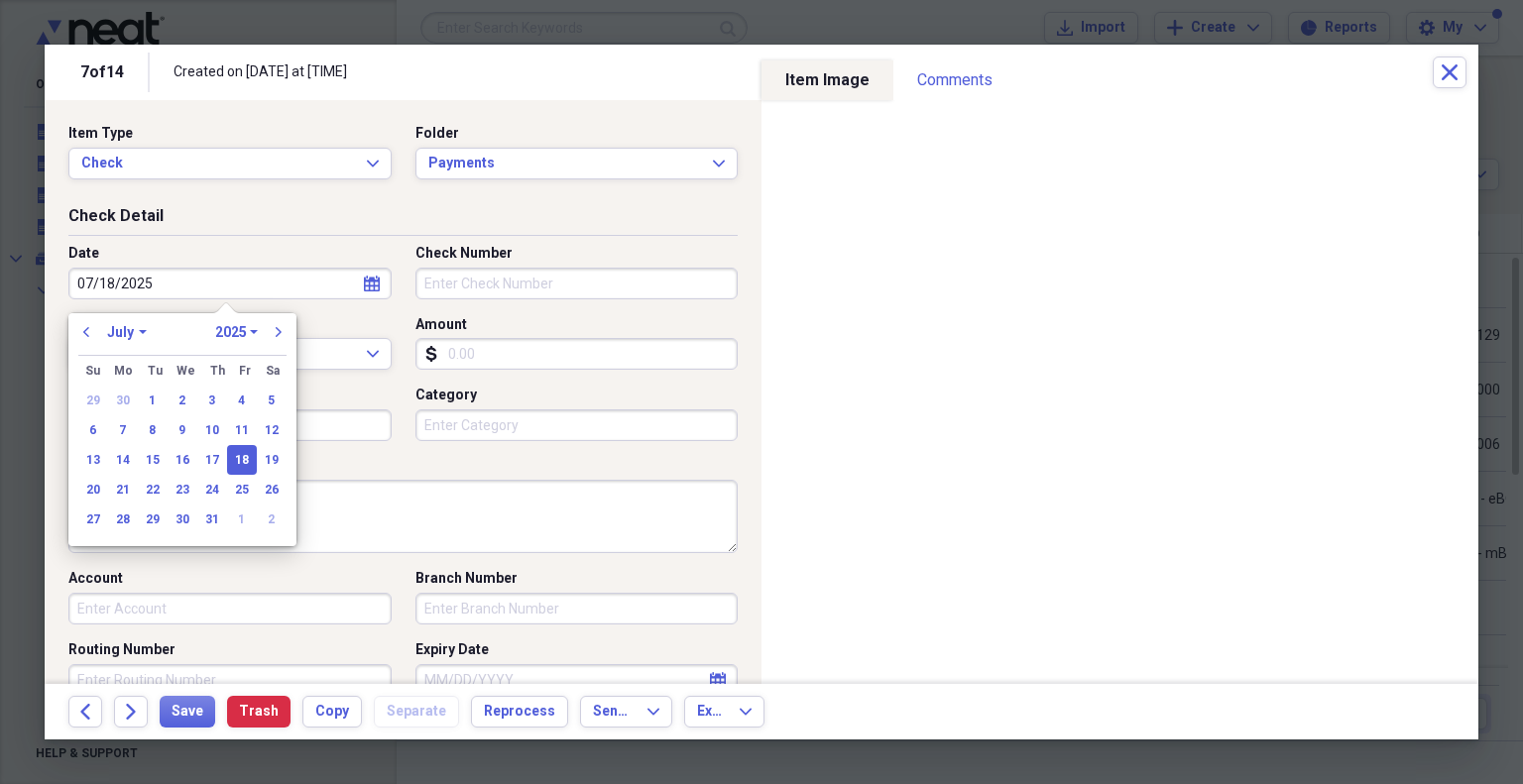 click on "Check Number" at bounding box center [577, 283] 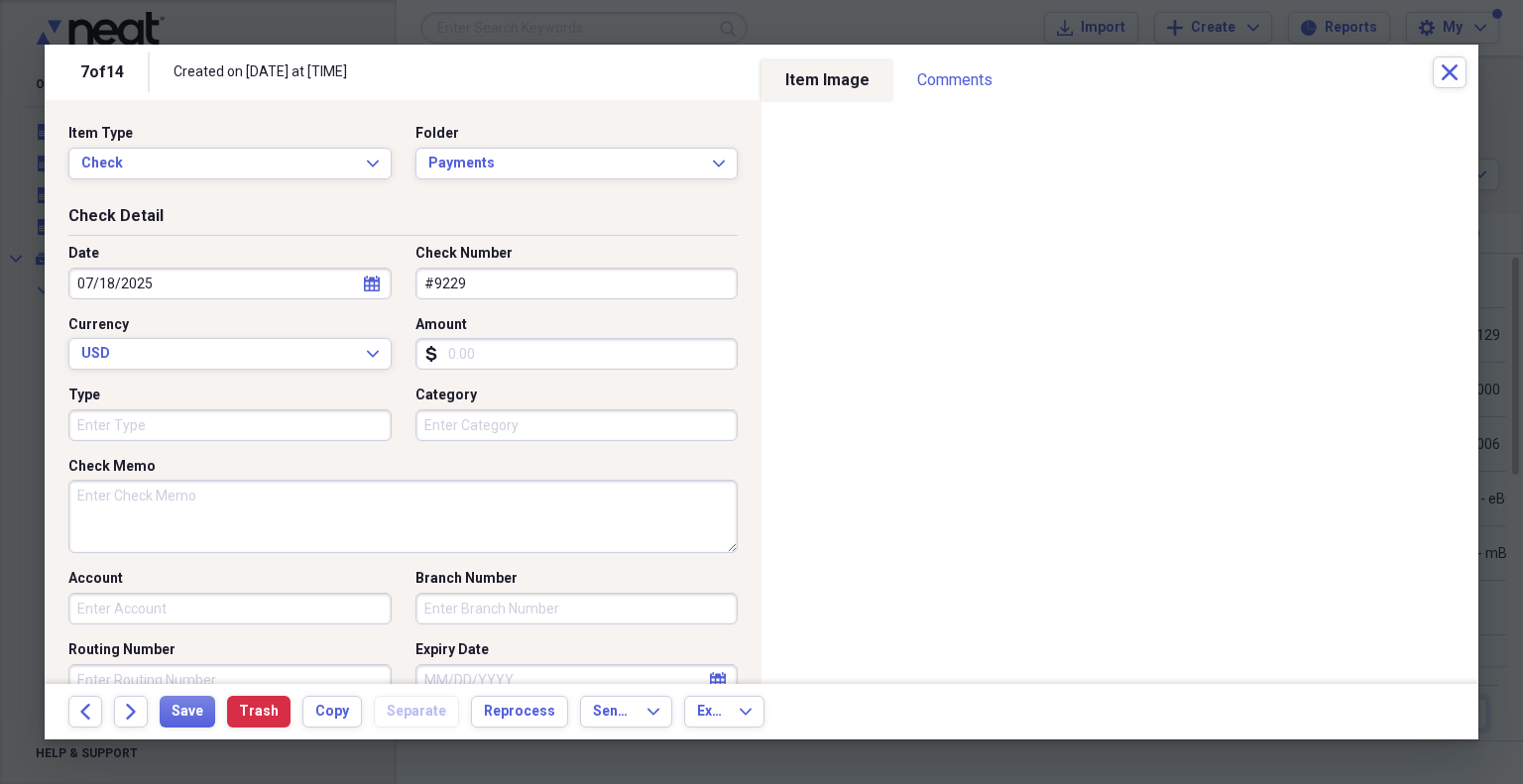 type on "#9229" 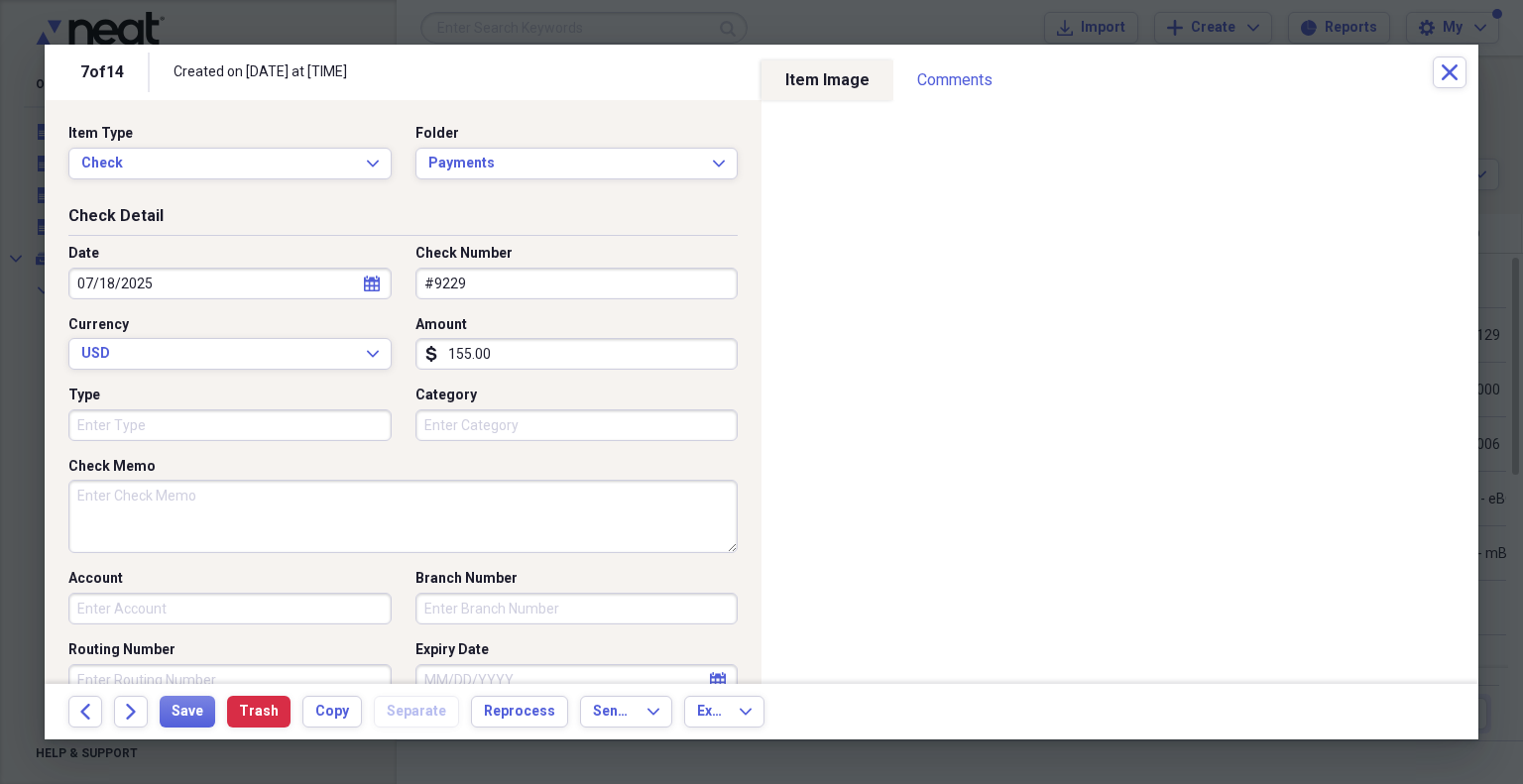 type on "155.00" 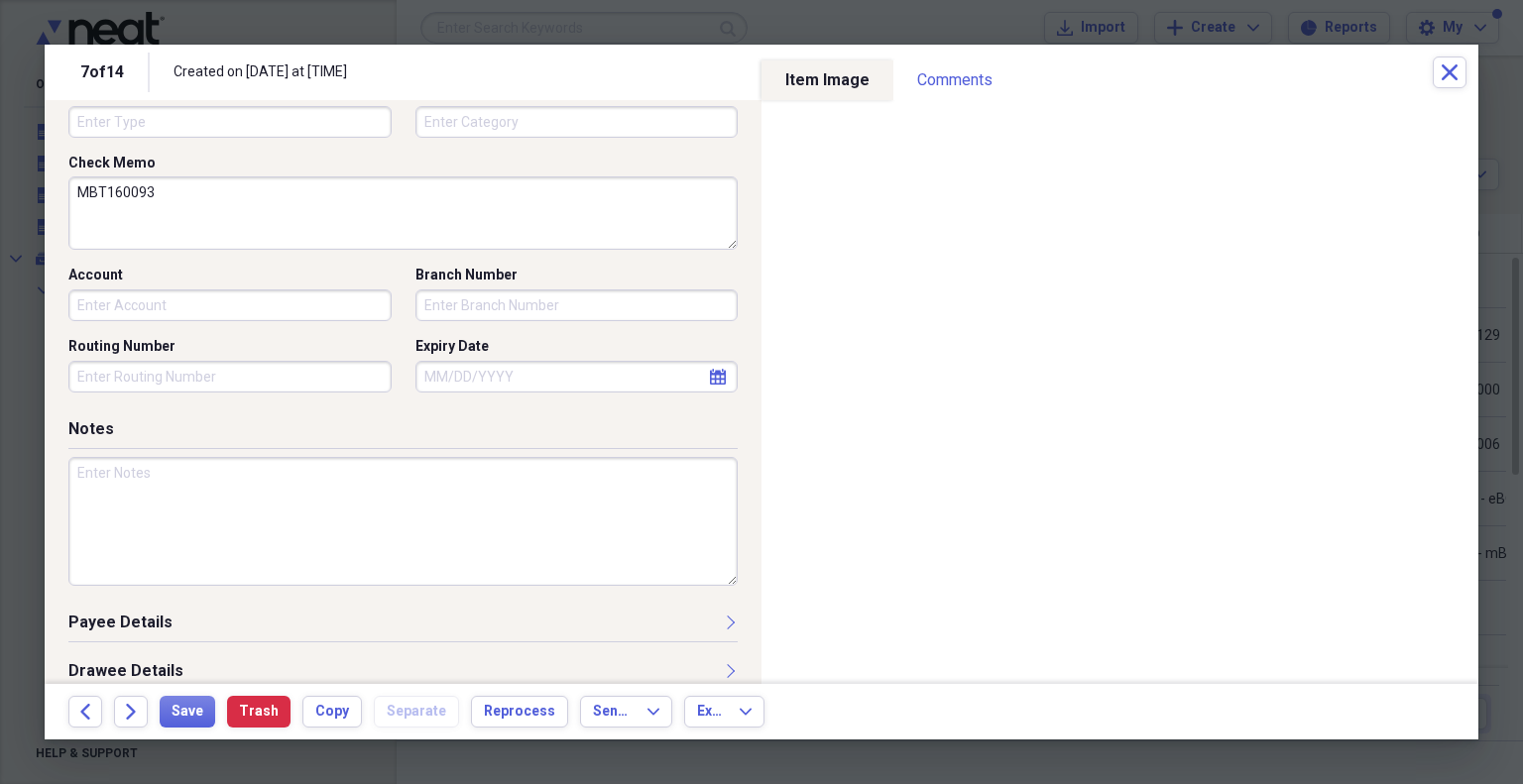 scroll, scrollTop: 321, scrollLeft: 0, axis: vertical 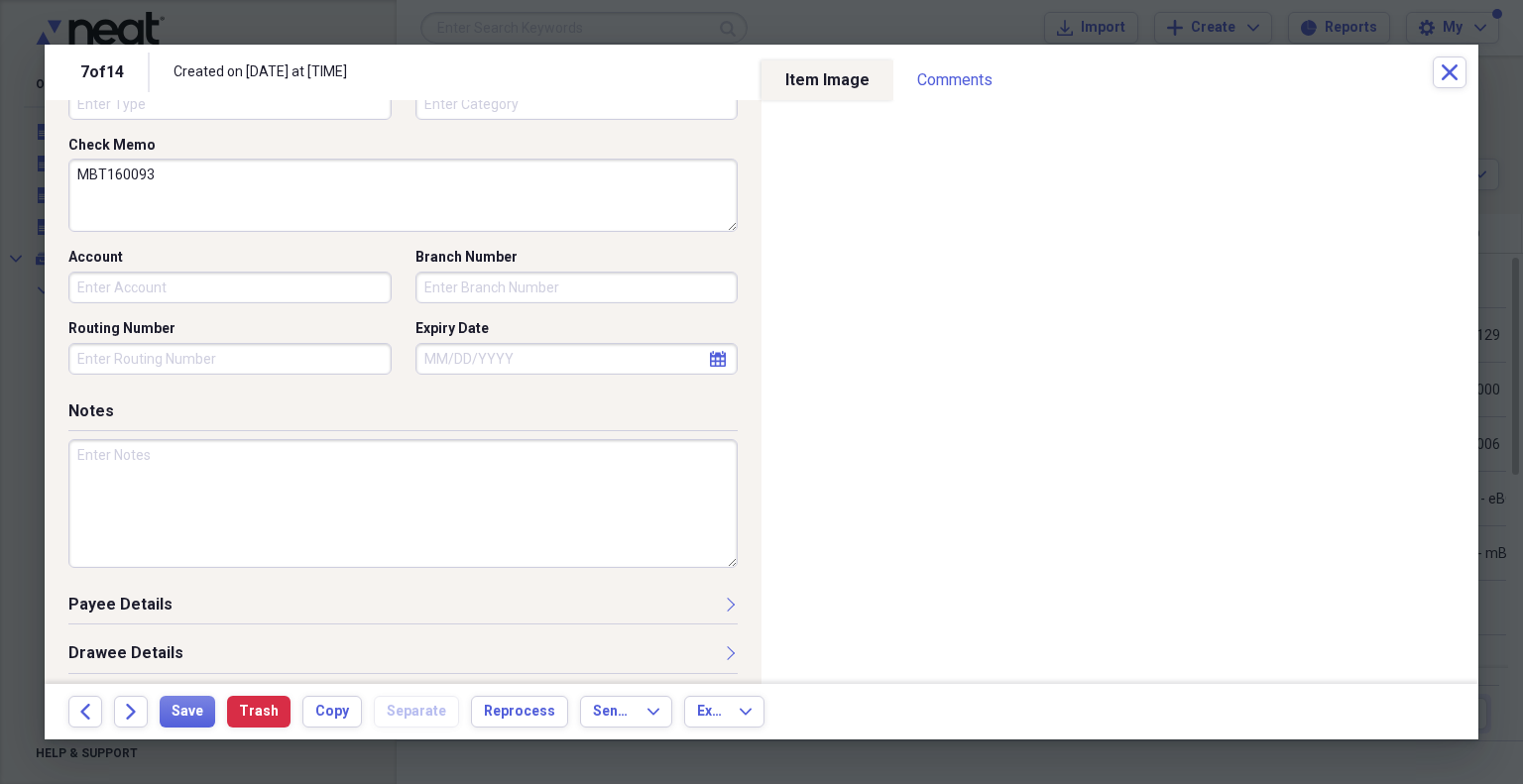 type on "MBT160093" 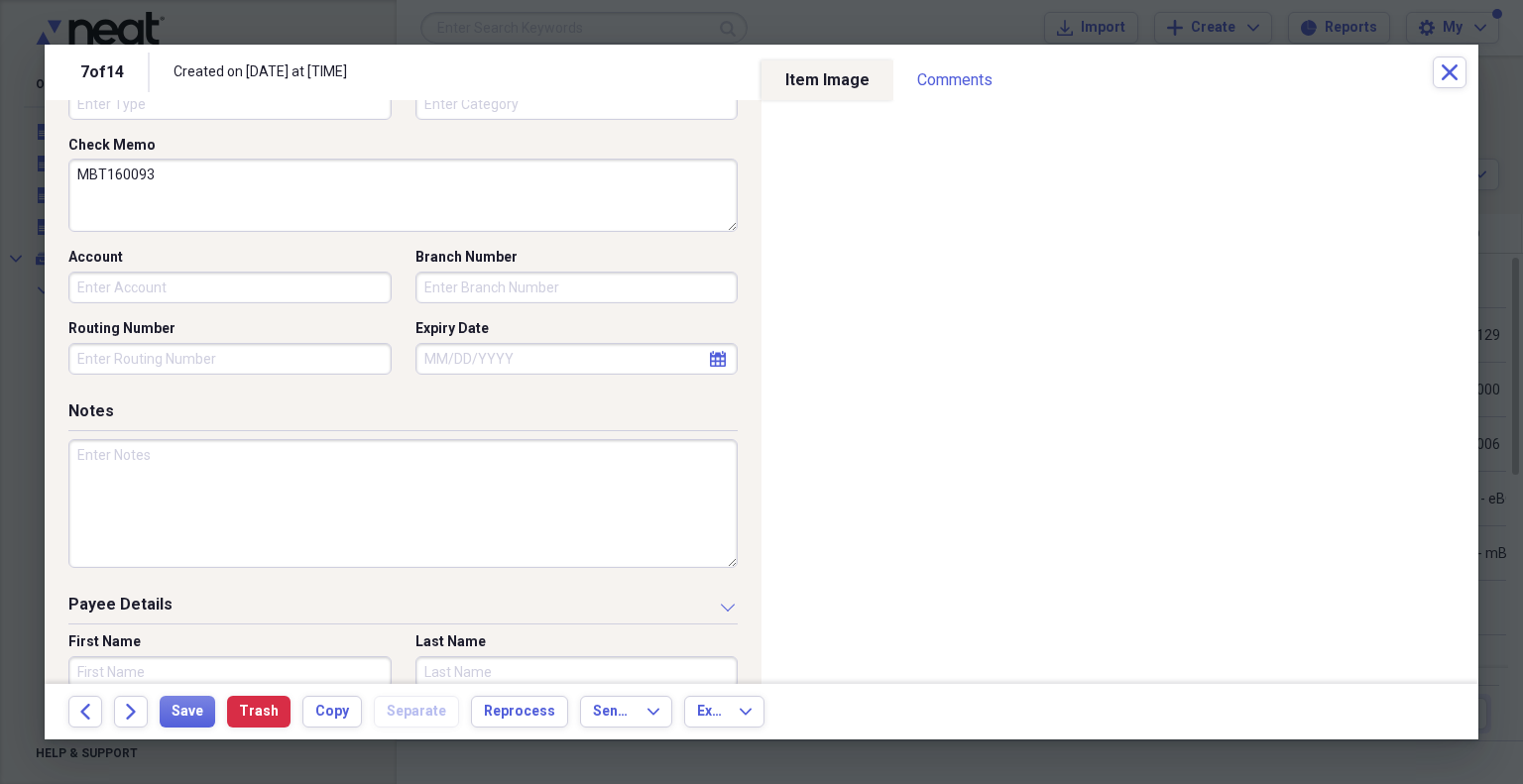 click on "First Name" at bounding box center (230, 672) 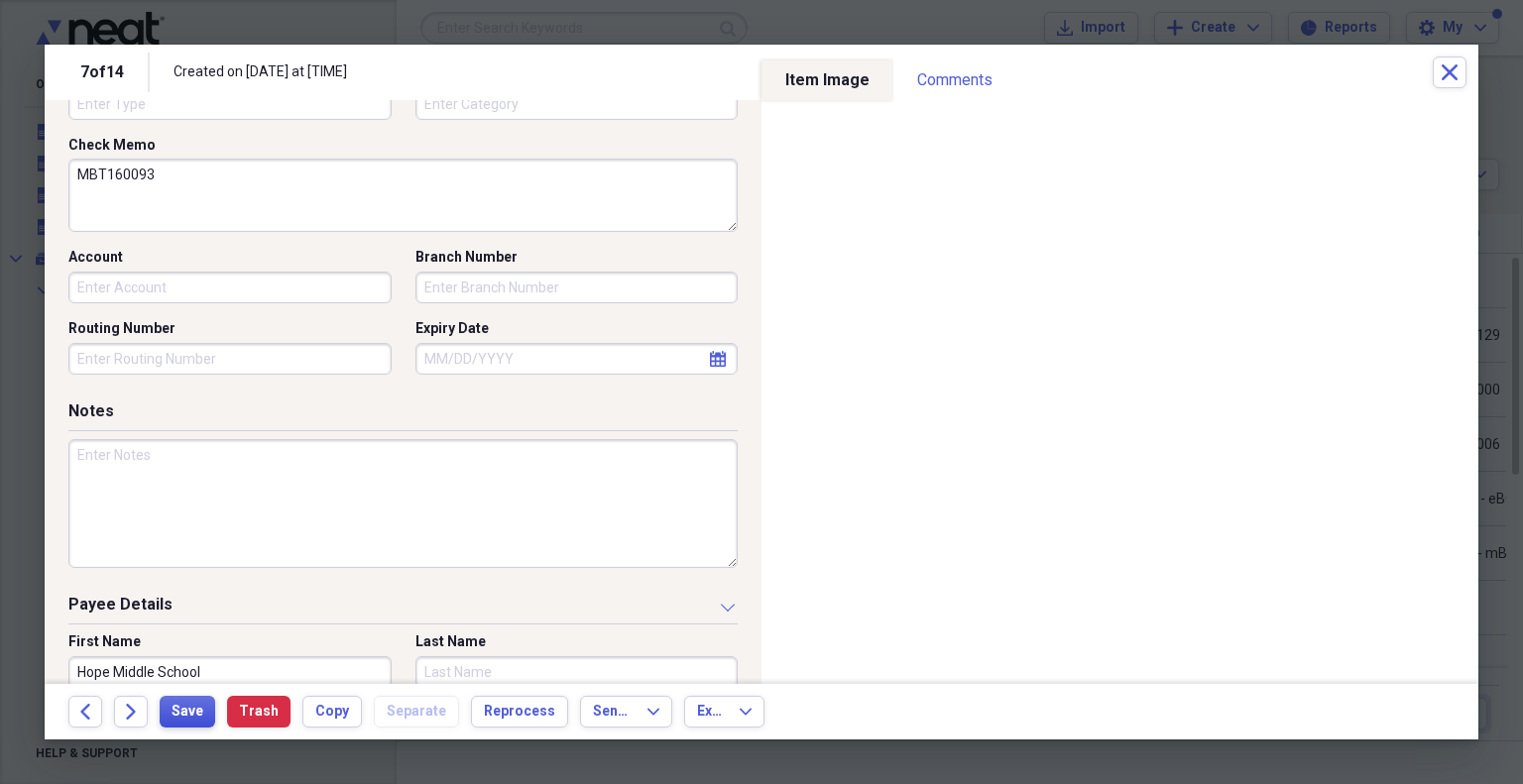 type on "Hope Middle School" 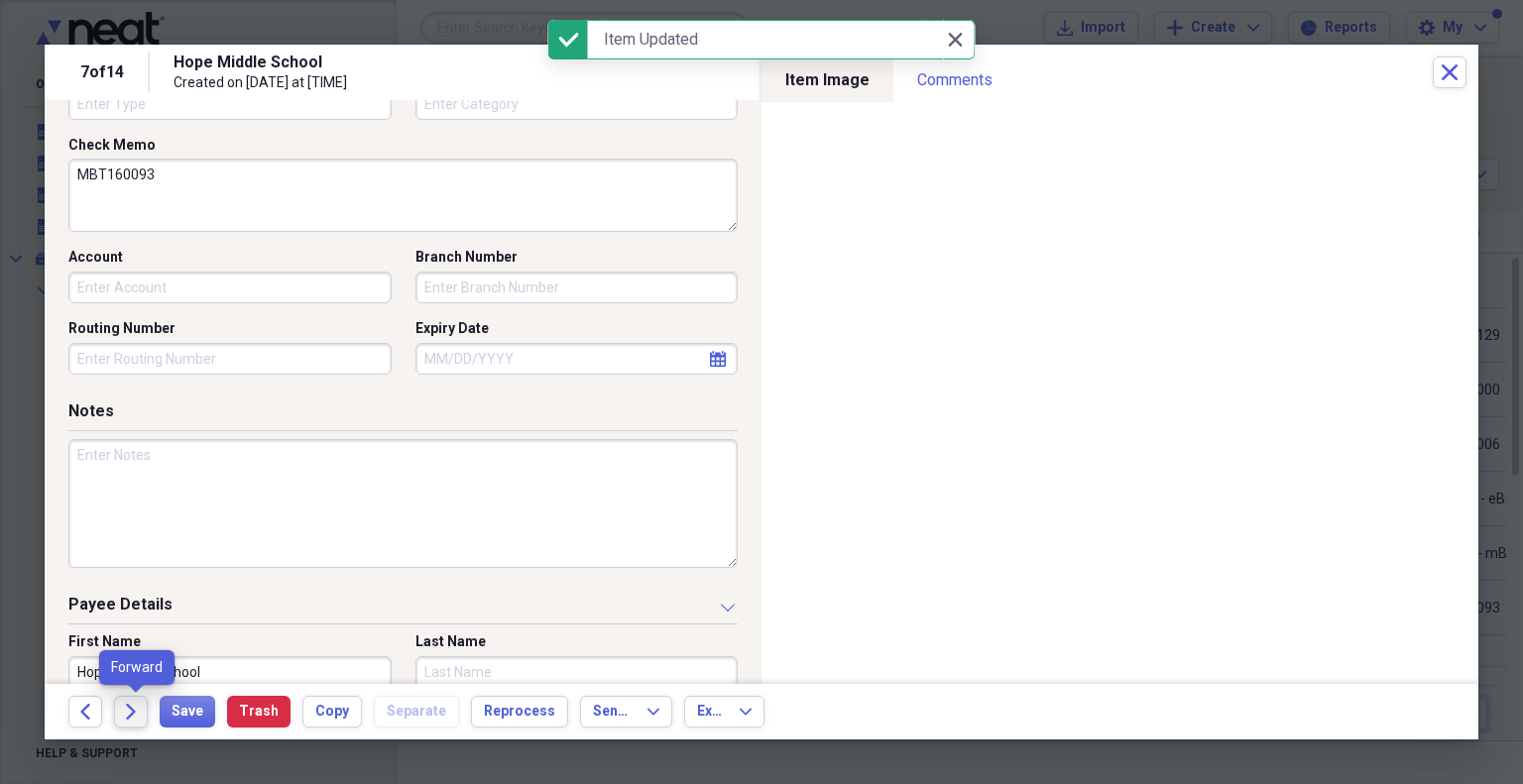 click on "Forward" 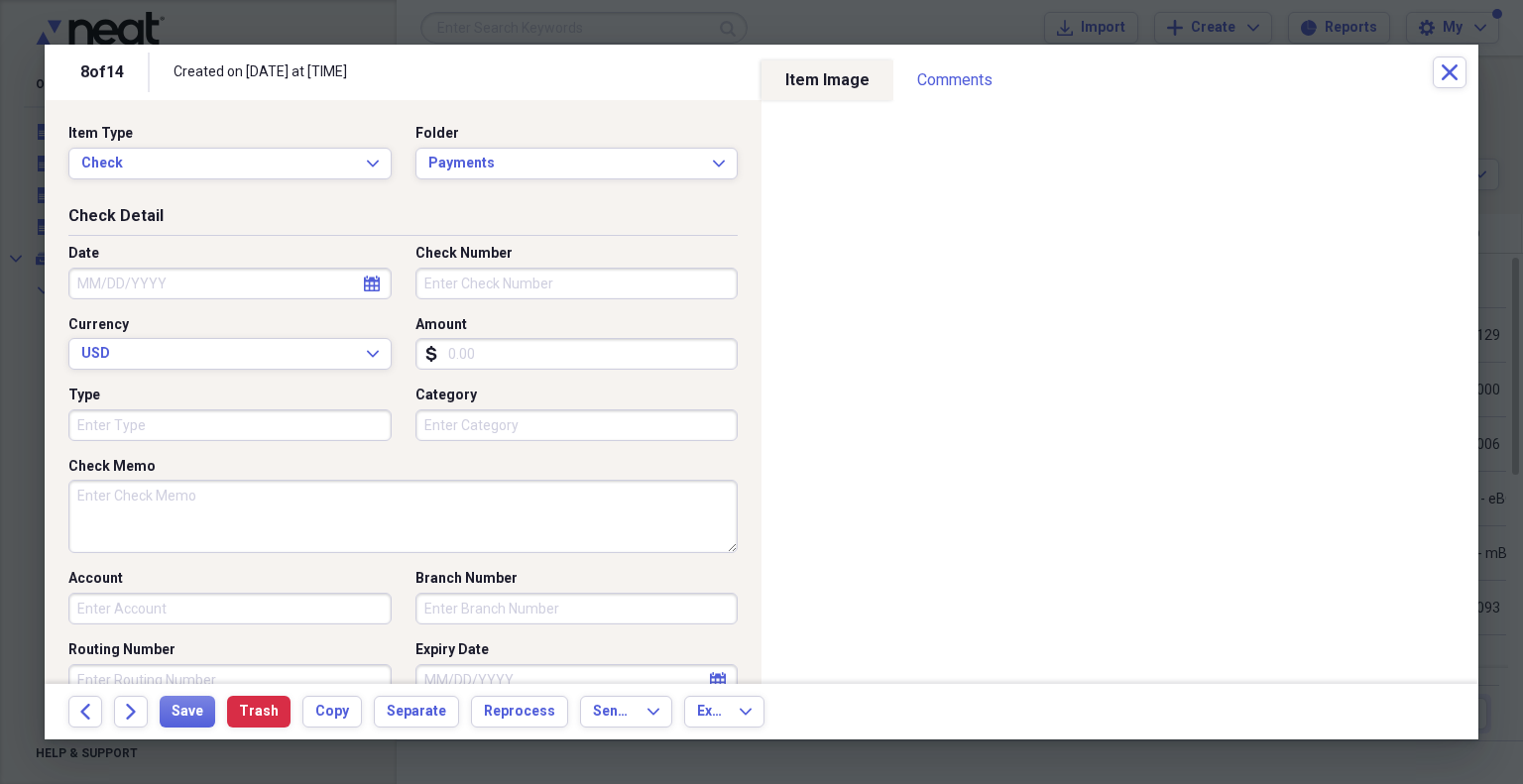 select on "7" 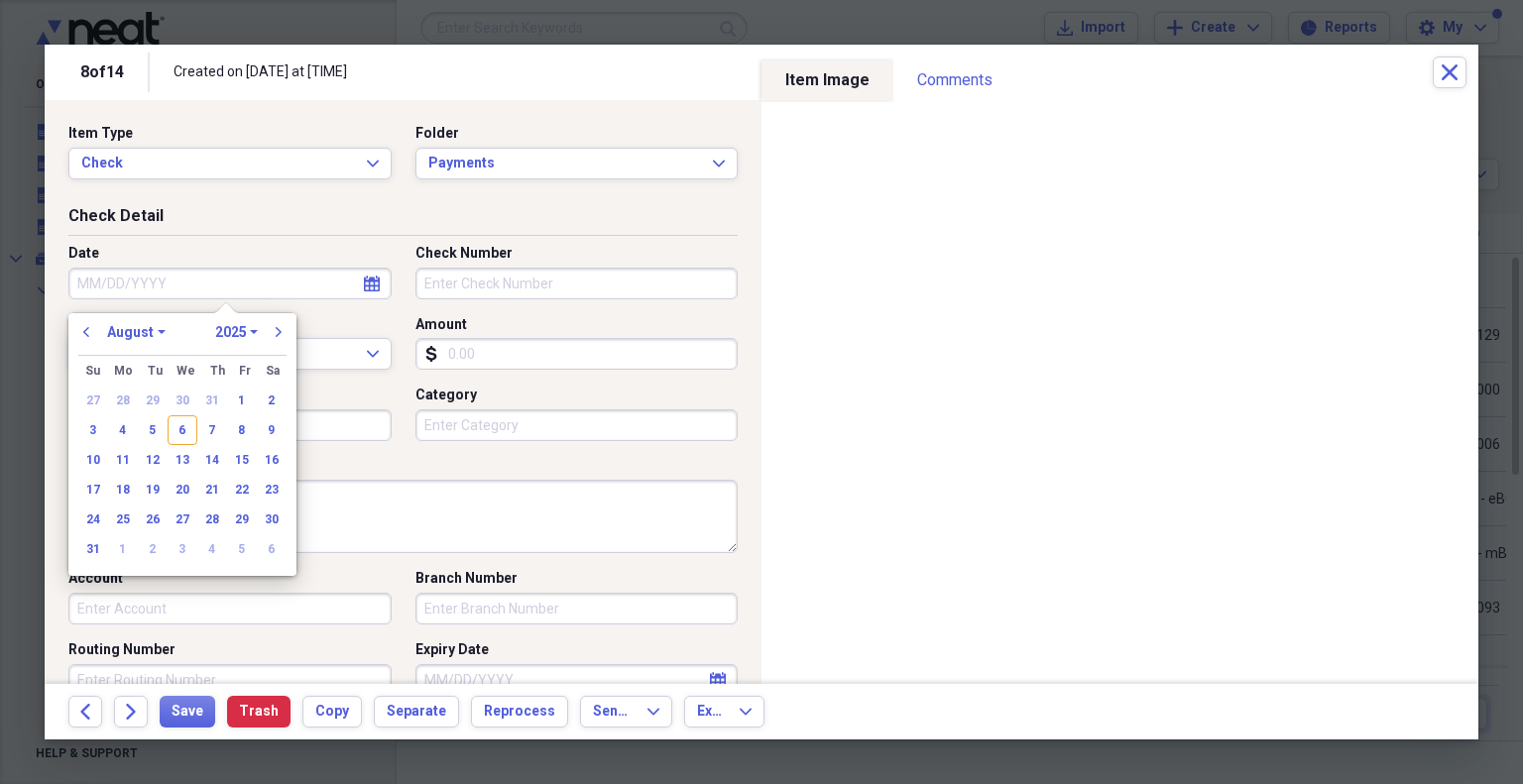 click on "Date" at bounding box center (230, 283) 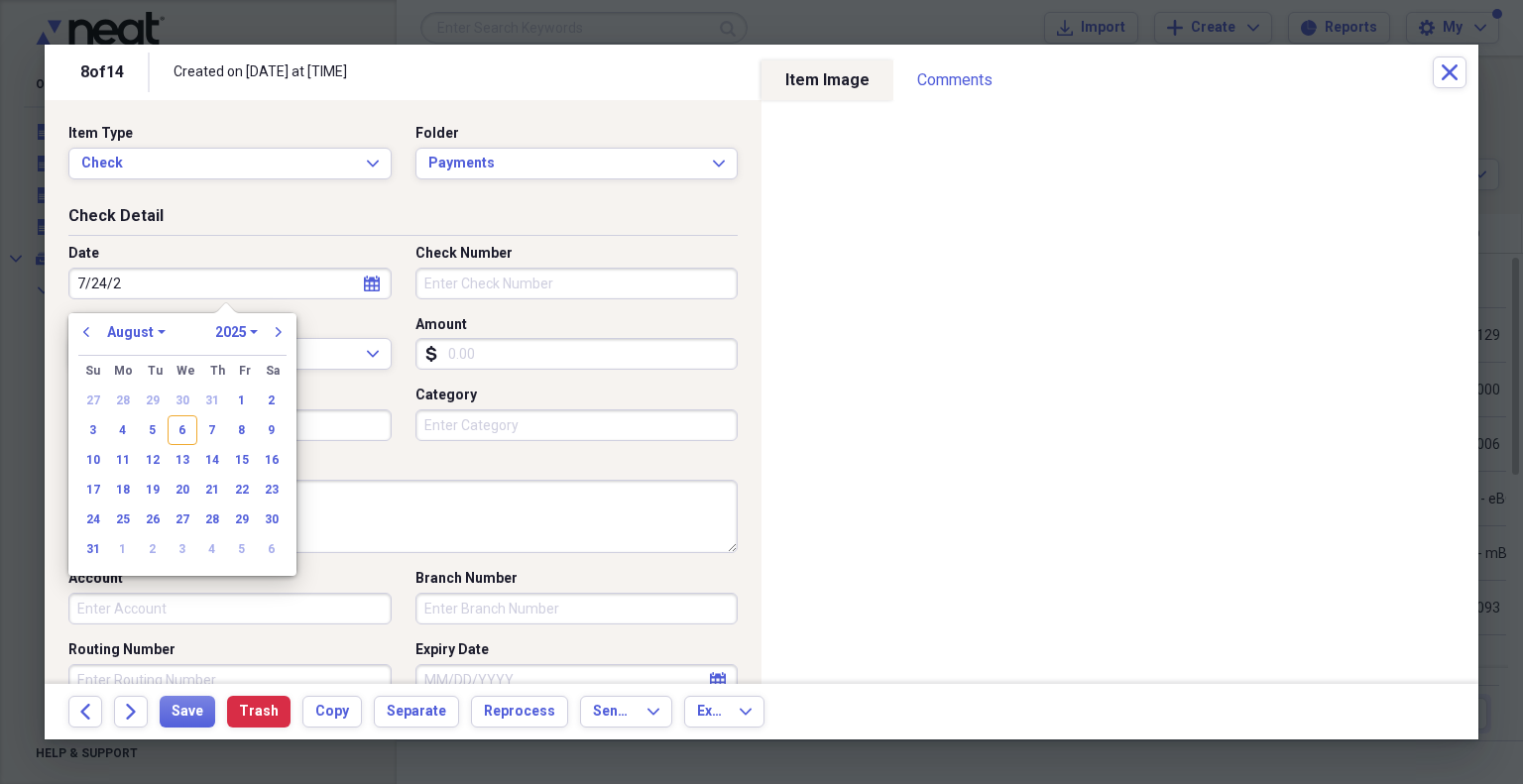 type on "7/24/25" 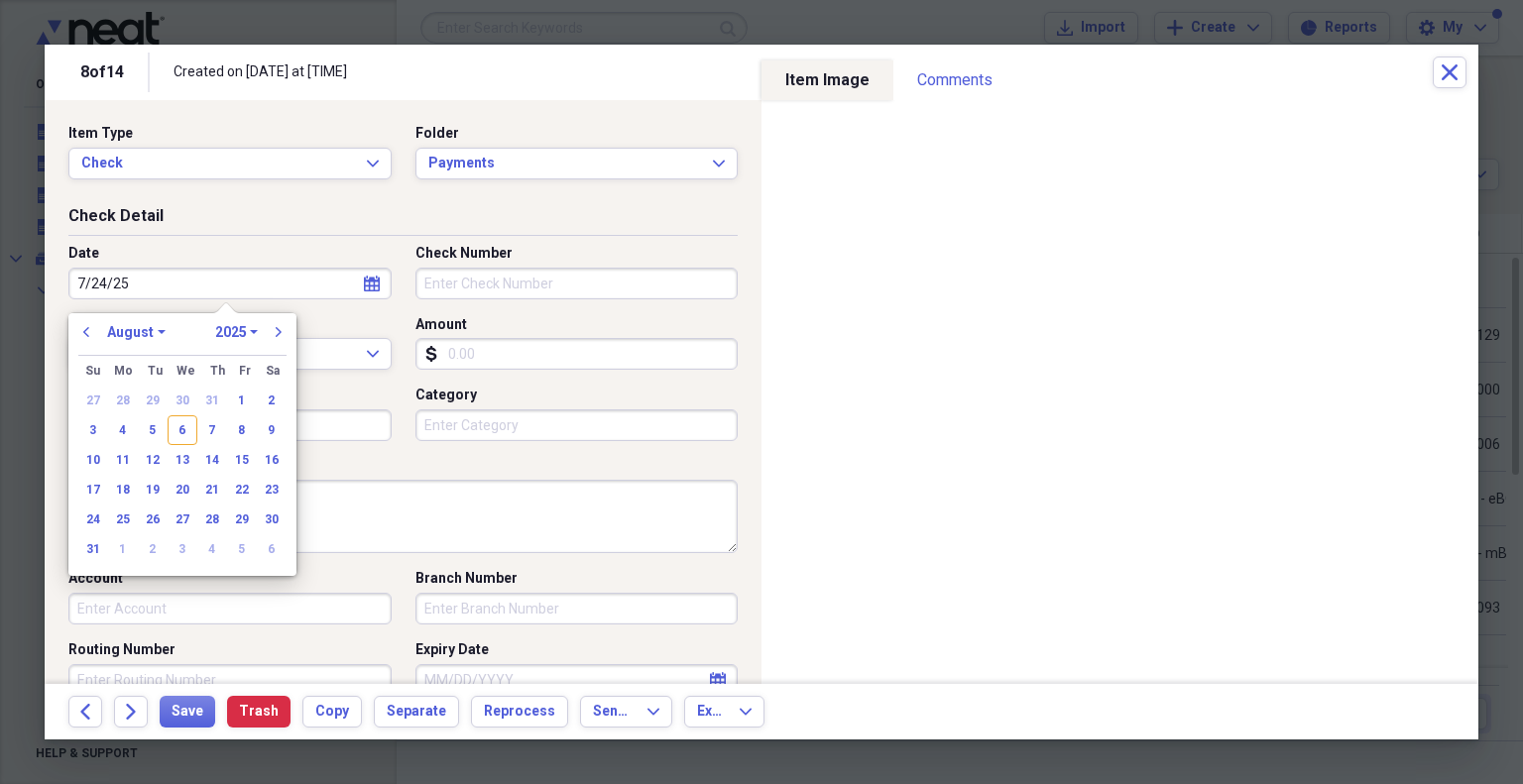 select on "6" 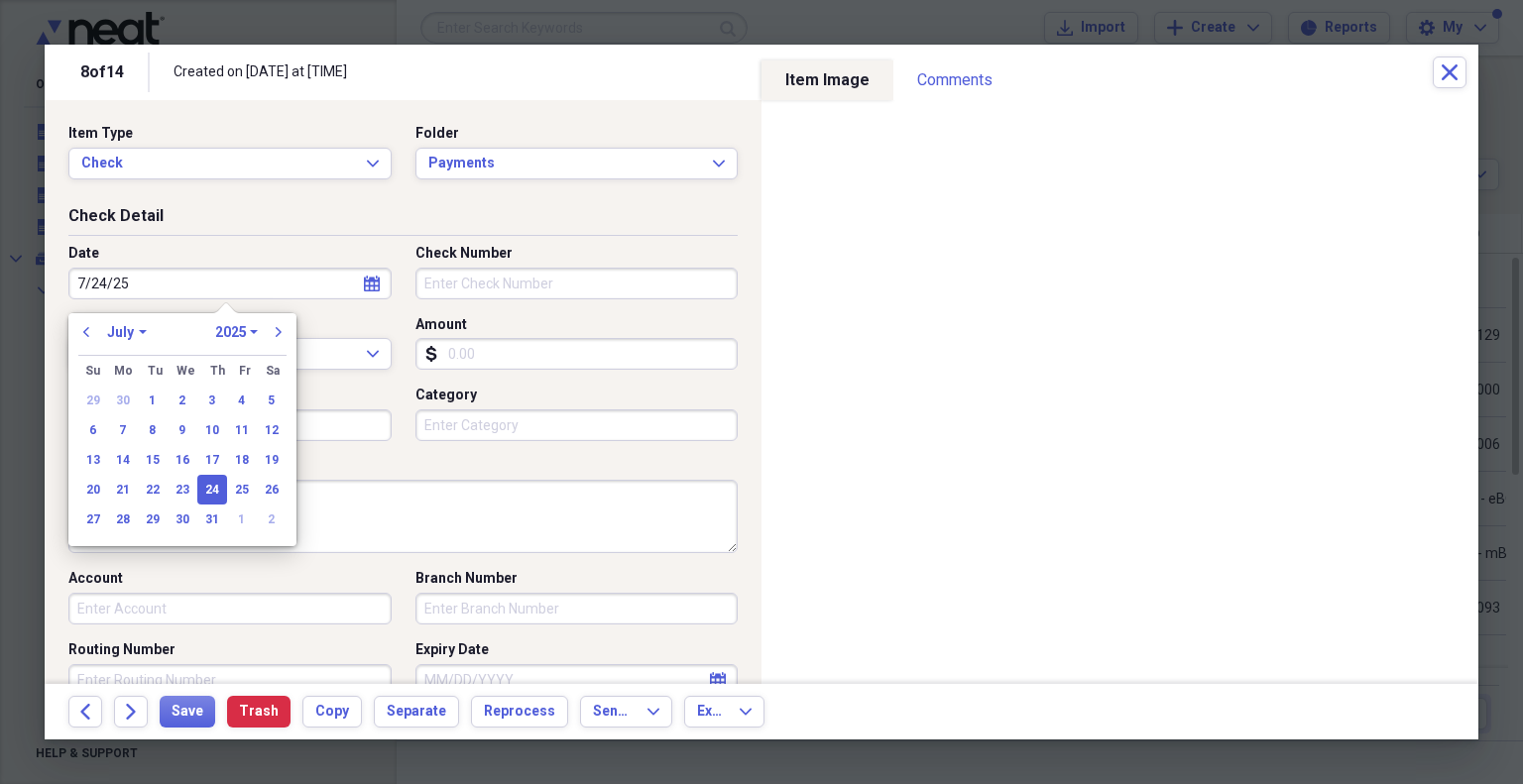 type on "07/24/2025" 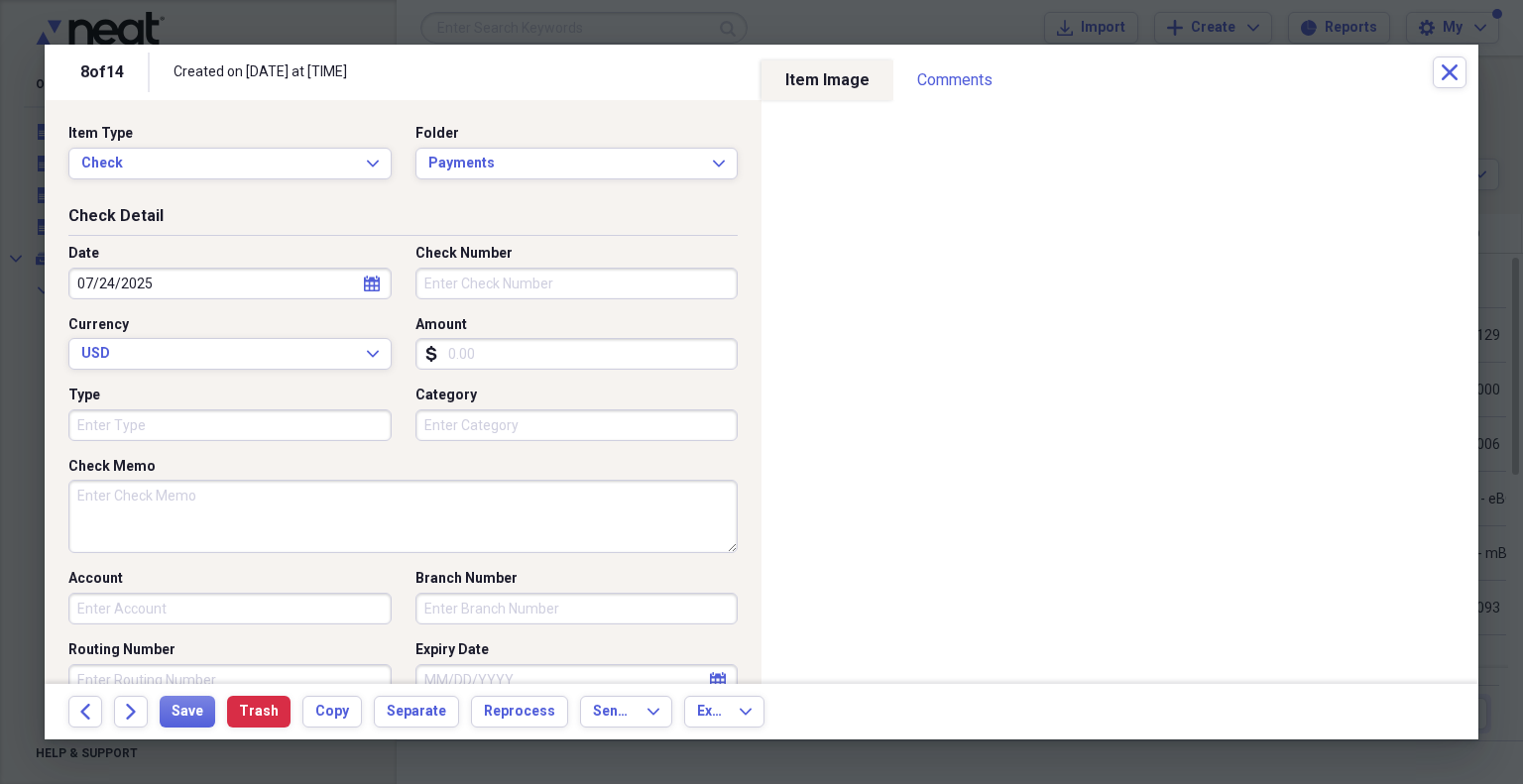 click on "Check Number" at bounding box center [577, 283] 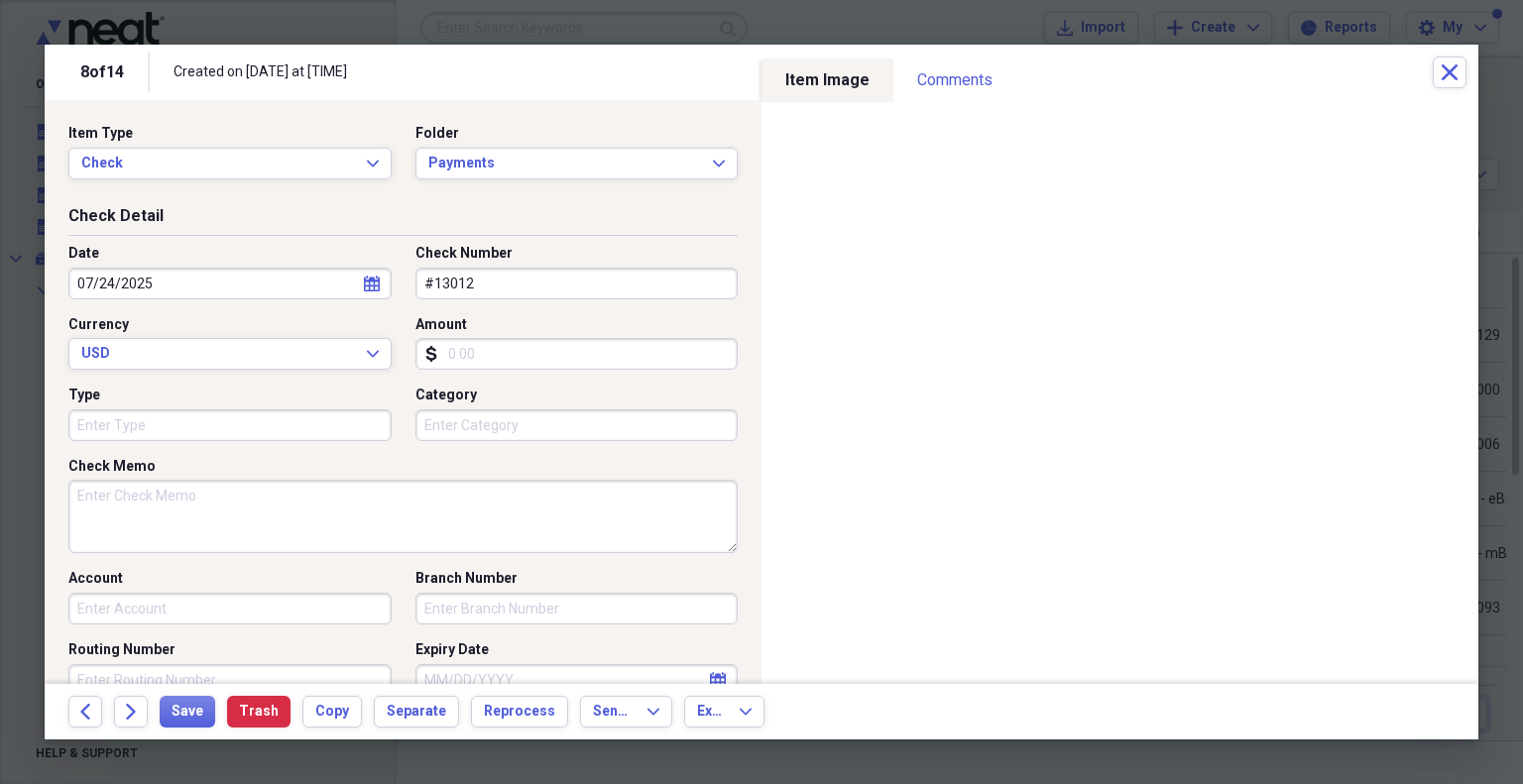 type on "#13012" 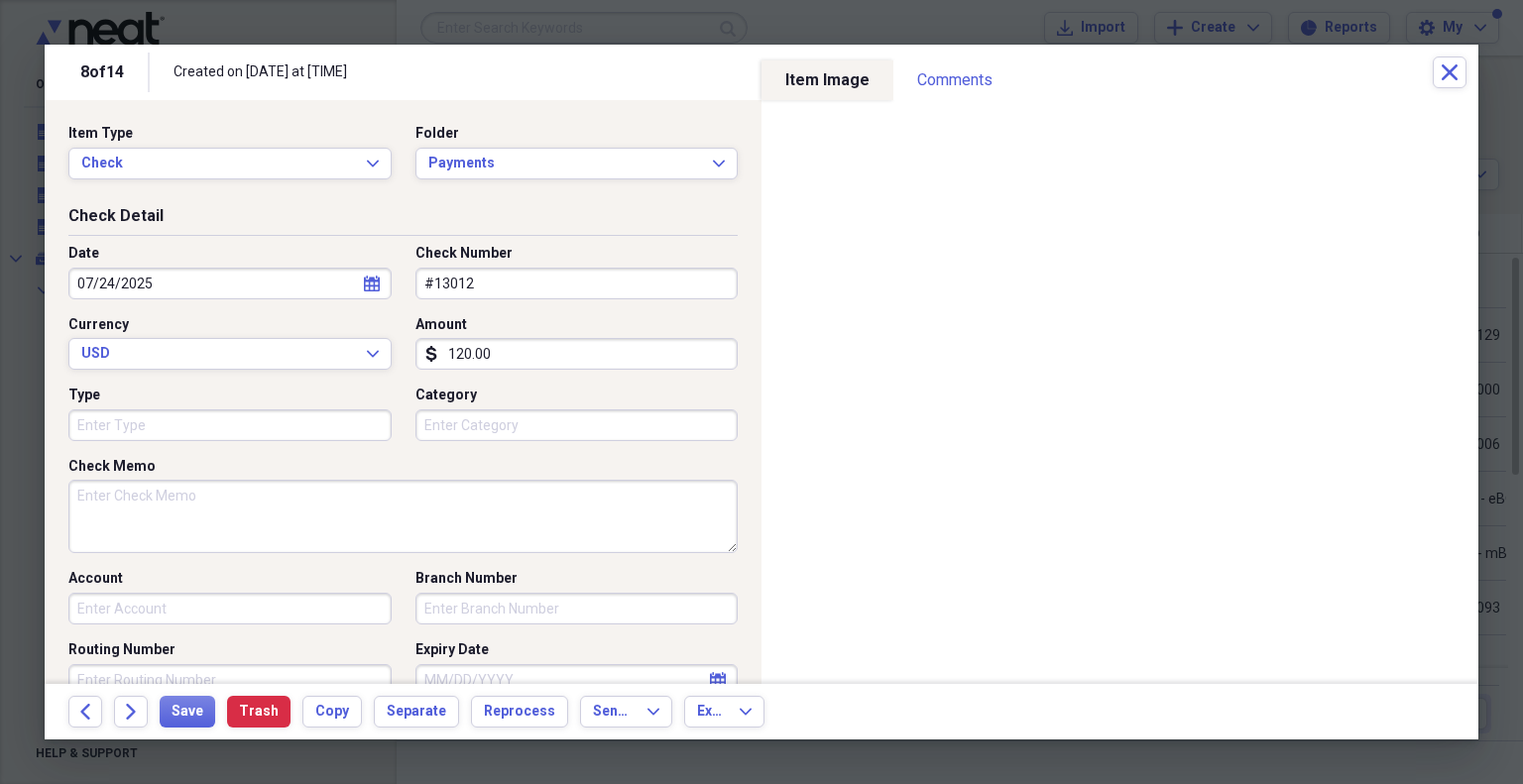 type on "120.00" 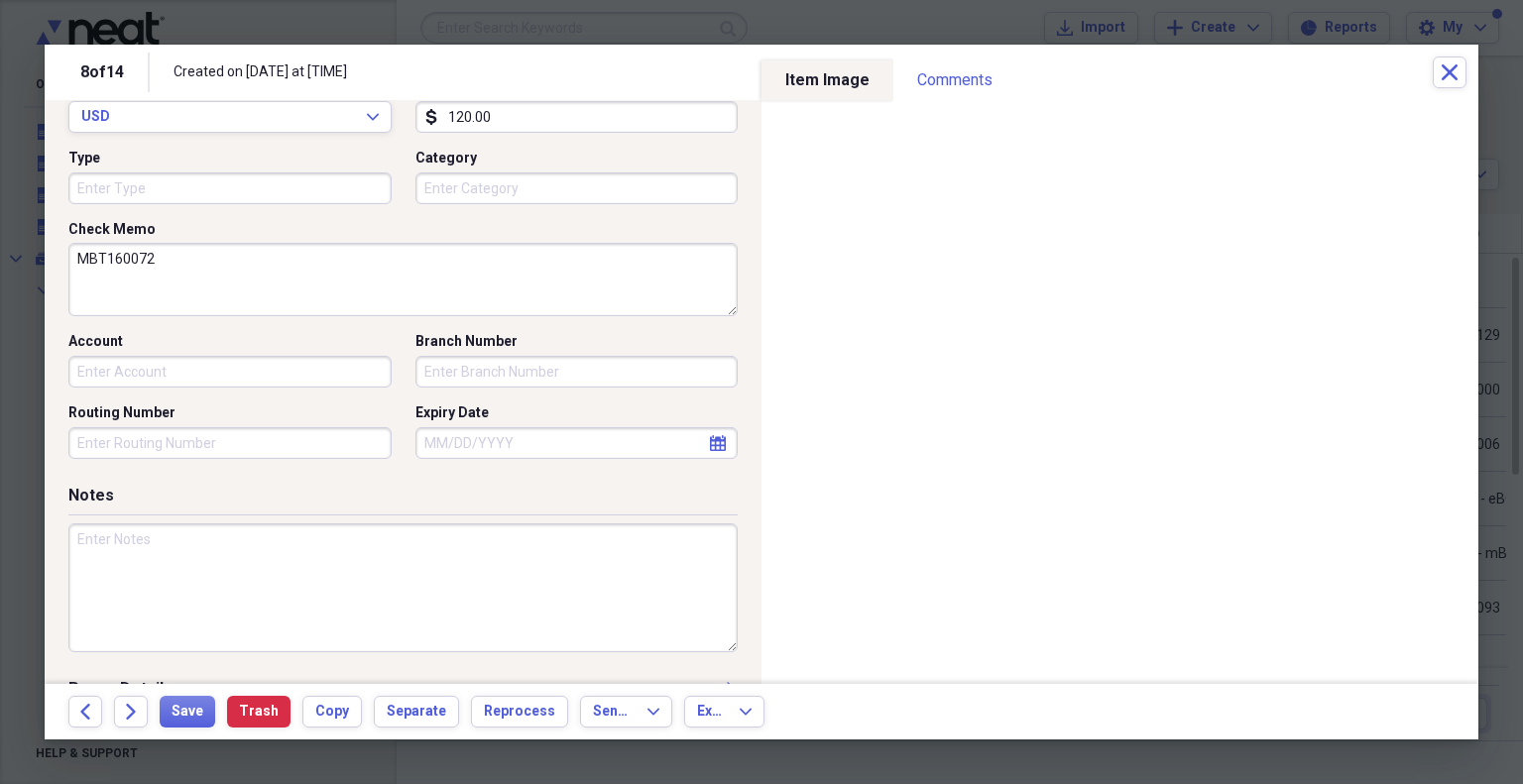 scroll, scrollTop: 263, scrollLeft: 0, axis: vertical 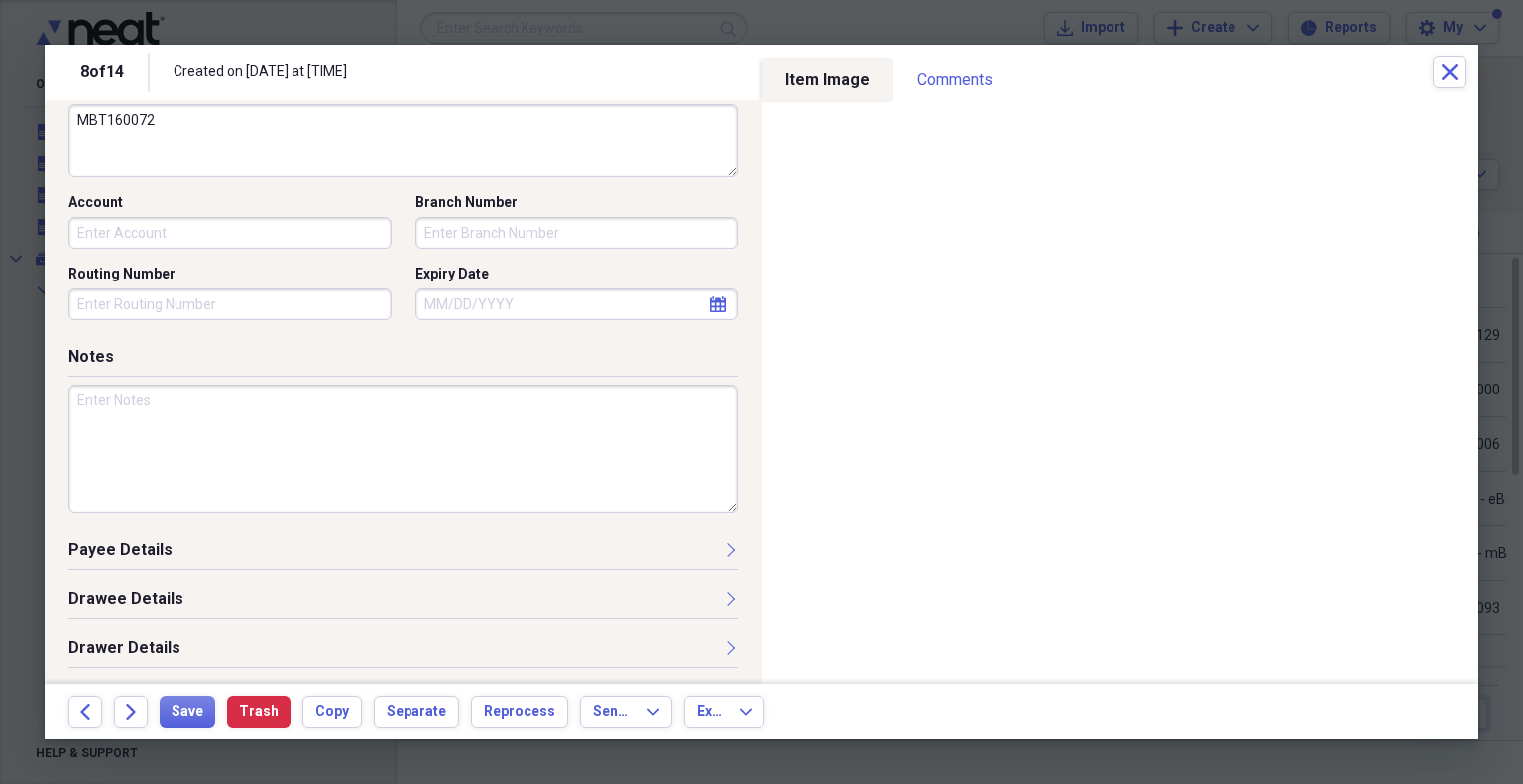 type on "MBT160072" 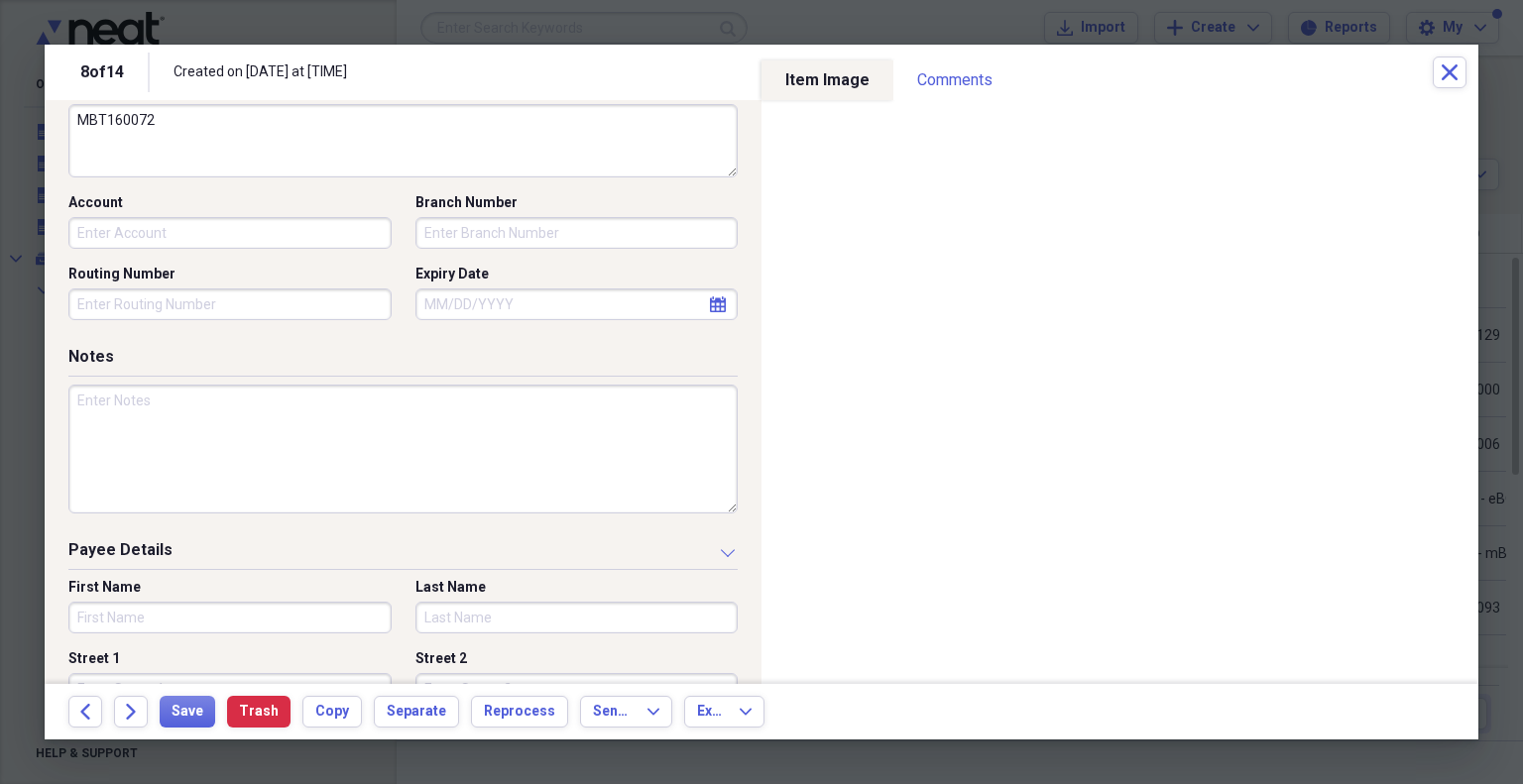 click on "First Name" at bounding box center [230, 617] 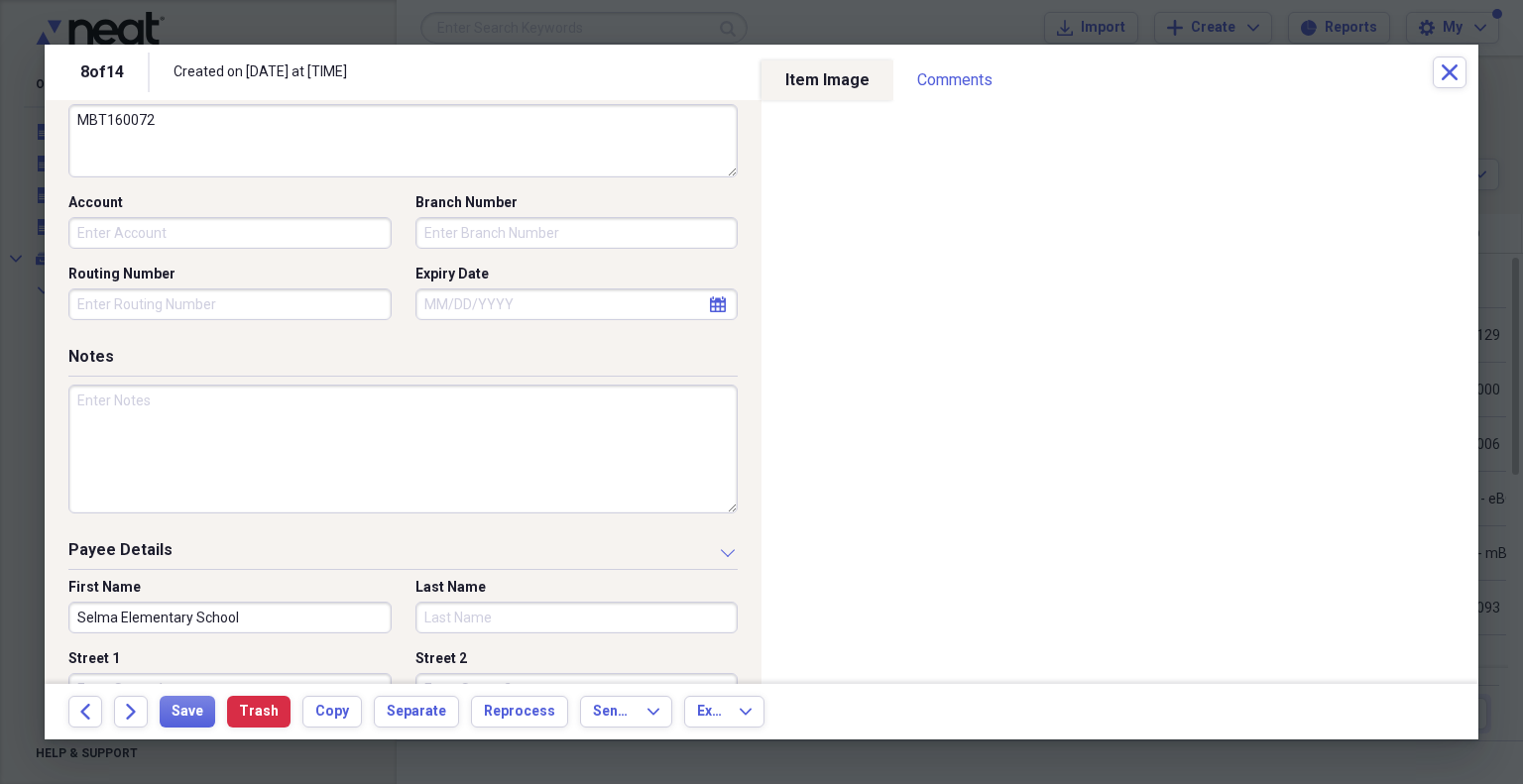 type on "Selma Elementary School" 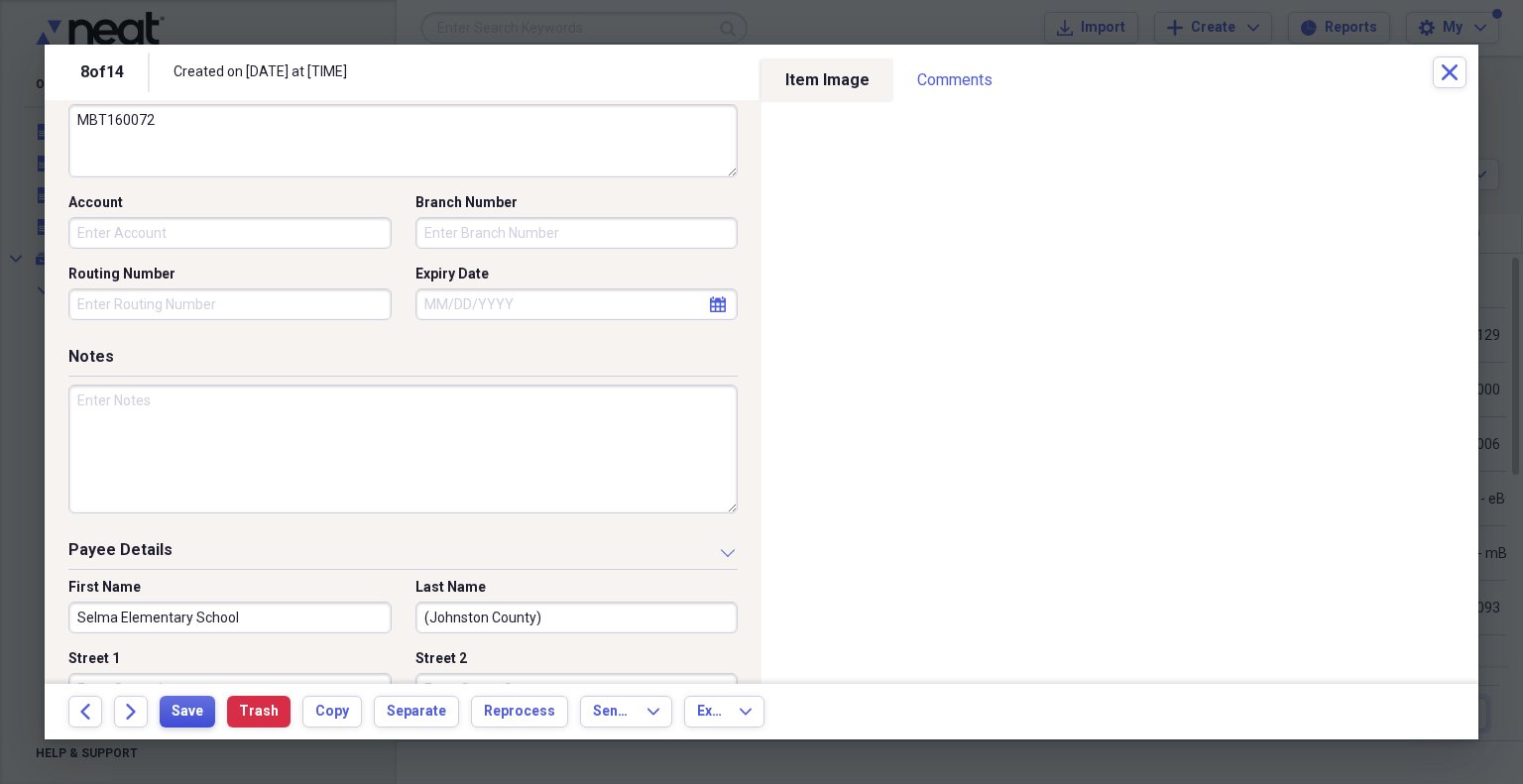 type on "(Johnston County)" 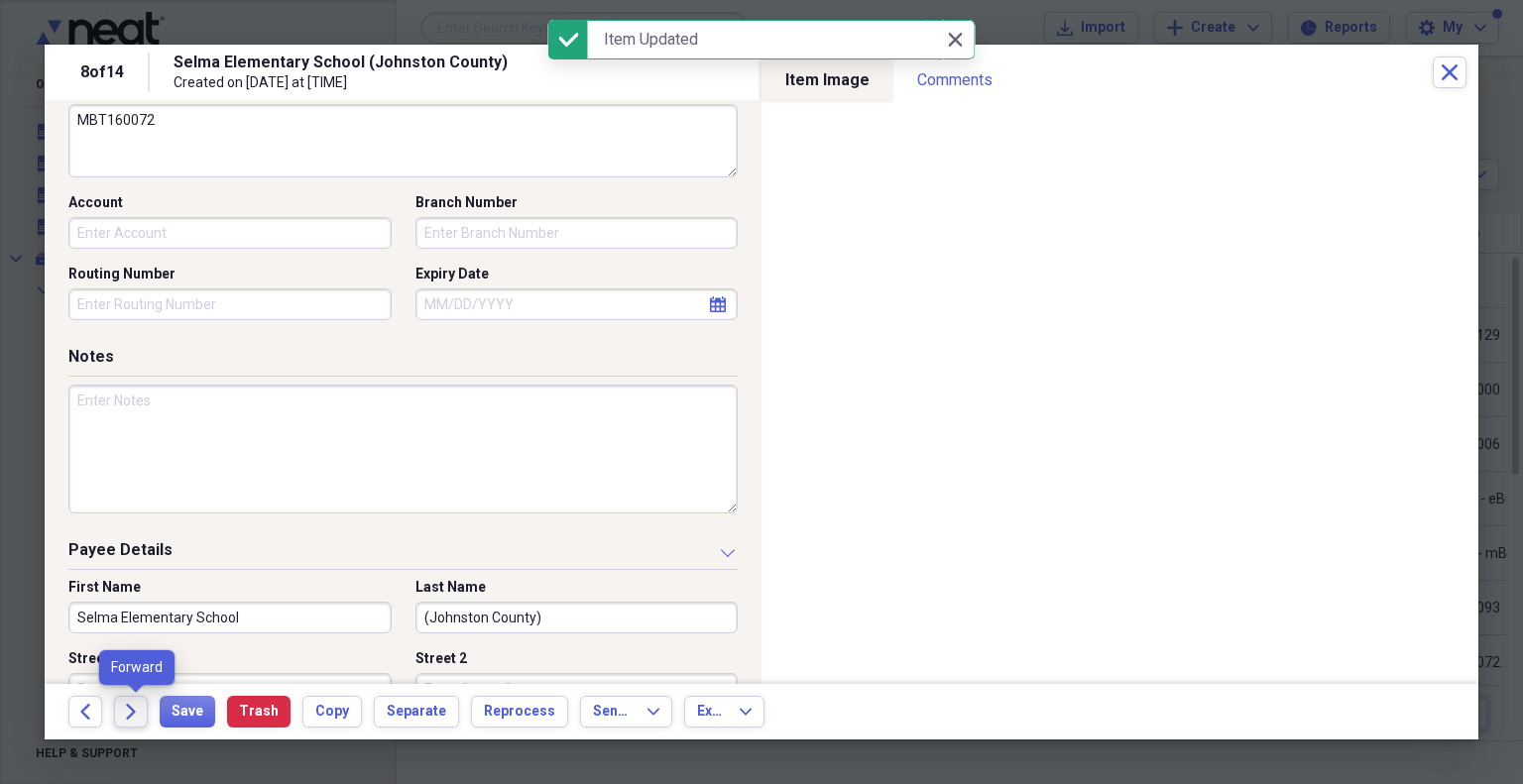 click on "Forward" at bounding box center (131, 712) 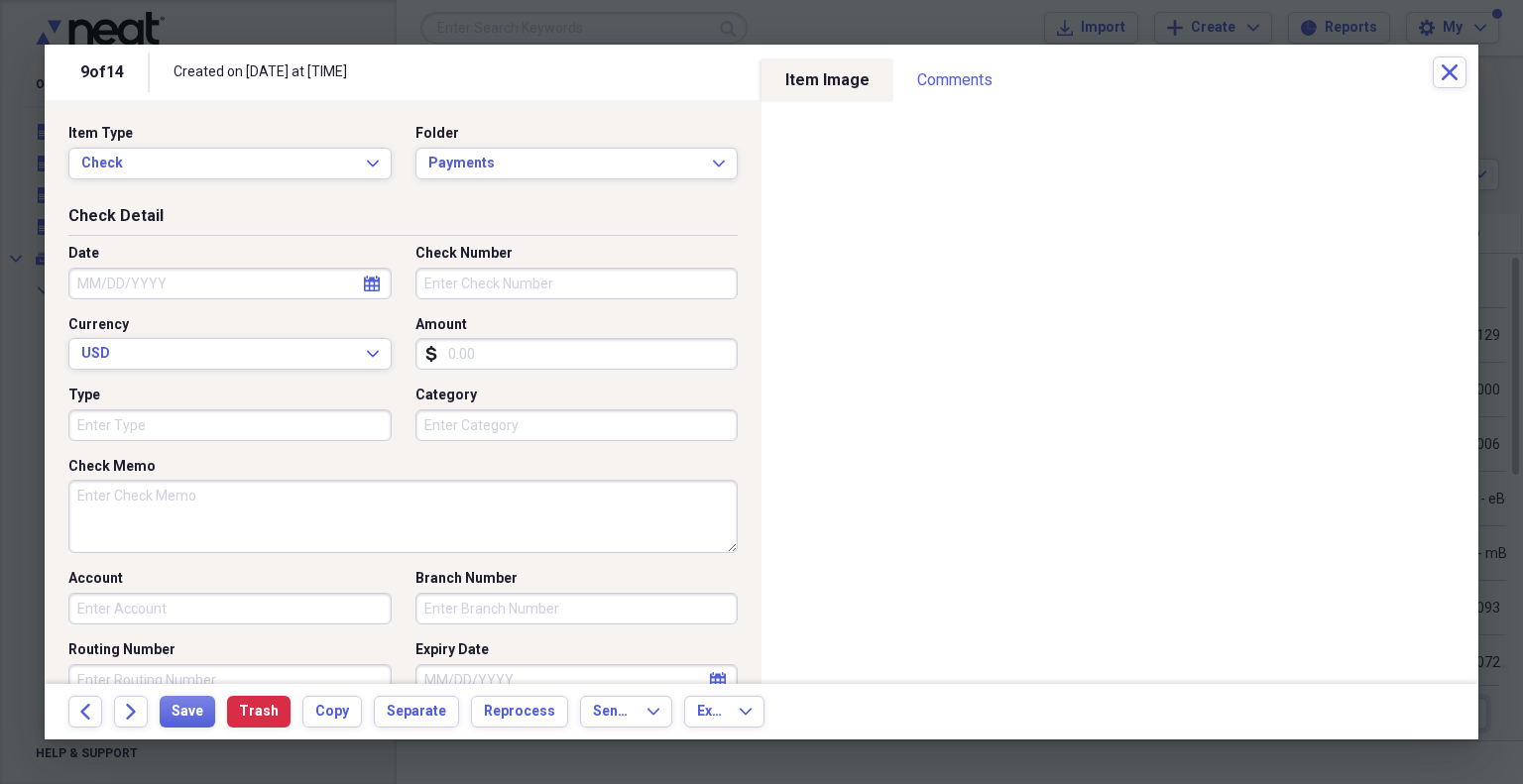 select on "7" 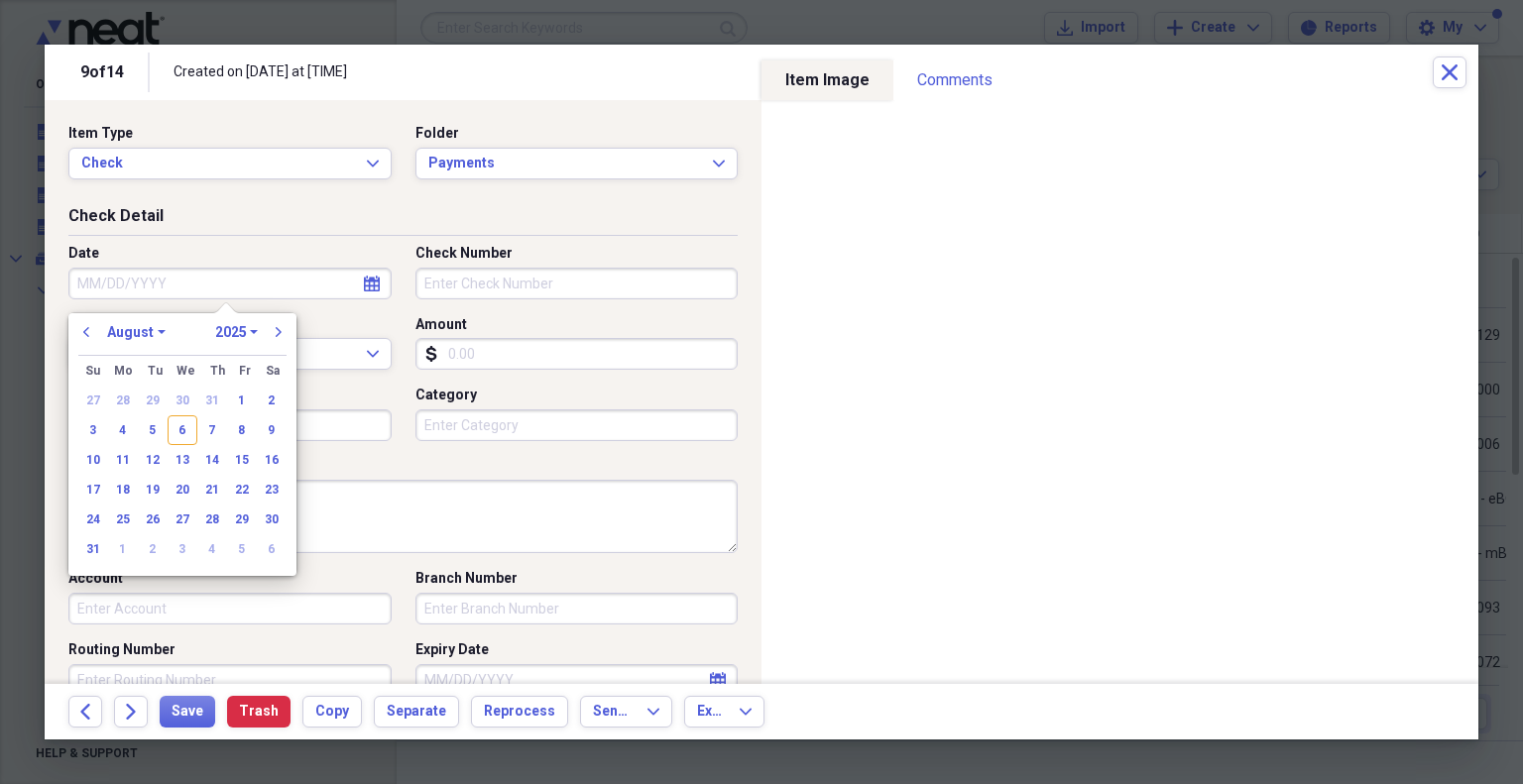 click on "Date" at bounding box center [230, 283] 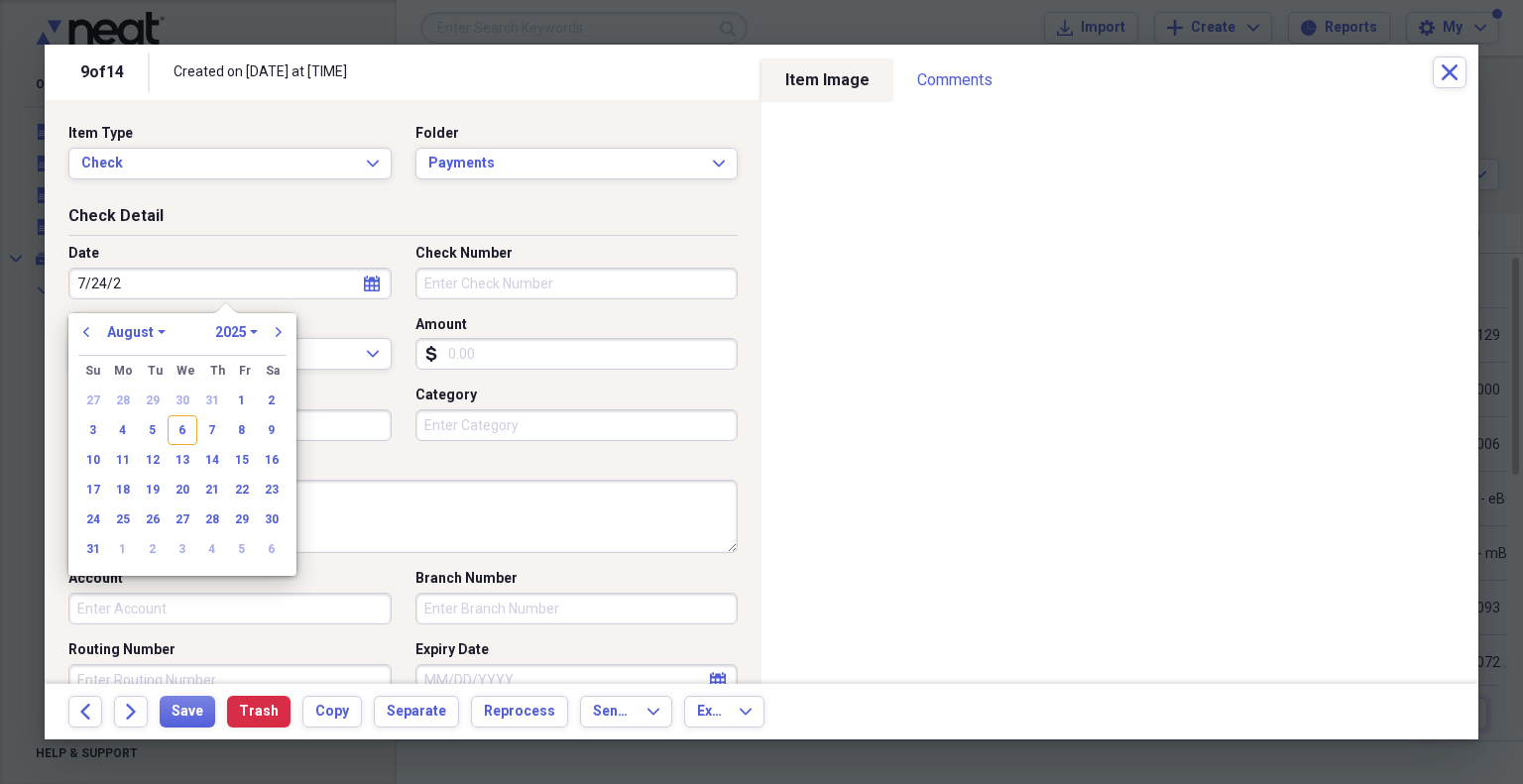 type on "7/24/25" 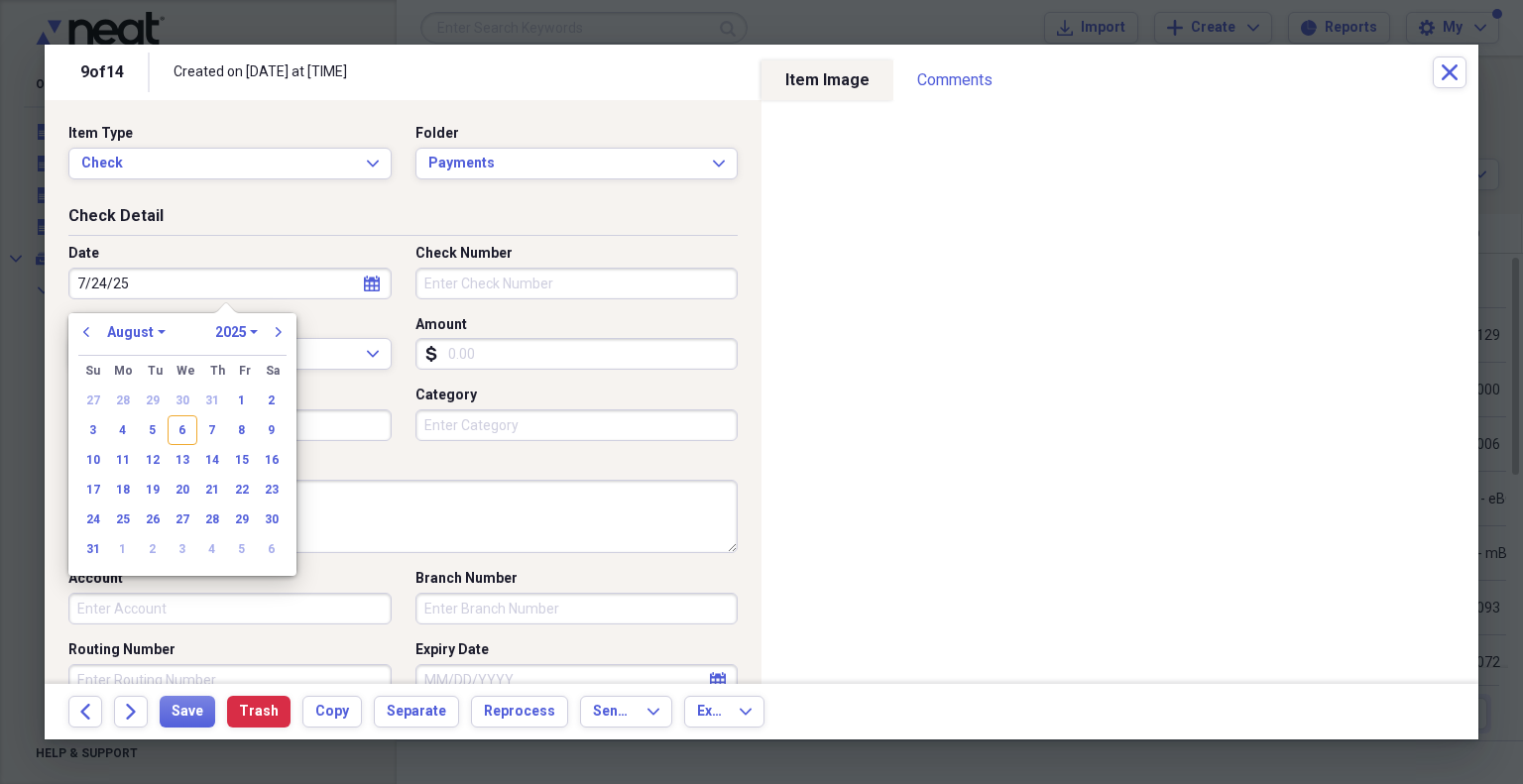 select on "6" 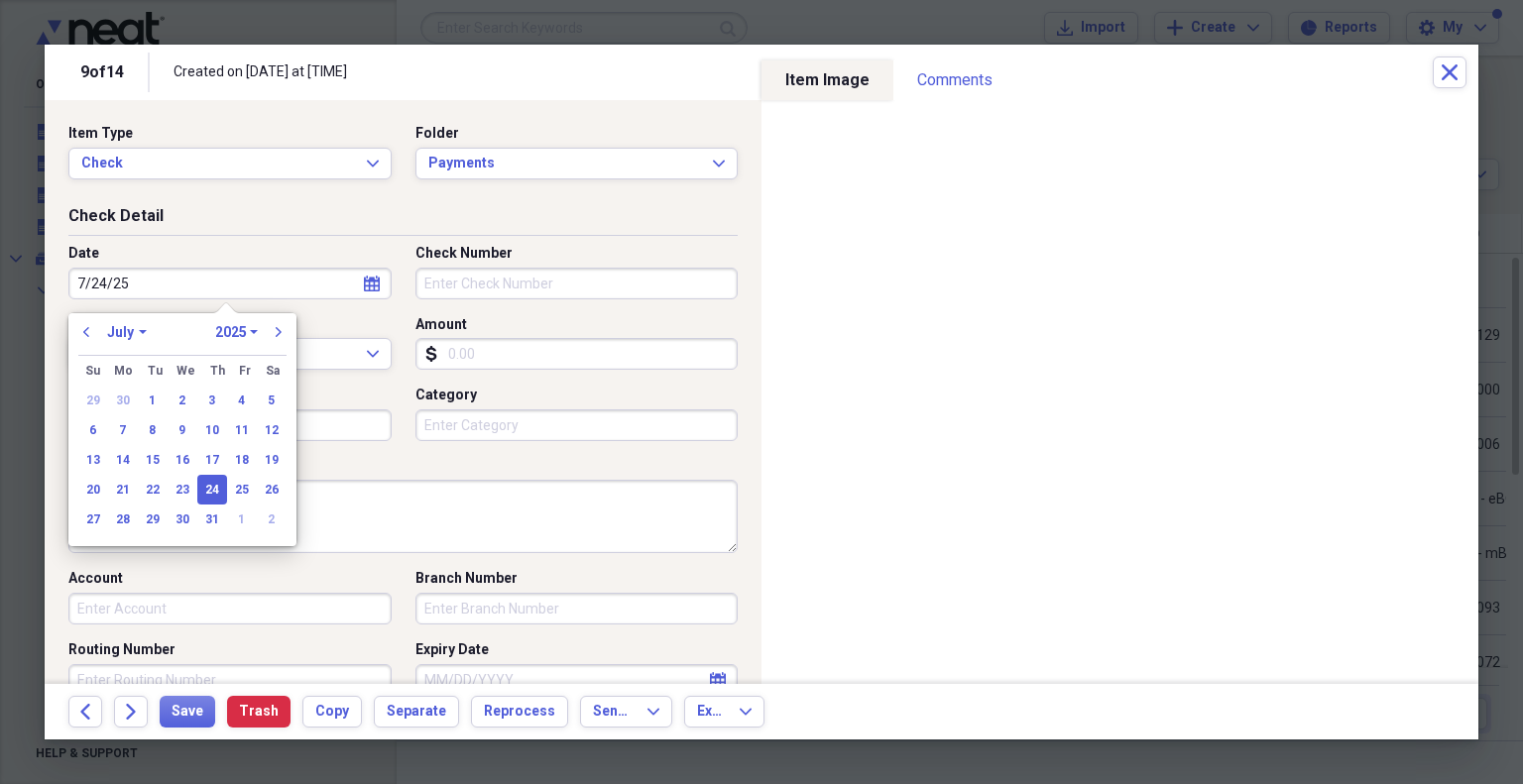 type on "07/24/2025" 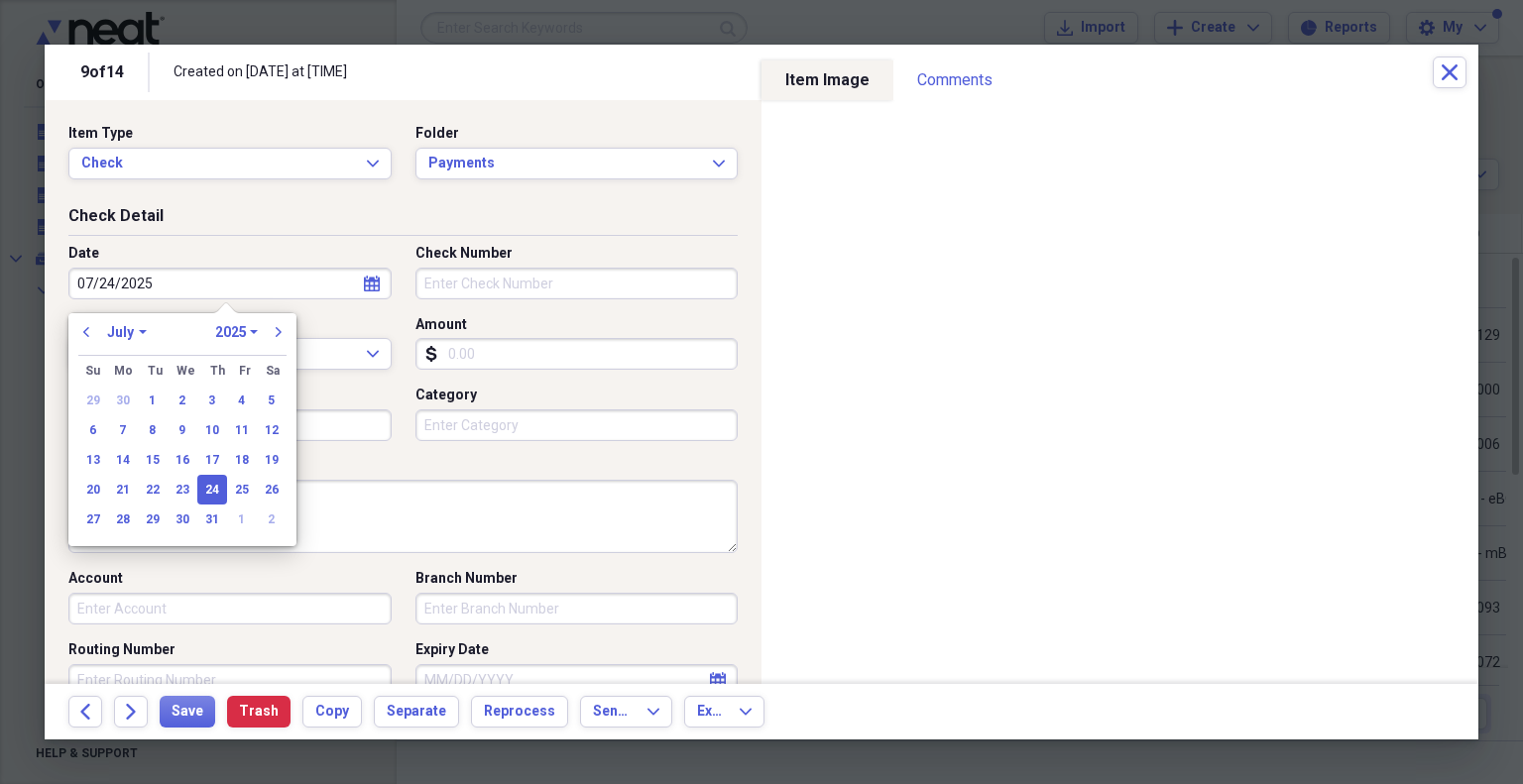 click on "Check Number" at bounding box center (577, 283) 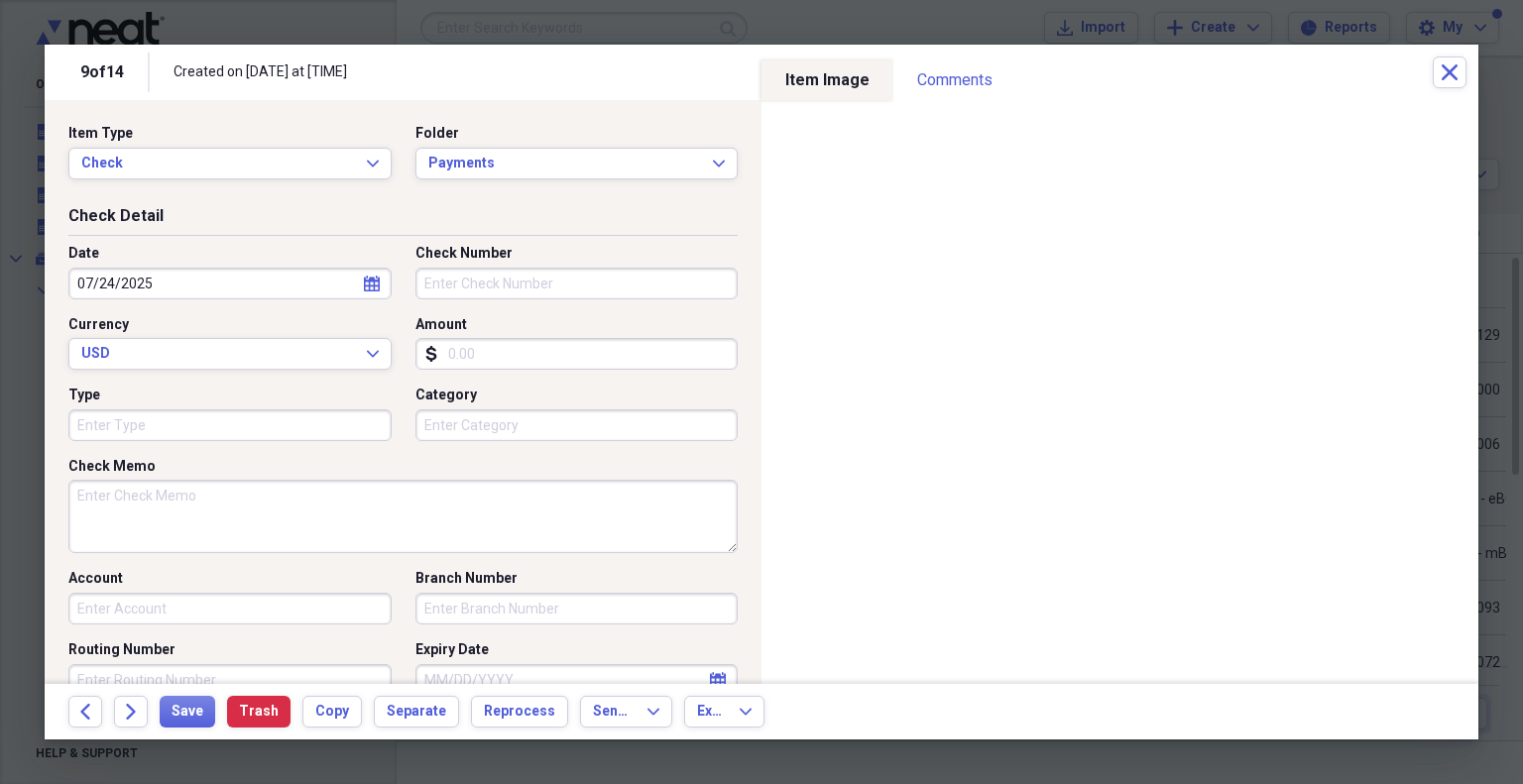 click on "Item Type Check Expand Folder Payments Expand Check Detail Date 07/24/2025 calendar Calendar Check Number Currency USD Expand Amount dollar-sign Type Category Check Memo Account Branch Number Routing Number Expiry Date calendar Calendar Notes Payee Details First Name Last Name Street 1 Street 2 Country Select Country Expand State/Province Select State/Province Expand City Zip Drawee Details First Name Last Name Street 1 Street 2 Country Select Country Expand State/Province Select State/Province Expand City Zip Drawer Details First Name Last Name Street 1 Street 2 Country Select Country Expand State/Province Select State/Province Expand City Zip" at bounding box center (403, 392) 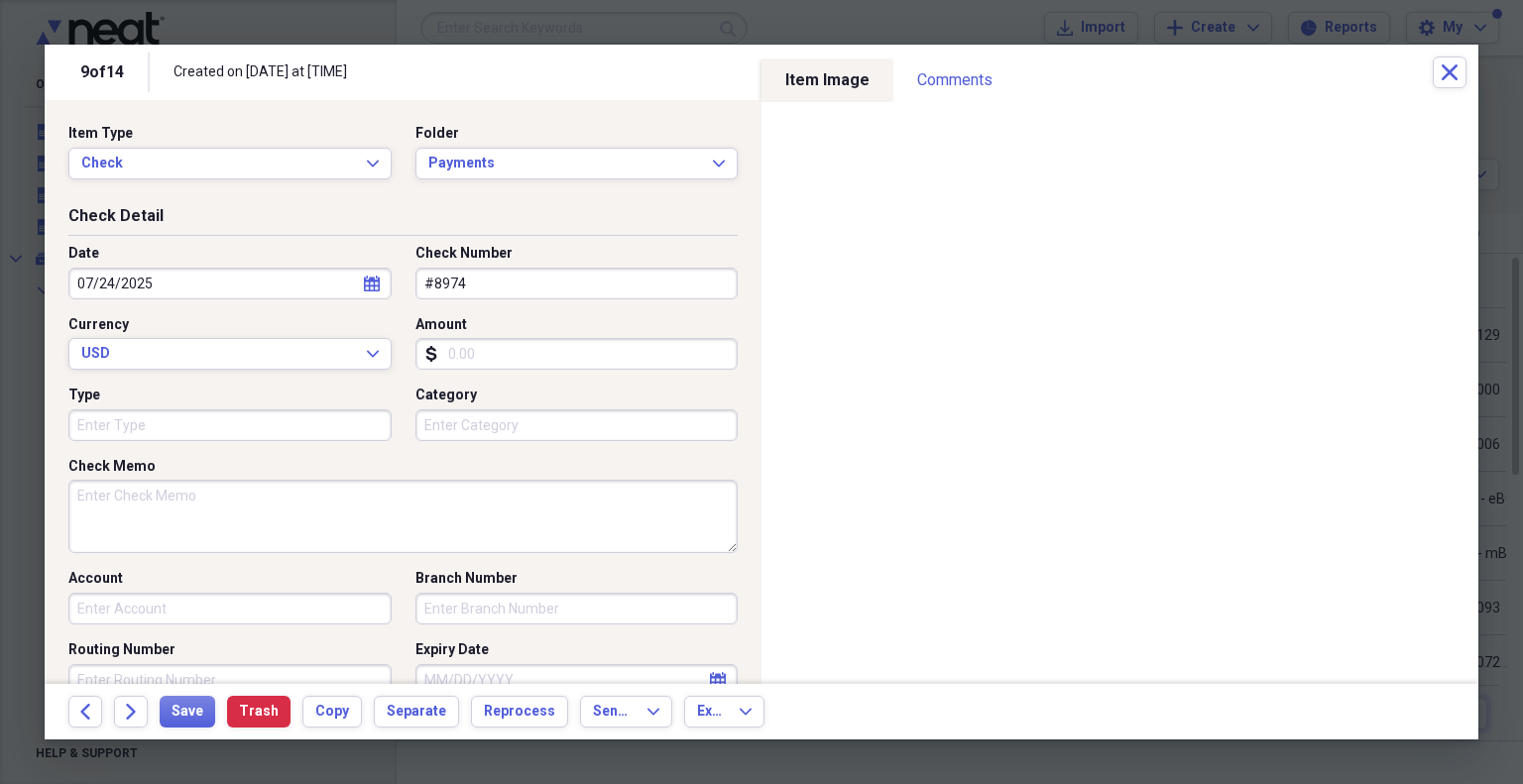type on "#8974" 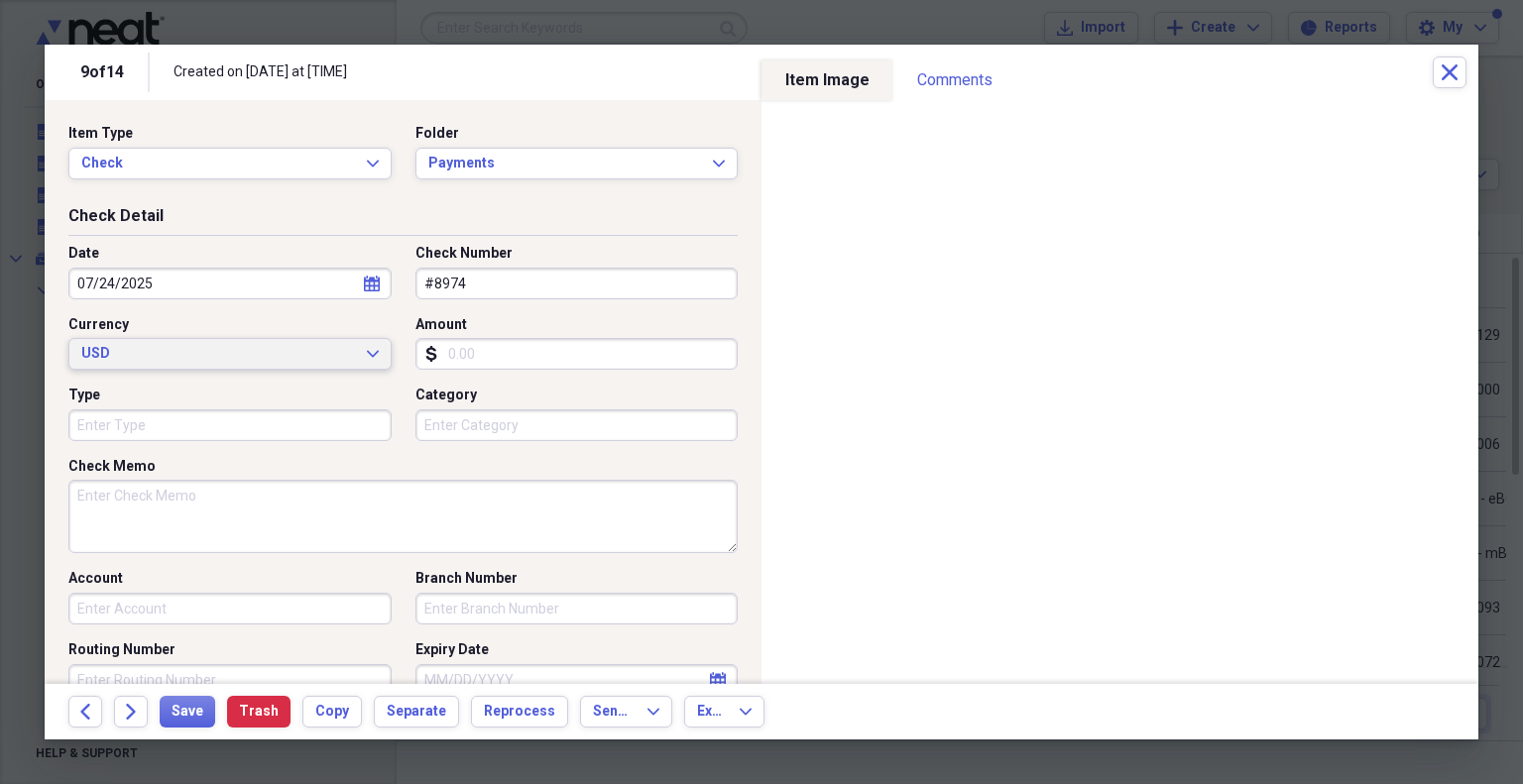 type 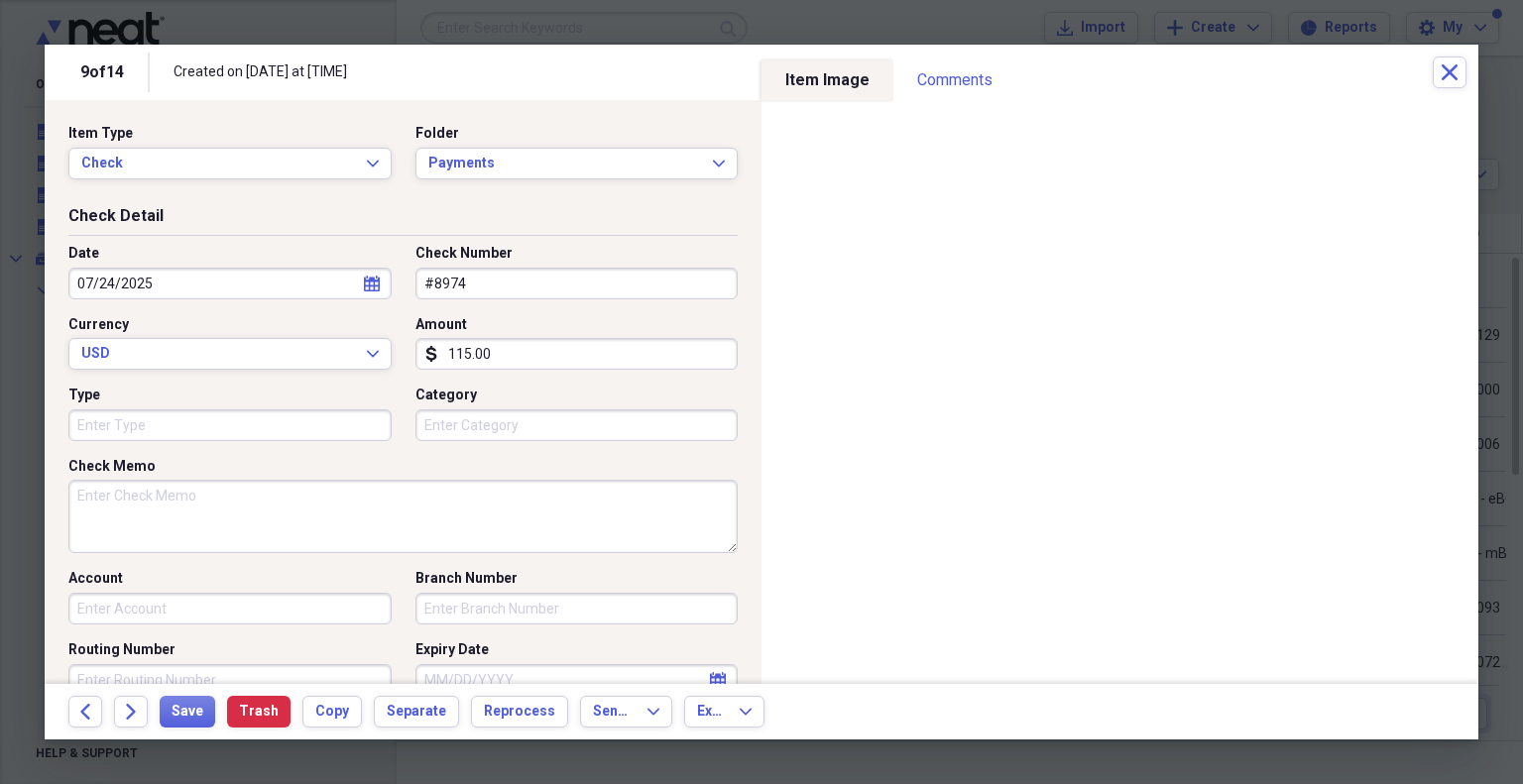 type on "115.00" 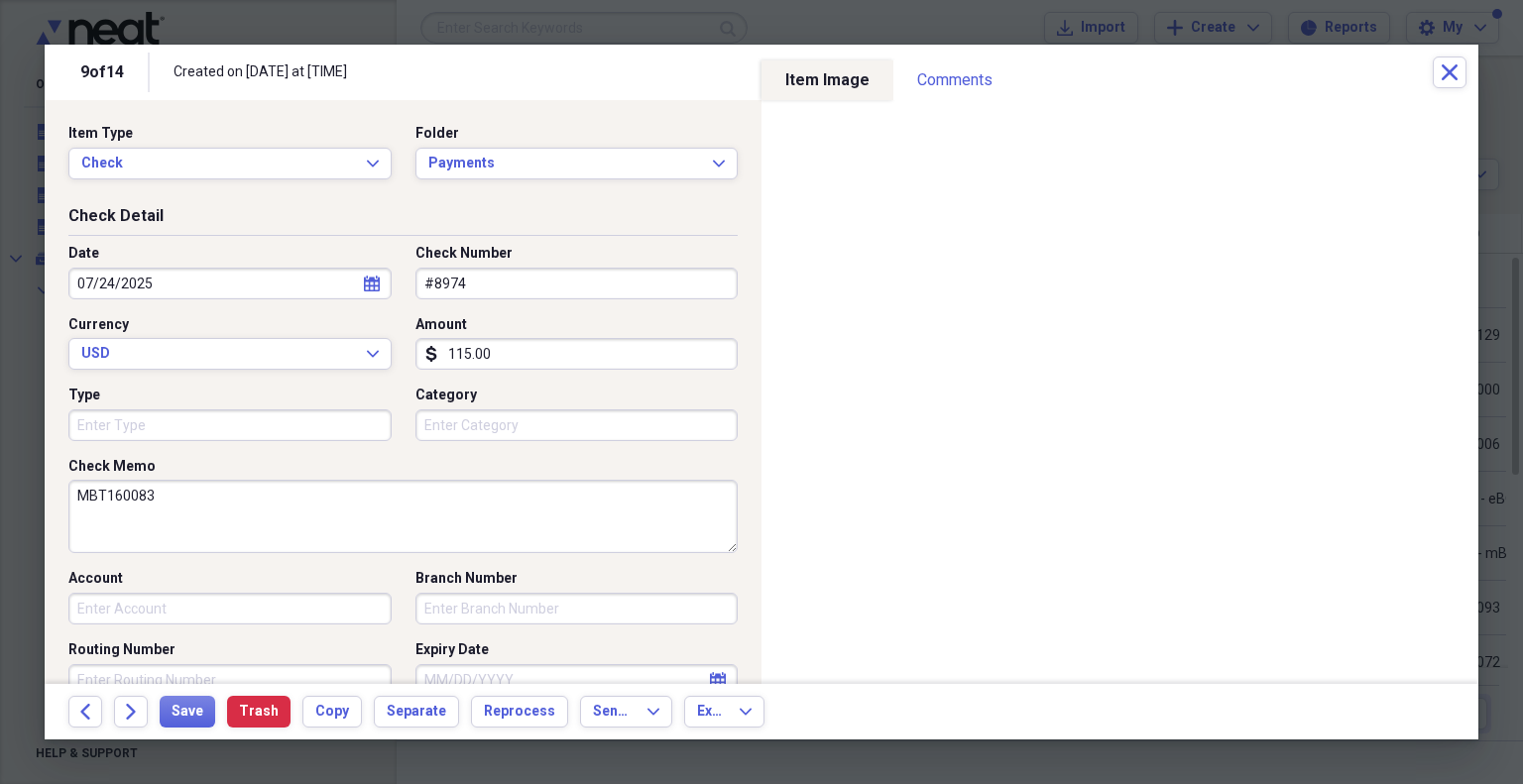 scroll, scrollTop: 376, scrollLeft: 0, axis: vertical 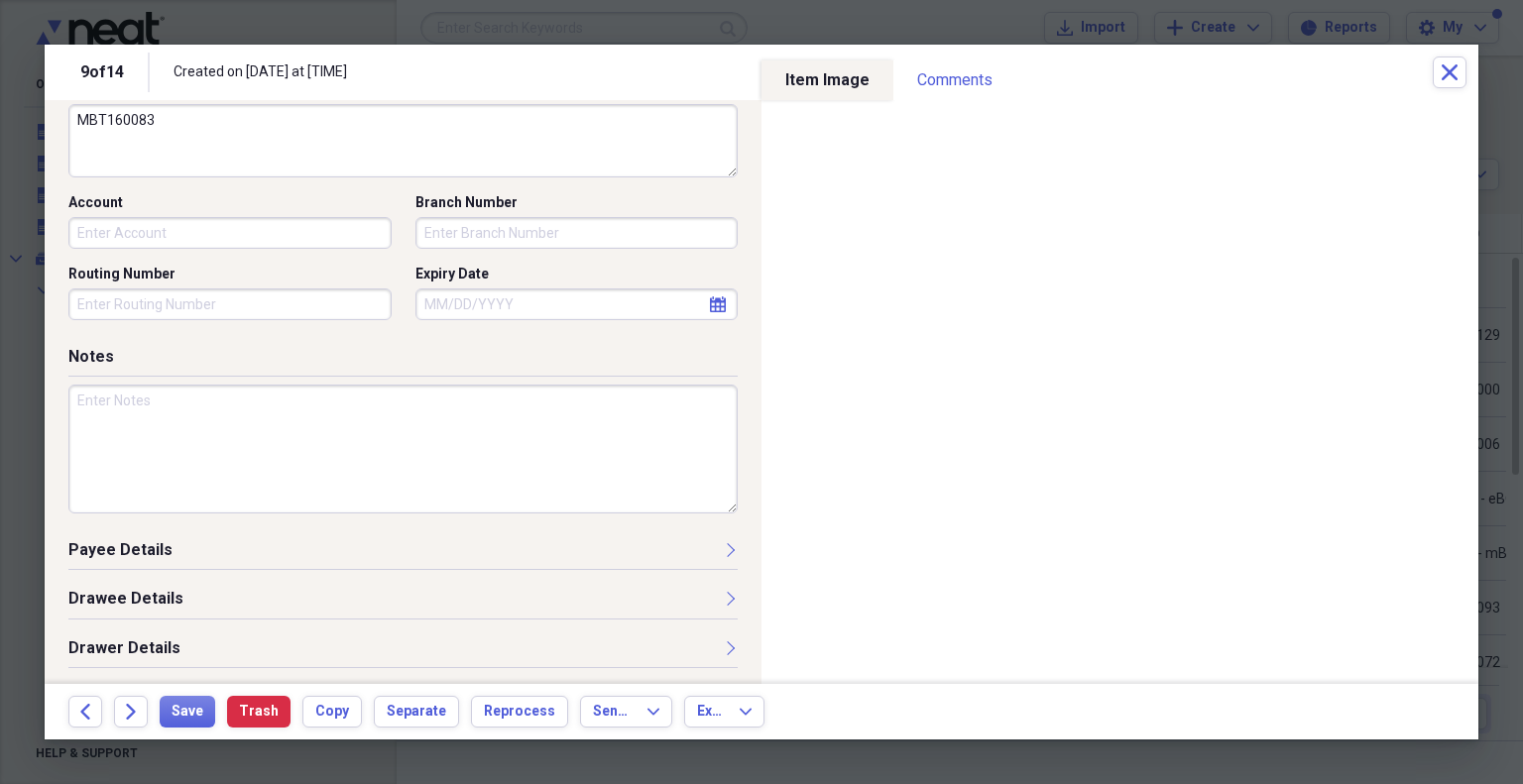 type on "MBT160083" 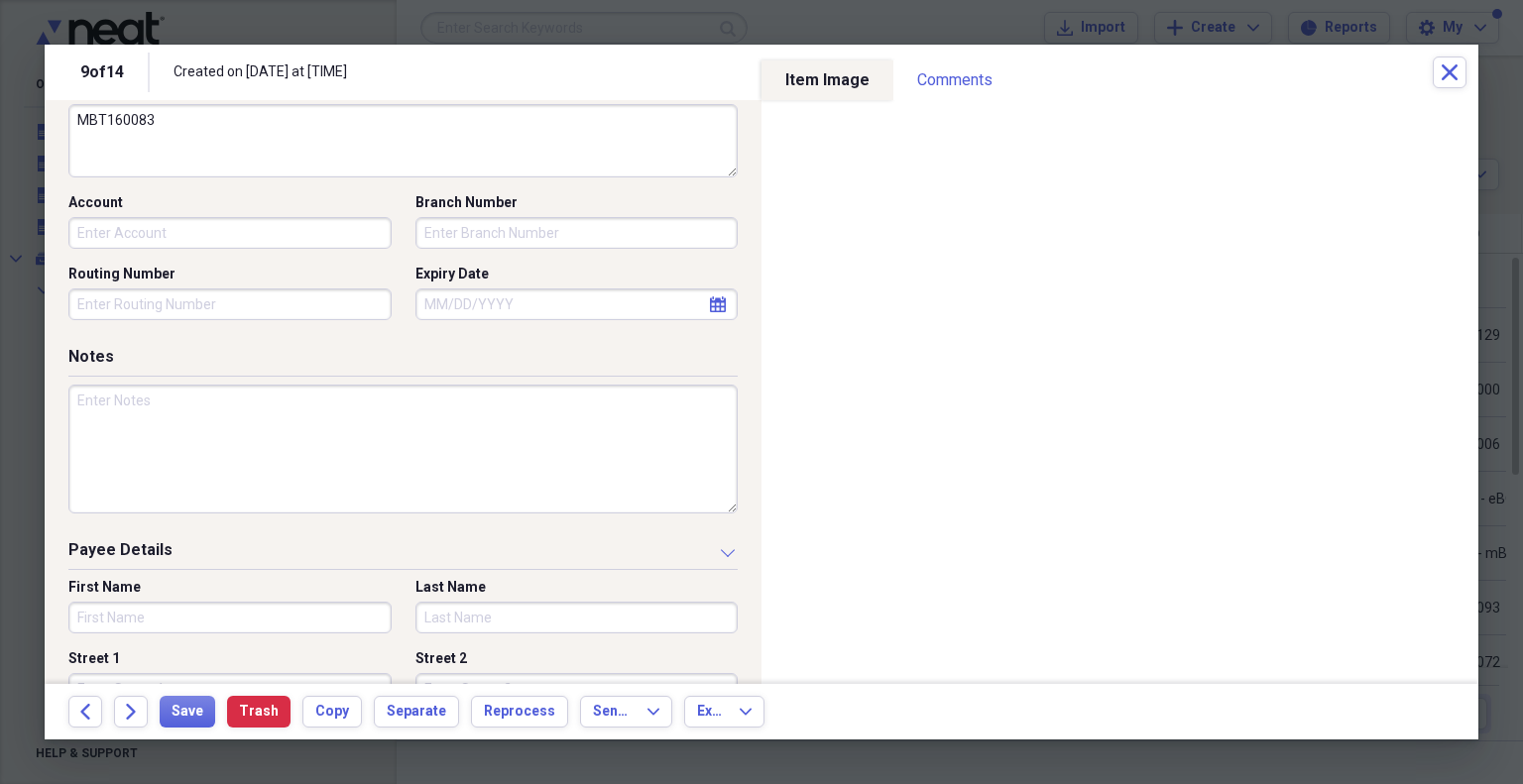 click on "First Name" at bounding box center [230, 617] 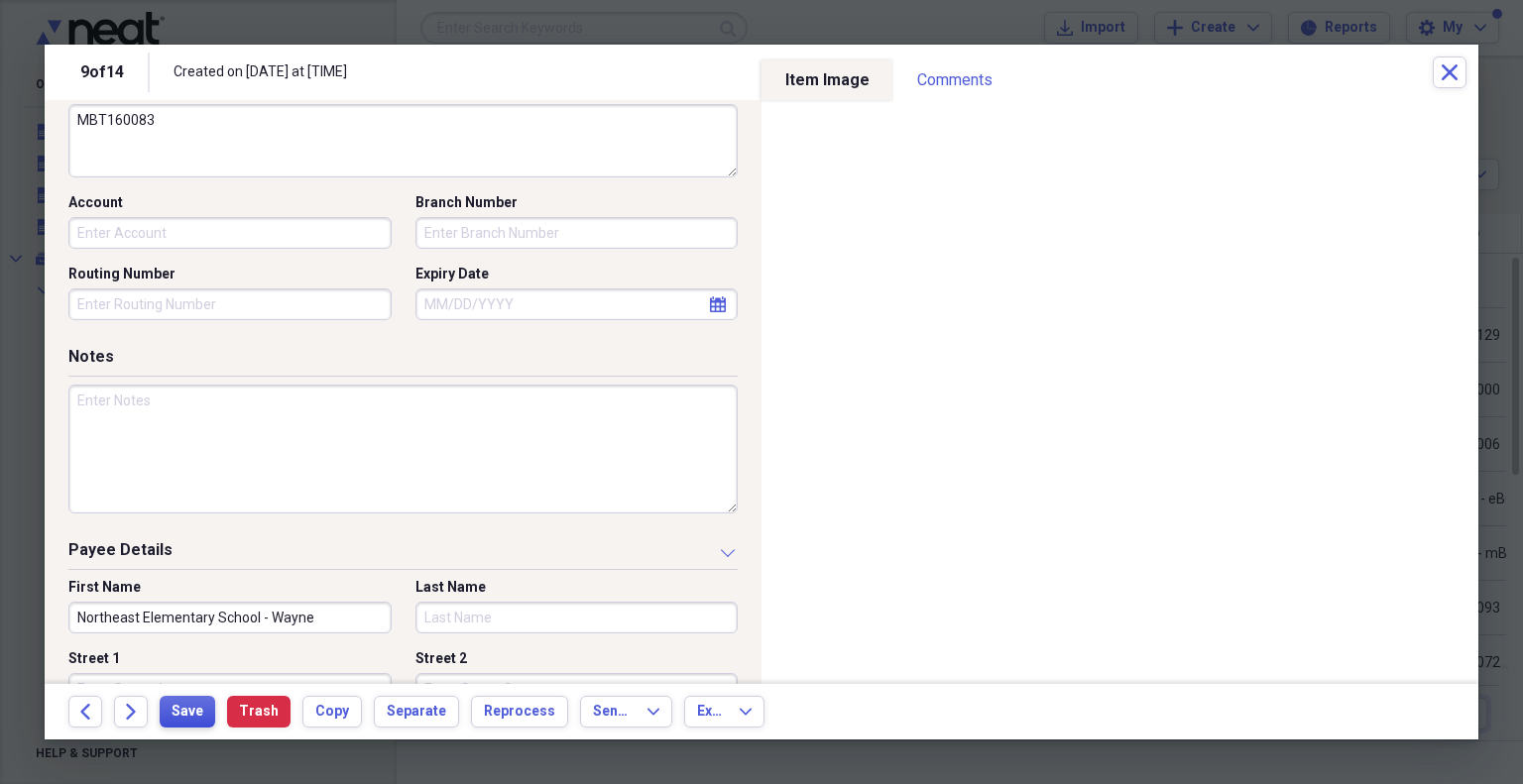 type on "Northeast Elementary School - Wayne" 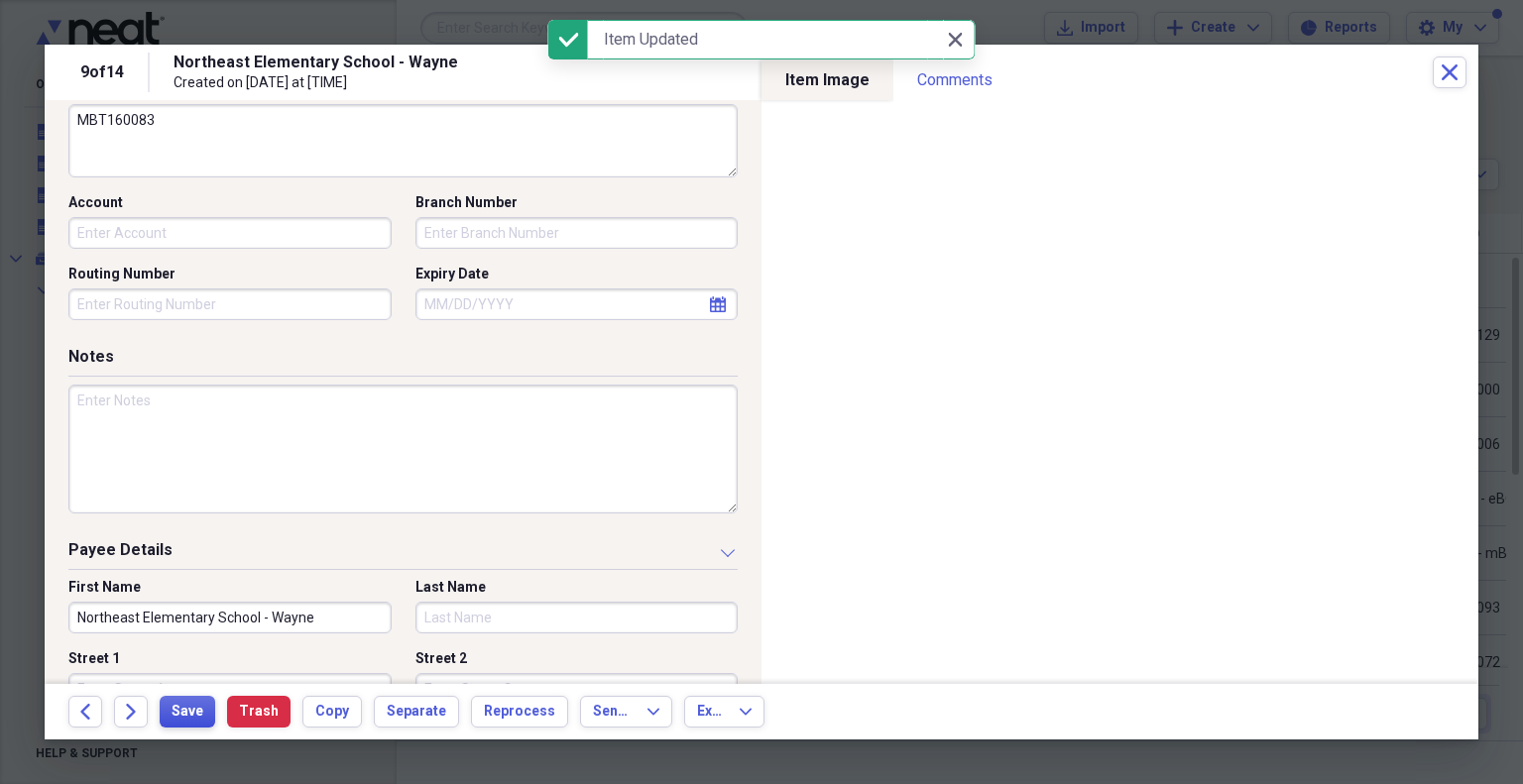 click on "Save" at bounding box center (187, 712) 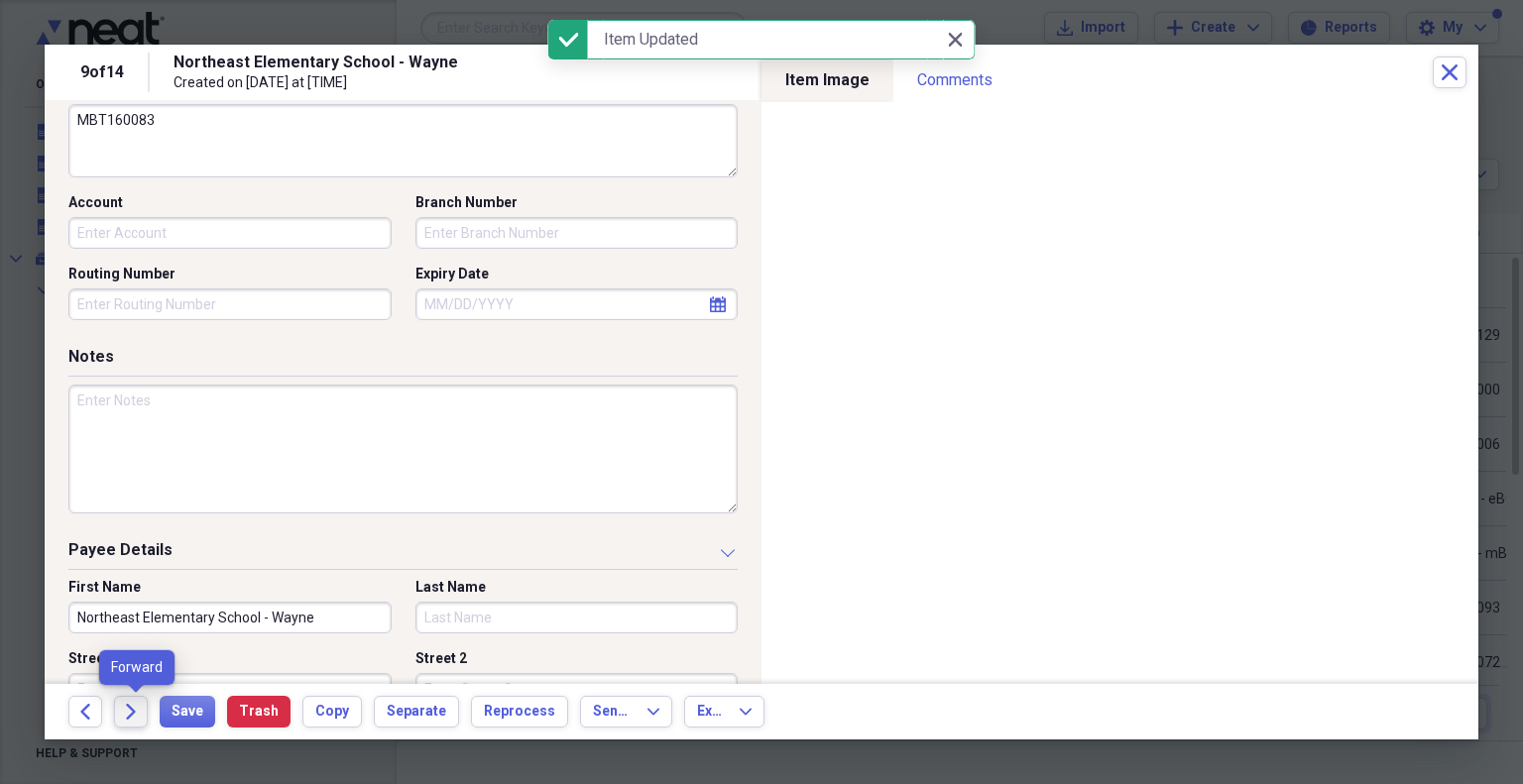 click on "Forward" 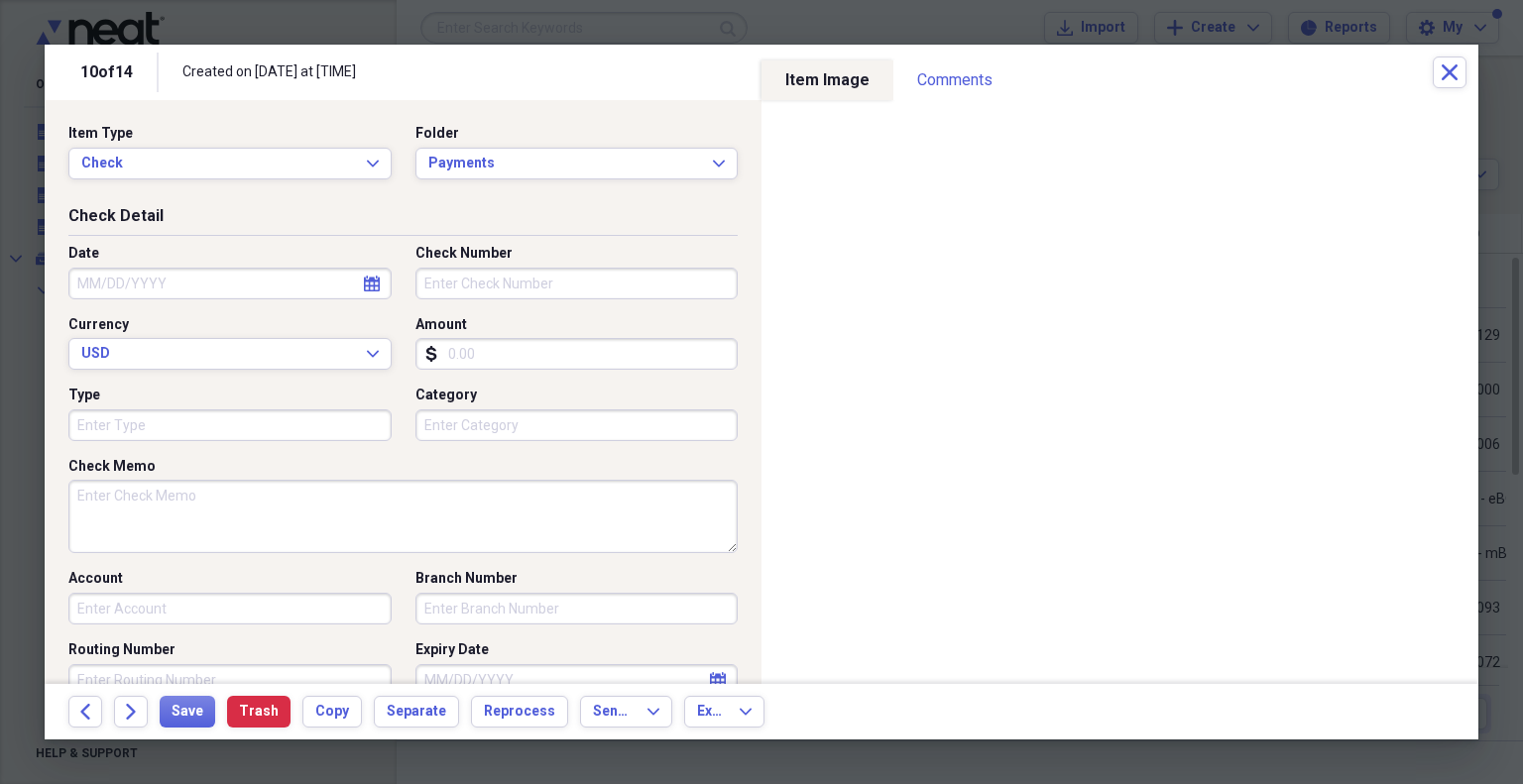 click on "Date" at bounding box center (230, 283) 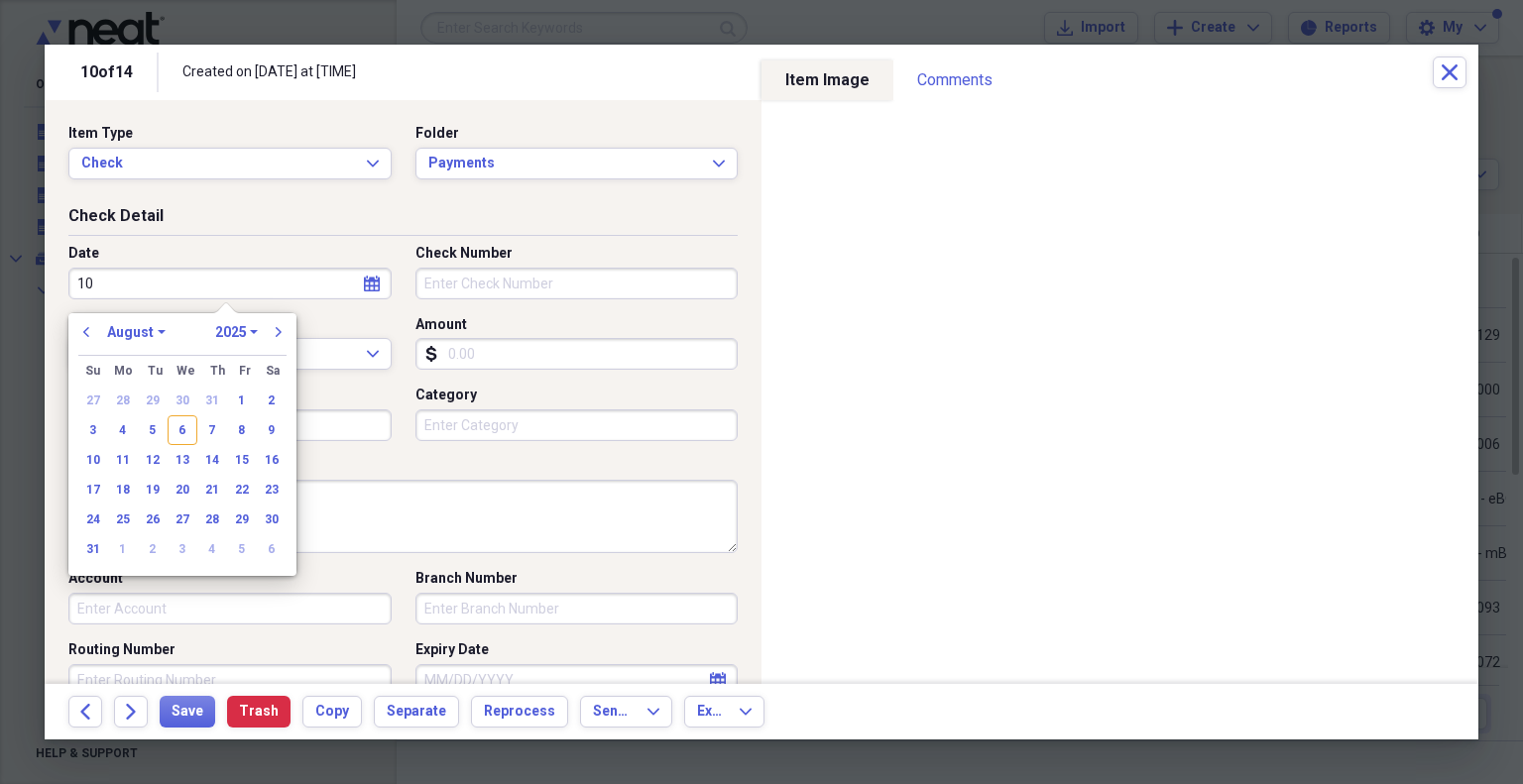 type on "1" 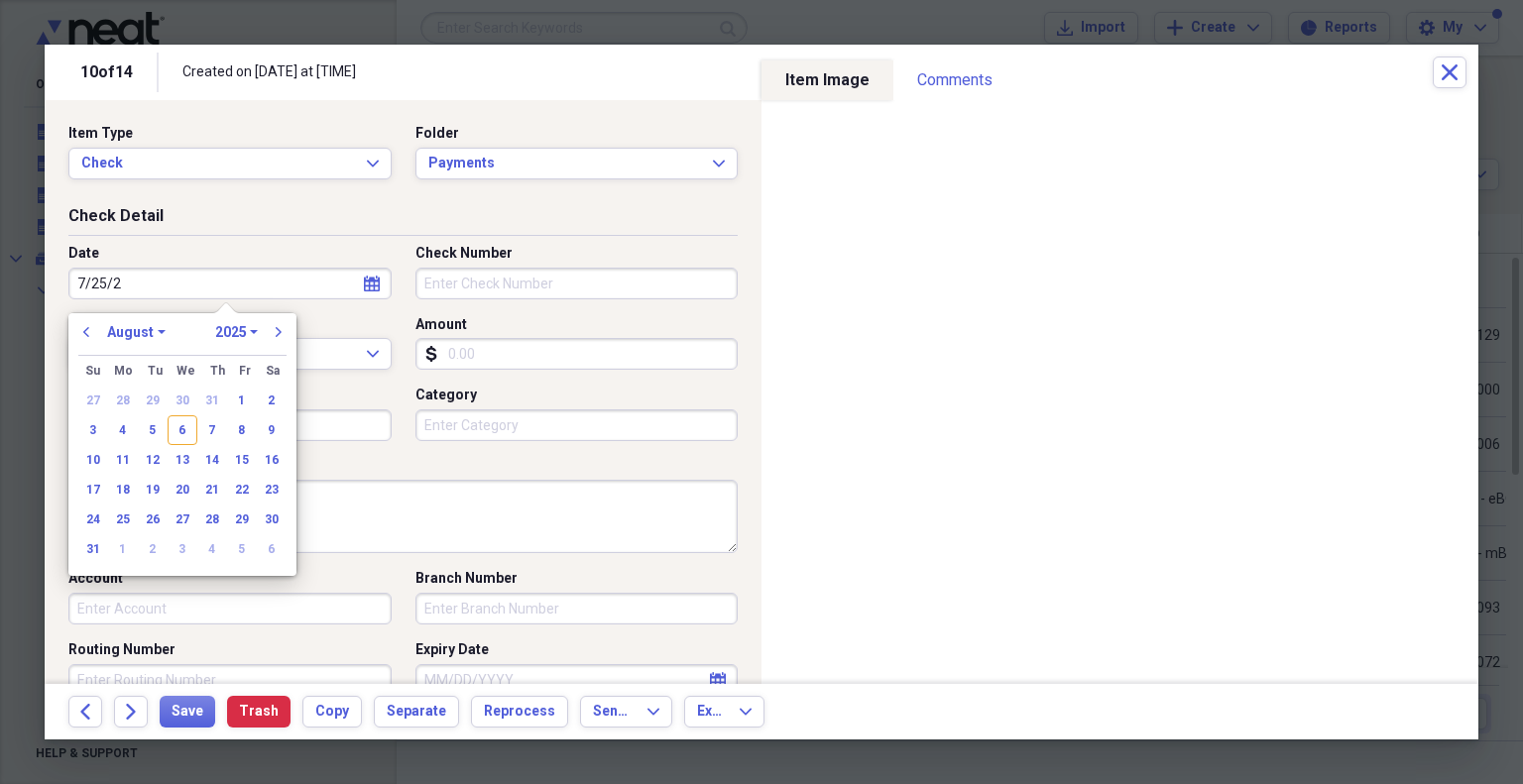 type on "7/25/25" 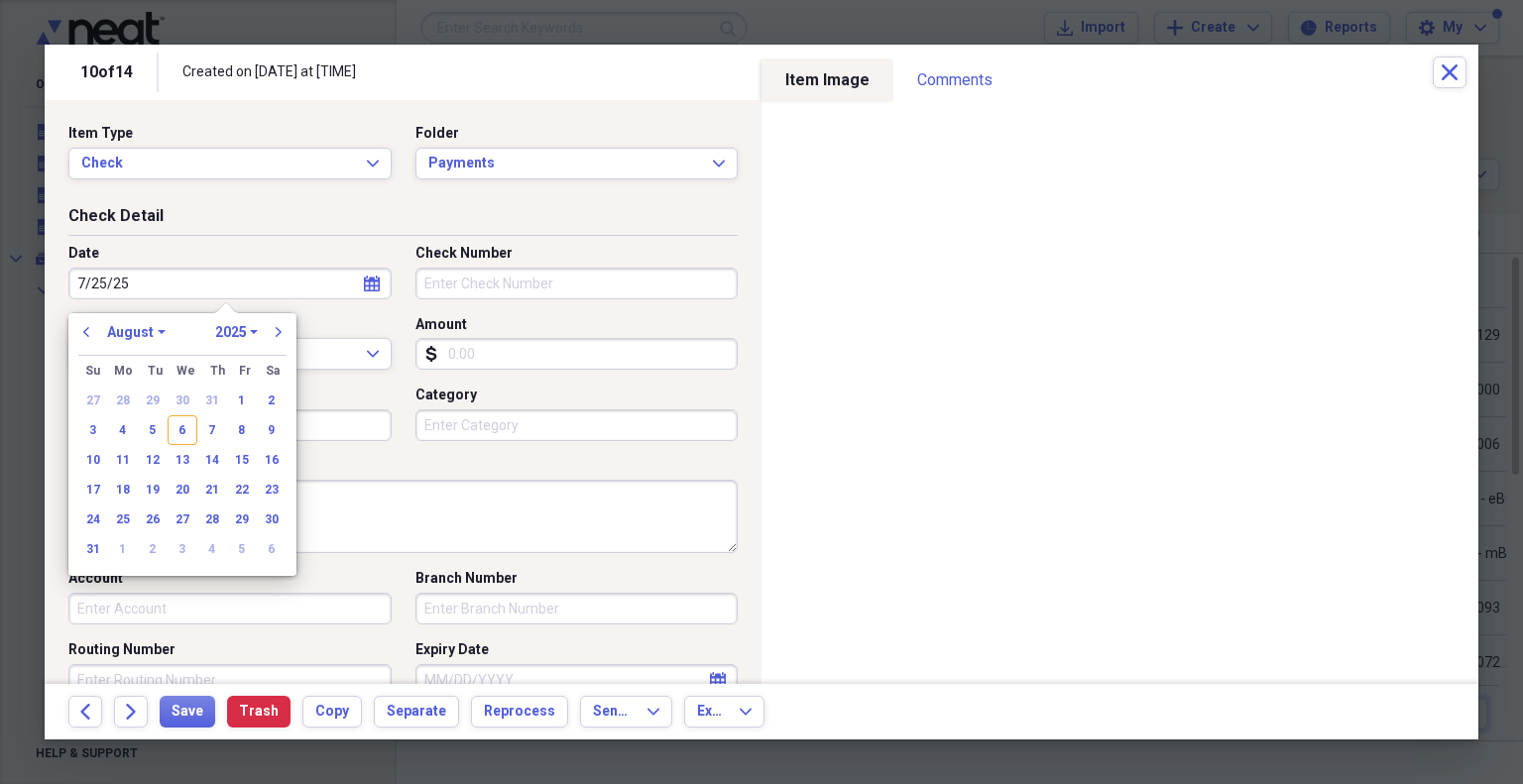 select on "6" 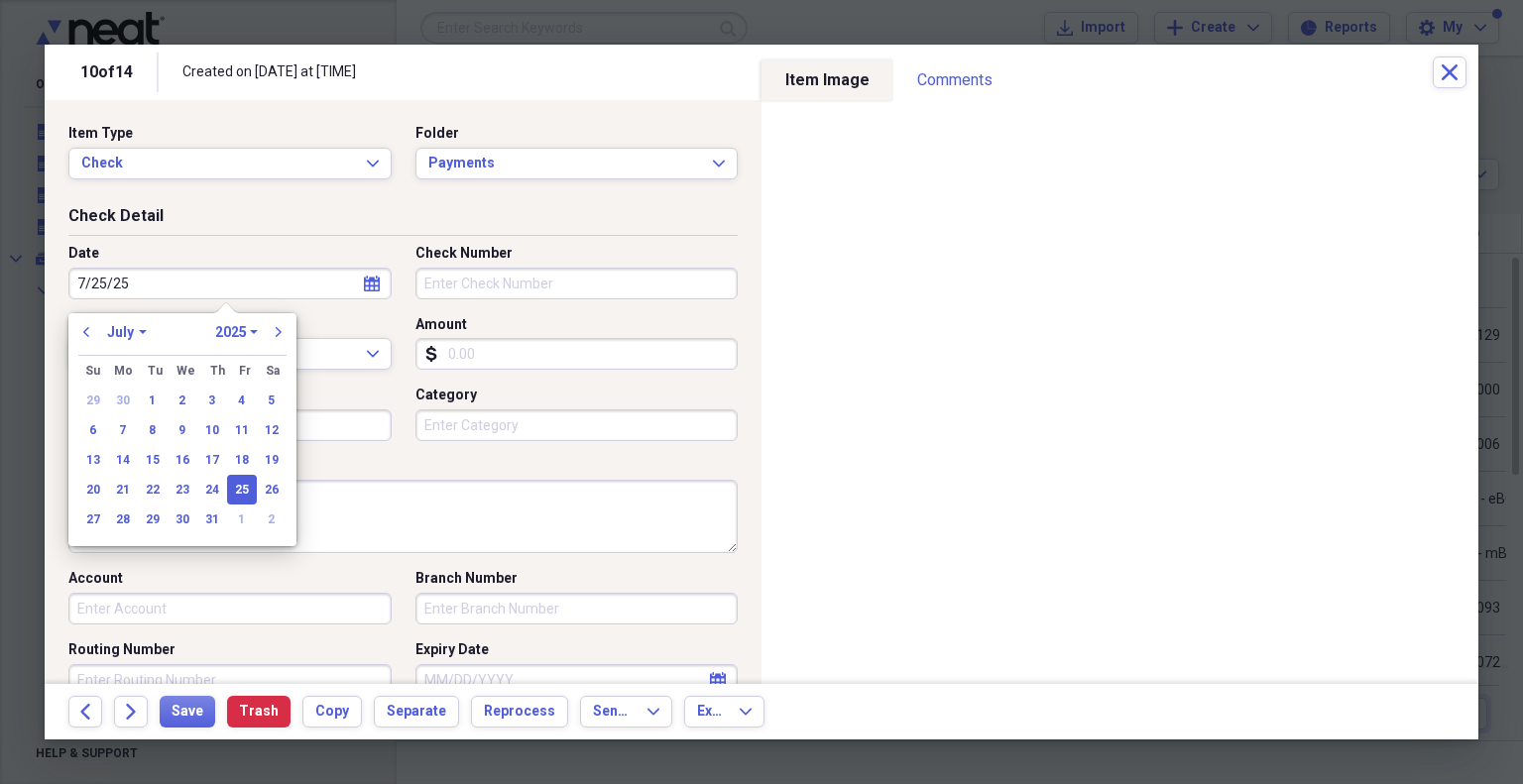 type on "07/25/2025" 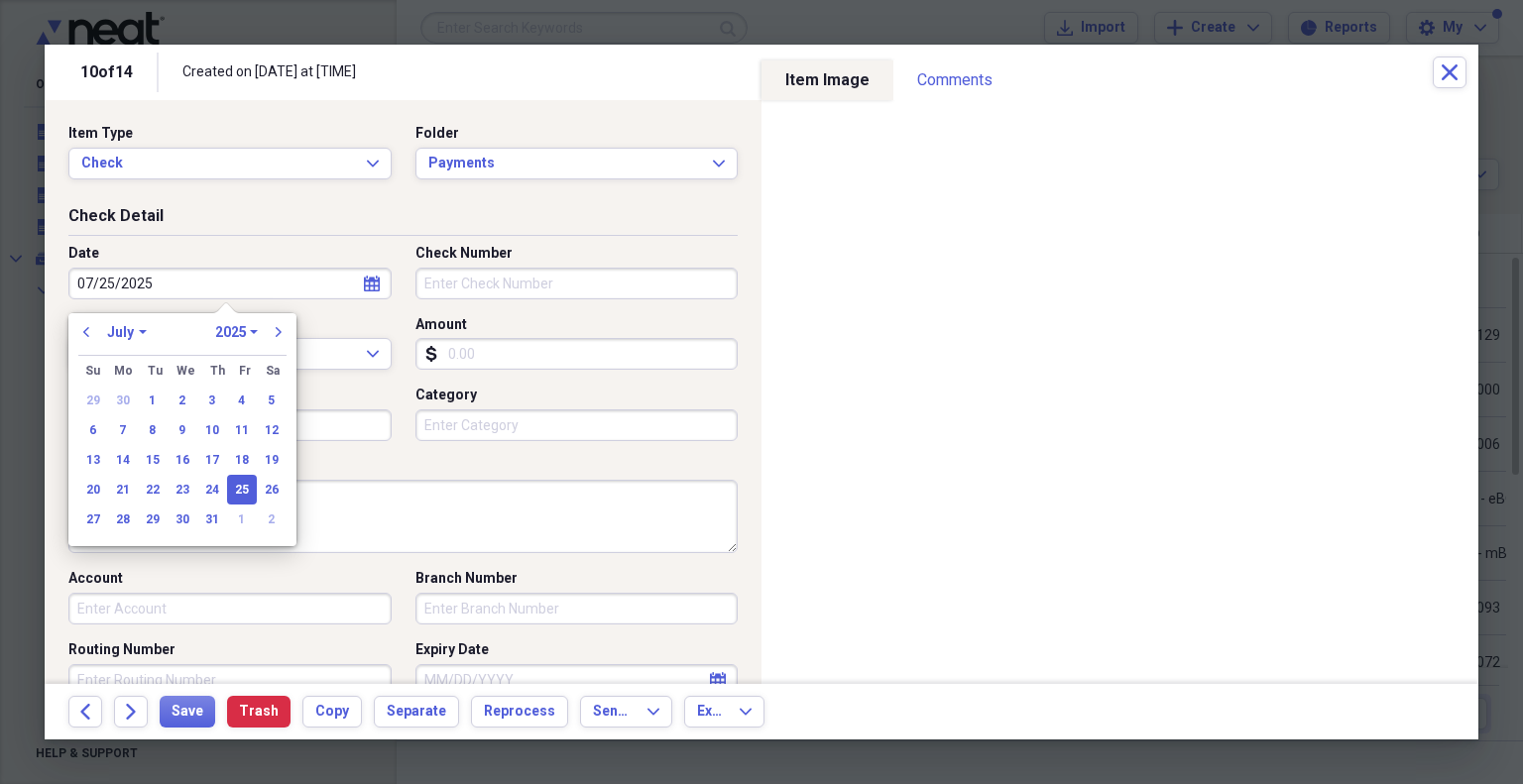 type 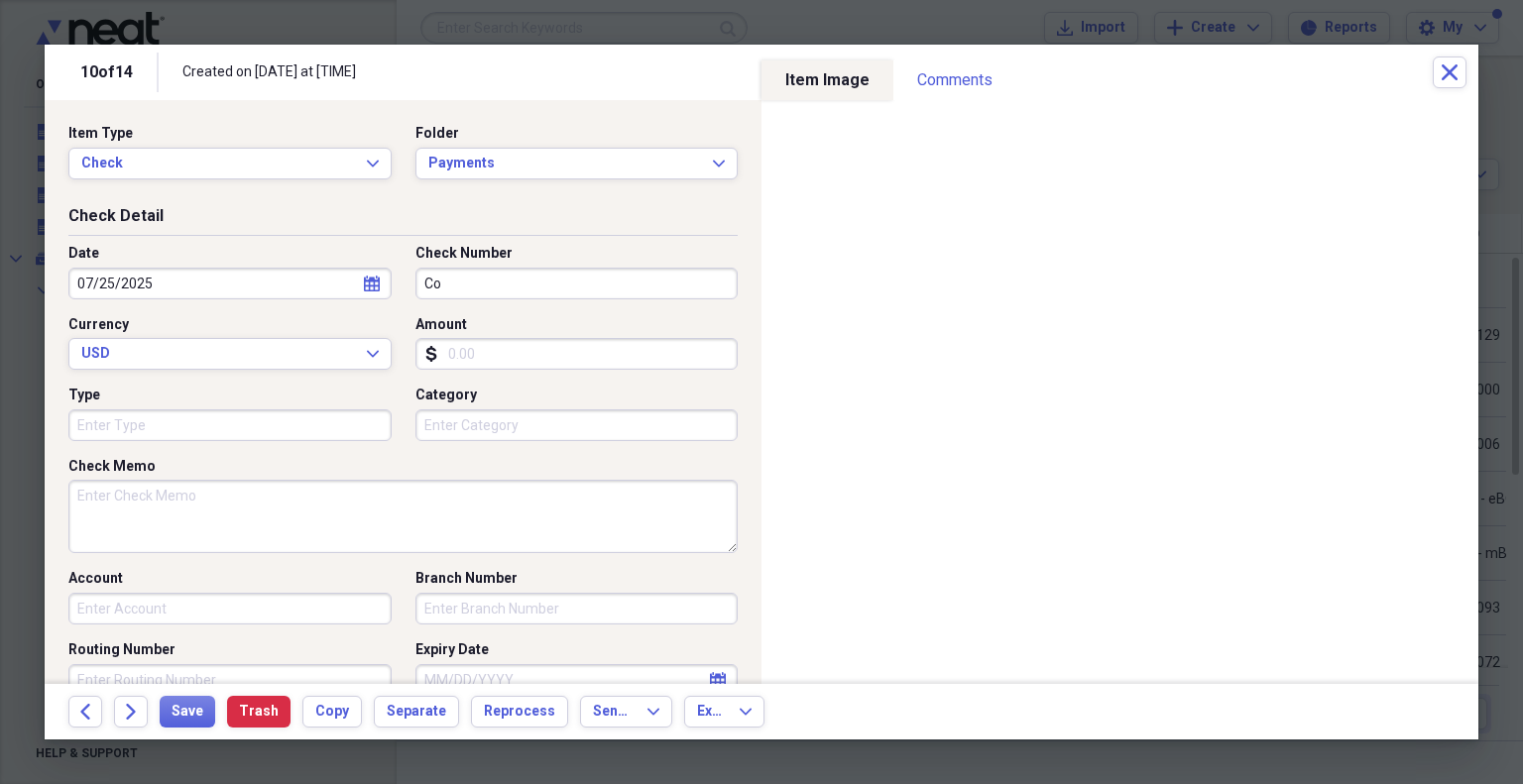 type on "C" 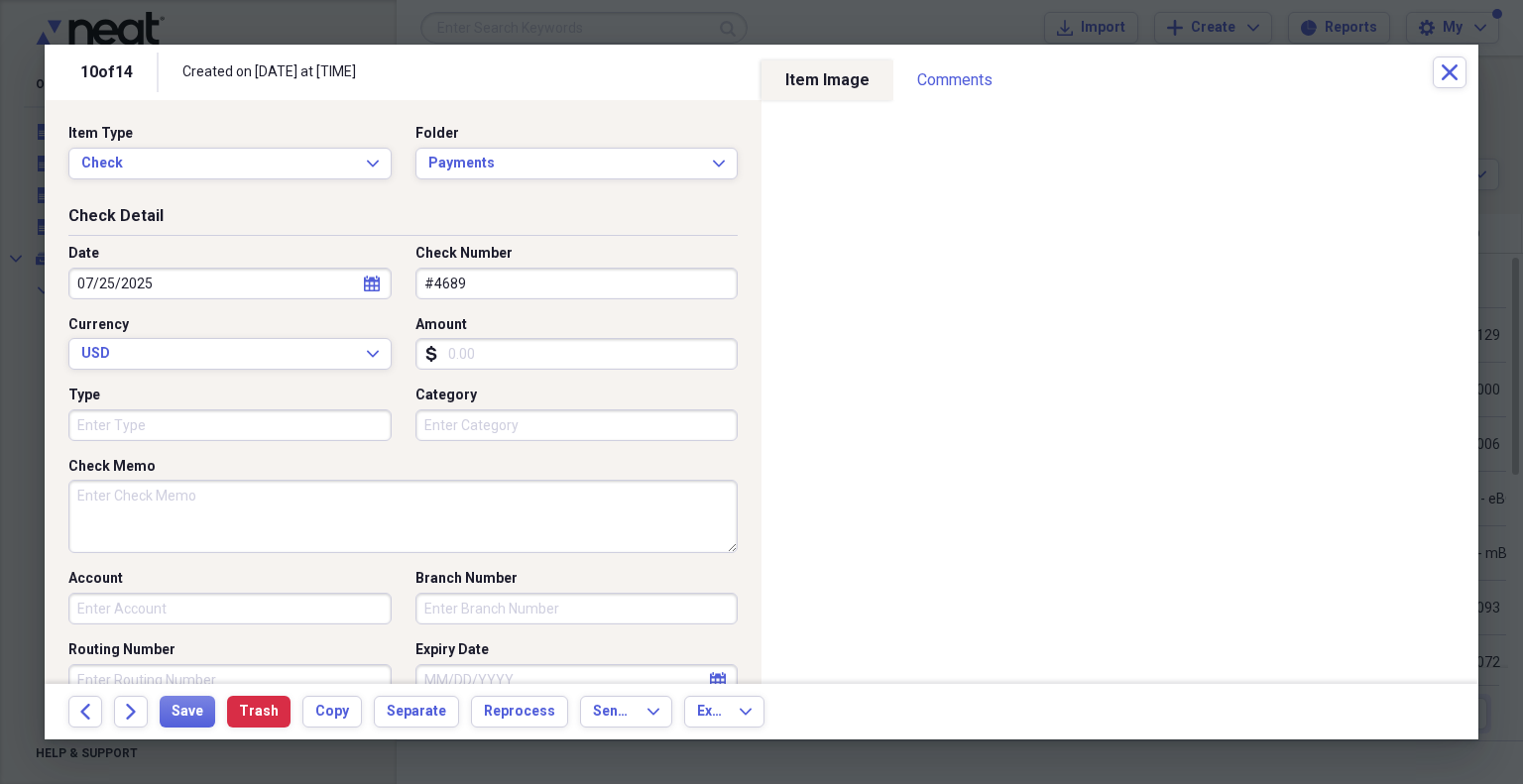 type on "#4689" 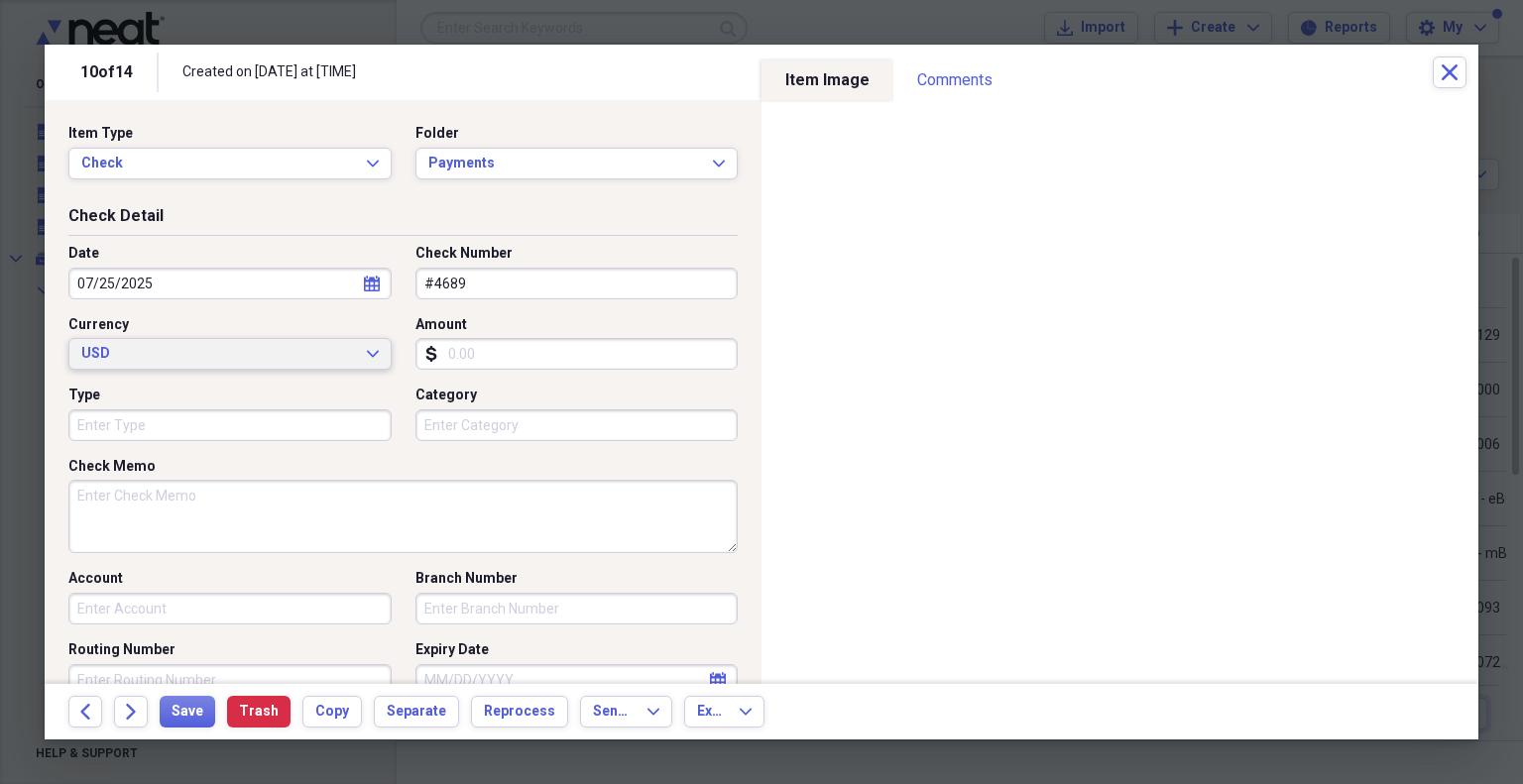 type 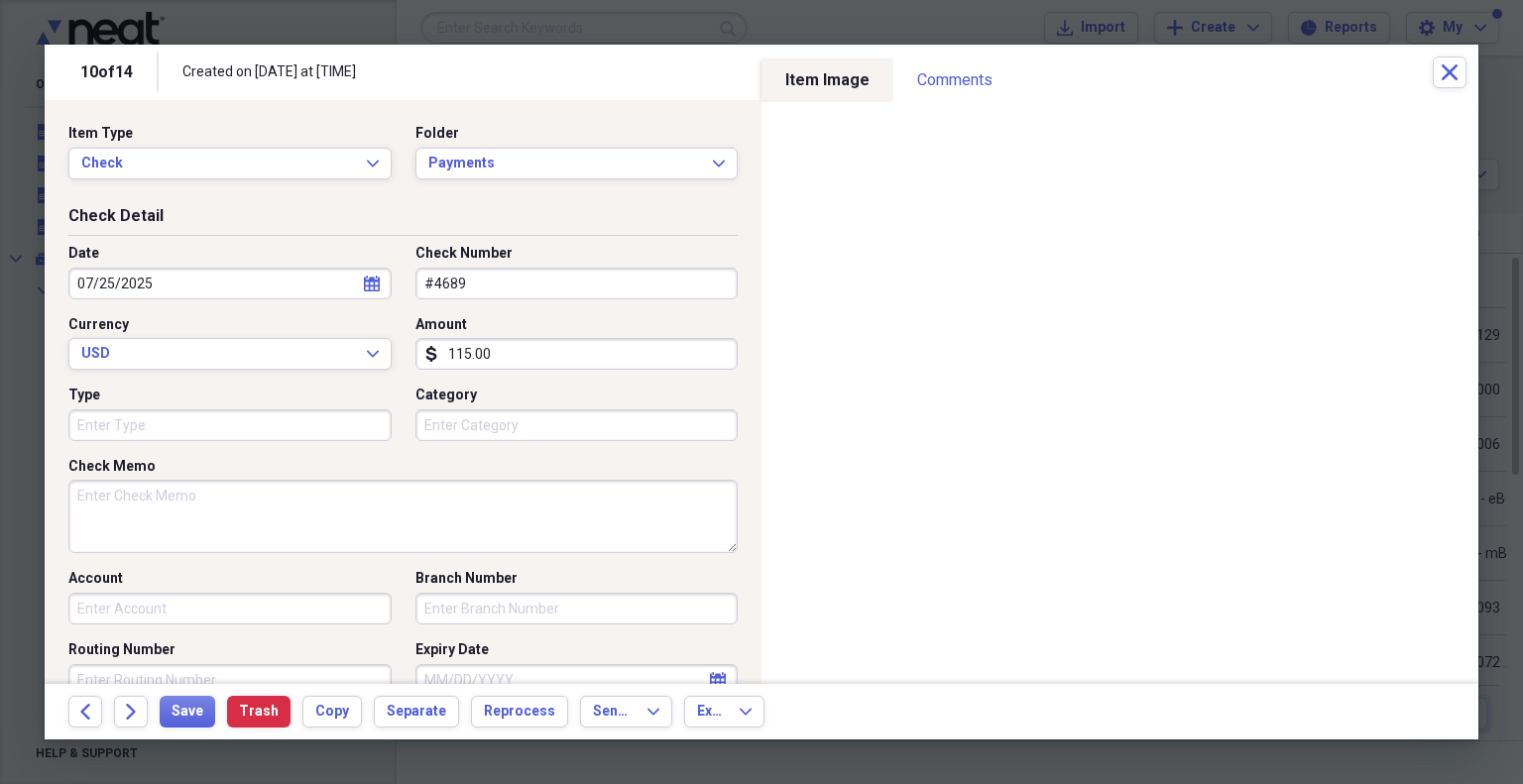 type on "115.00" 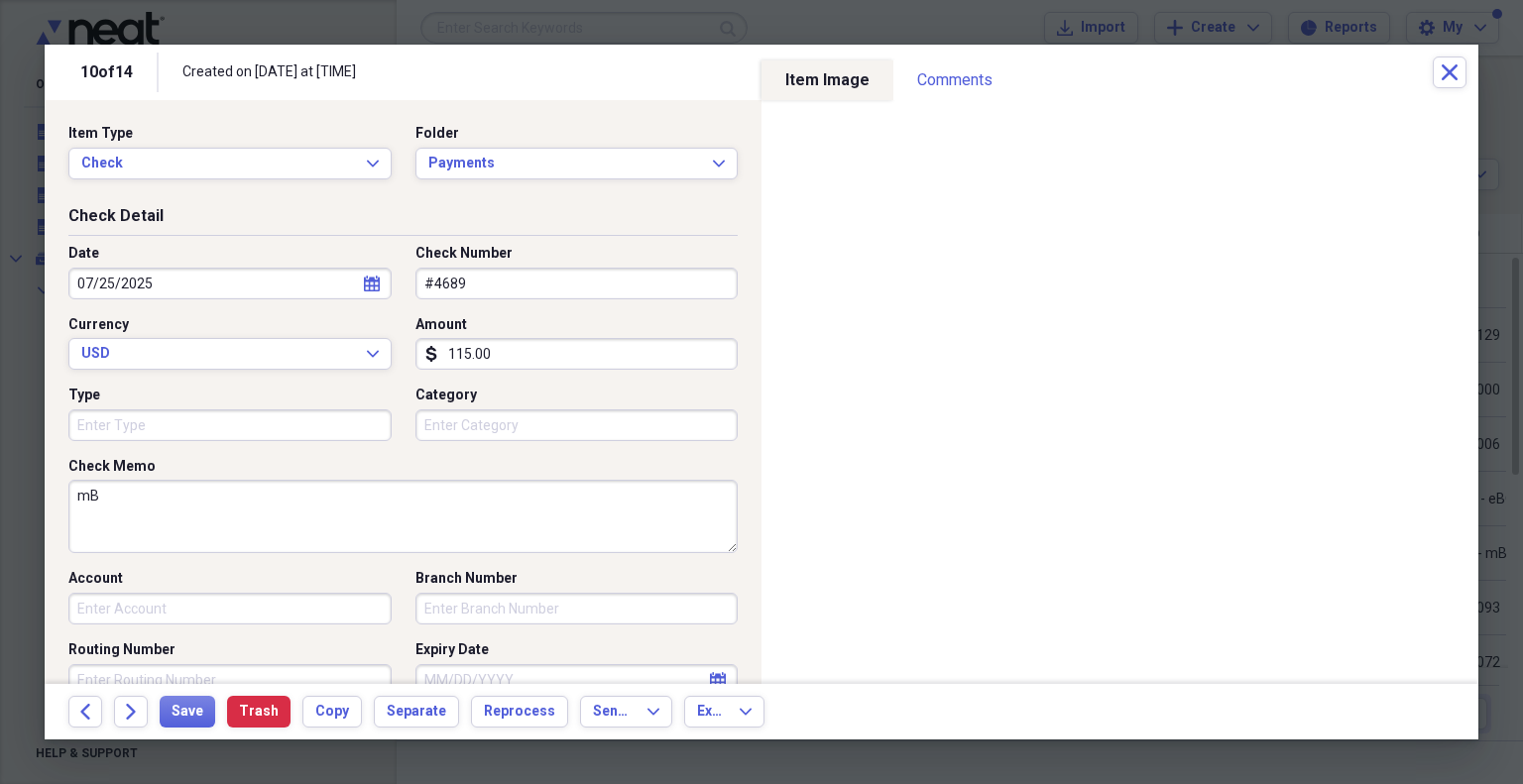 type on "m" 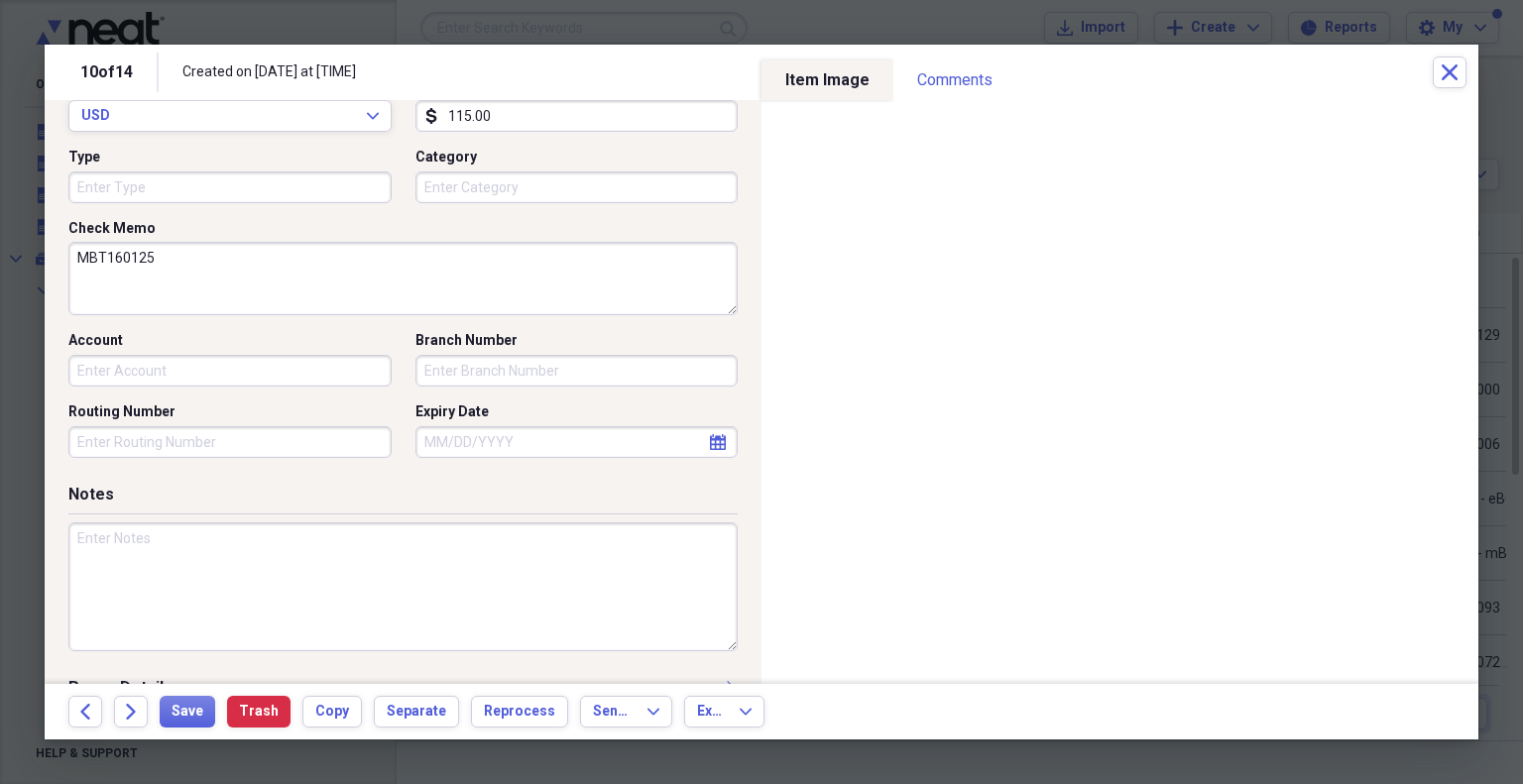 scroll, scrollTop: 376, scrollLeft: 0, axis: vertical 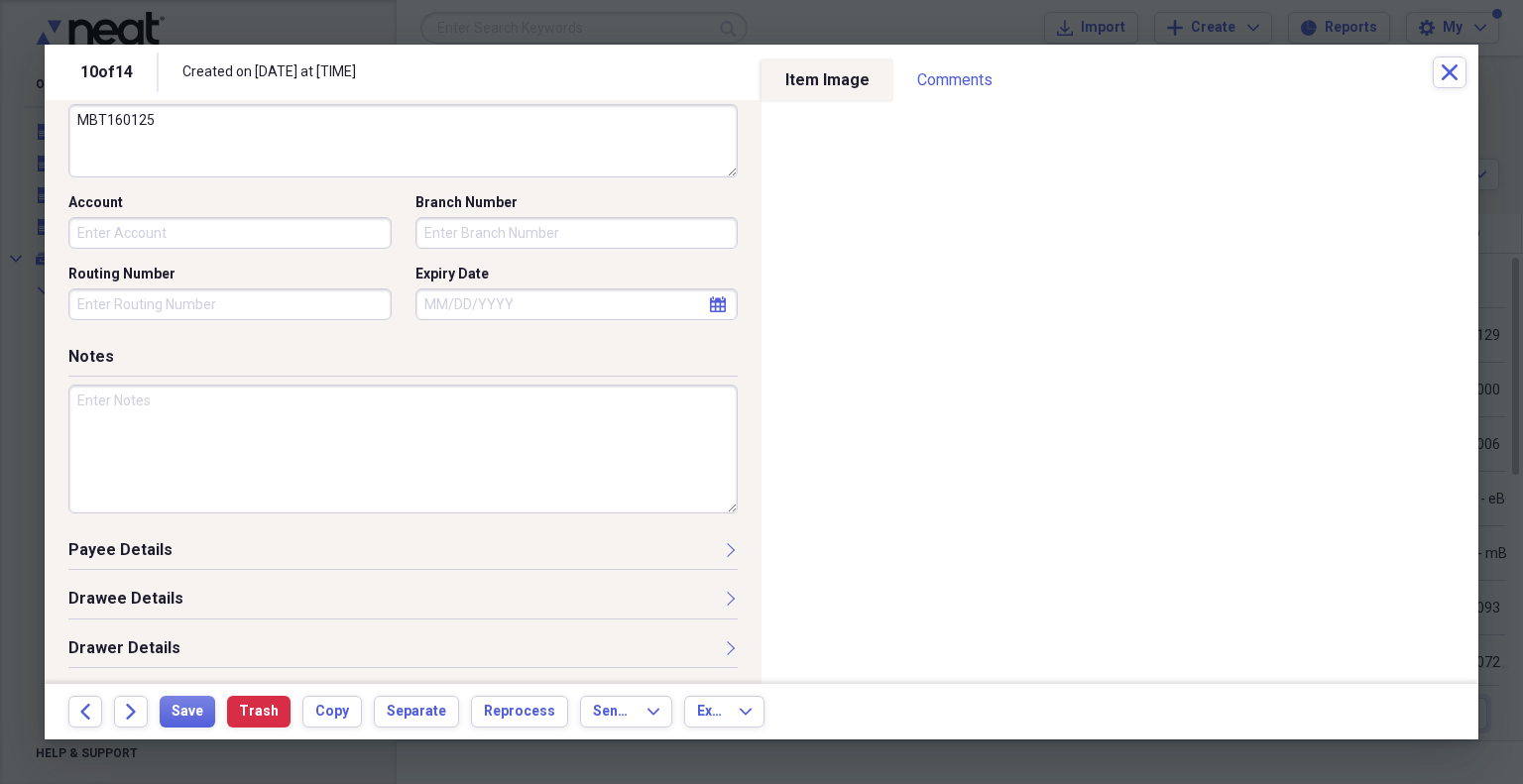 type on "MBT160125" 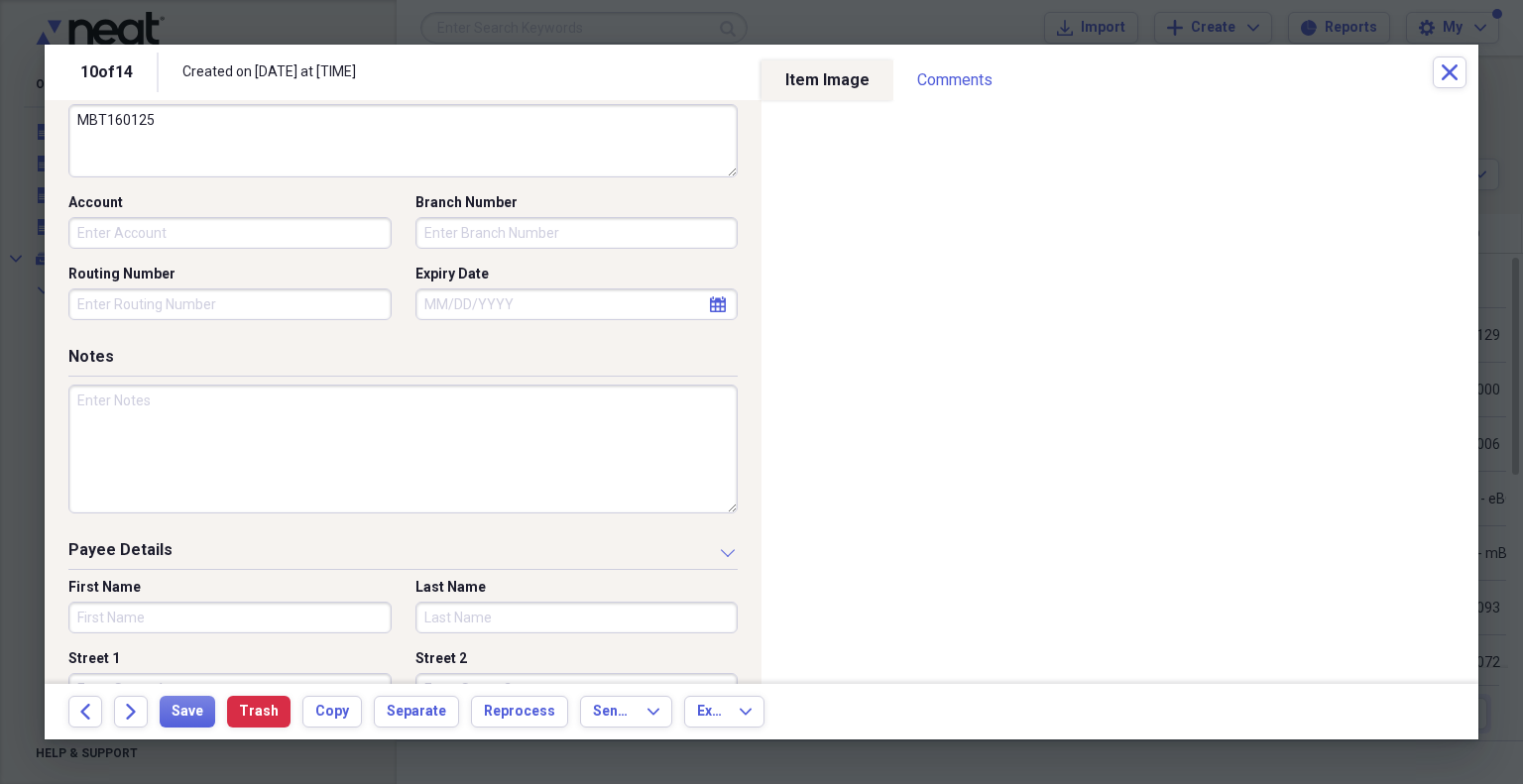 click on "First Name" at bounding box center (230, 617) 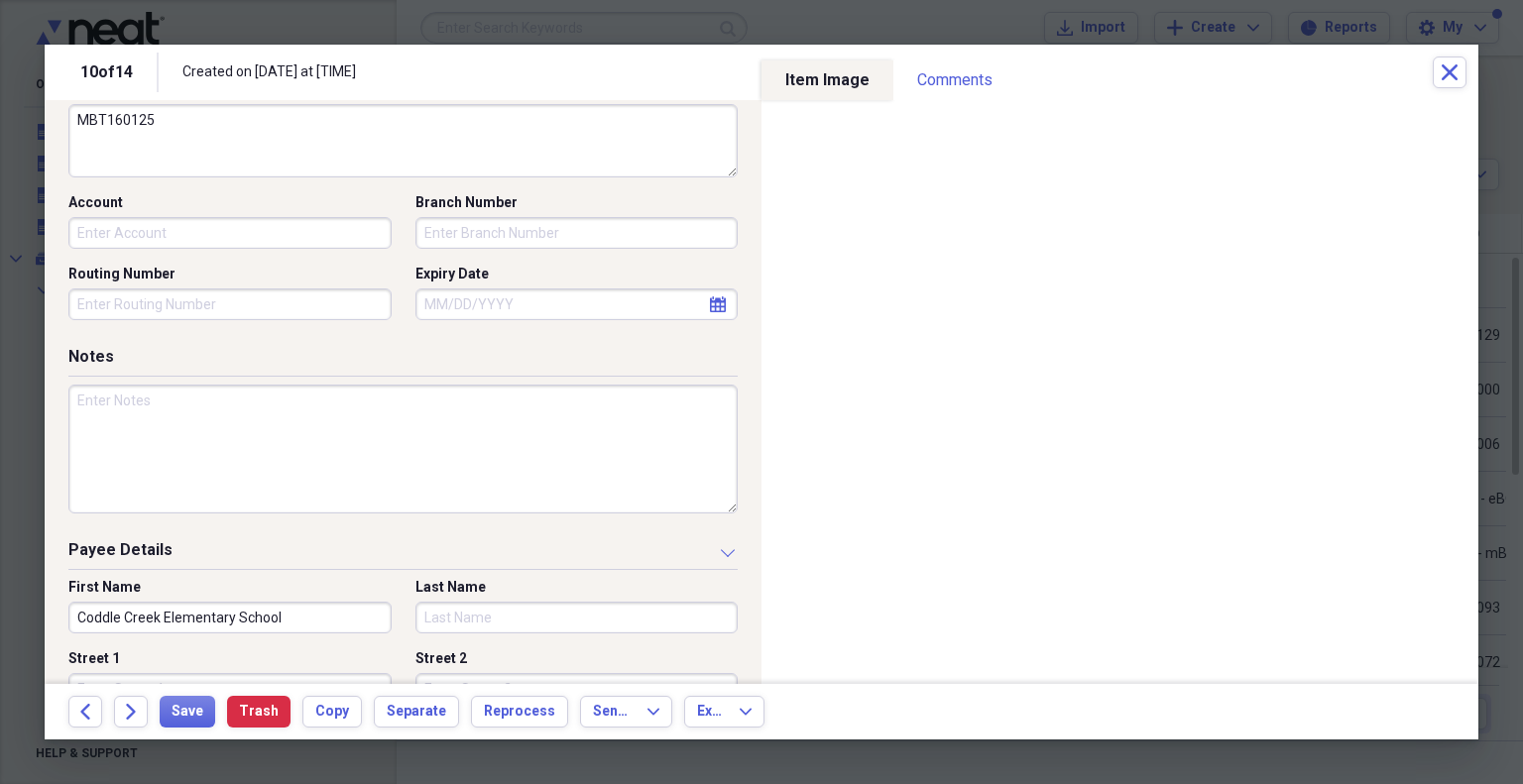 type on "Coddle Creek Elementary School" 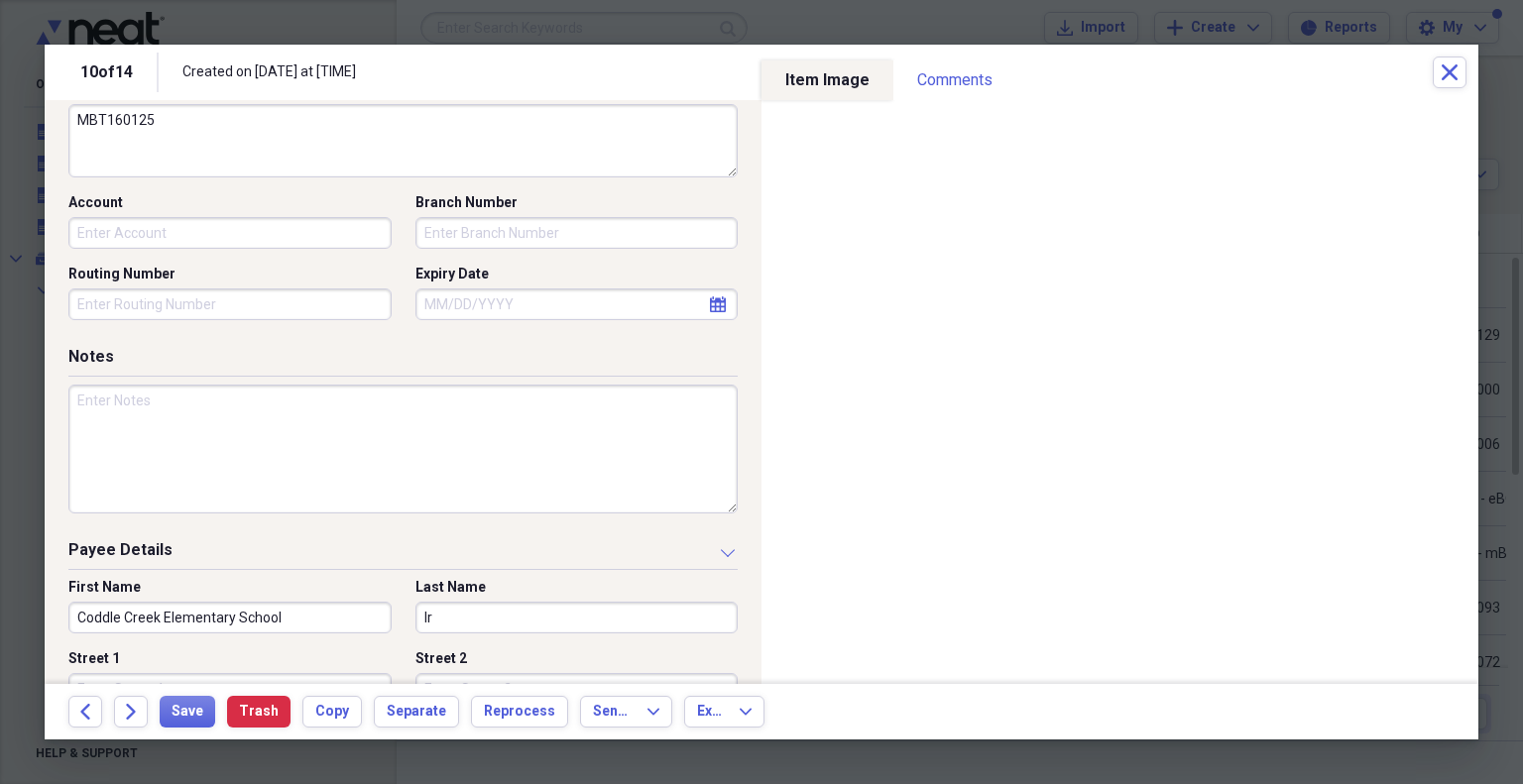 type on "I" 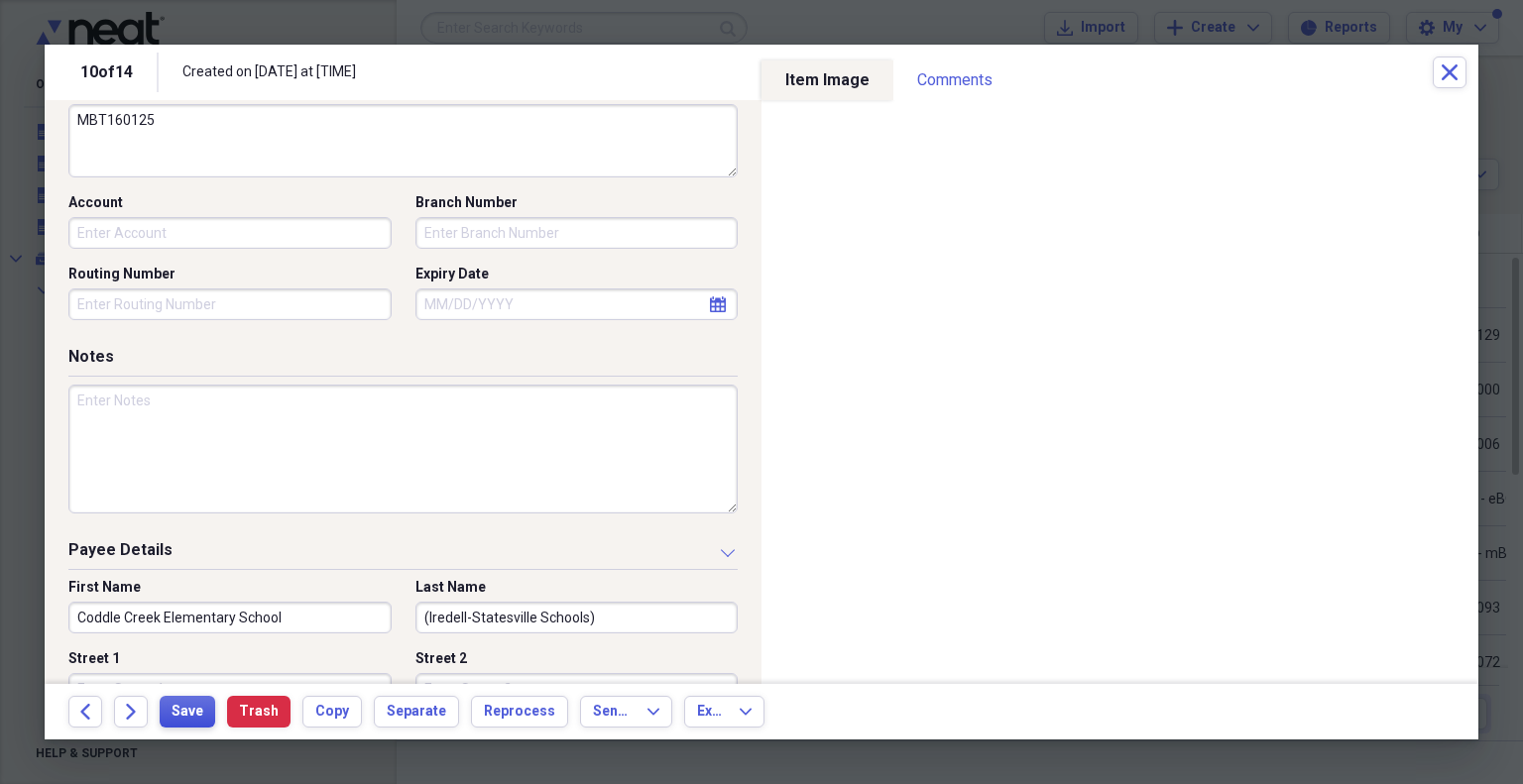 type on "(Iredell-Statesville Schools)" 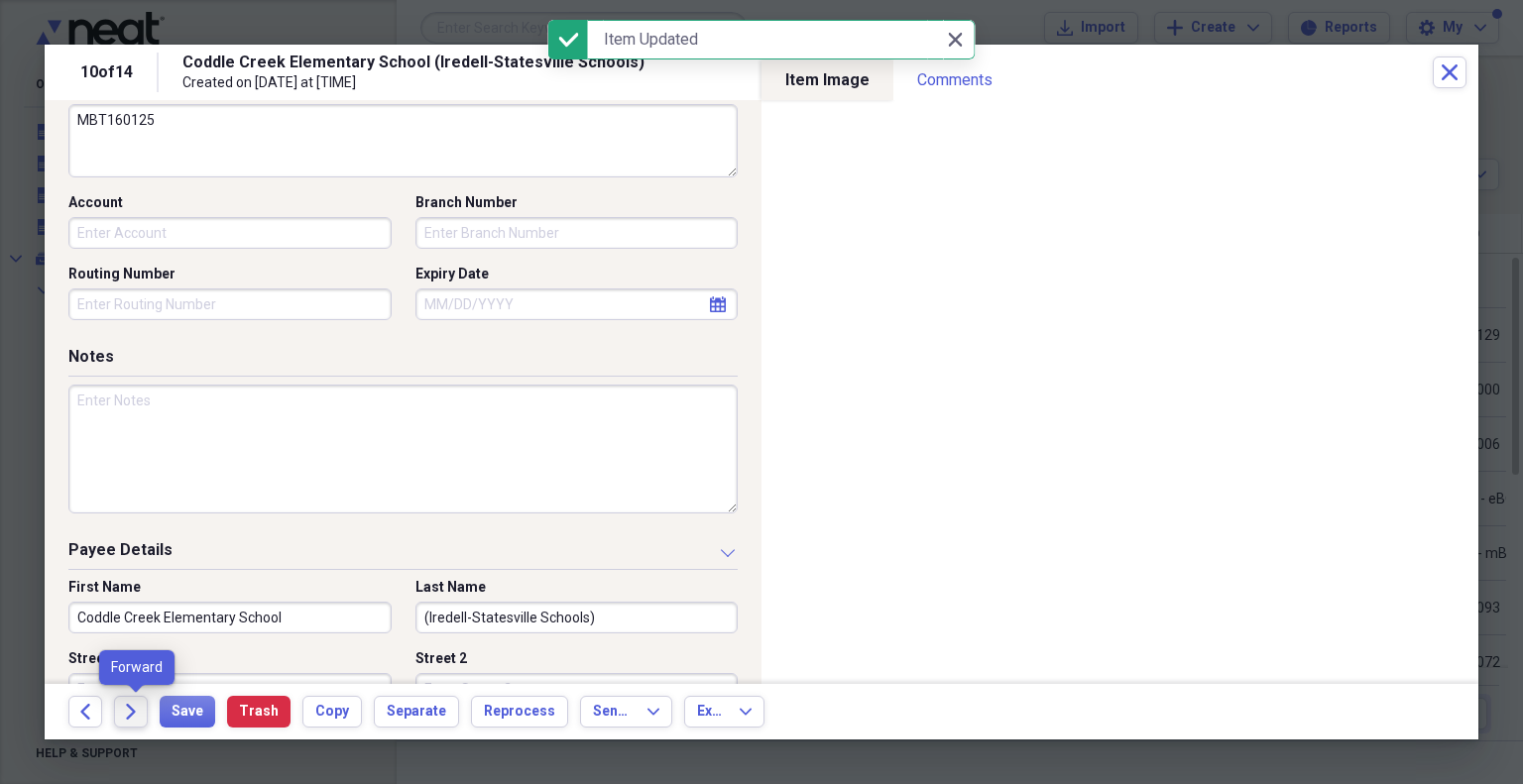 click on "Forward" 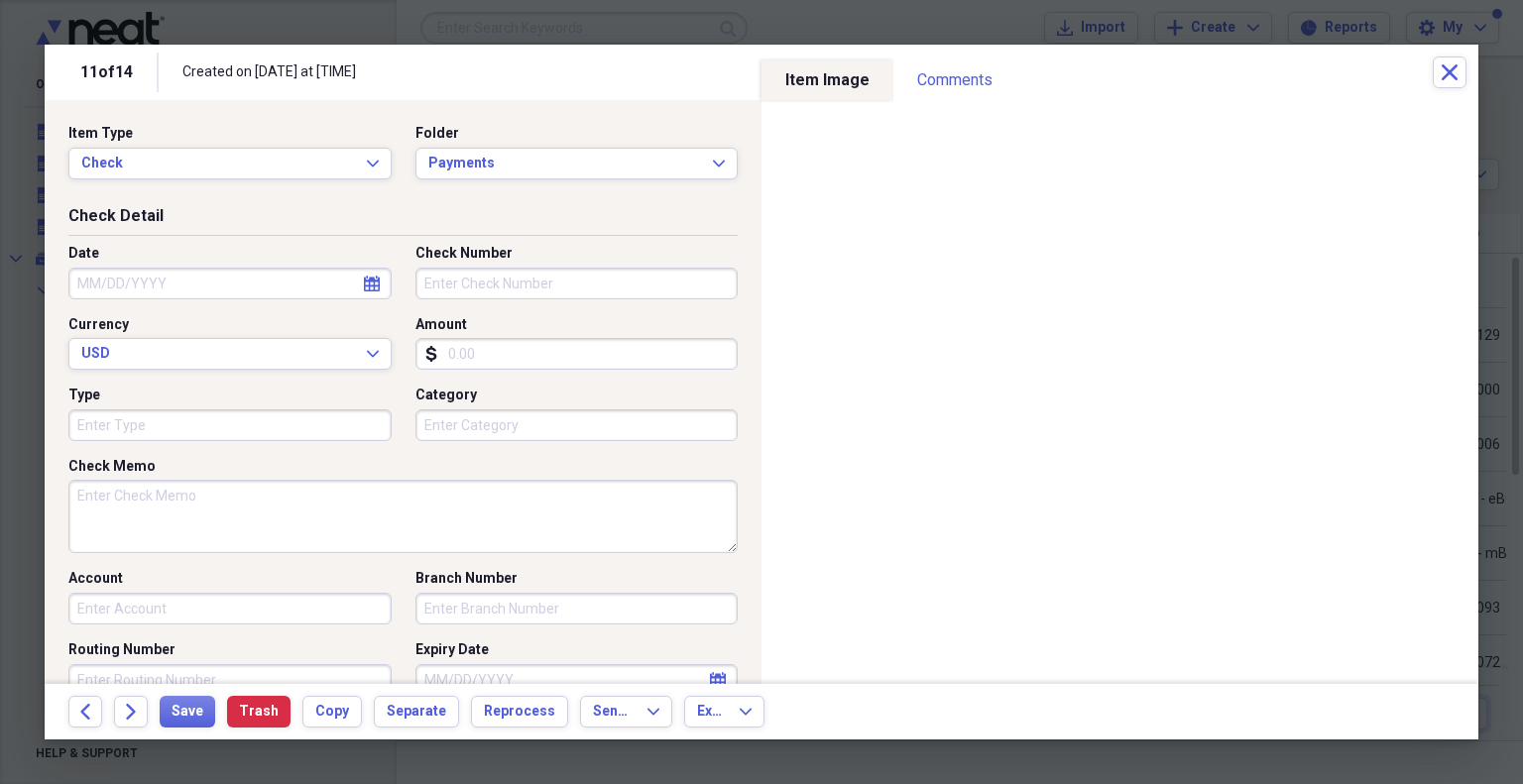 click on "Date" at bounding box center (230, 283) 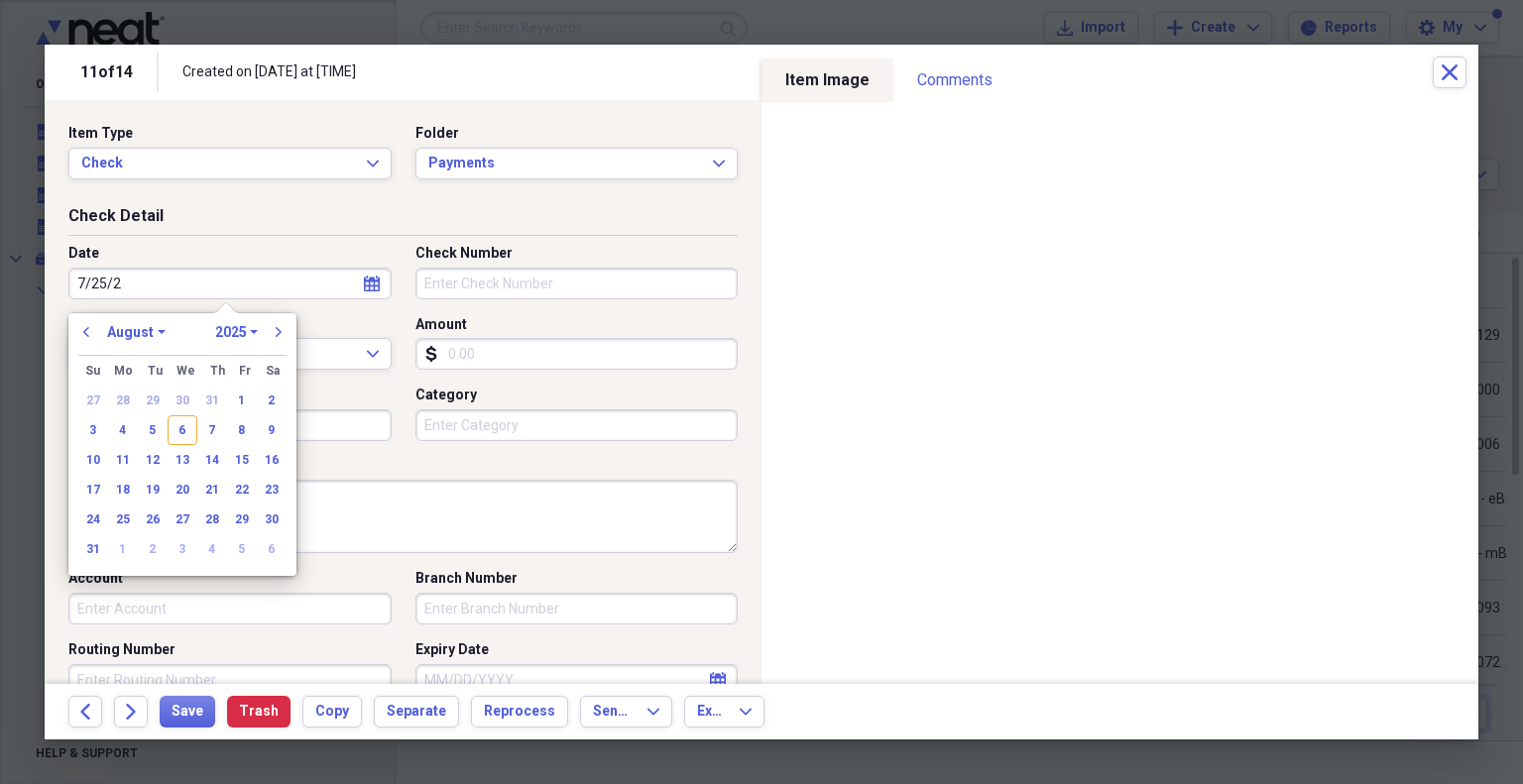type on "7/25/25" 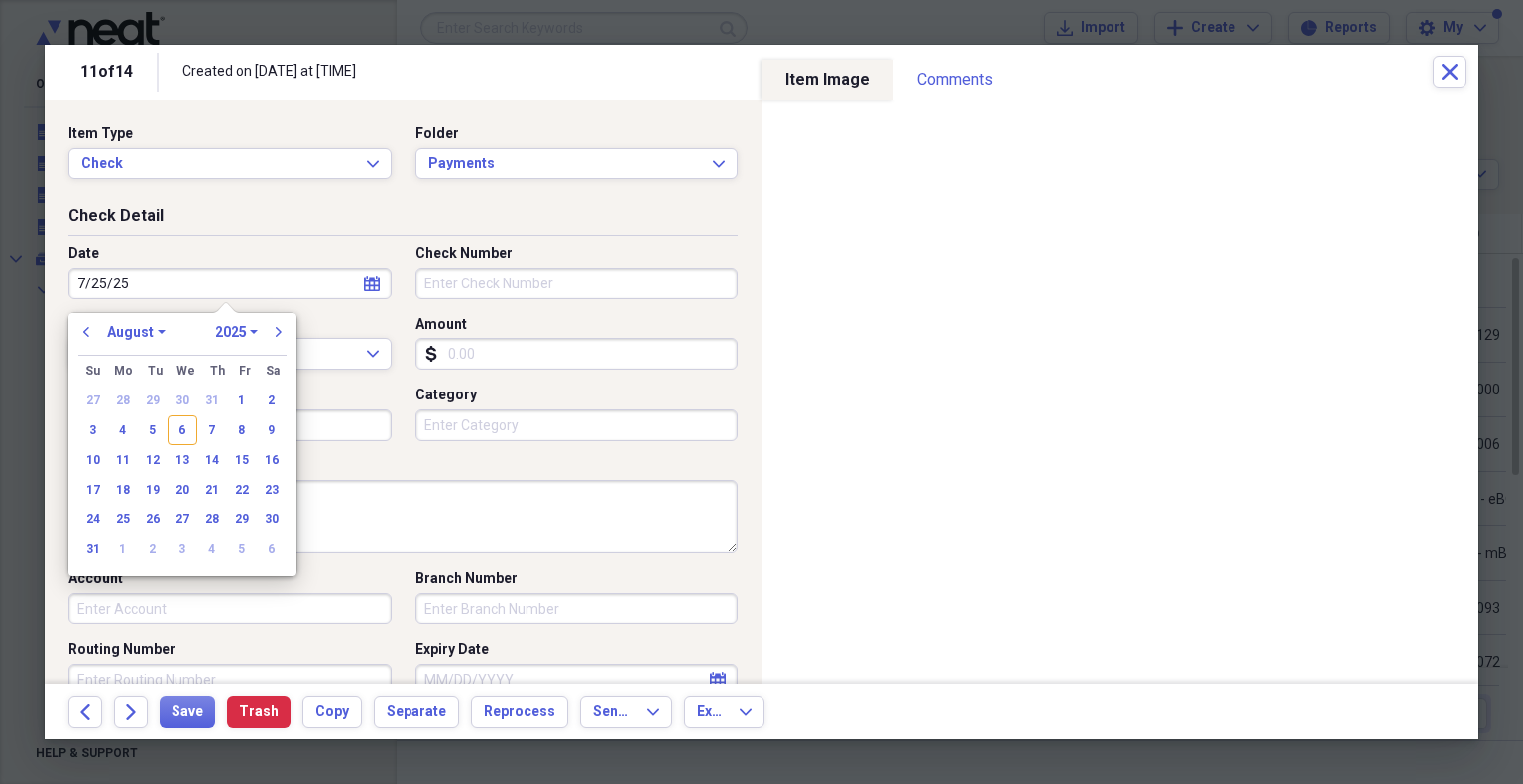 select on "6" 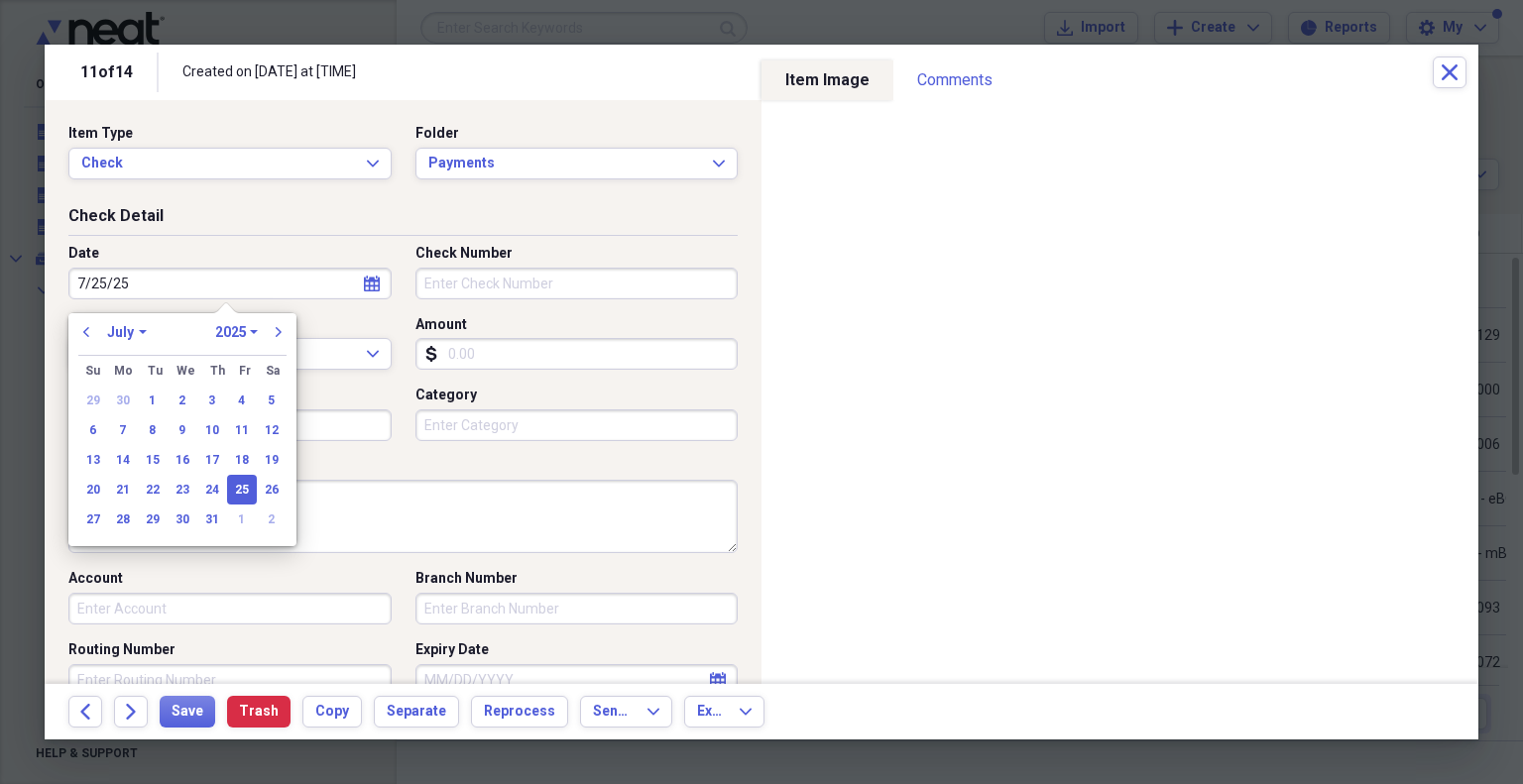 type on "07/25/2025" 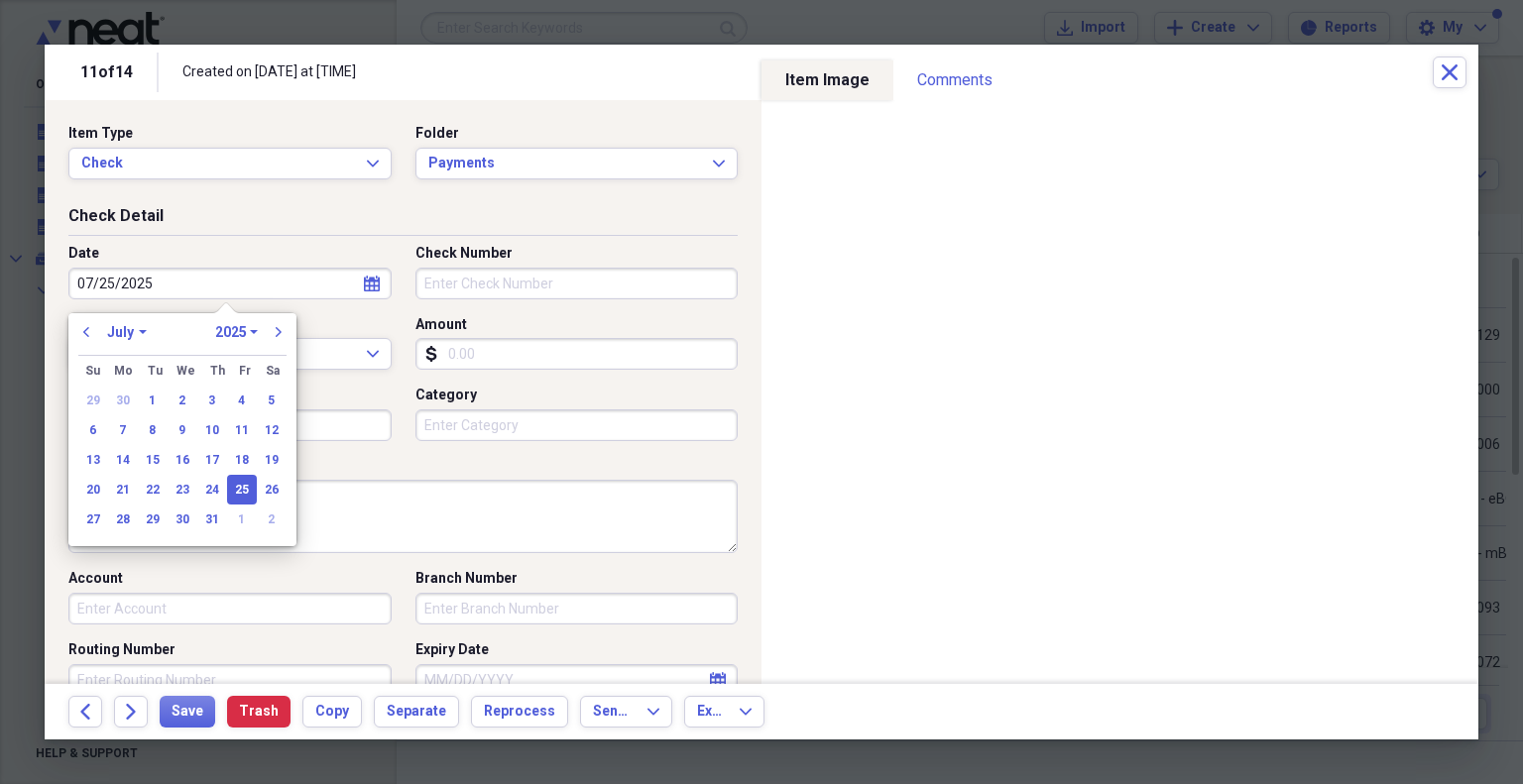 click on "Check Number" at bounding box center (577, 283) 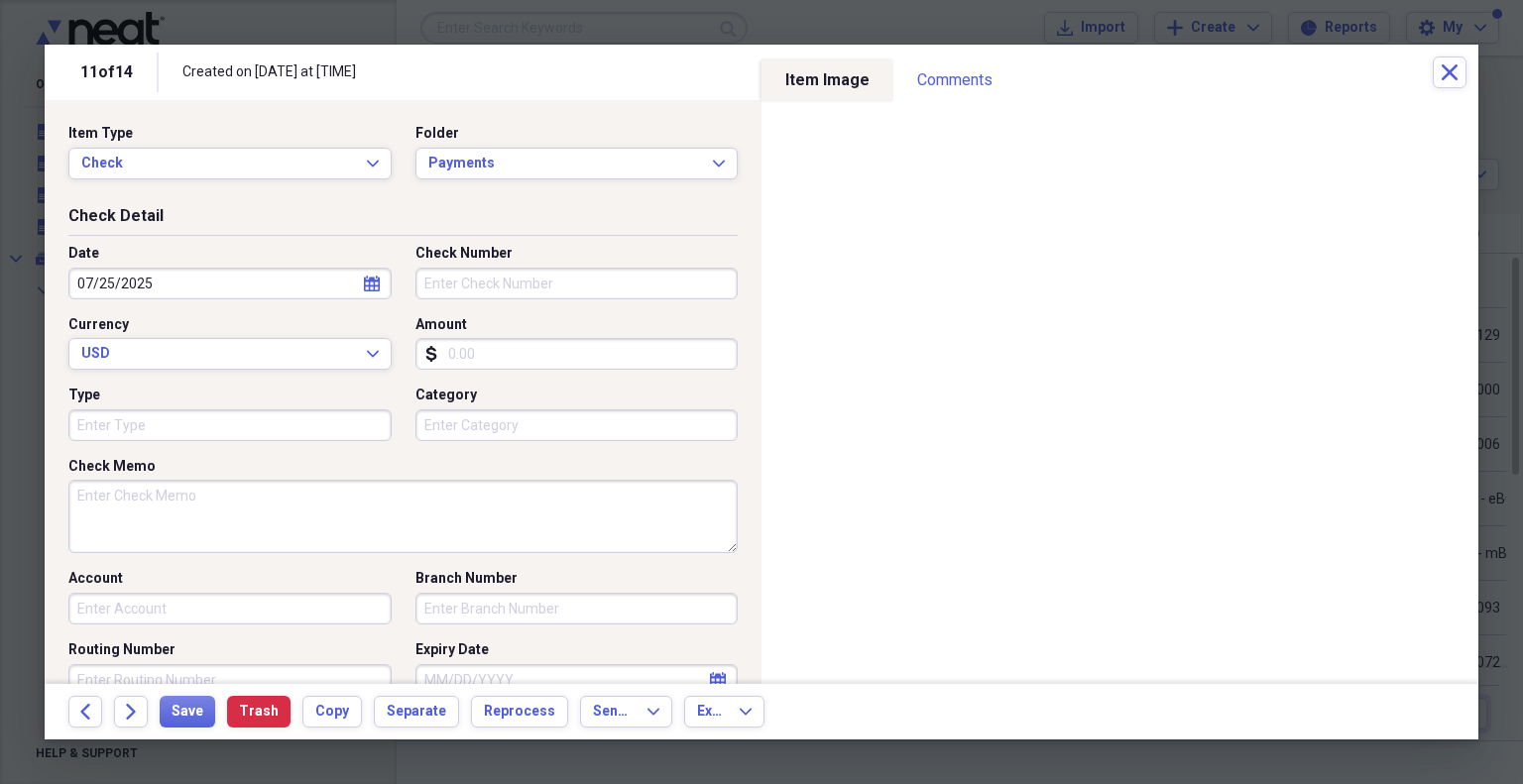 click on "11  of  14 Created on 08/06/2025 at 4:52 pm Close" at bounding box center [762, 72] 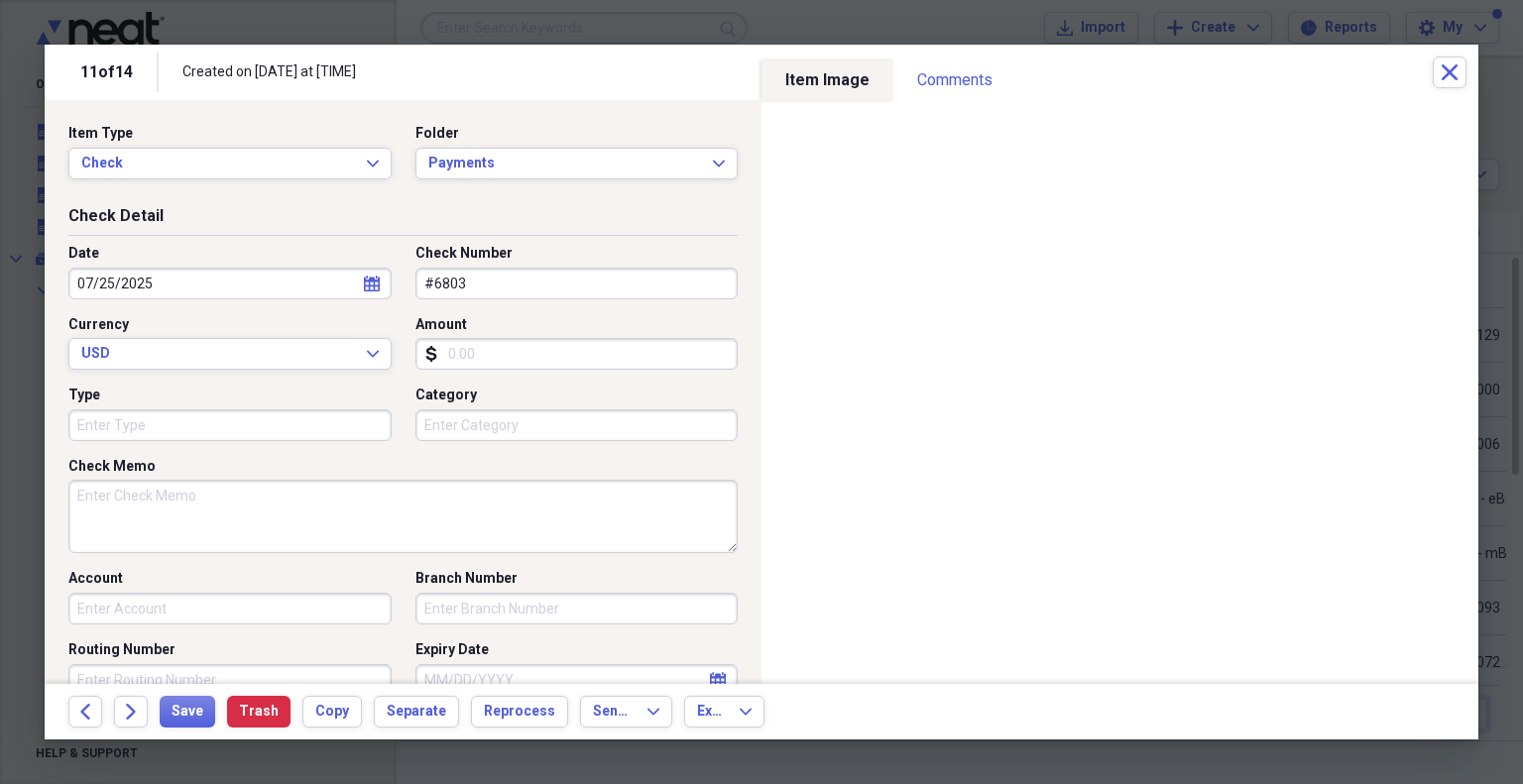 type on "#6803" 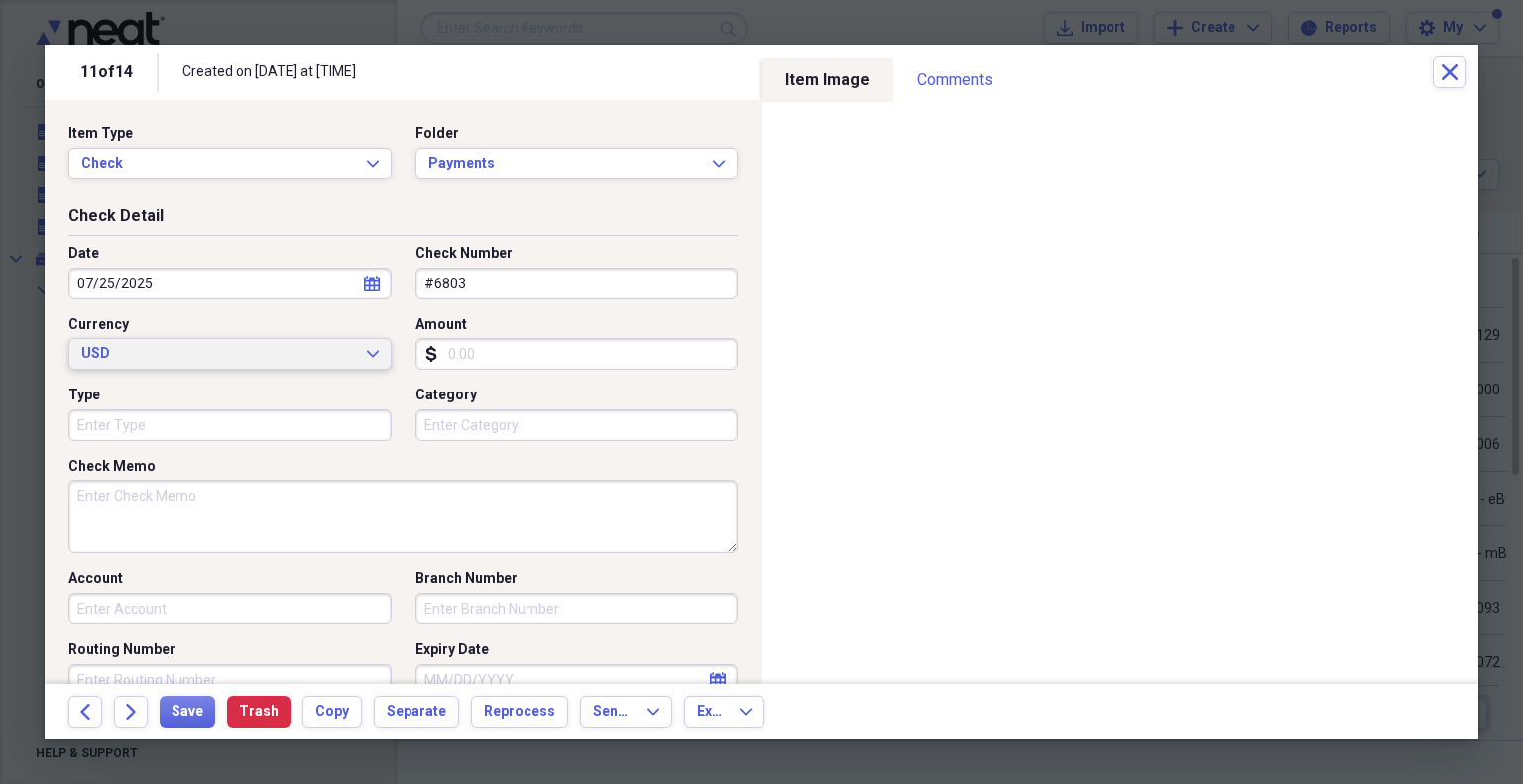 type 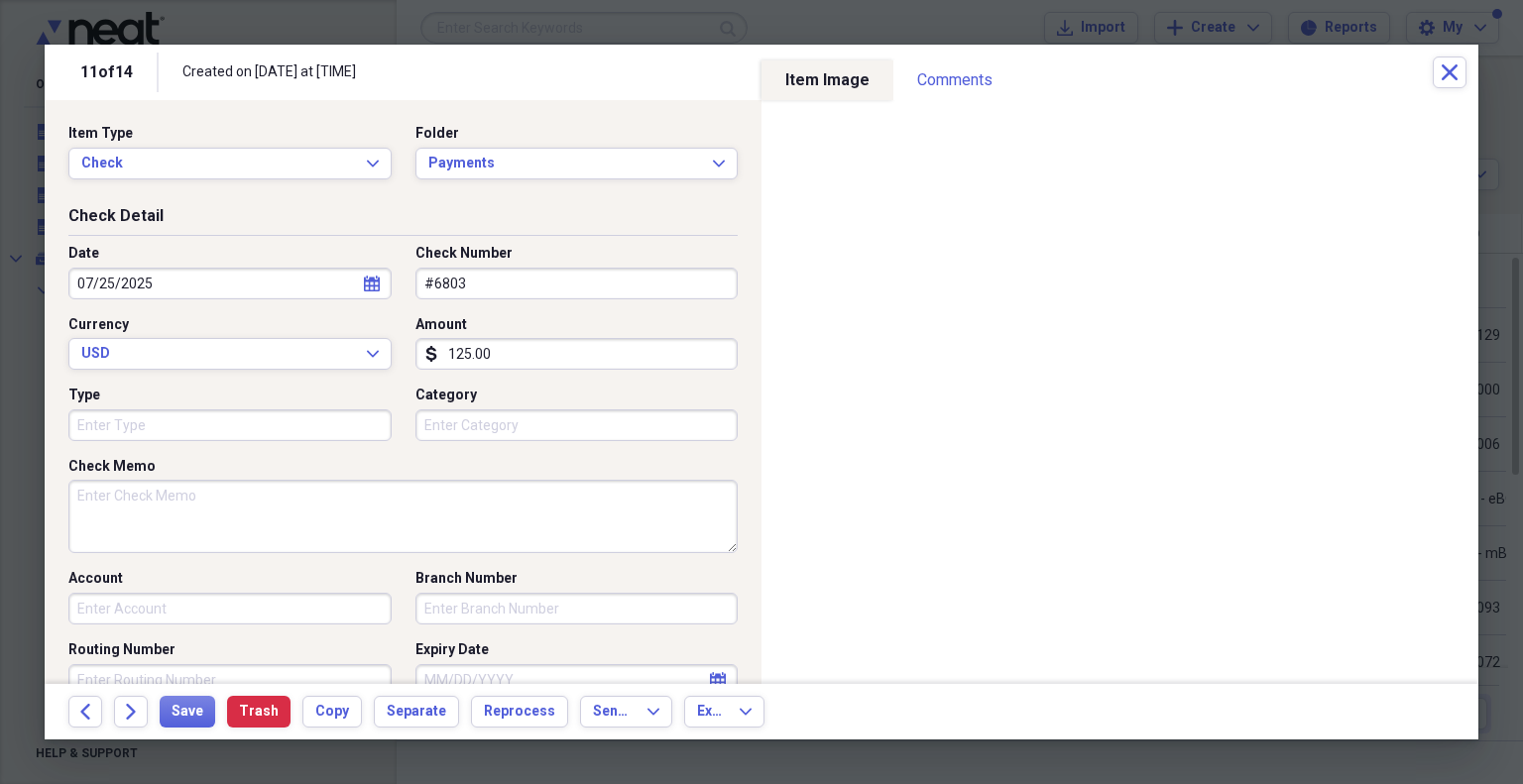 type on "125.00" 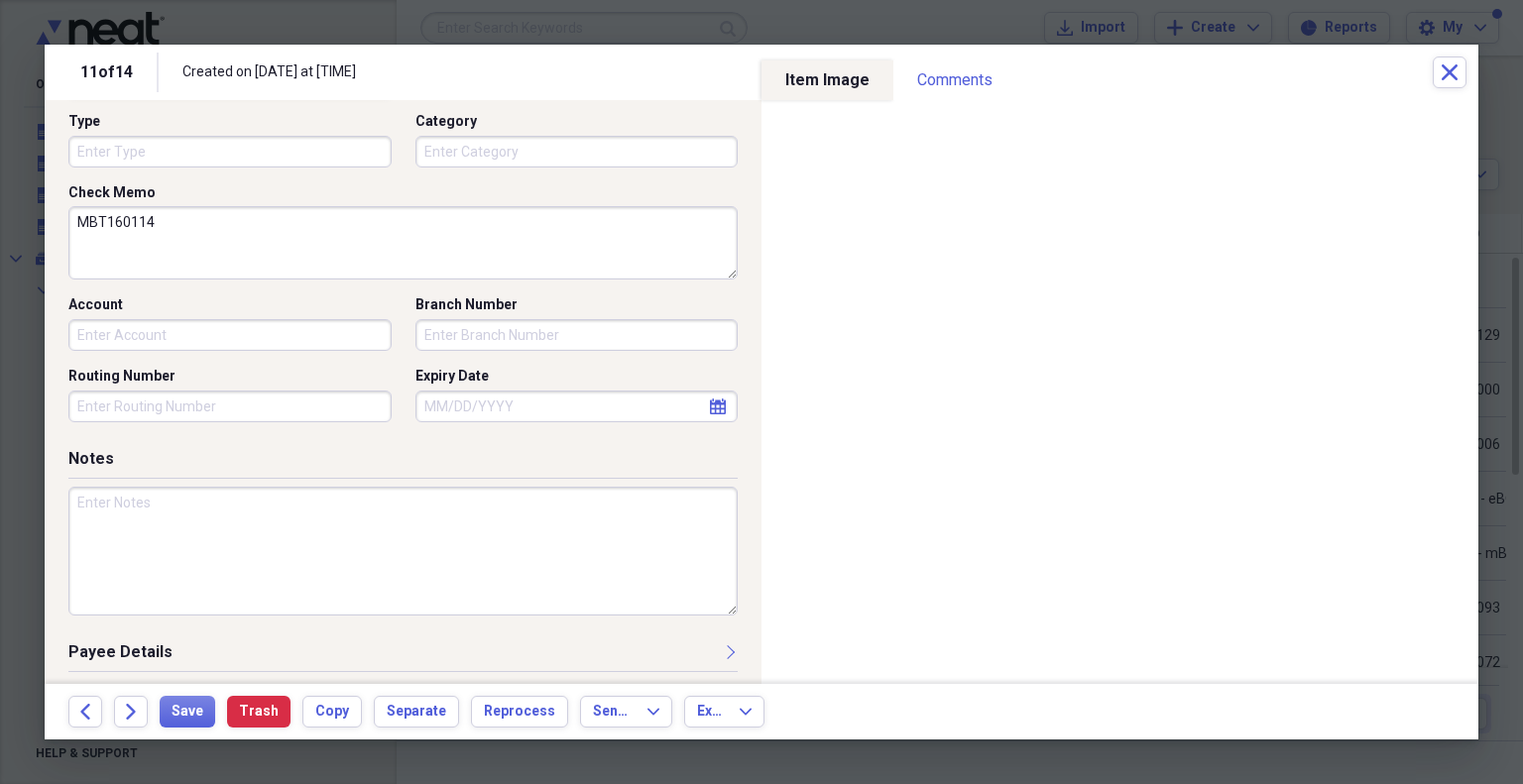 scroll, scrollTop: 305, scrollLeft: 0, axis: vertical 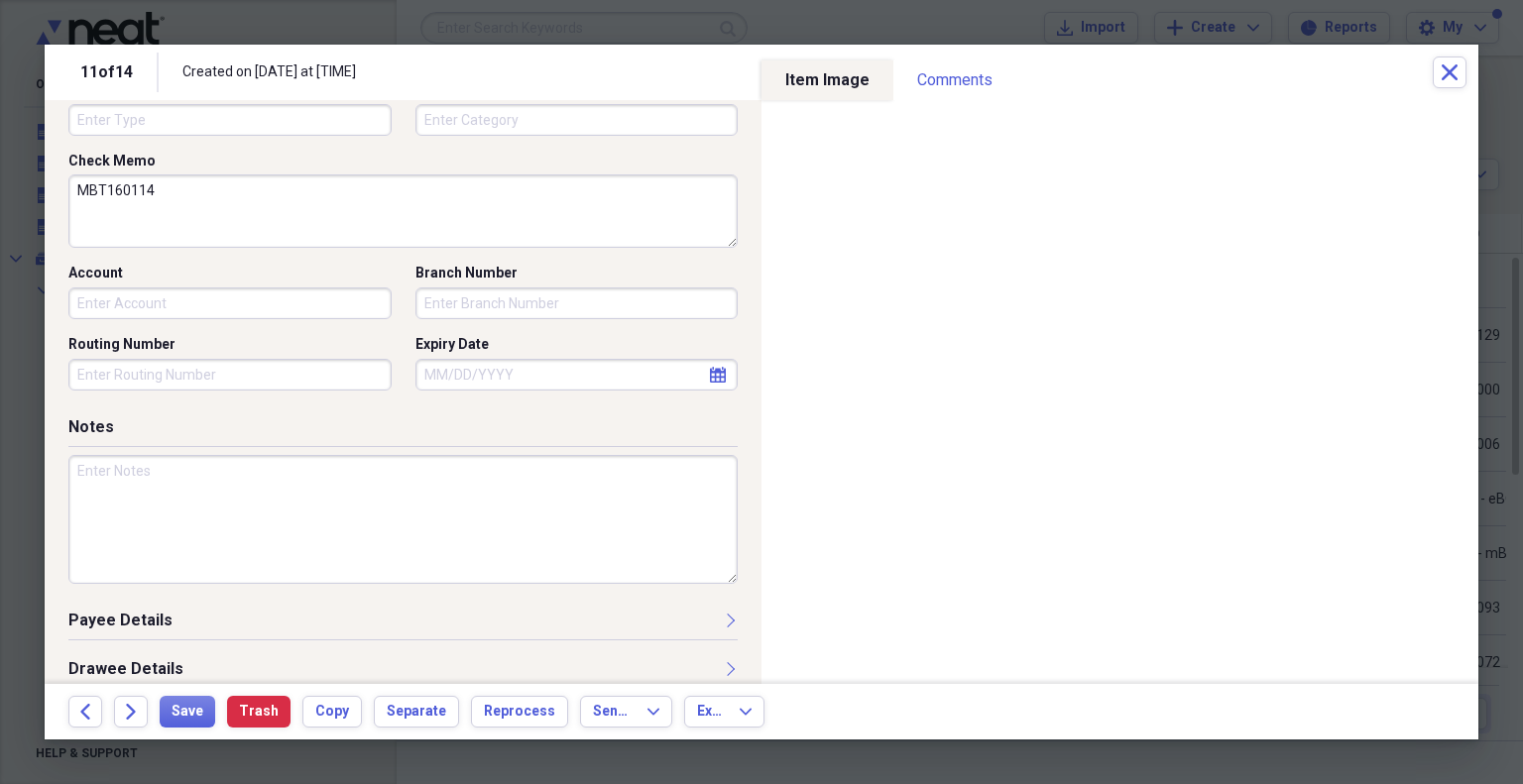 type on "MBT160114" 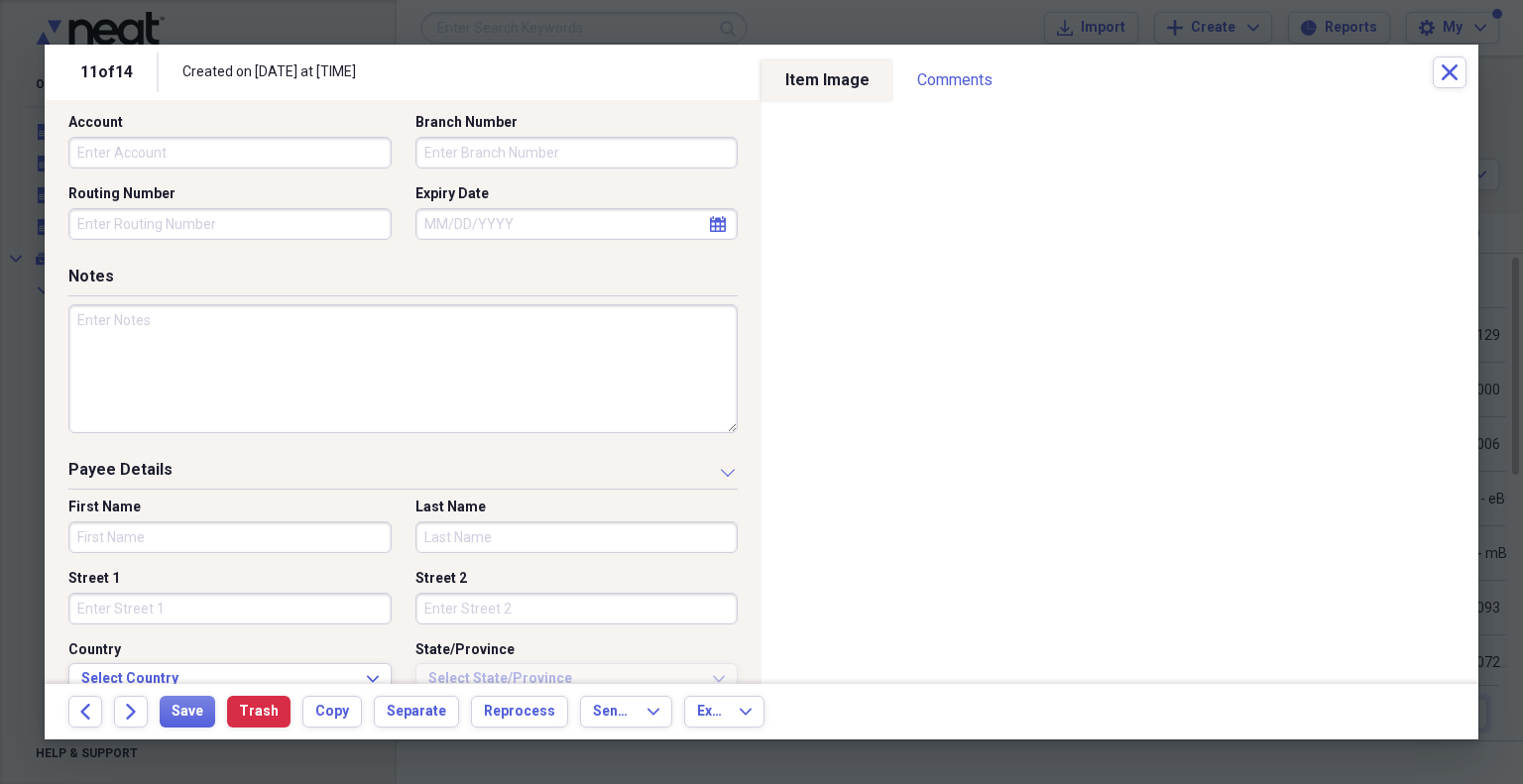 scroll, scrollTop: 460, scrollLeft: 0, axis: vertical 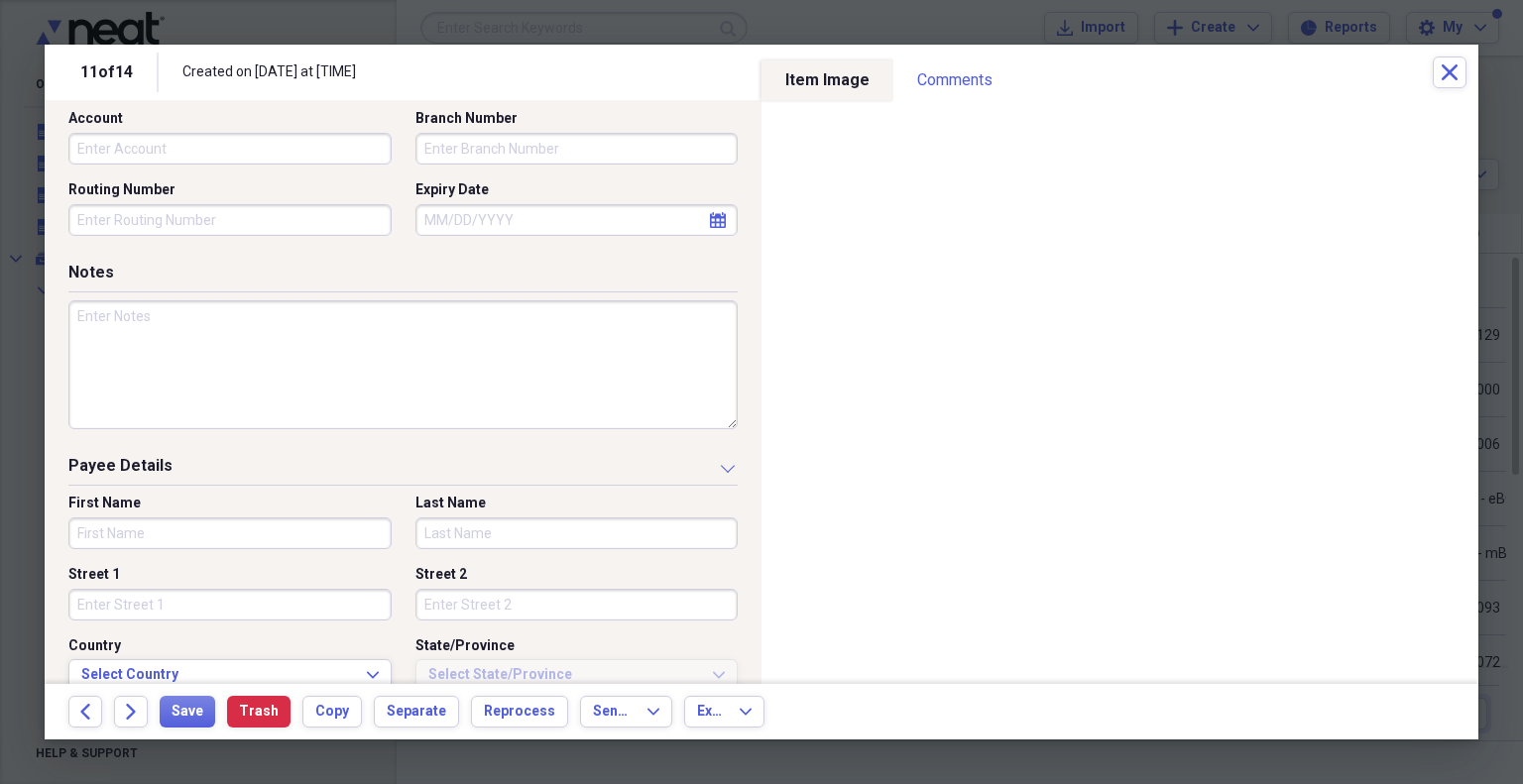 click on "First Name" at bounding box center (230, 533) 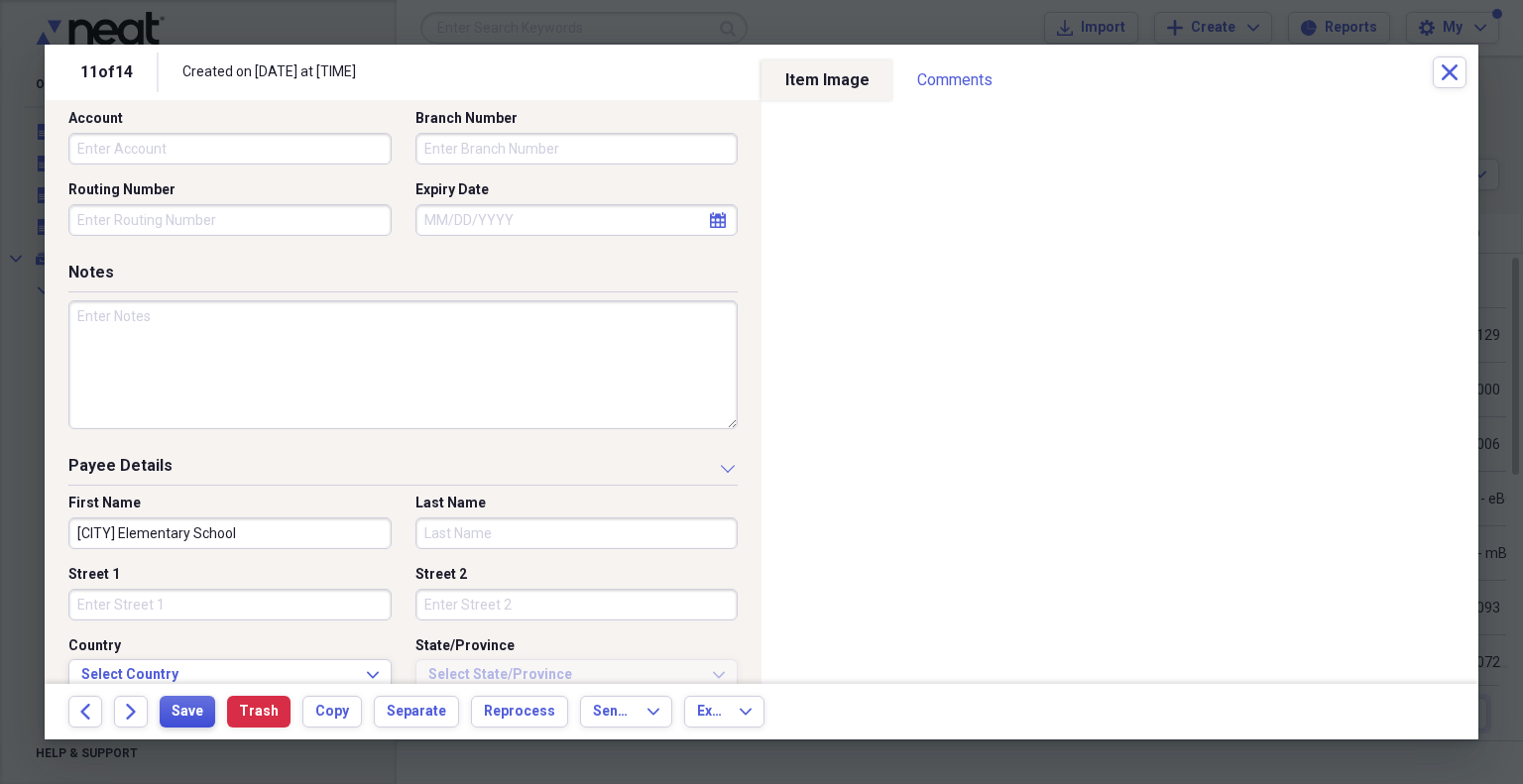 type on "[CITY] Elementary School" 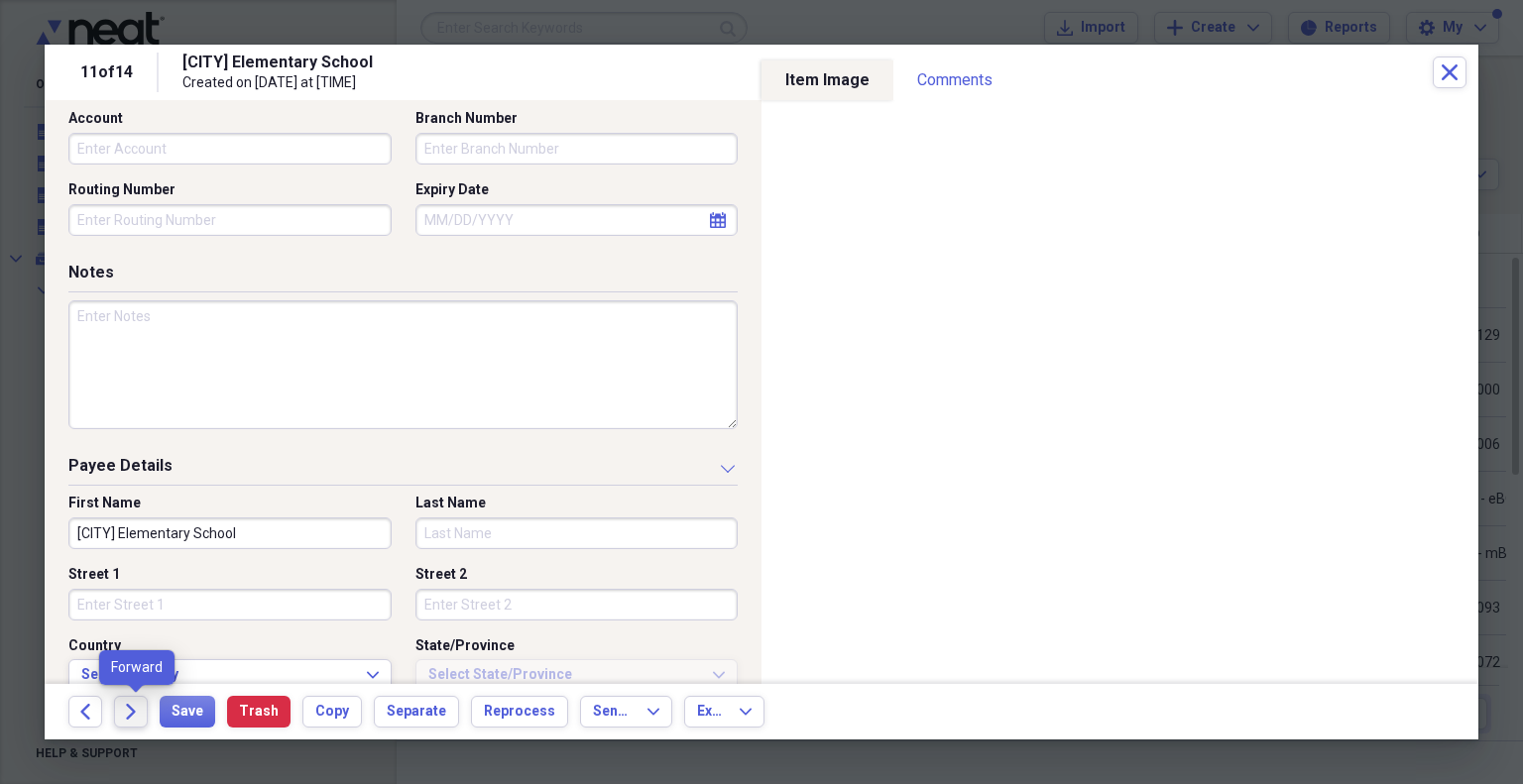 click on "Forward" at bounding box center (131, 712) 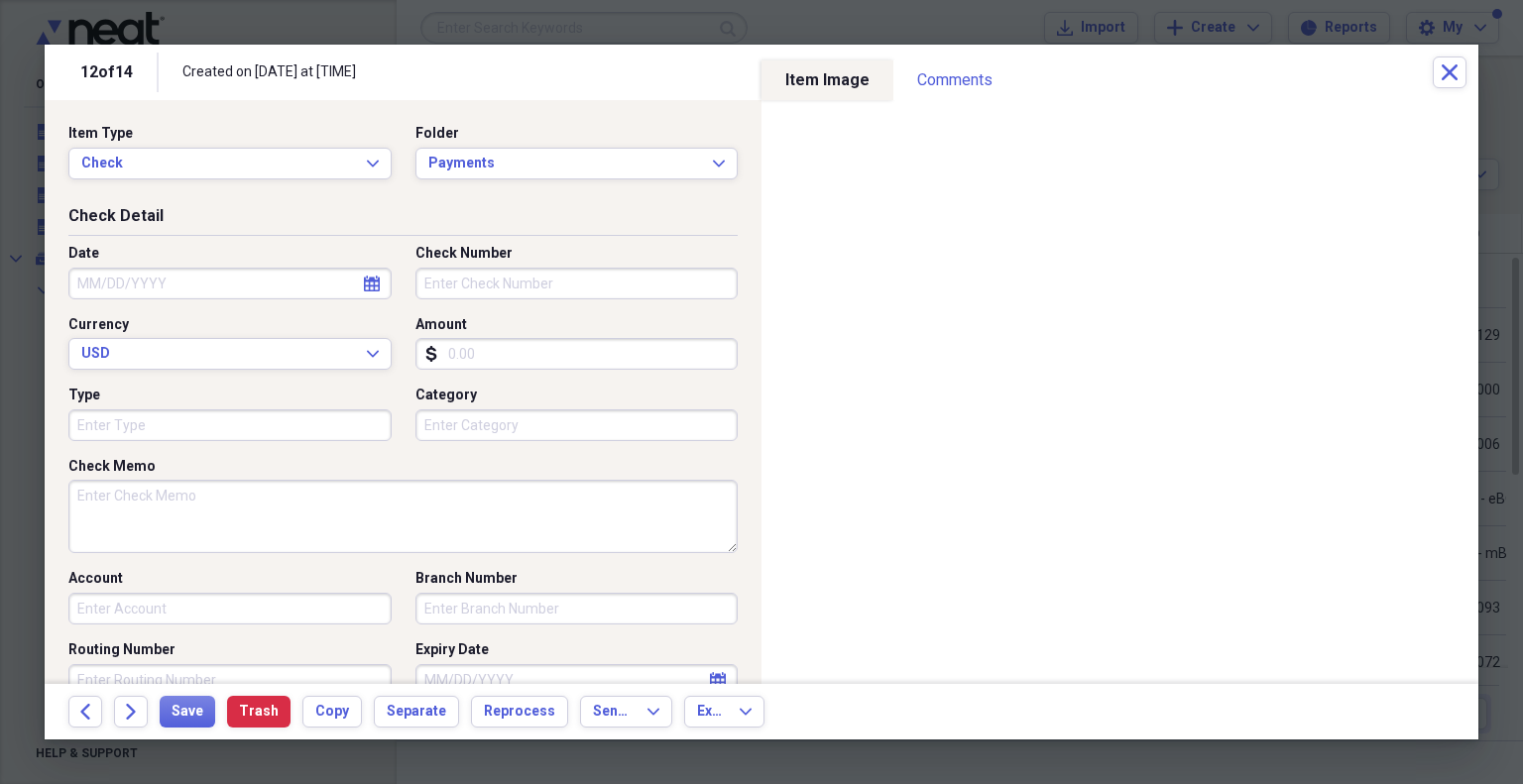 click on "Date" at bounding box center (230, 283) 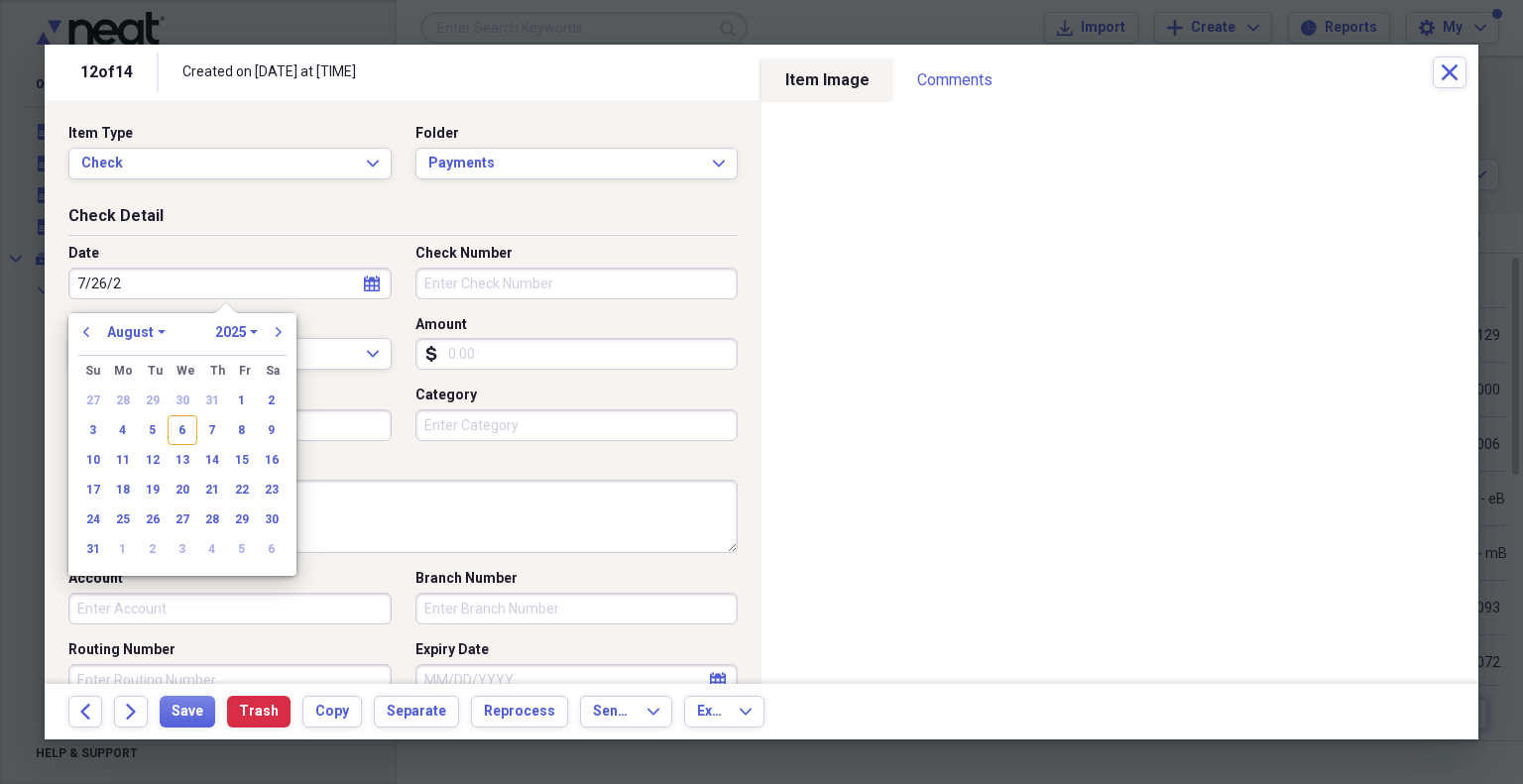 type on "7/26/25" 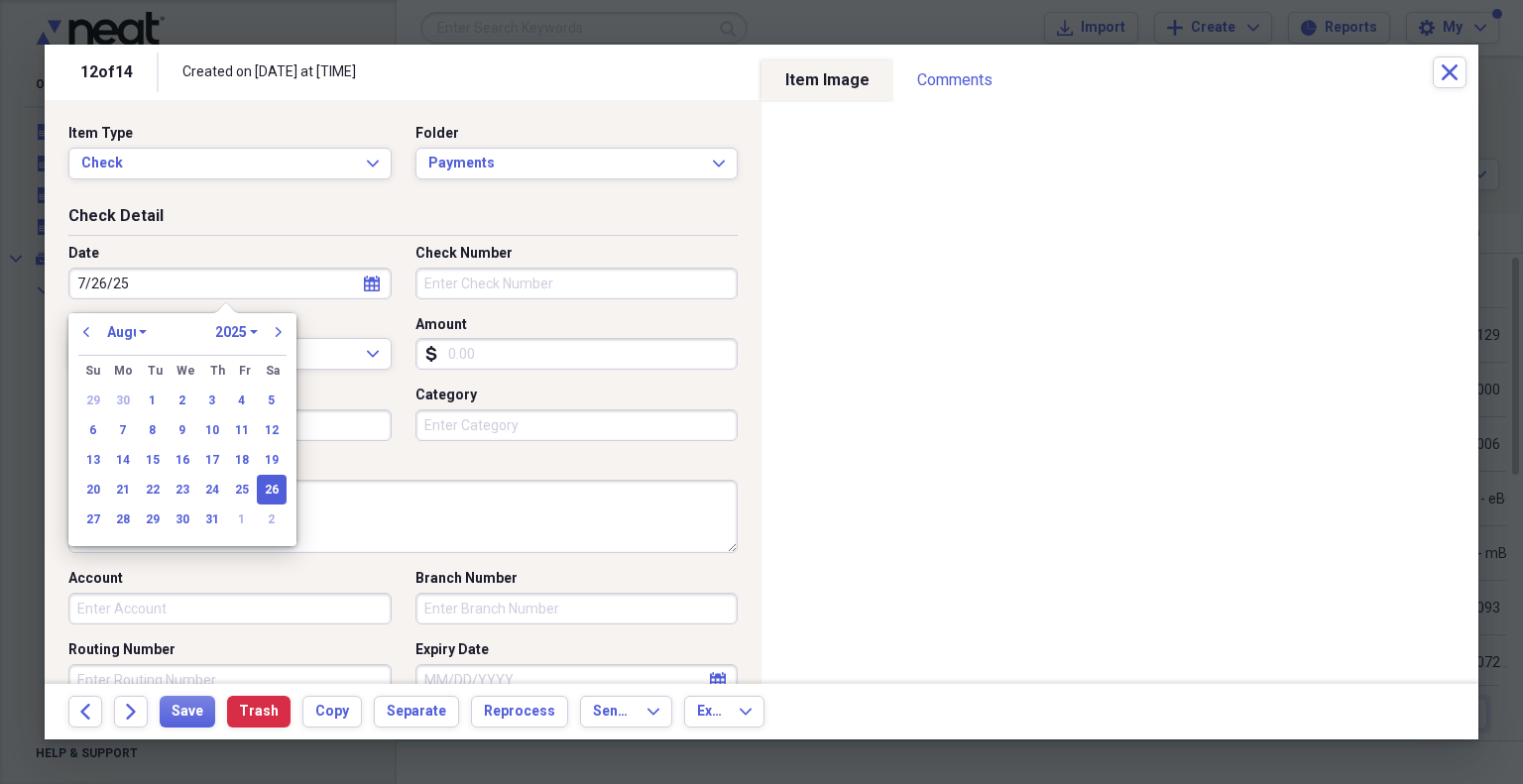 select on "6" 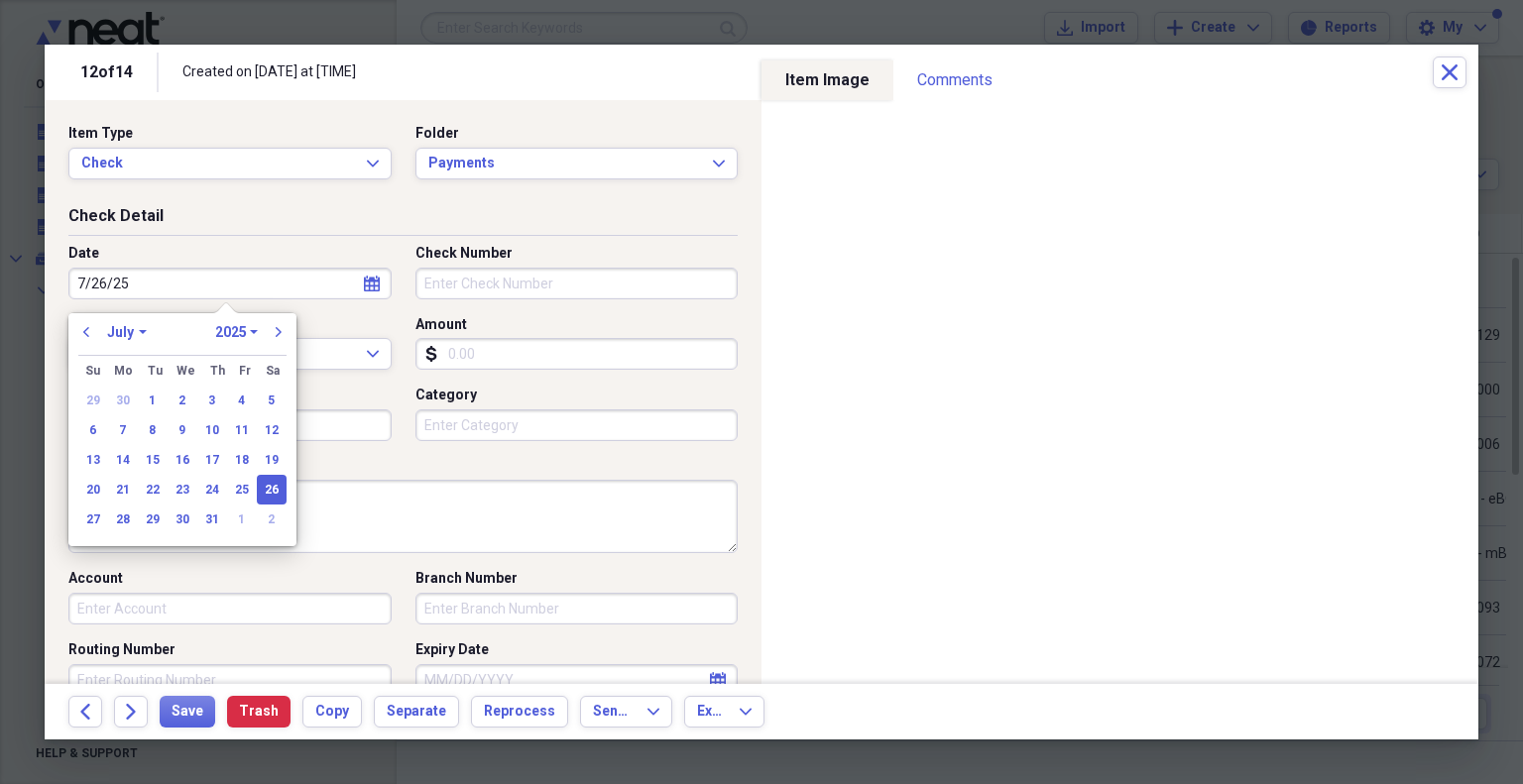 type on "07/26/2025" 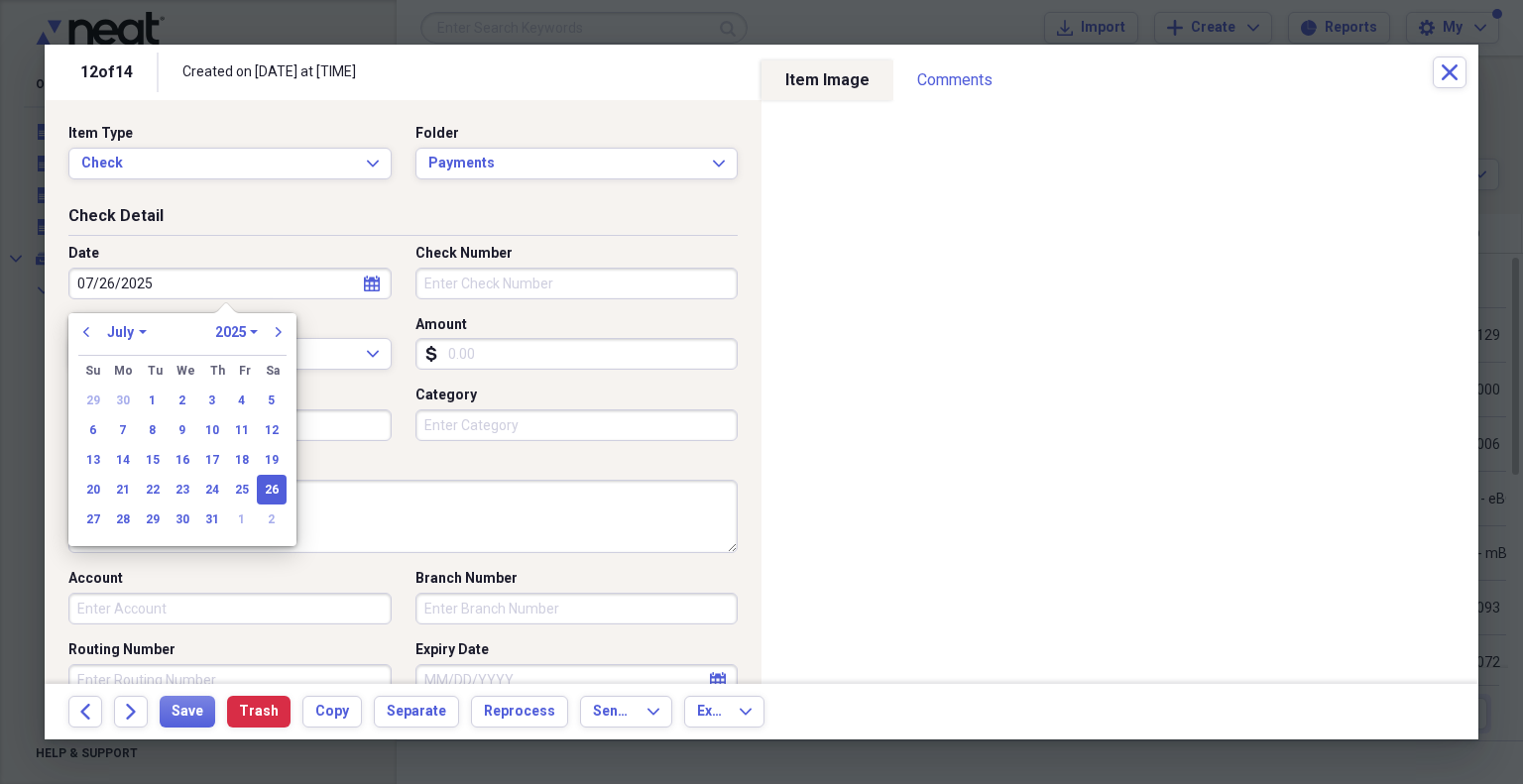 click on "Check Number" at bounding box center (577, 283) 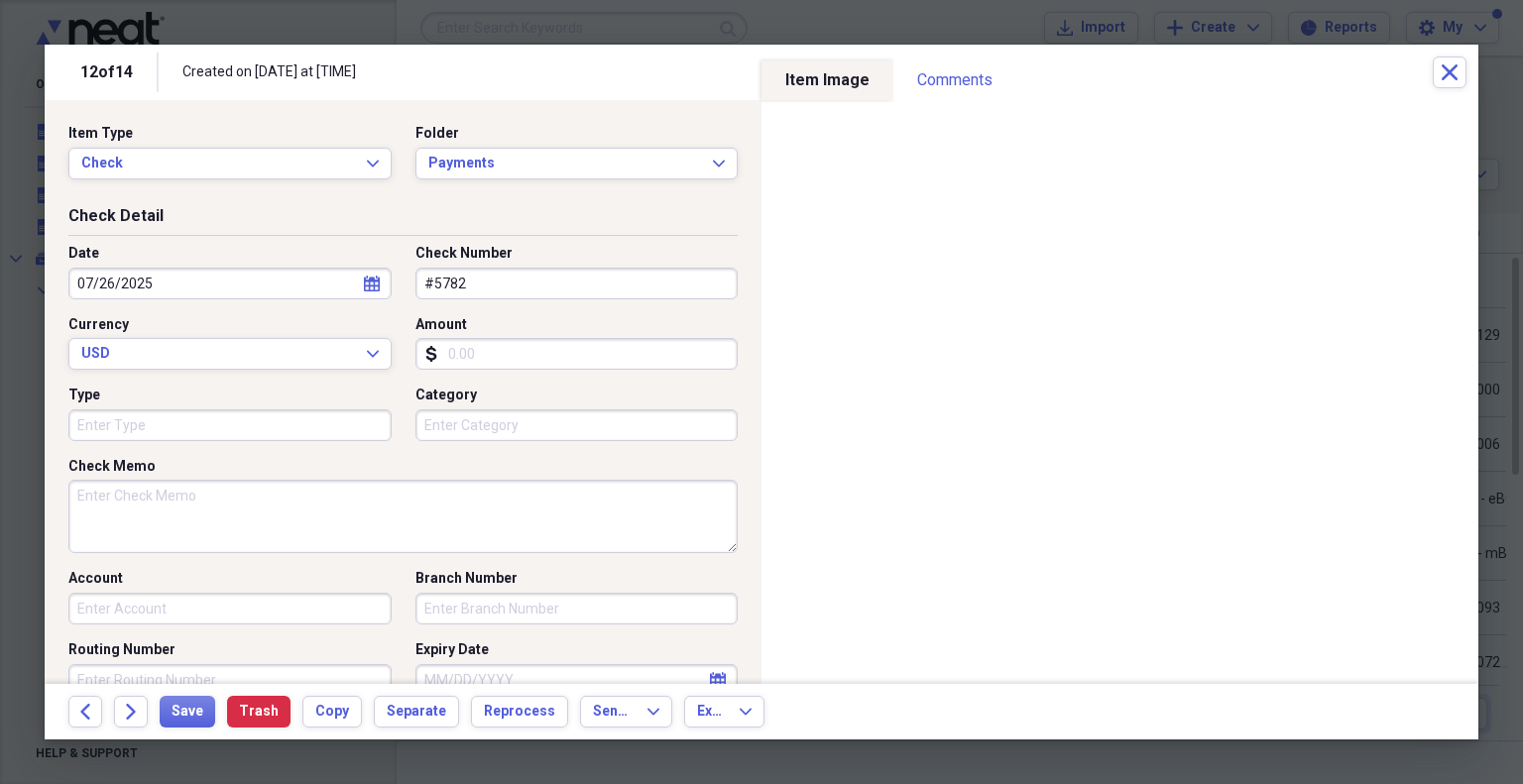 type on "#5782" 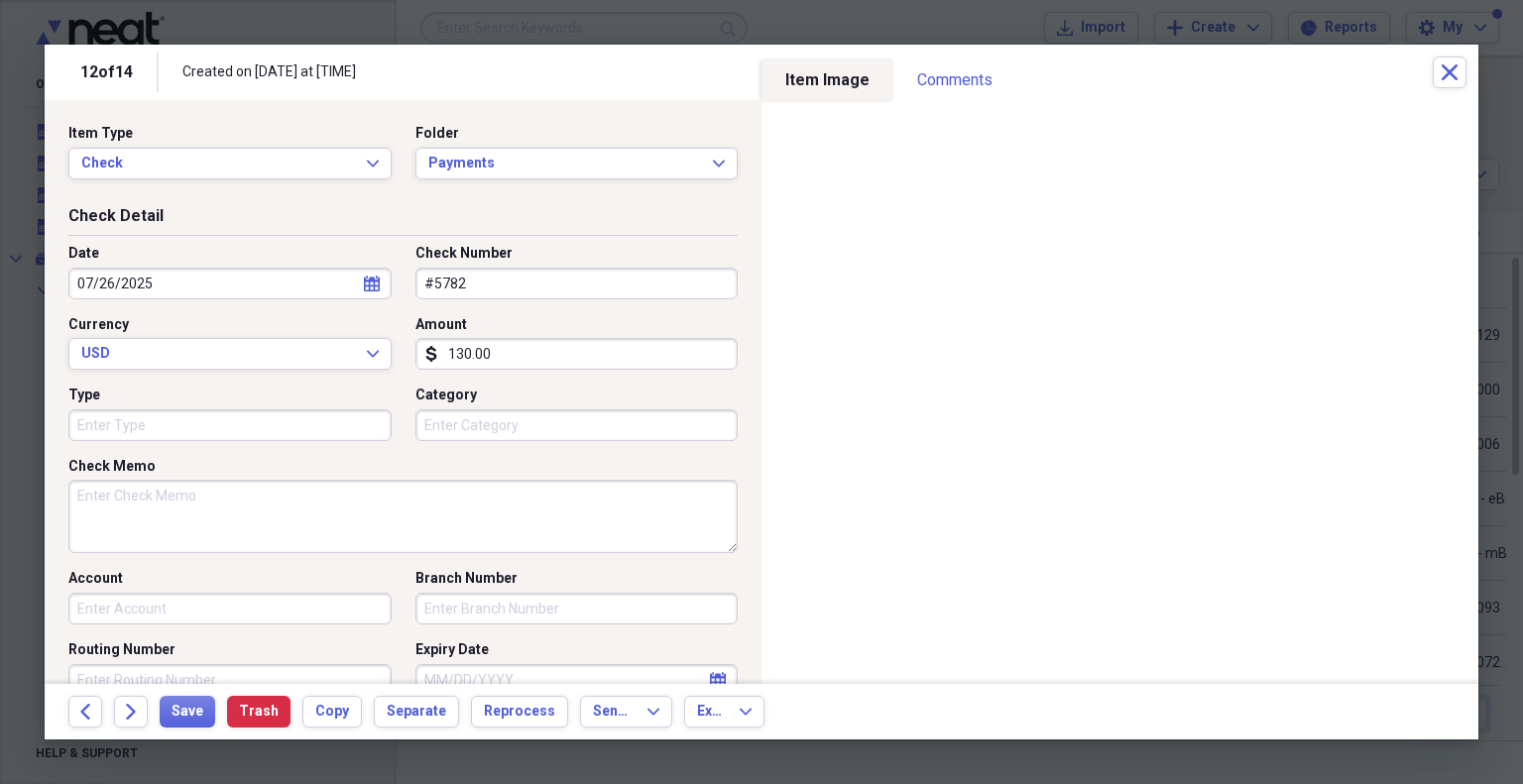 type on "130.00" 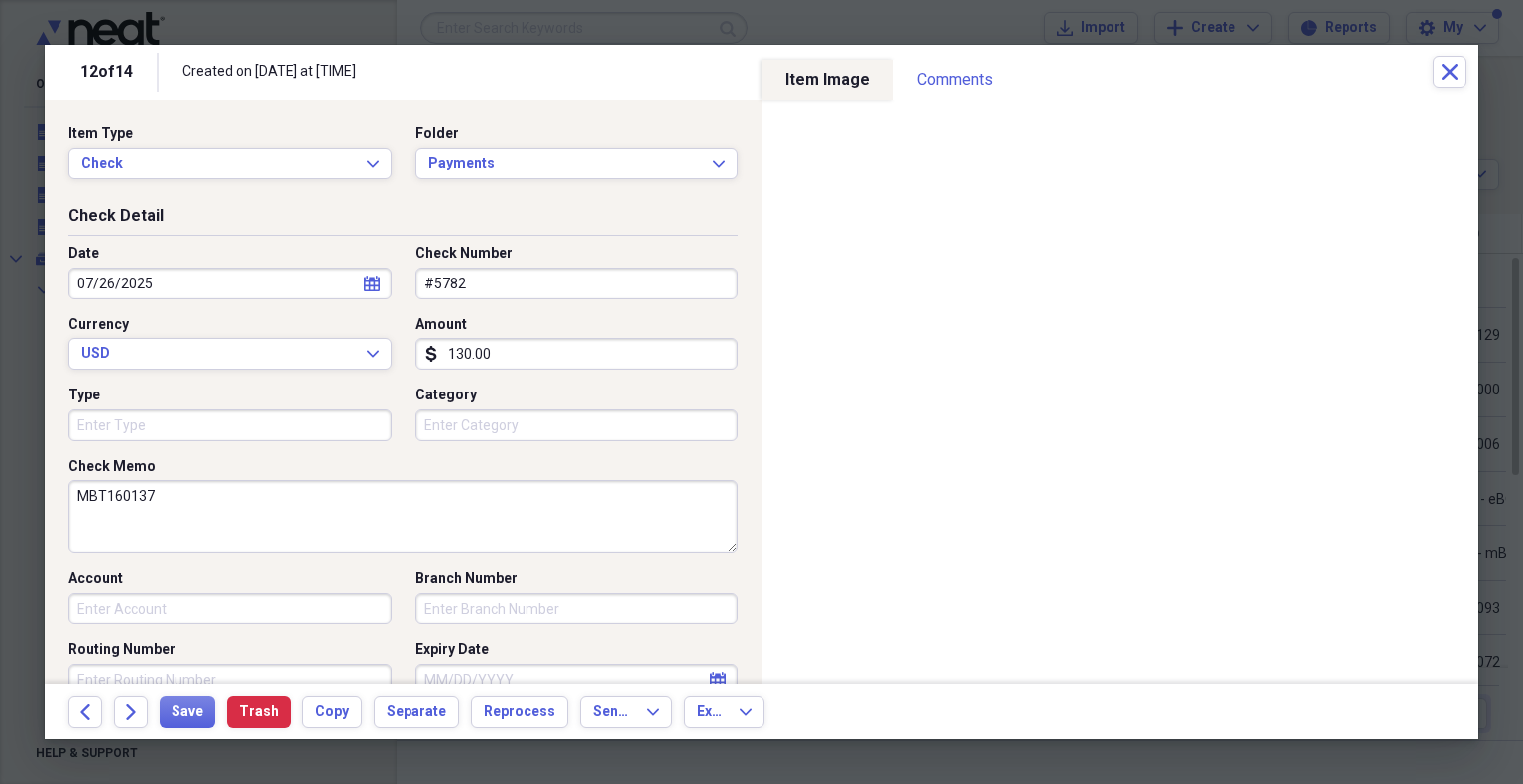 scroll, scrollTop: 376, scrollLeft: 0, axis: vertical 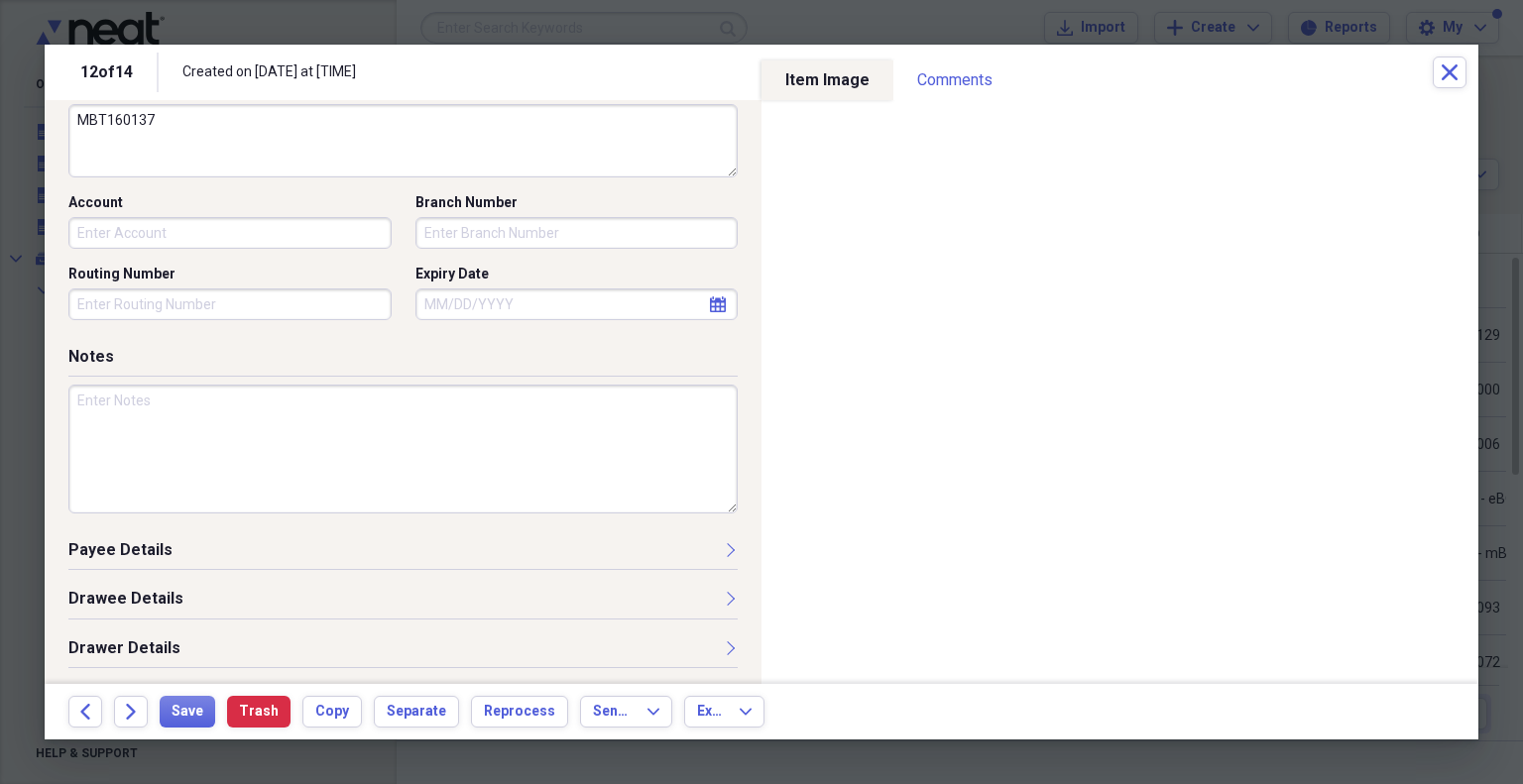 type on "MBT160137" 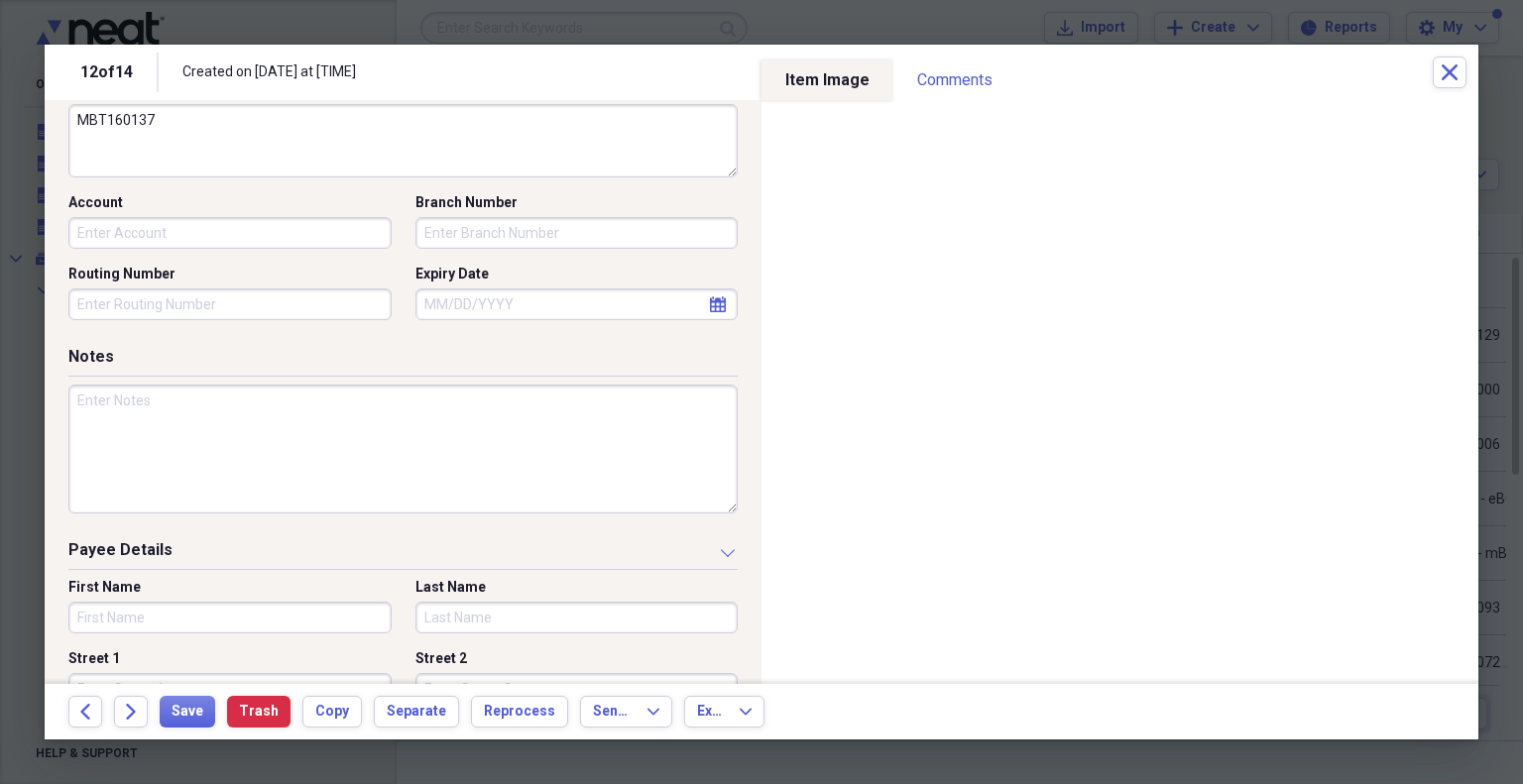 click on "First Name" at bounding box center [230, 617] 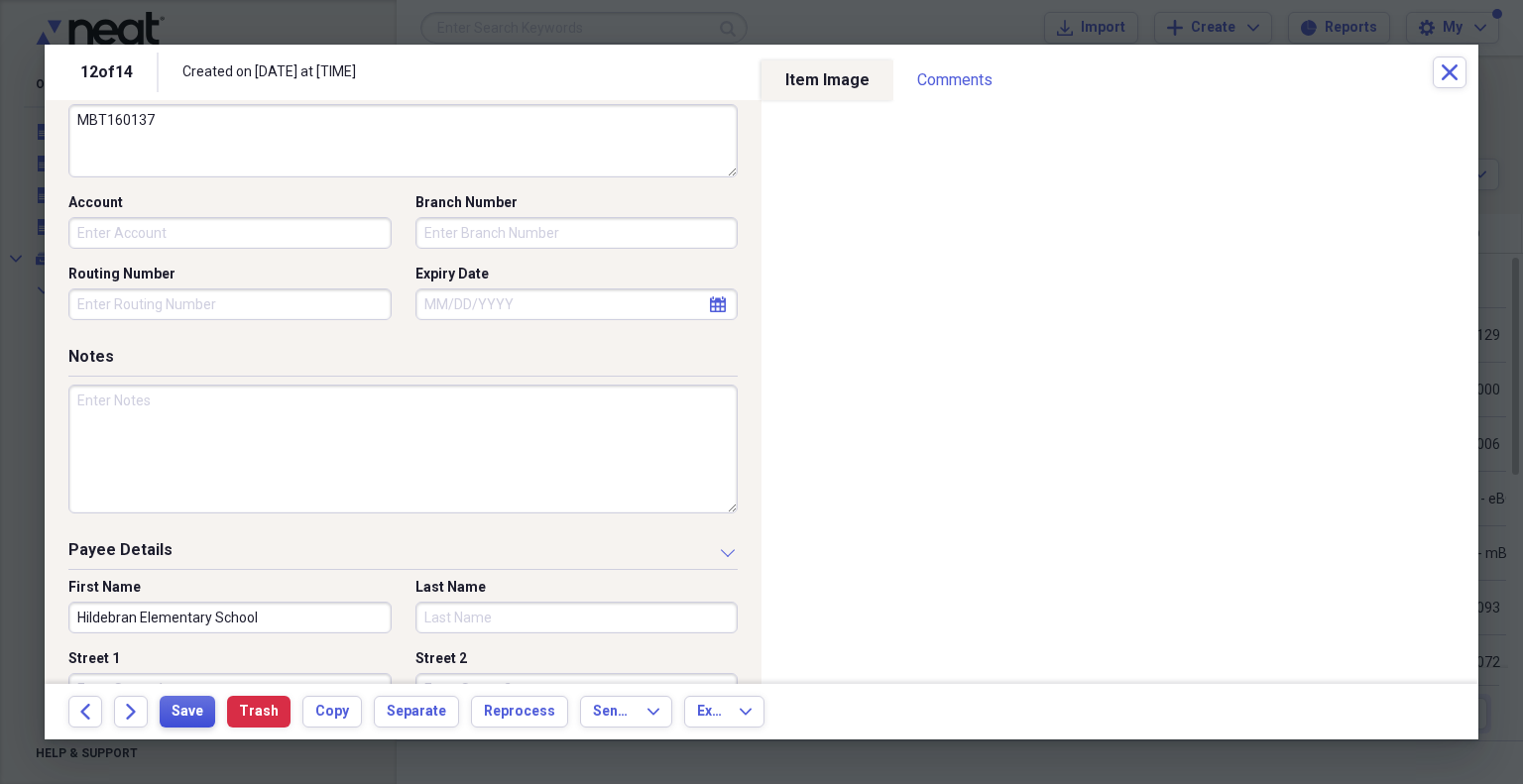 type on "Hildebran Elementary School" 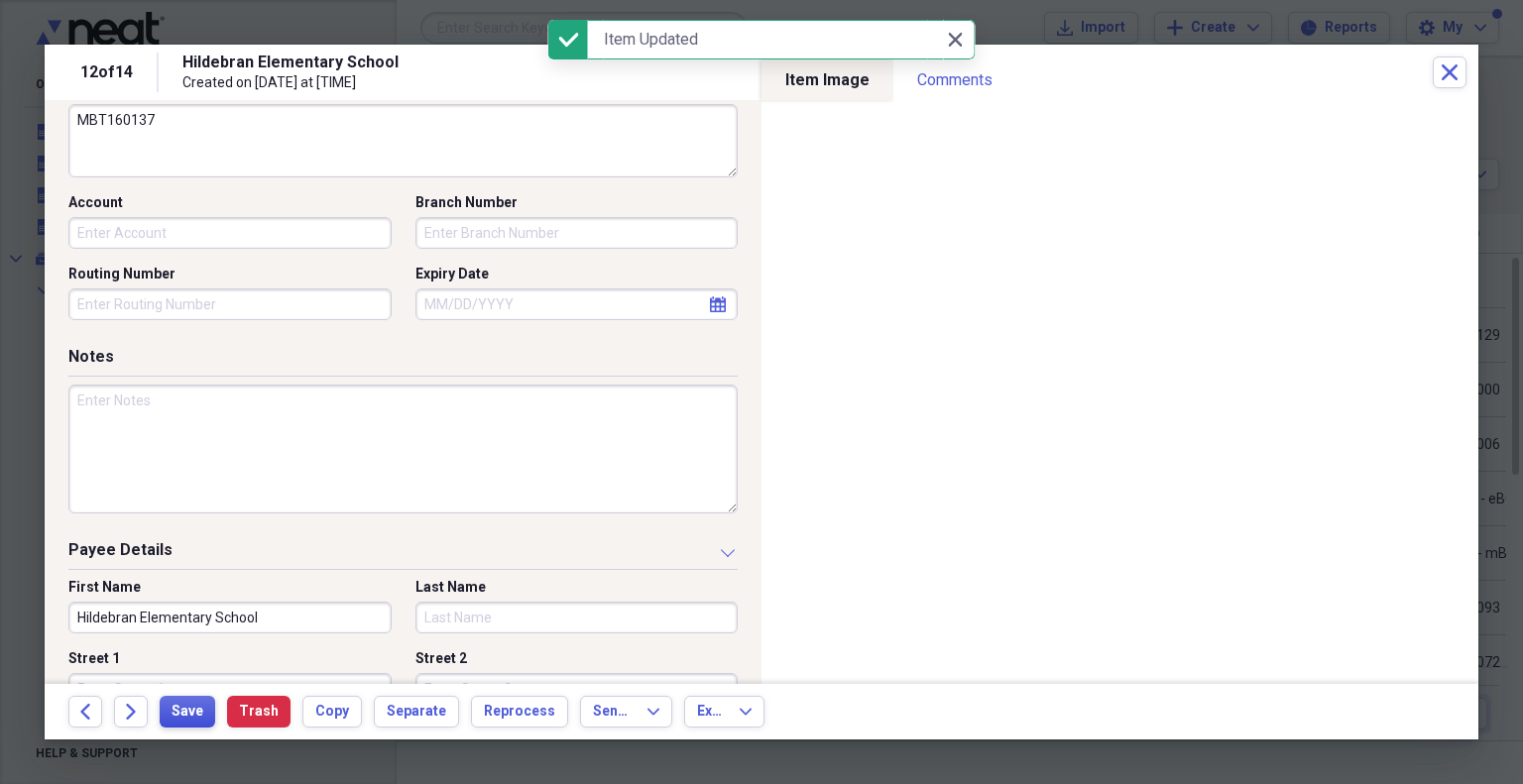 click on "Save" at bounding box center [187, 712] 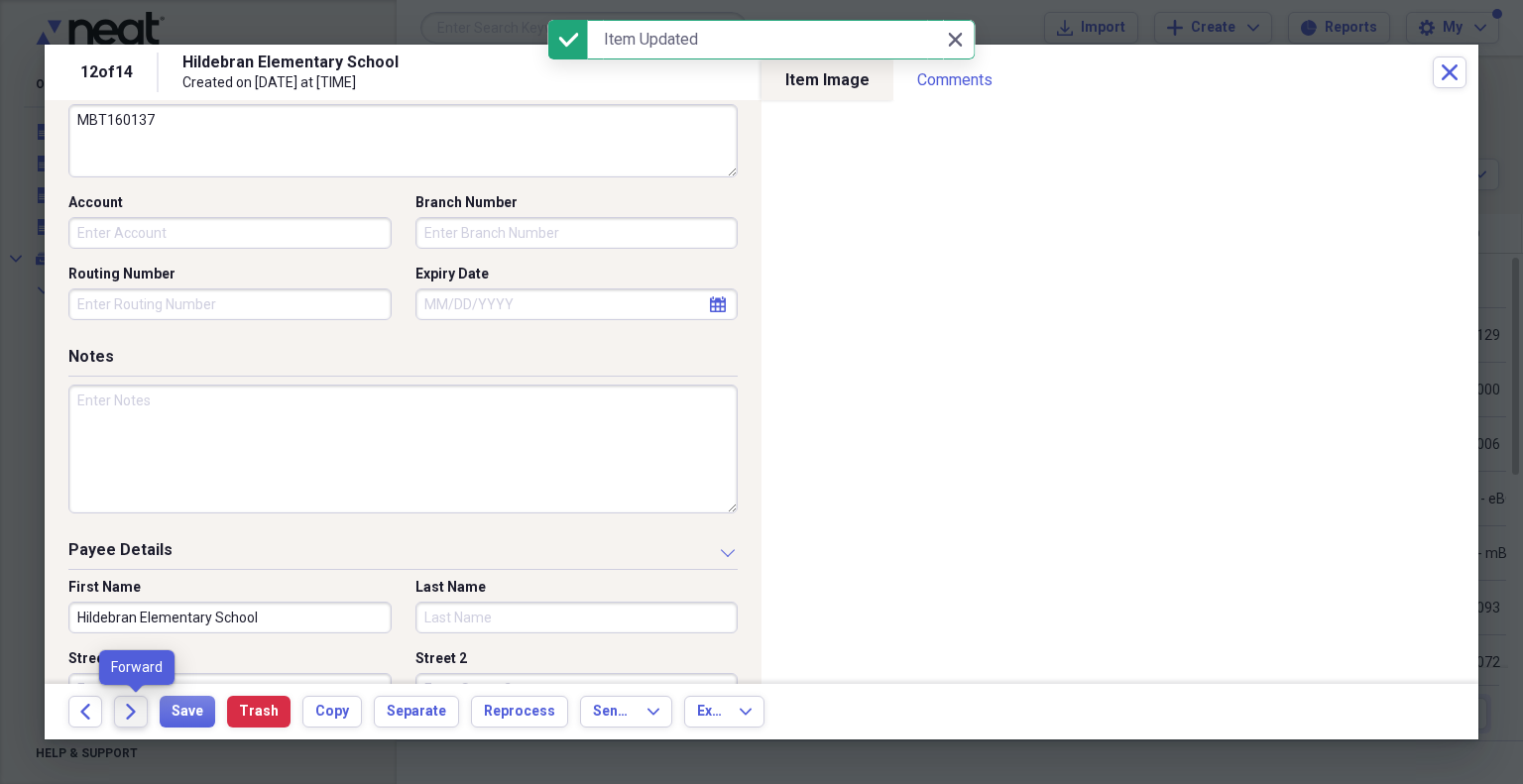 click on "Forward" 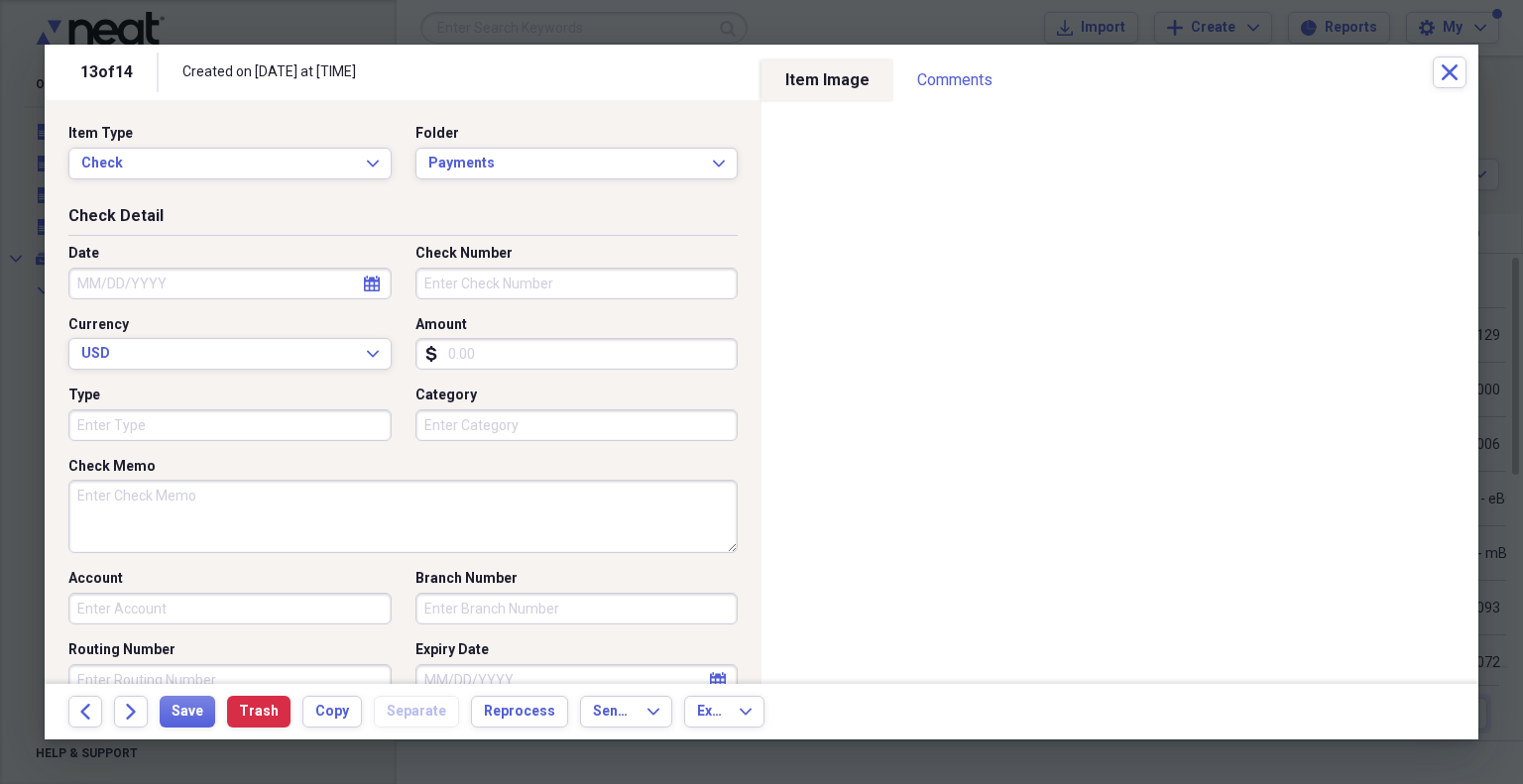 click on "Date" at bounding box center (230, 283) 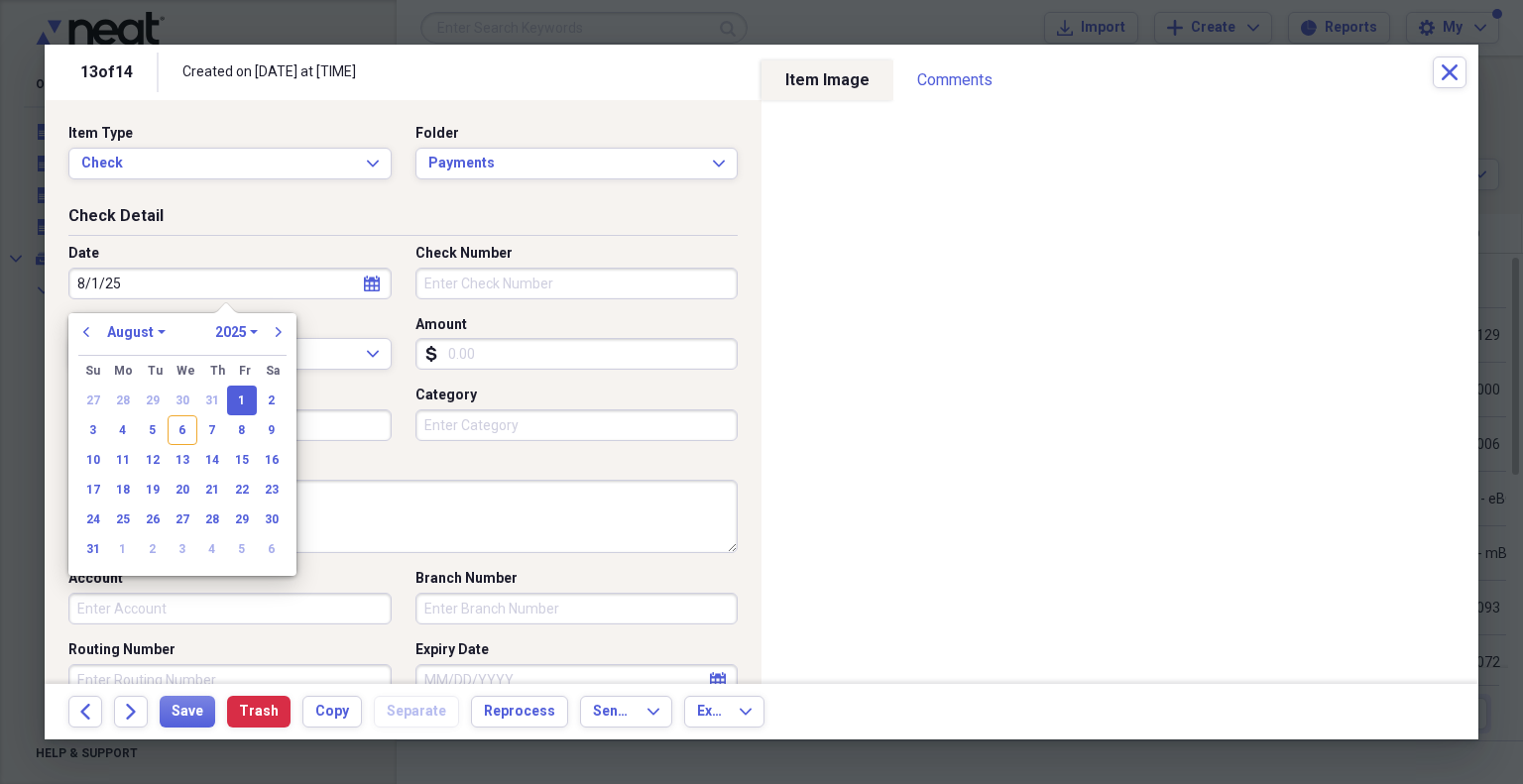 type on "08/01/2025" 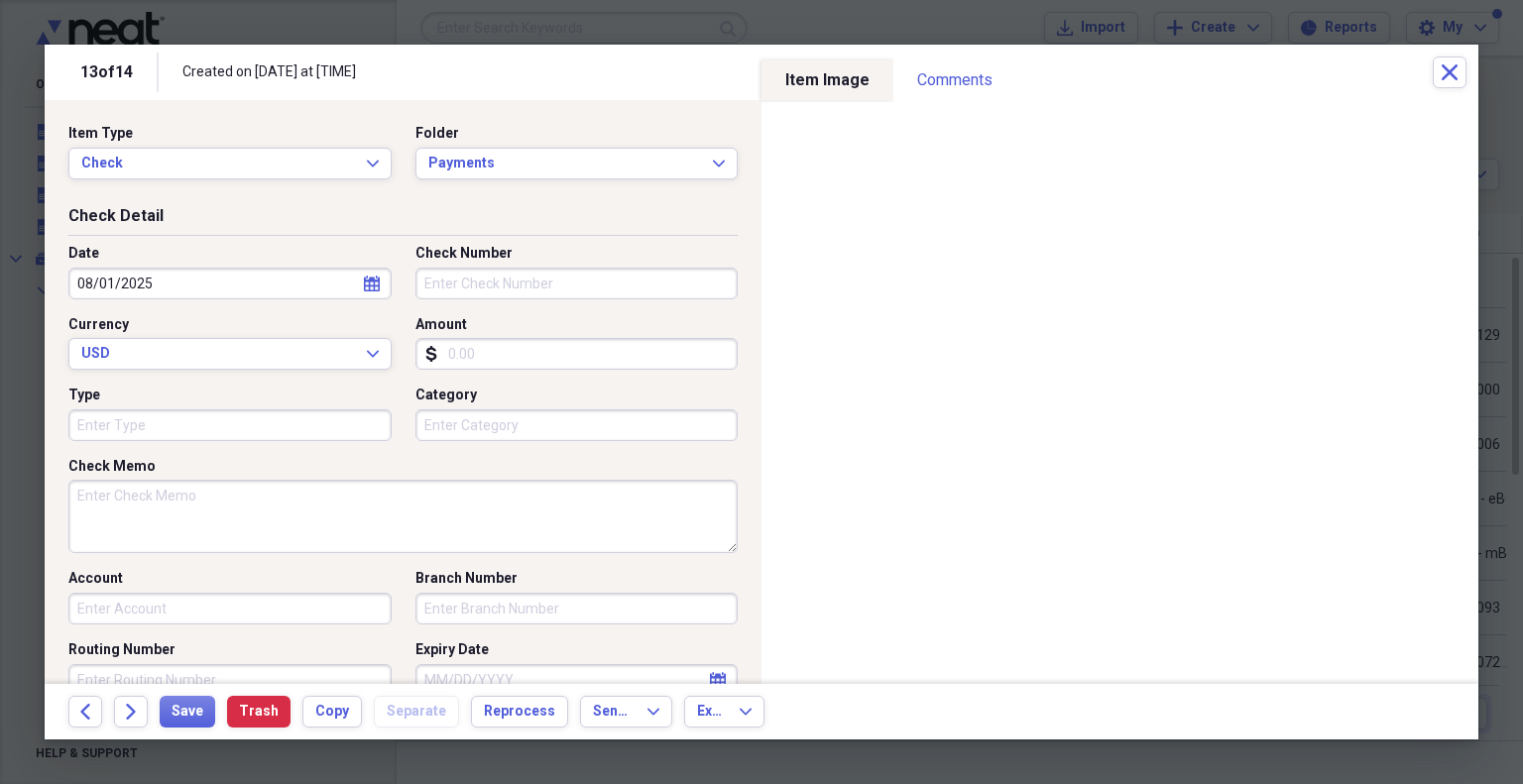 click on "Check Number" at bounding box center (577, 283) 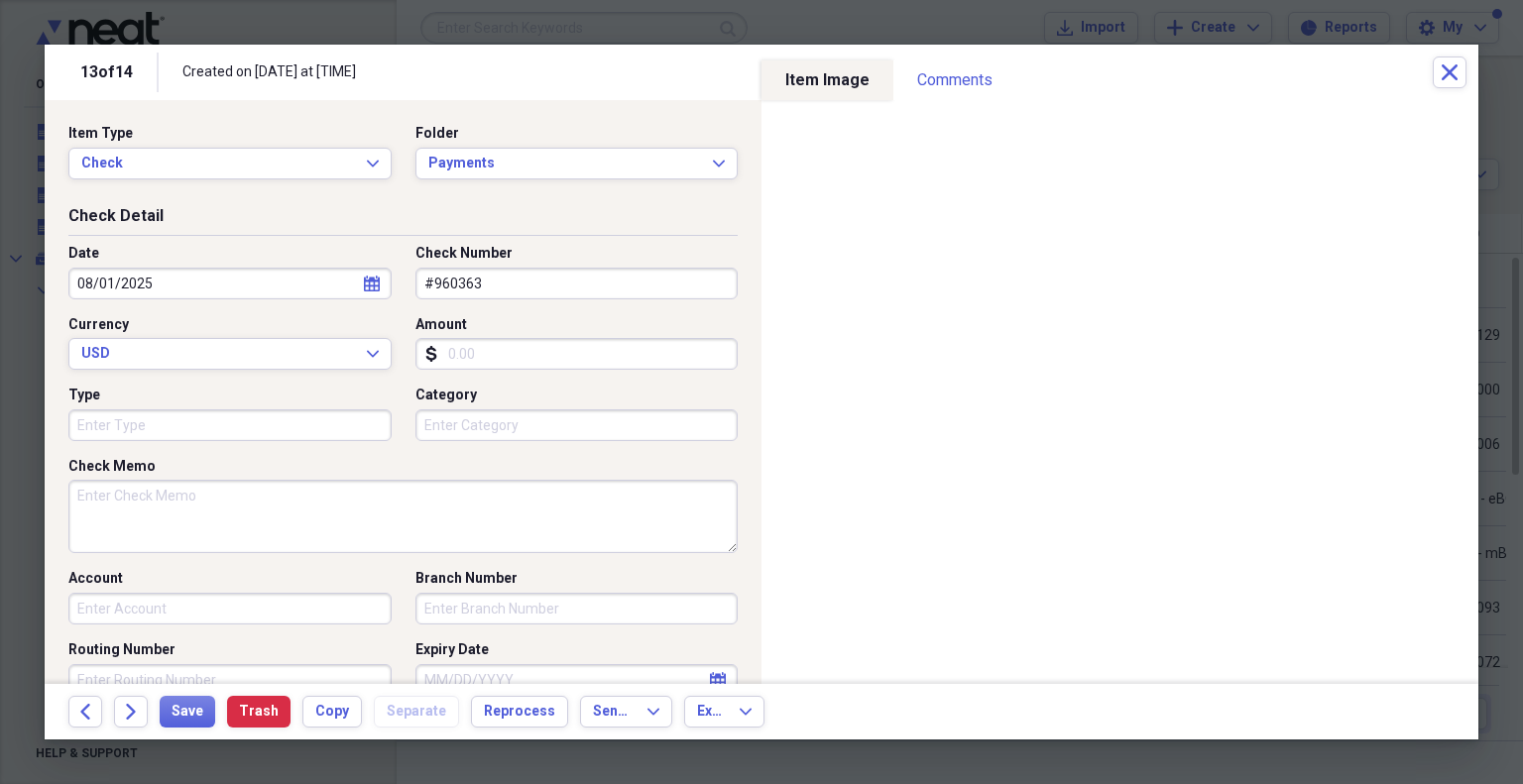 type on "#960363" 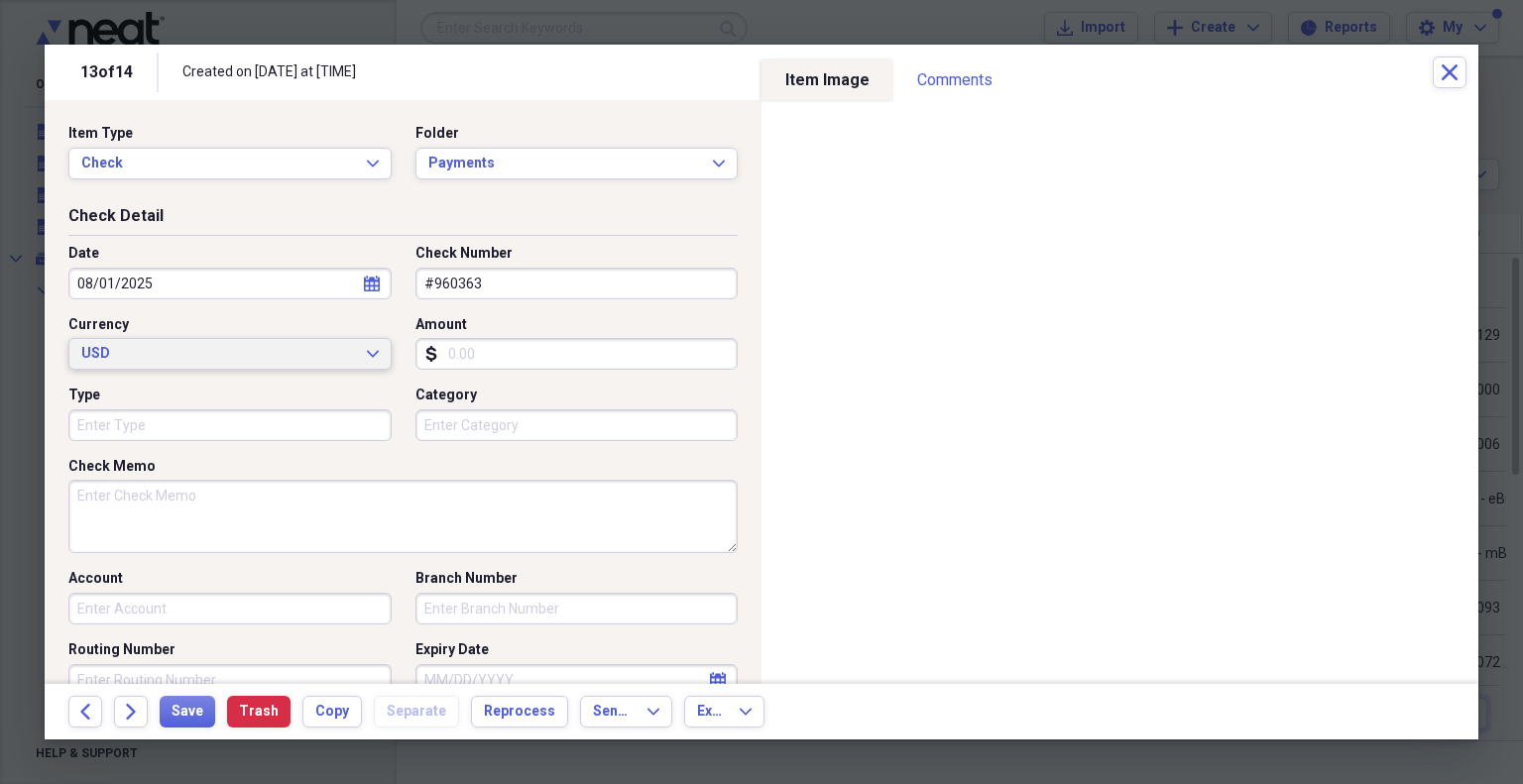 type 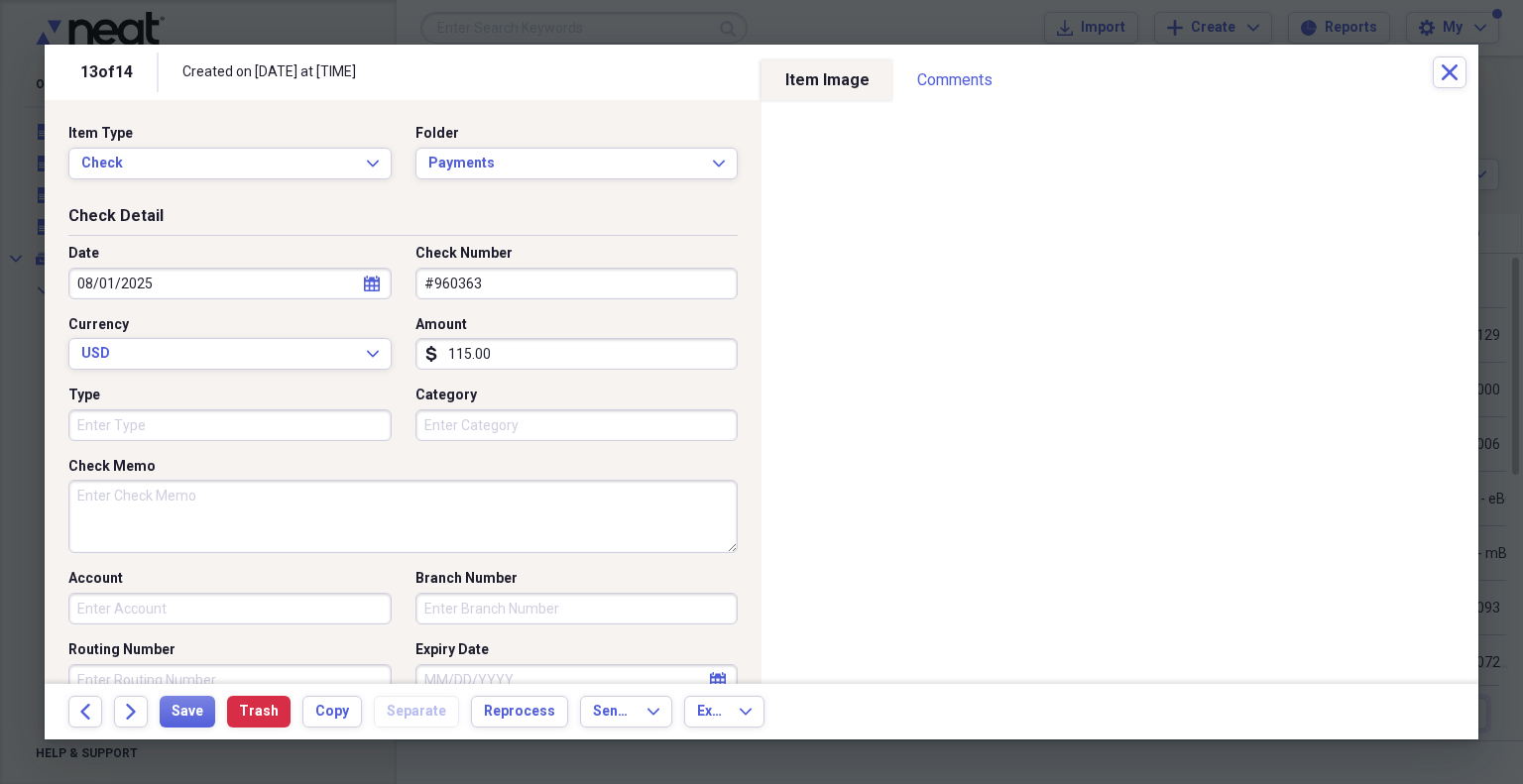 type on "115.00" 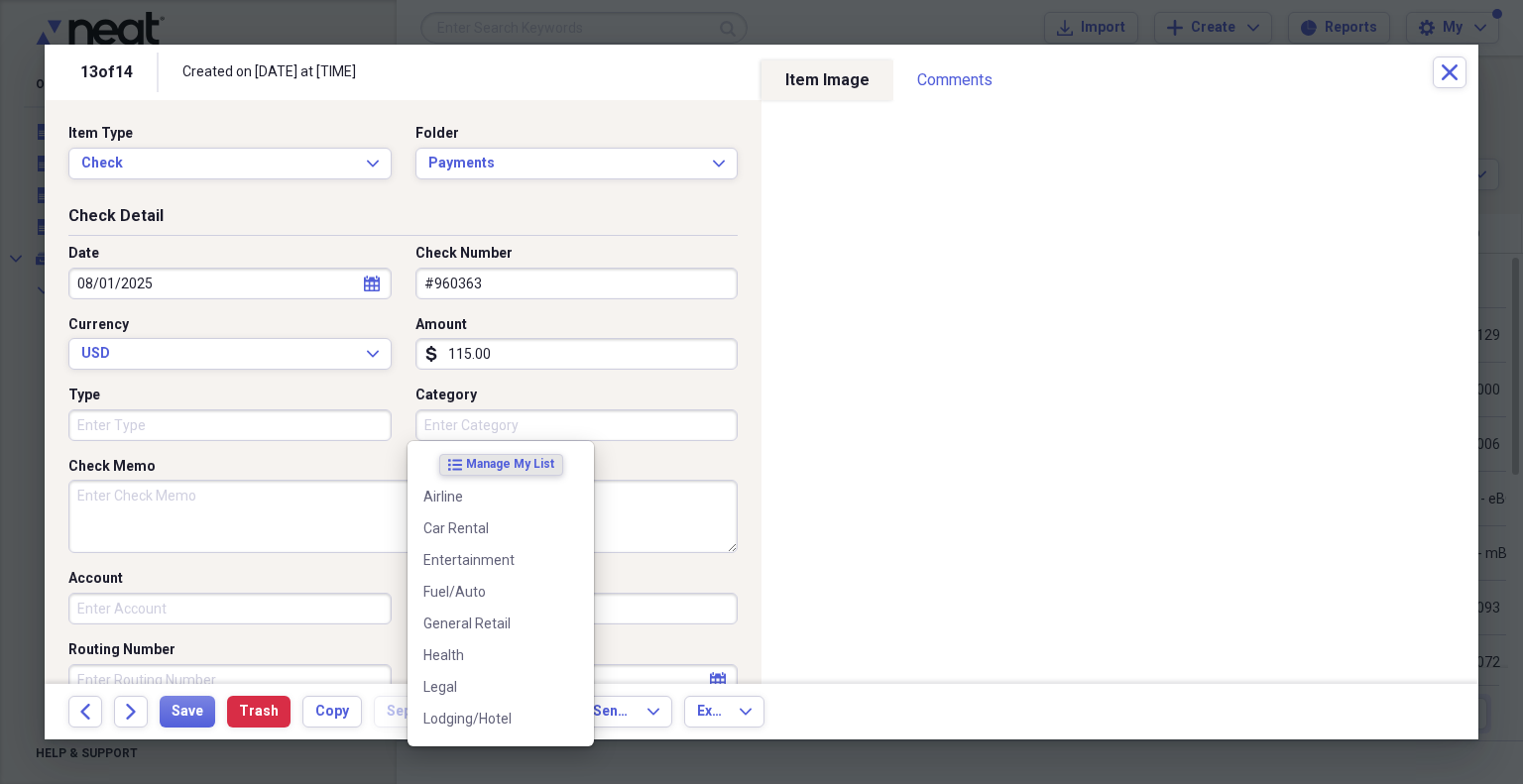click on "Check Memo" at bounding box center (403, 516) 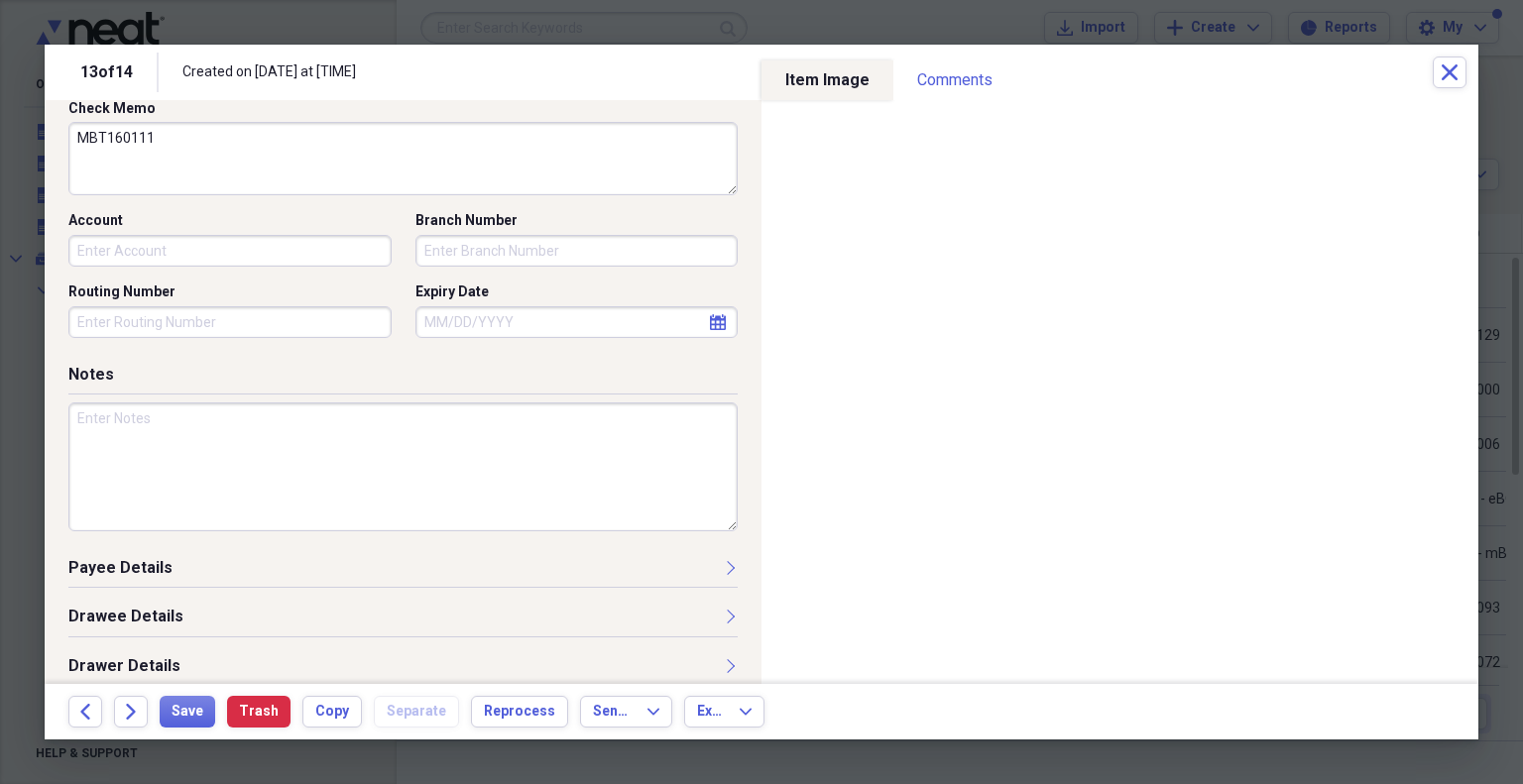 scroll, scrollTop: 357, scrollLeft: 0, axis: vertical 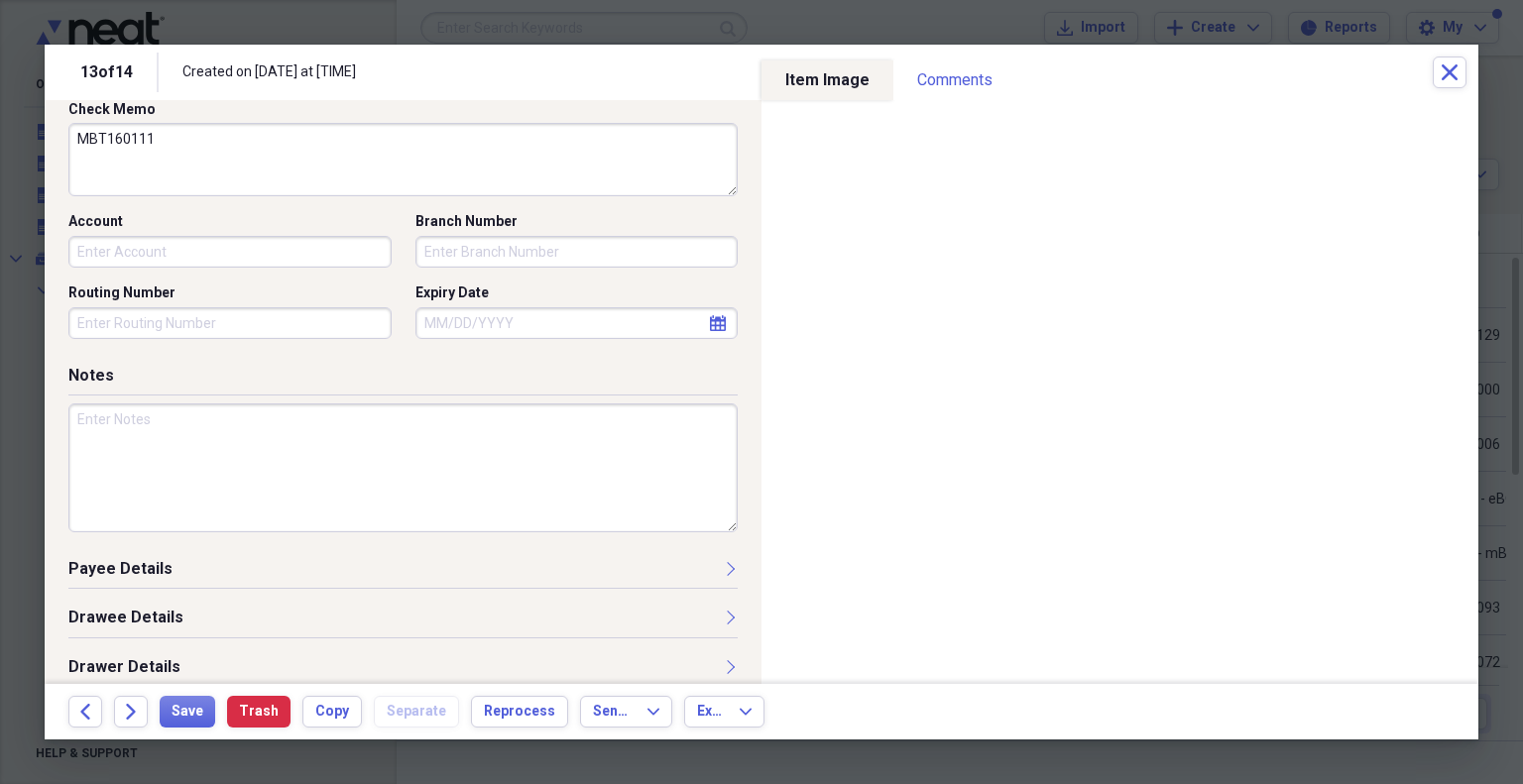type on "MBT160111" 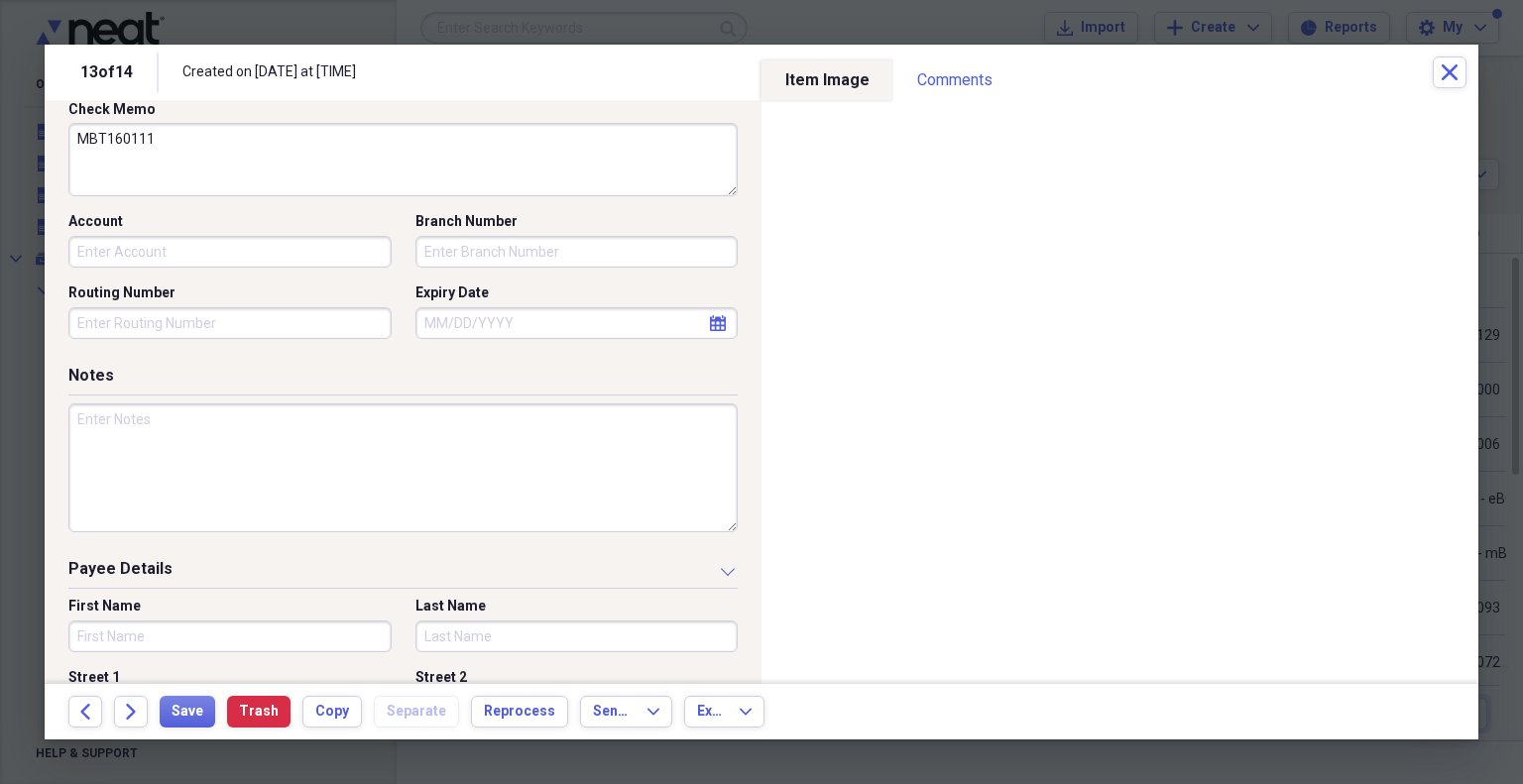 click on "First Name" at bounding box center [230, 636] 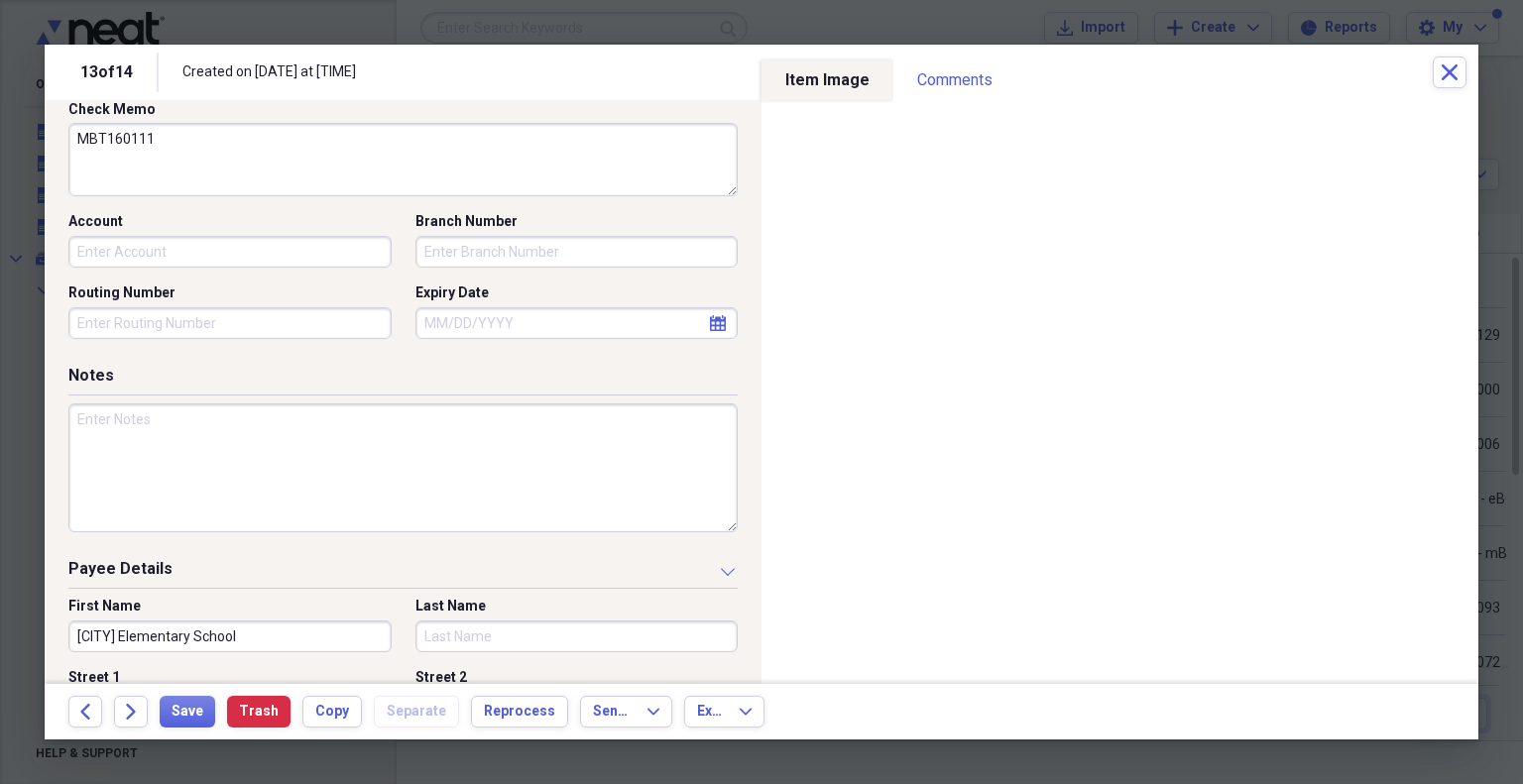 type on "[CITY] Elementary School" 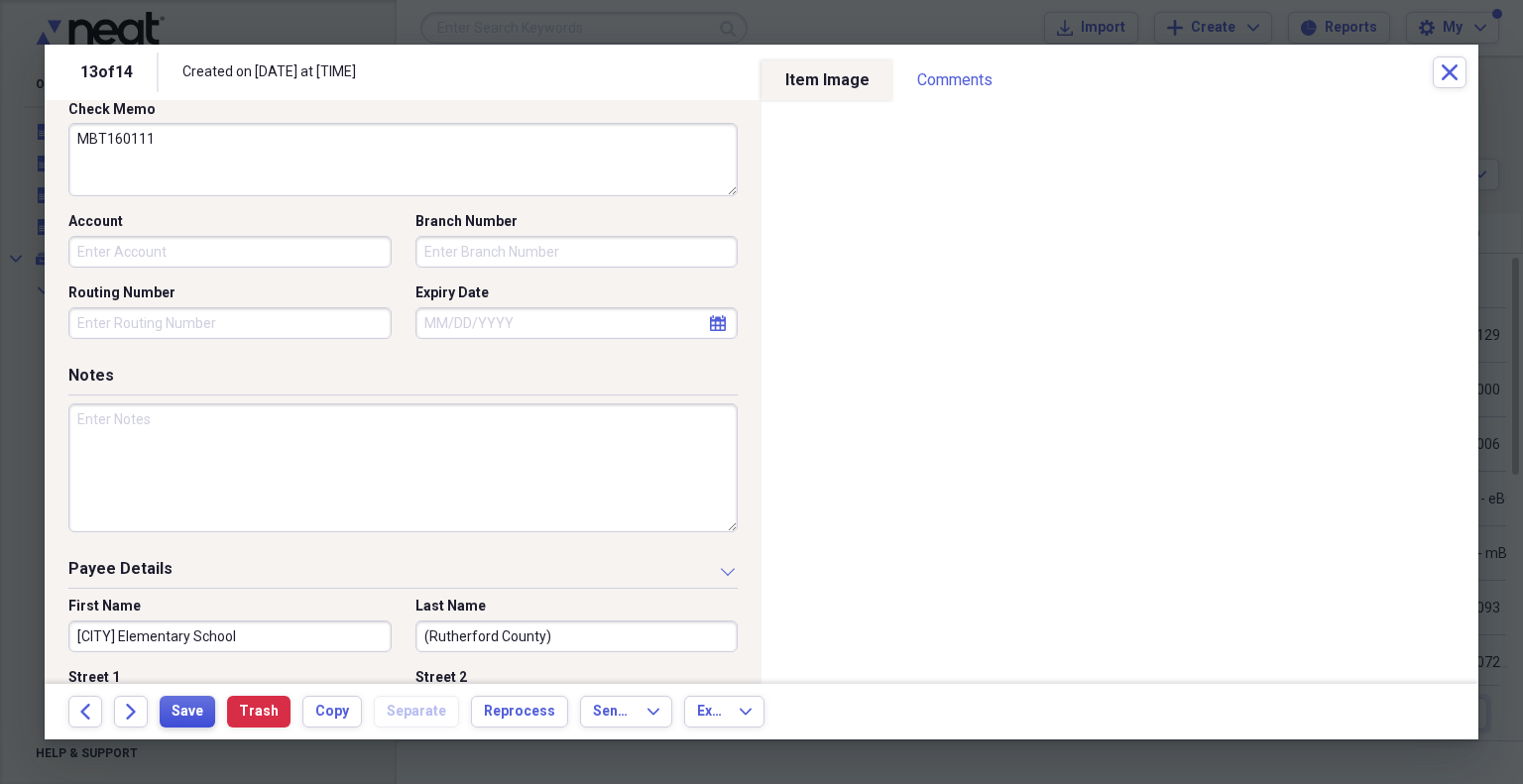 type on "(Rutherford County)" 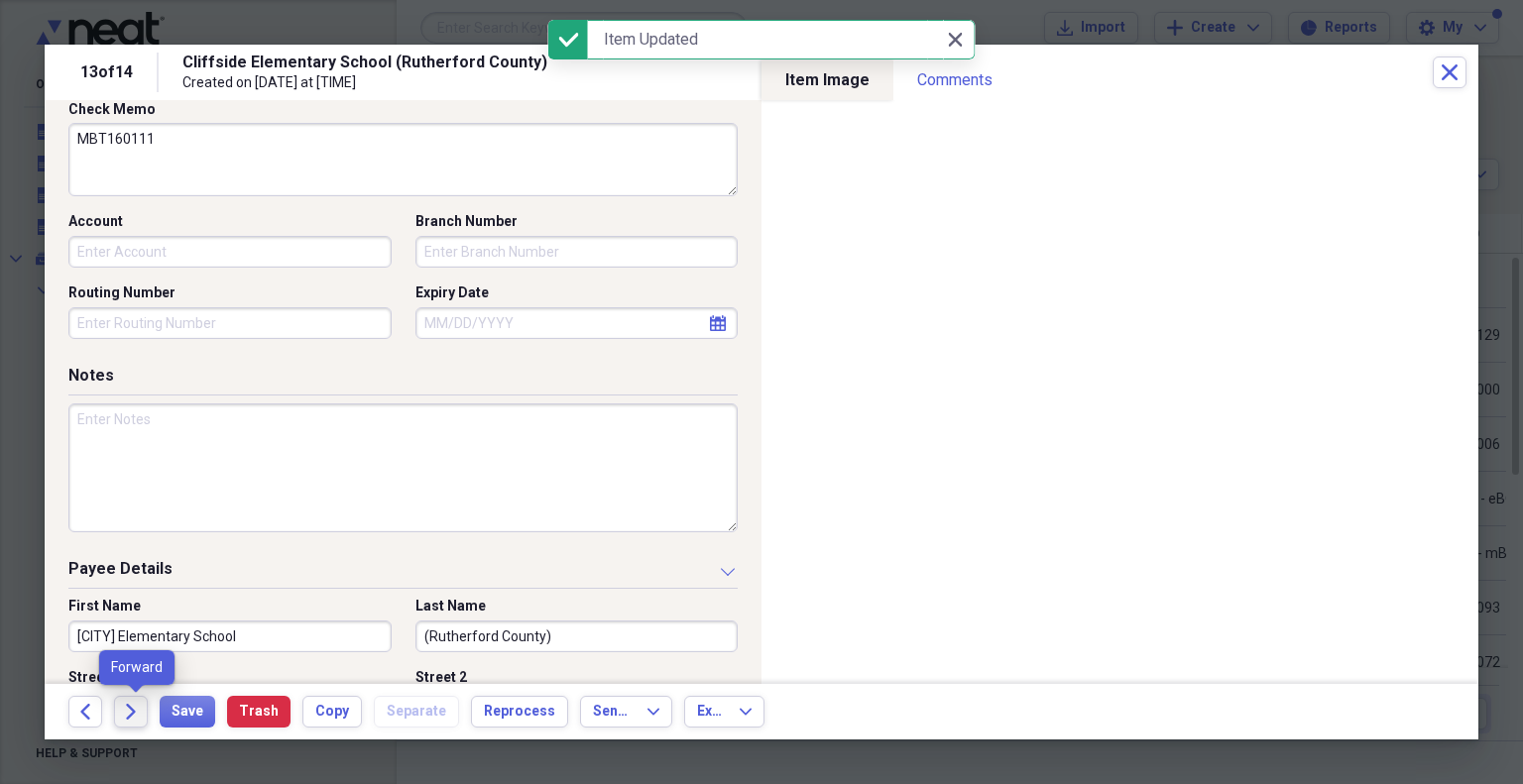 click on "Forward" at bounding box center (131, 712) 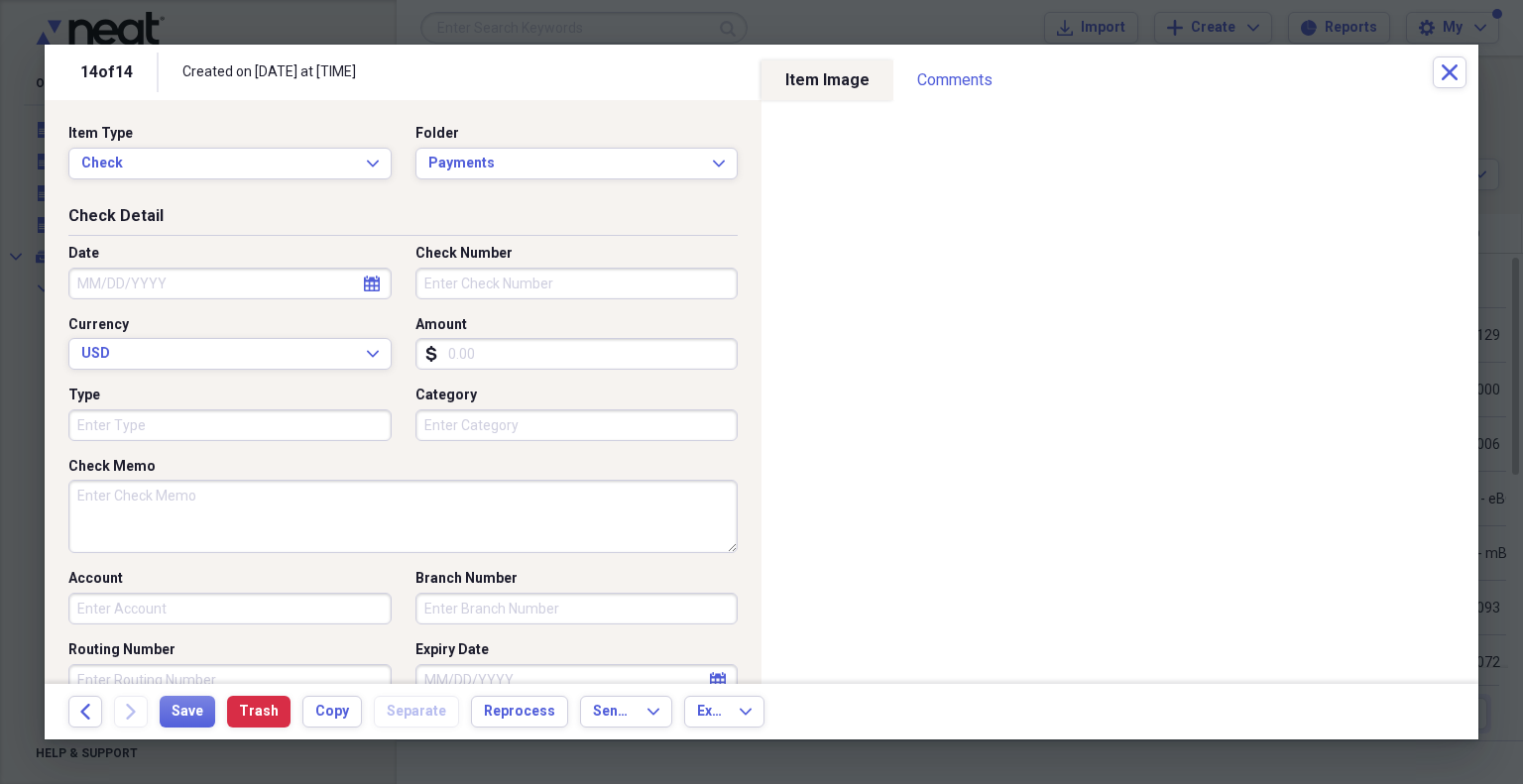 click on "Date" at bounding box center [230, 283] 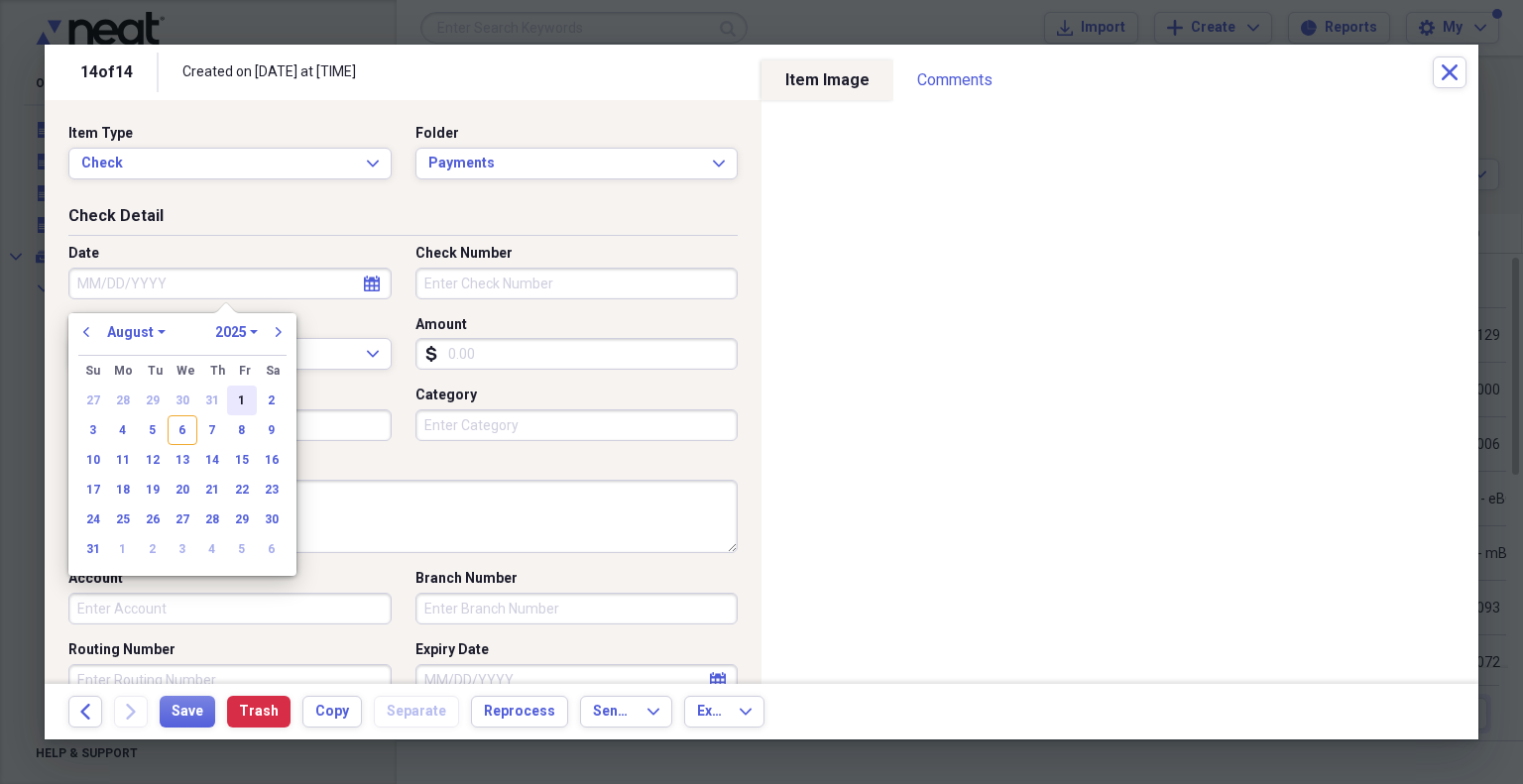 click on "1" at bounding box center (242, 400) 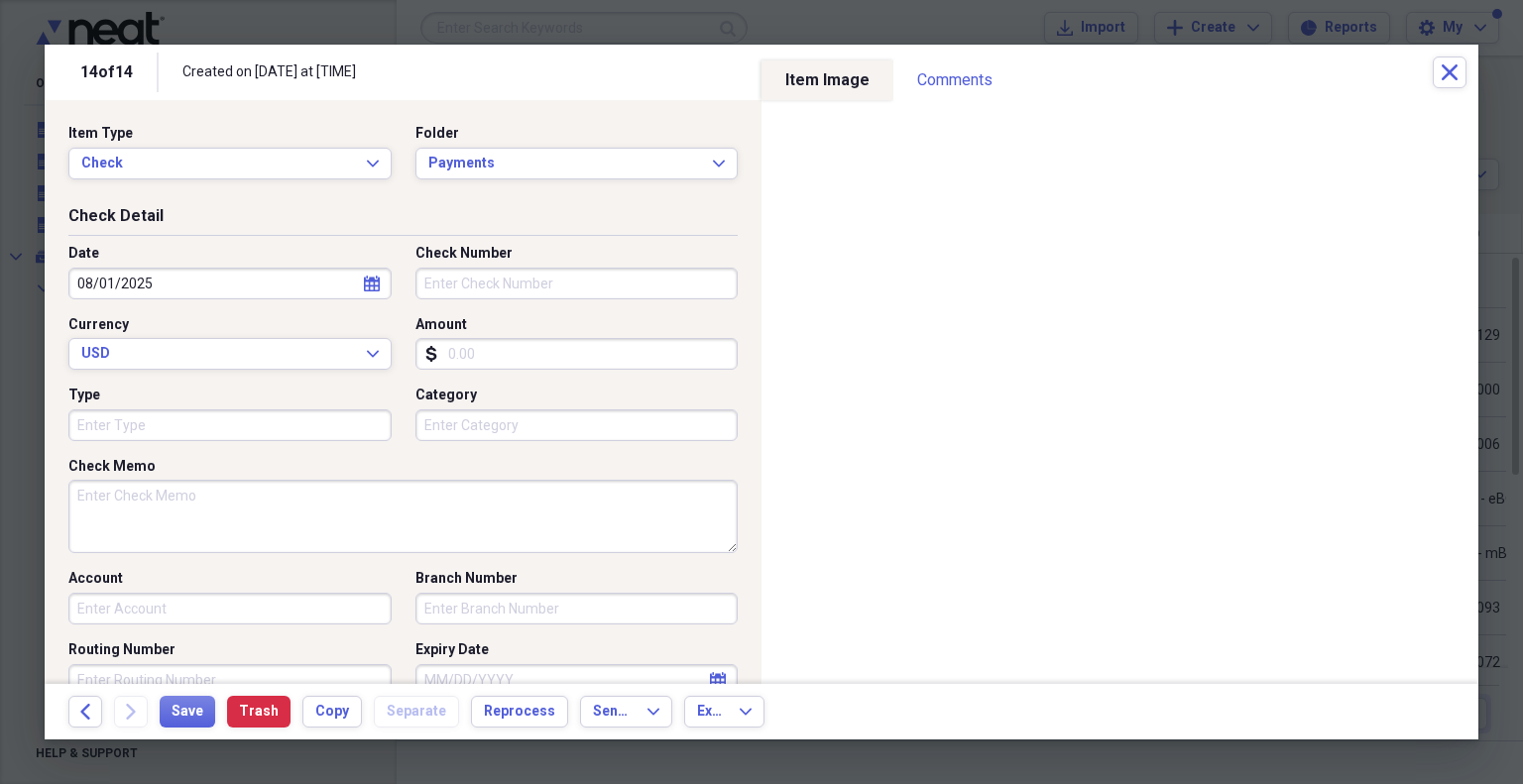 click on "Check Number" at bounding box center (577, 283) 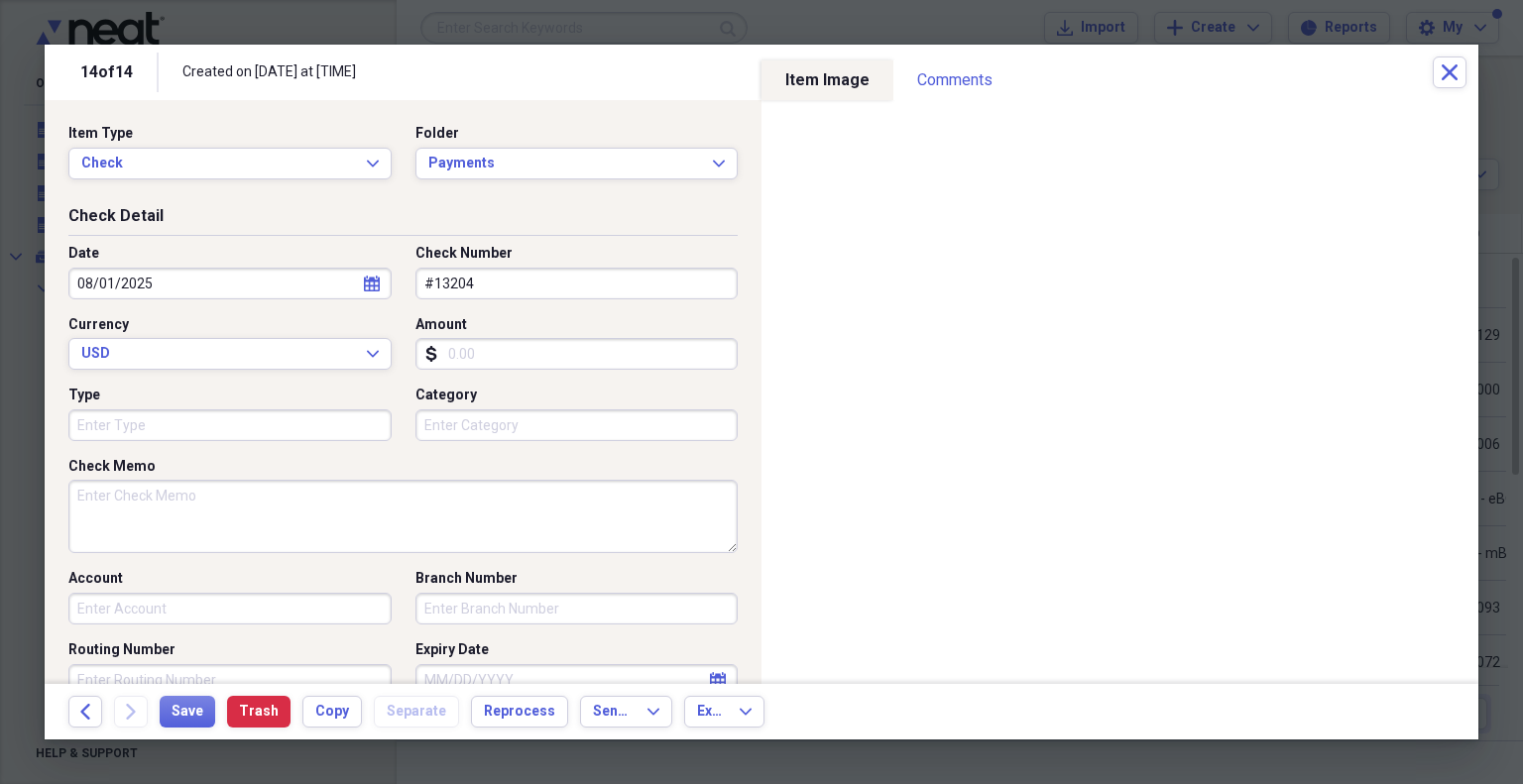 type on "#13204" 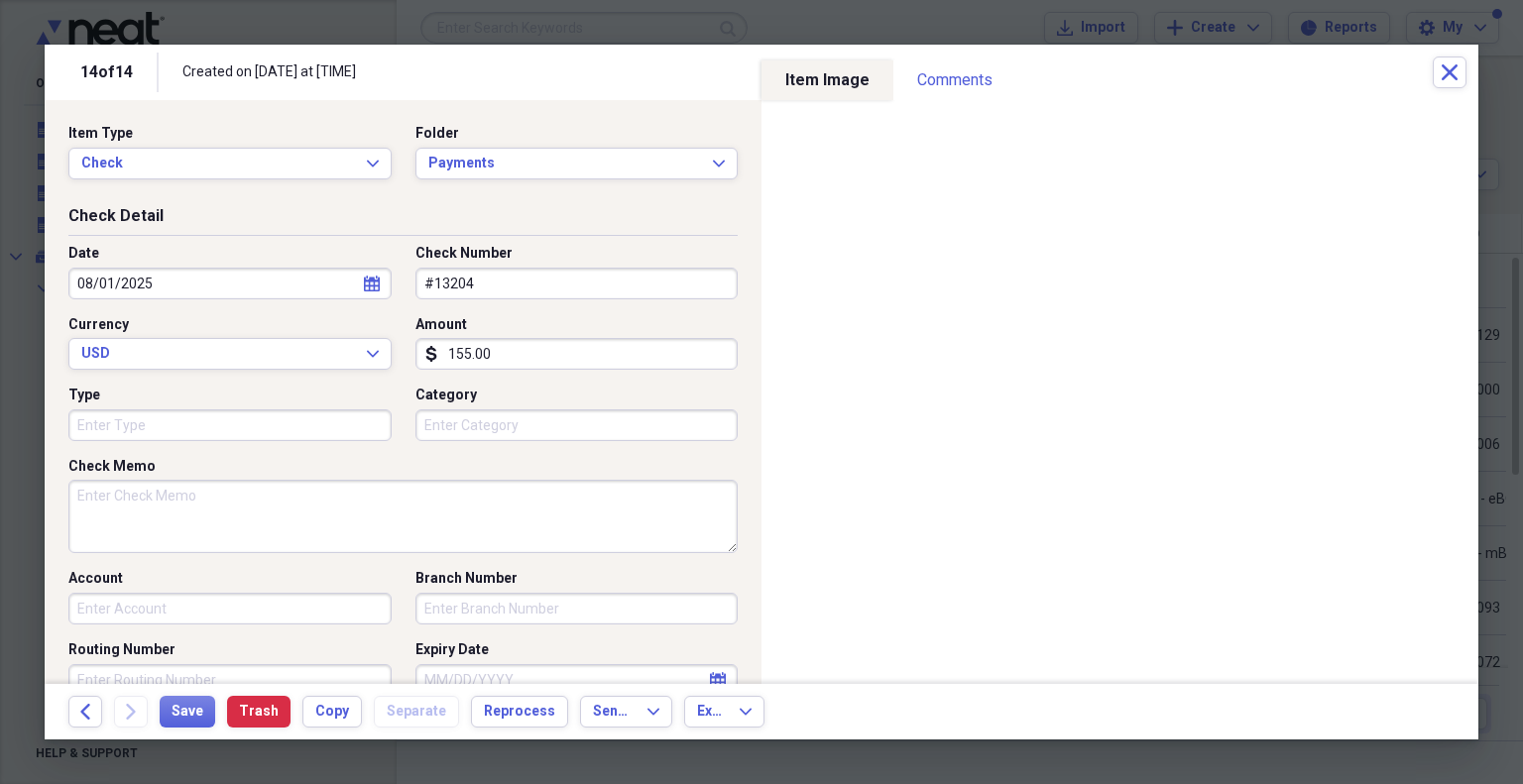 type on "155.00" 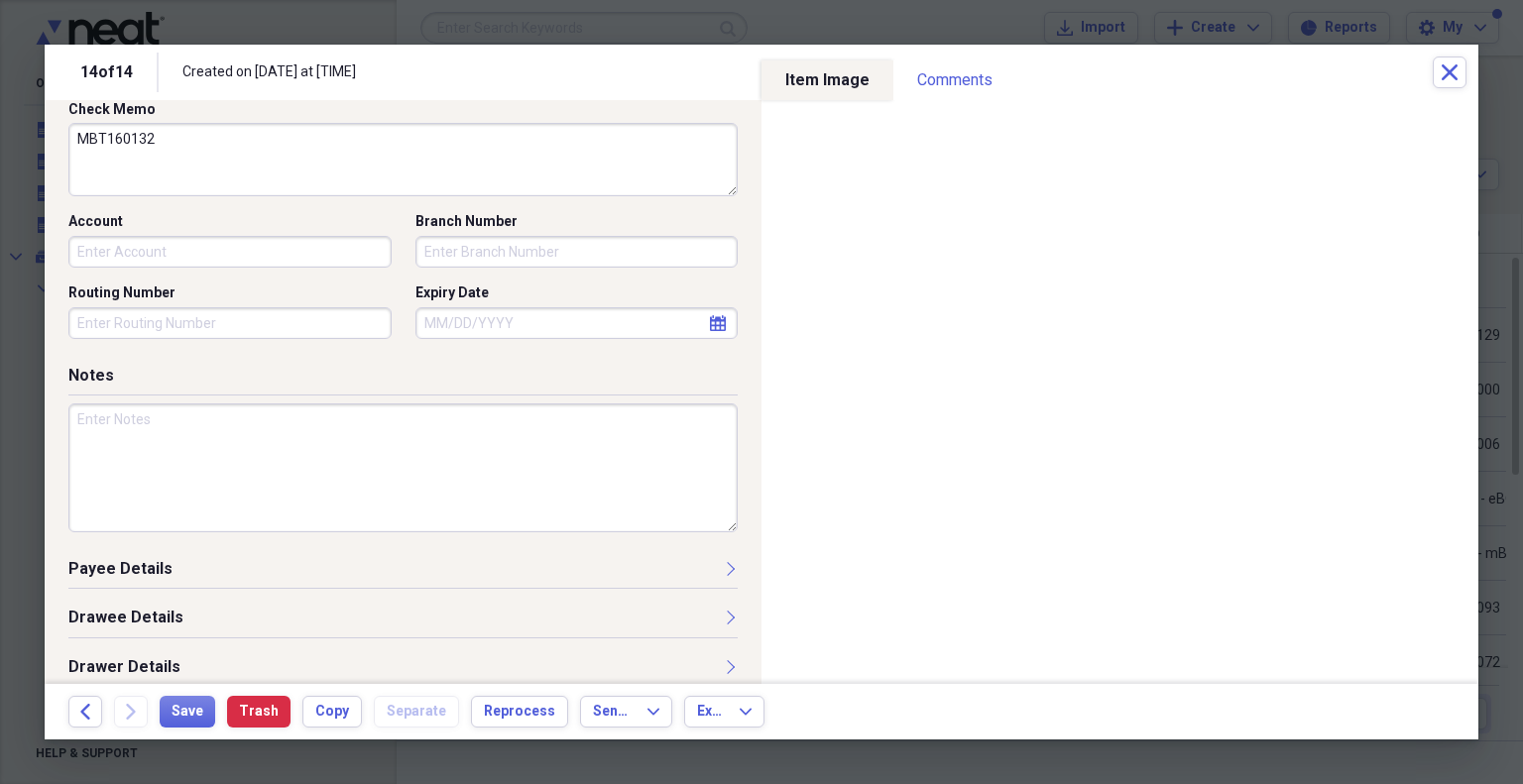 scroll, scrollTop: 368, scrollLeft: 0, axis: vertical 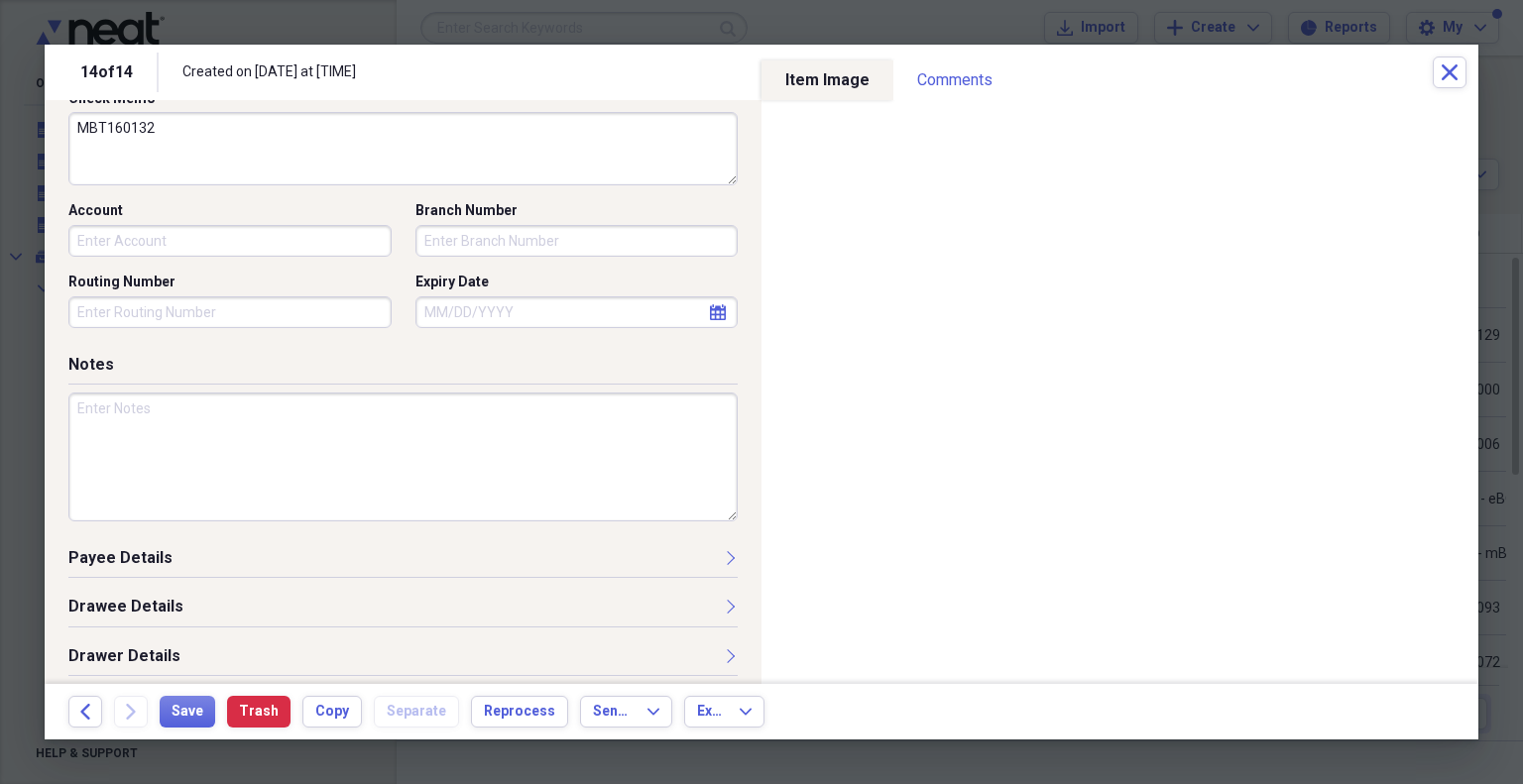 type on "MBT160132" 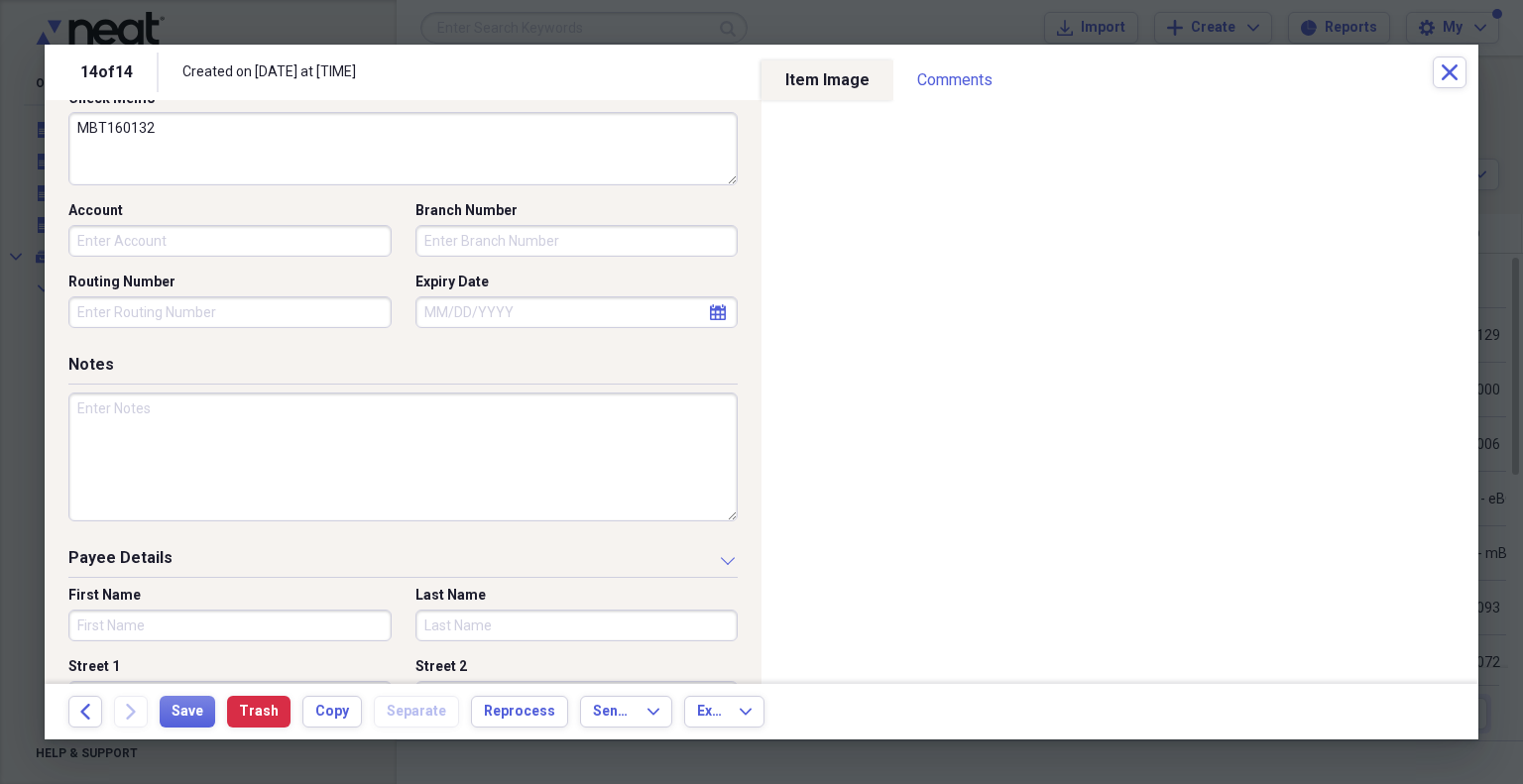 click on "First Name" at bounding box center (230, 625) 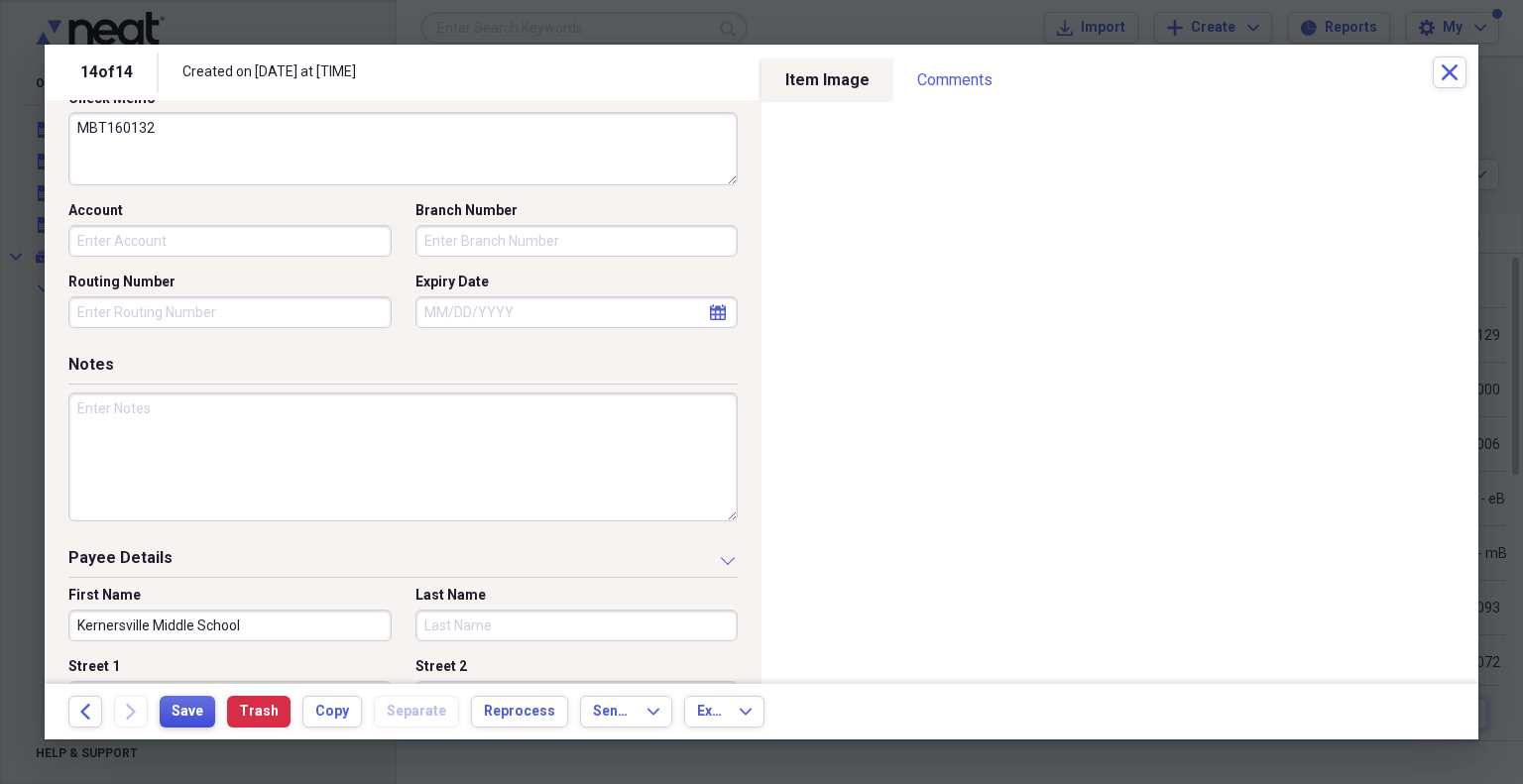 type on "Kernersville Middle School" 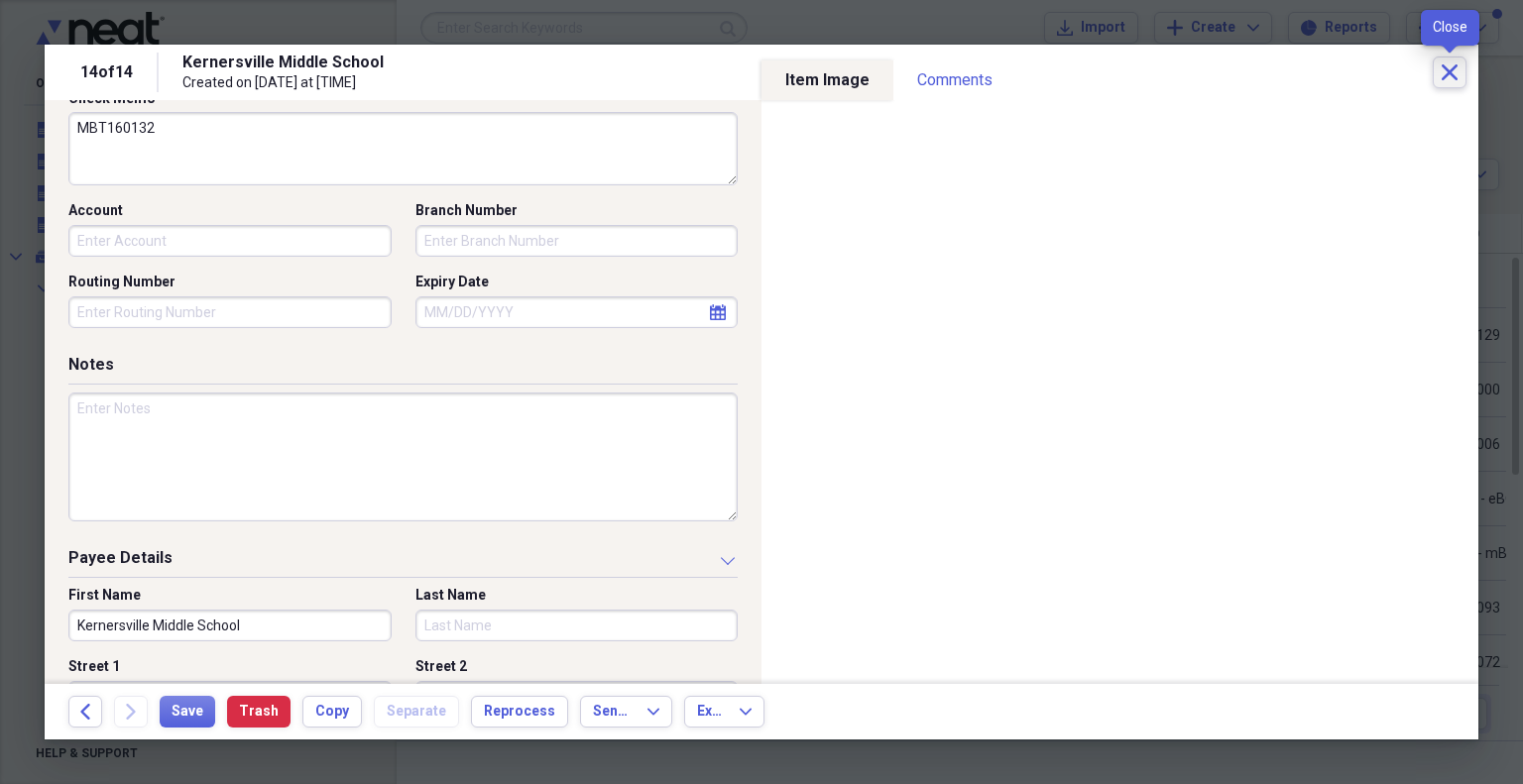 click on "Close" 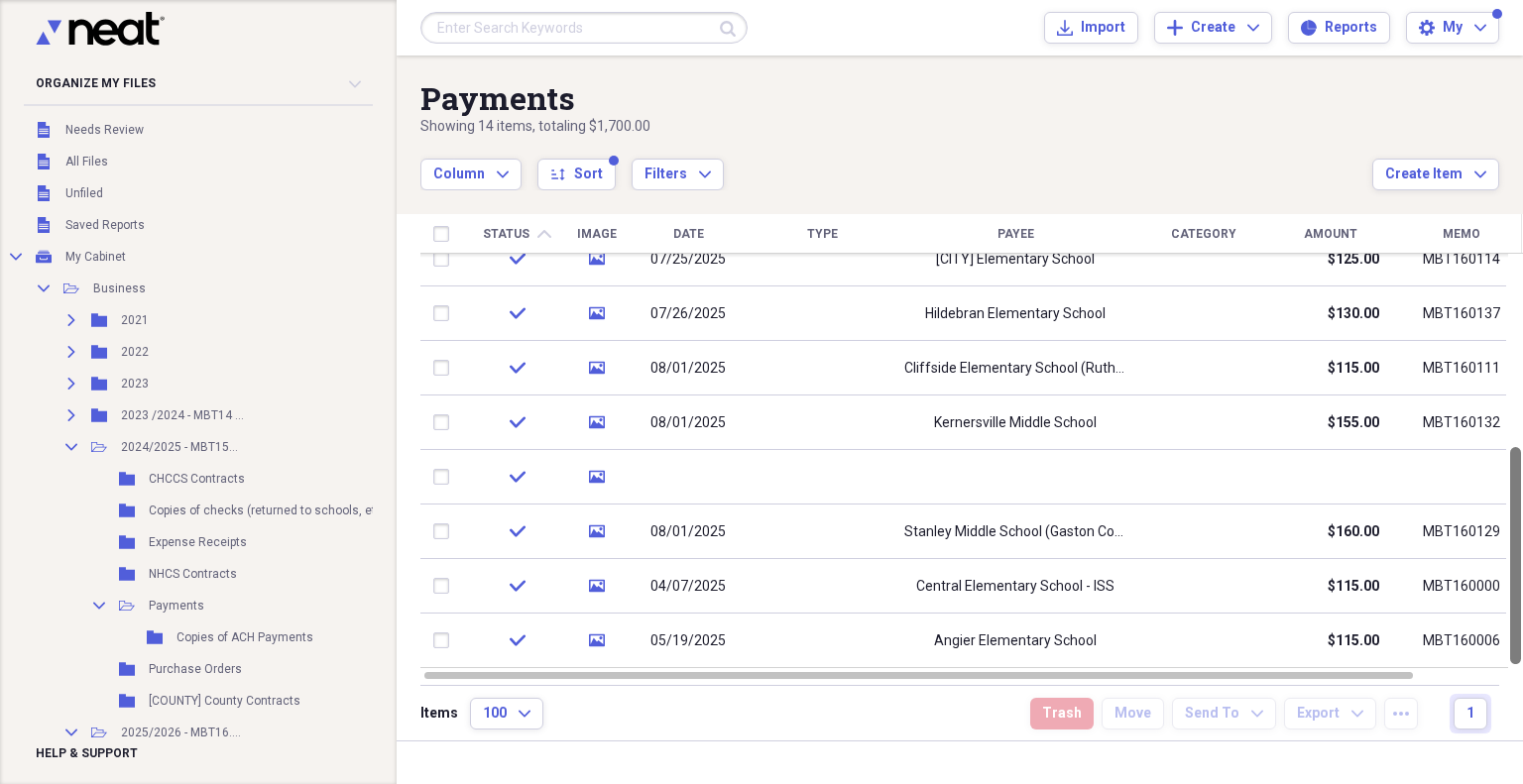 drag, startPoint x: 1511, startPoint y: 370, endPoint x: 1522, endPoint y: 488, distance: 118.511603 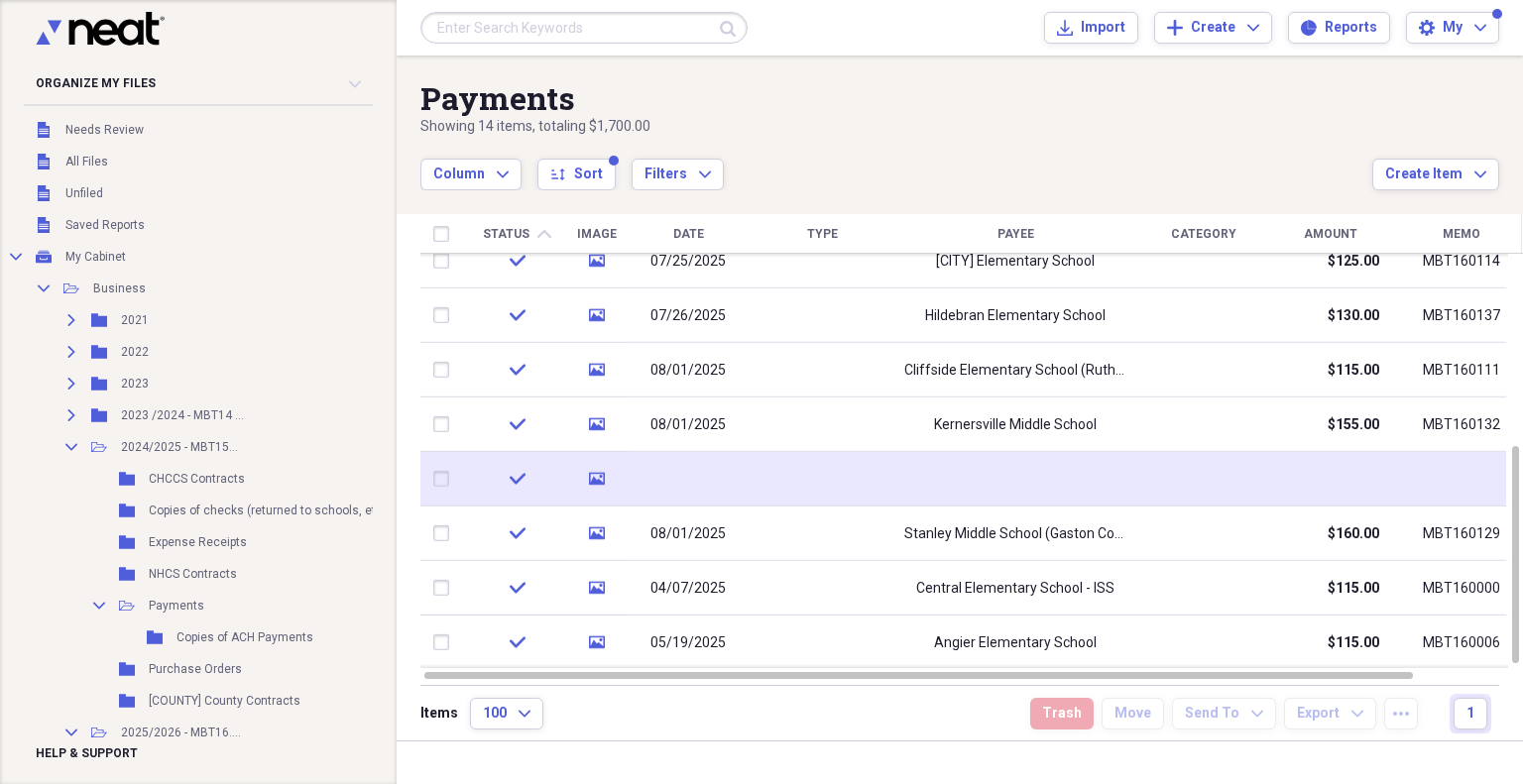 click at bounding box center [688, 479] 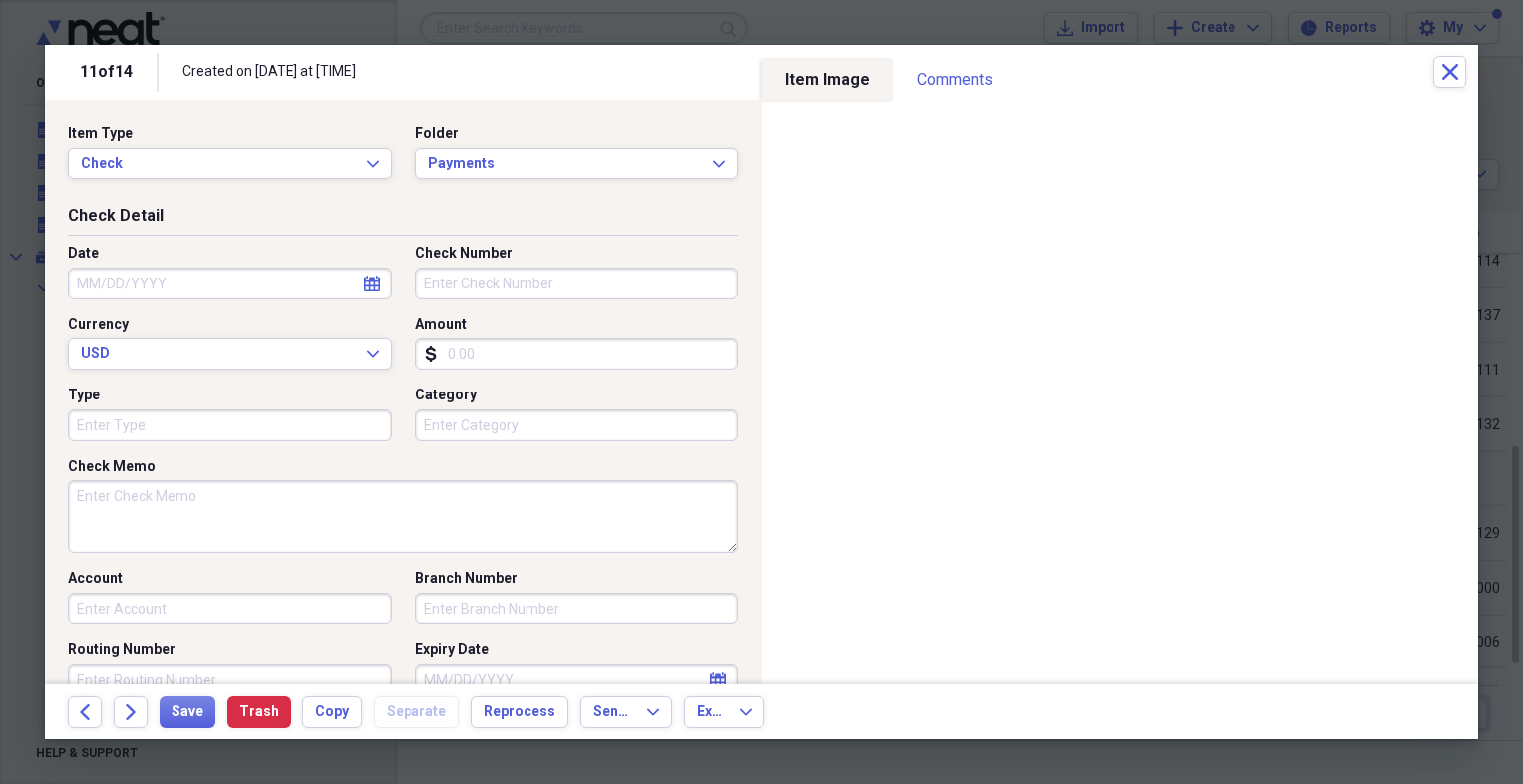 click on "Date" at bounding box center [230, 283] 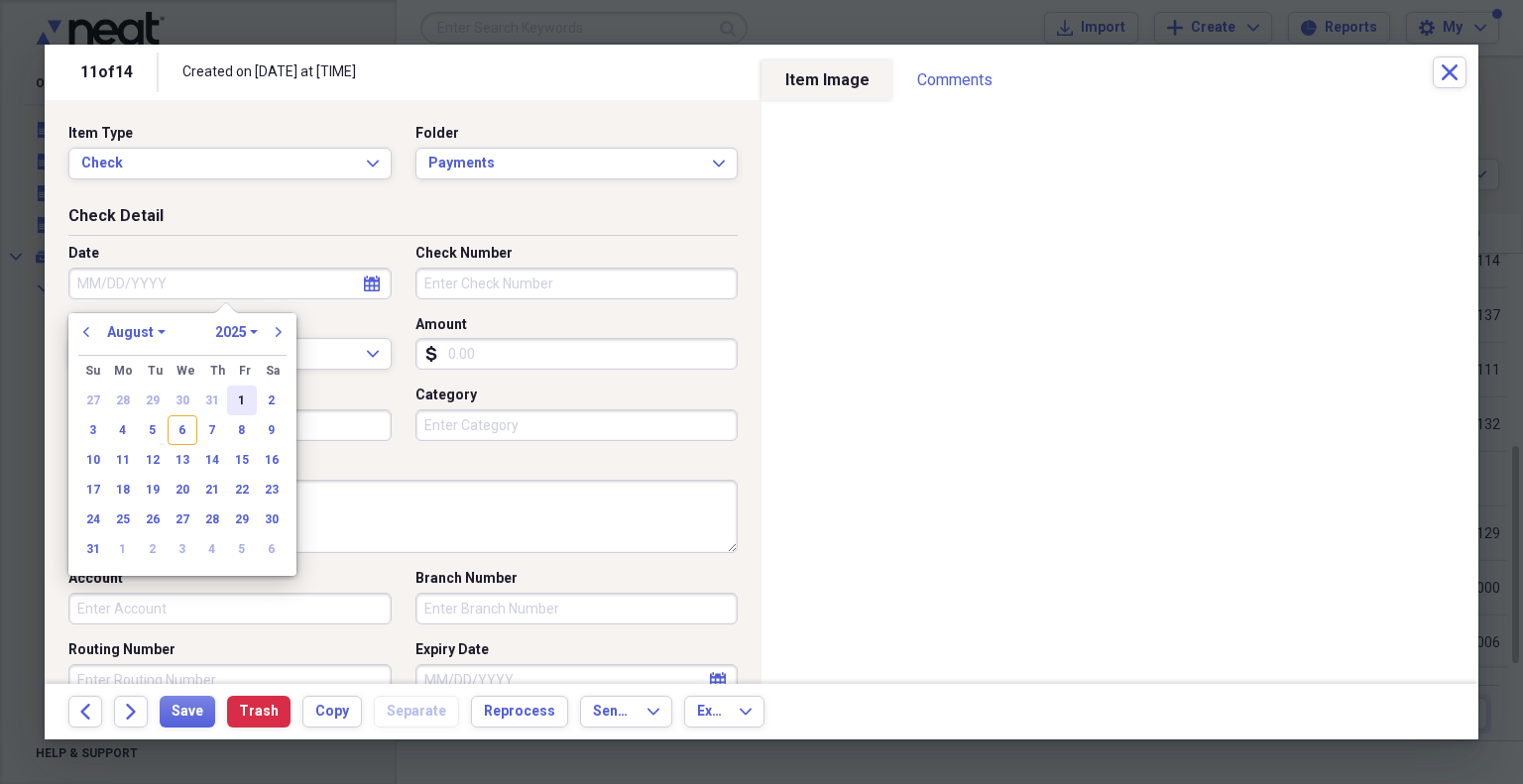 click on "1" at bounding box center [242, 400] 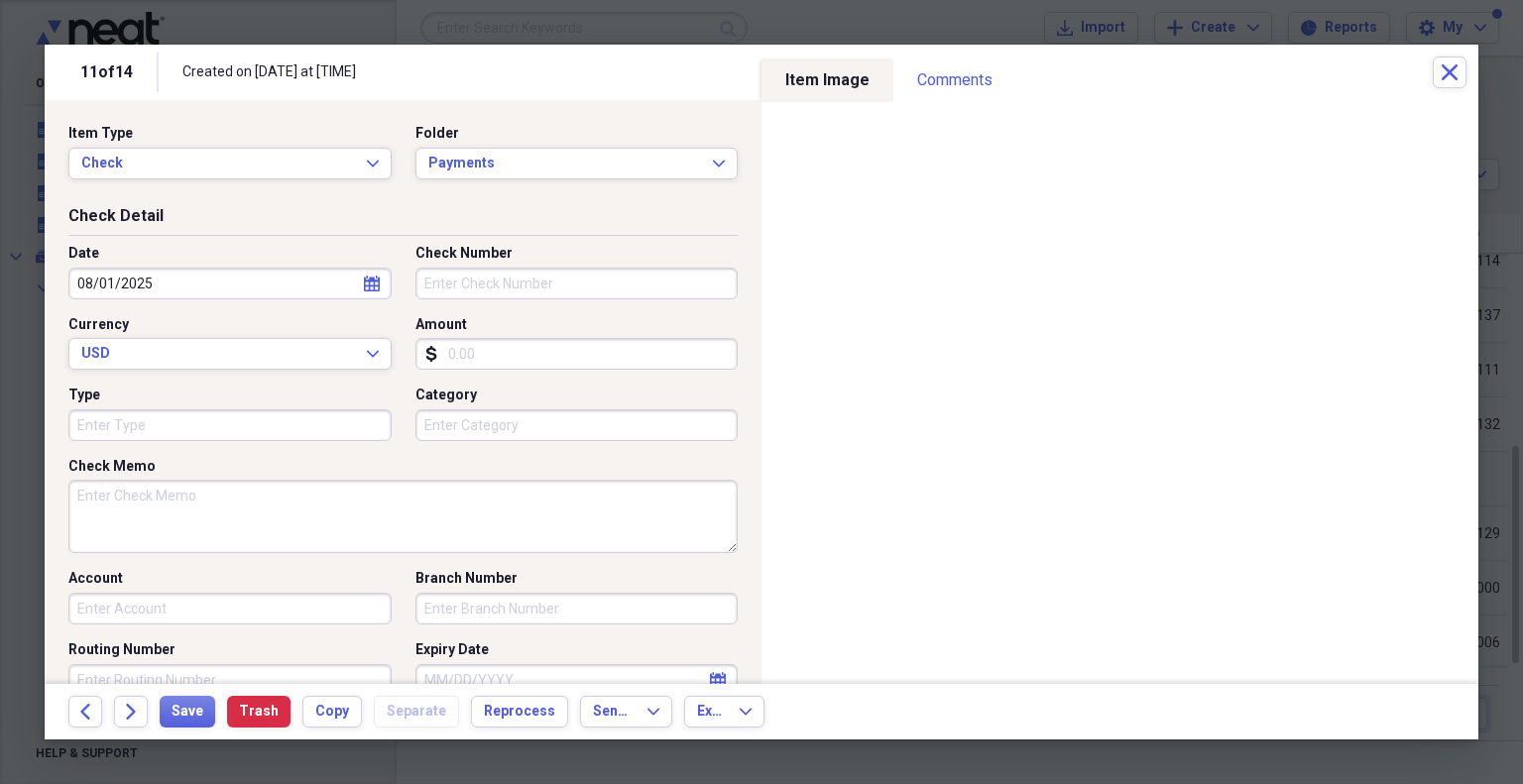 click on "Check Number" at bounding box center (577, 283) 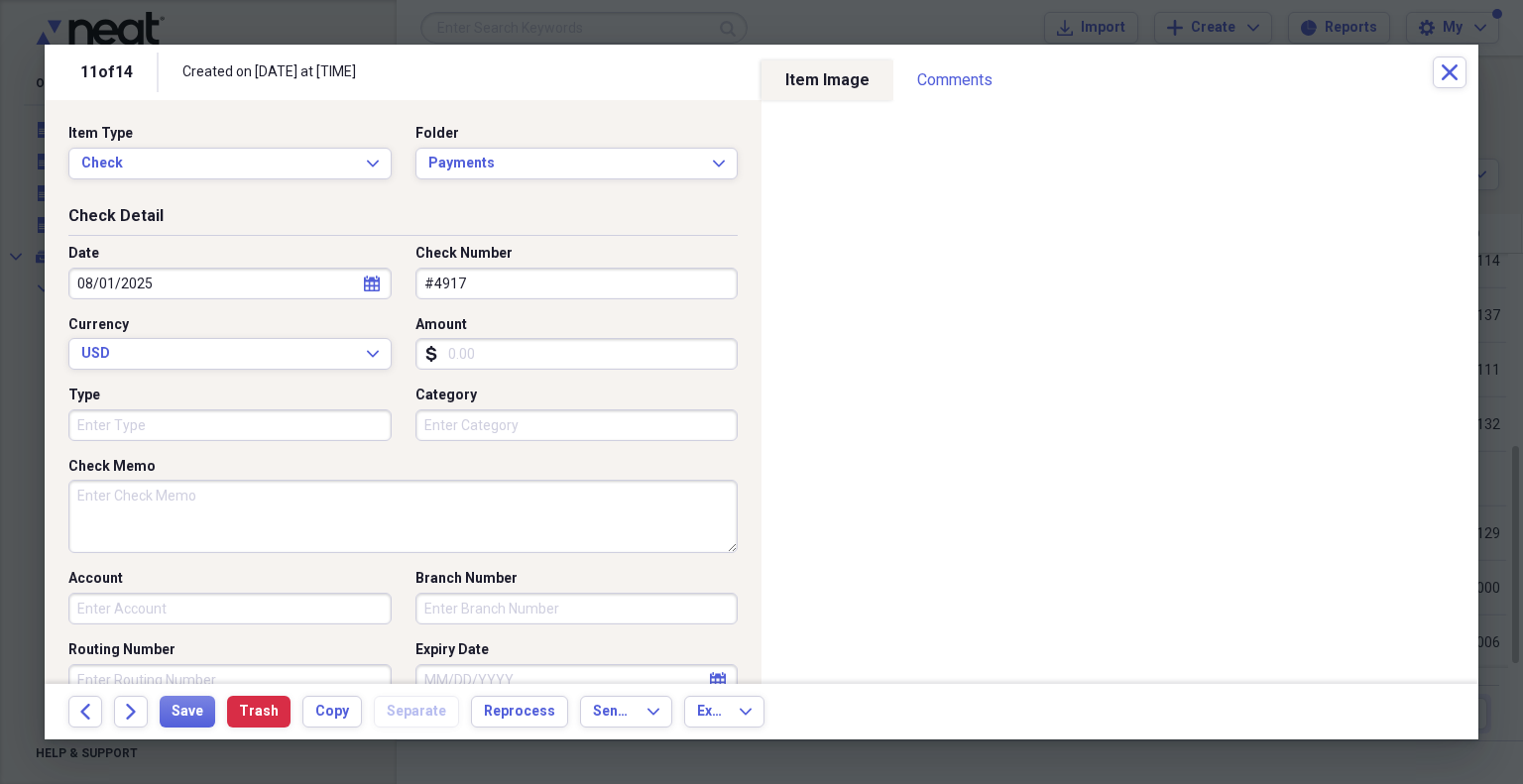 type on "#4917" 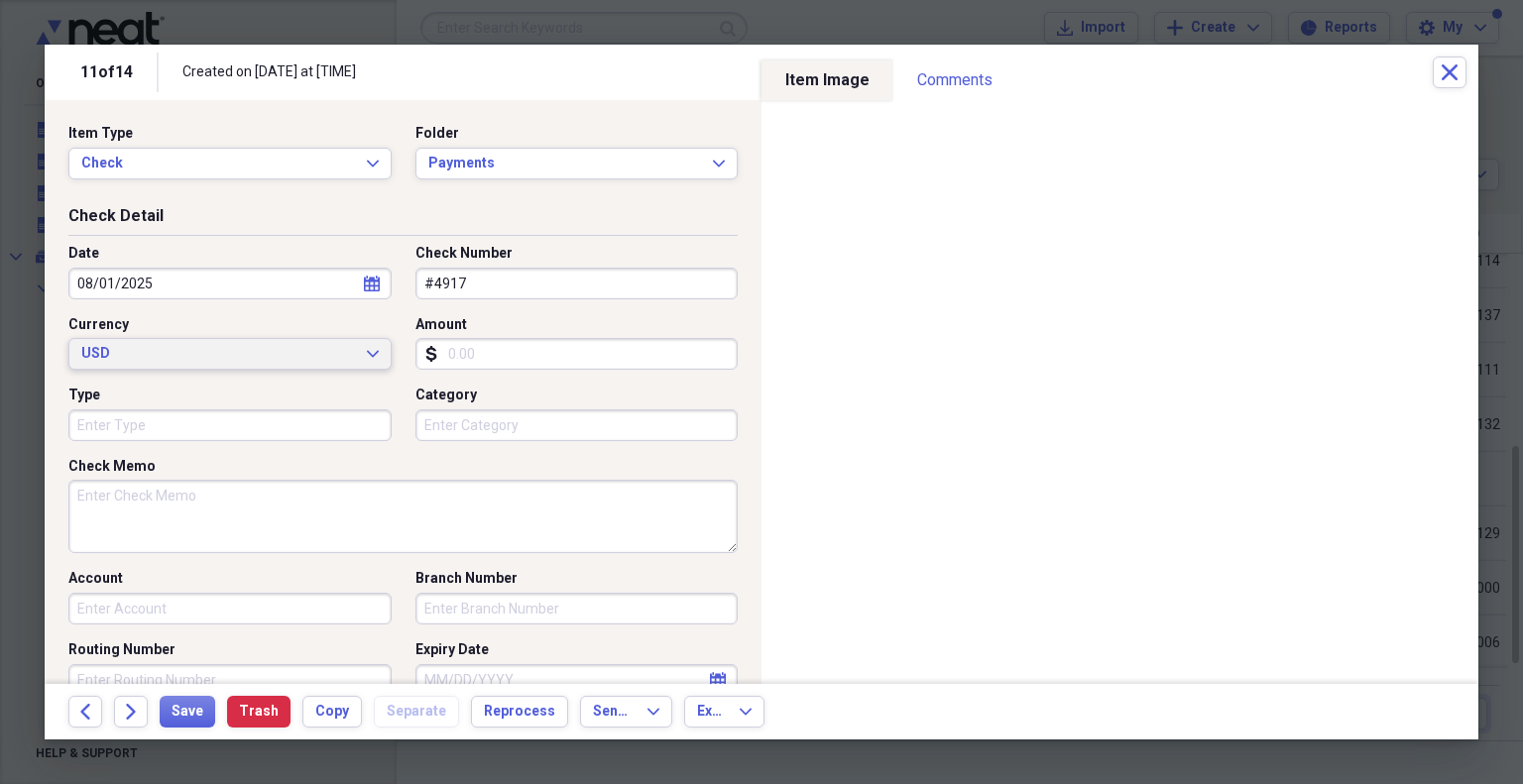 type 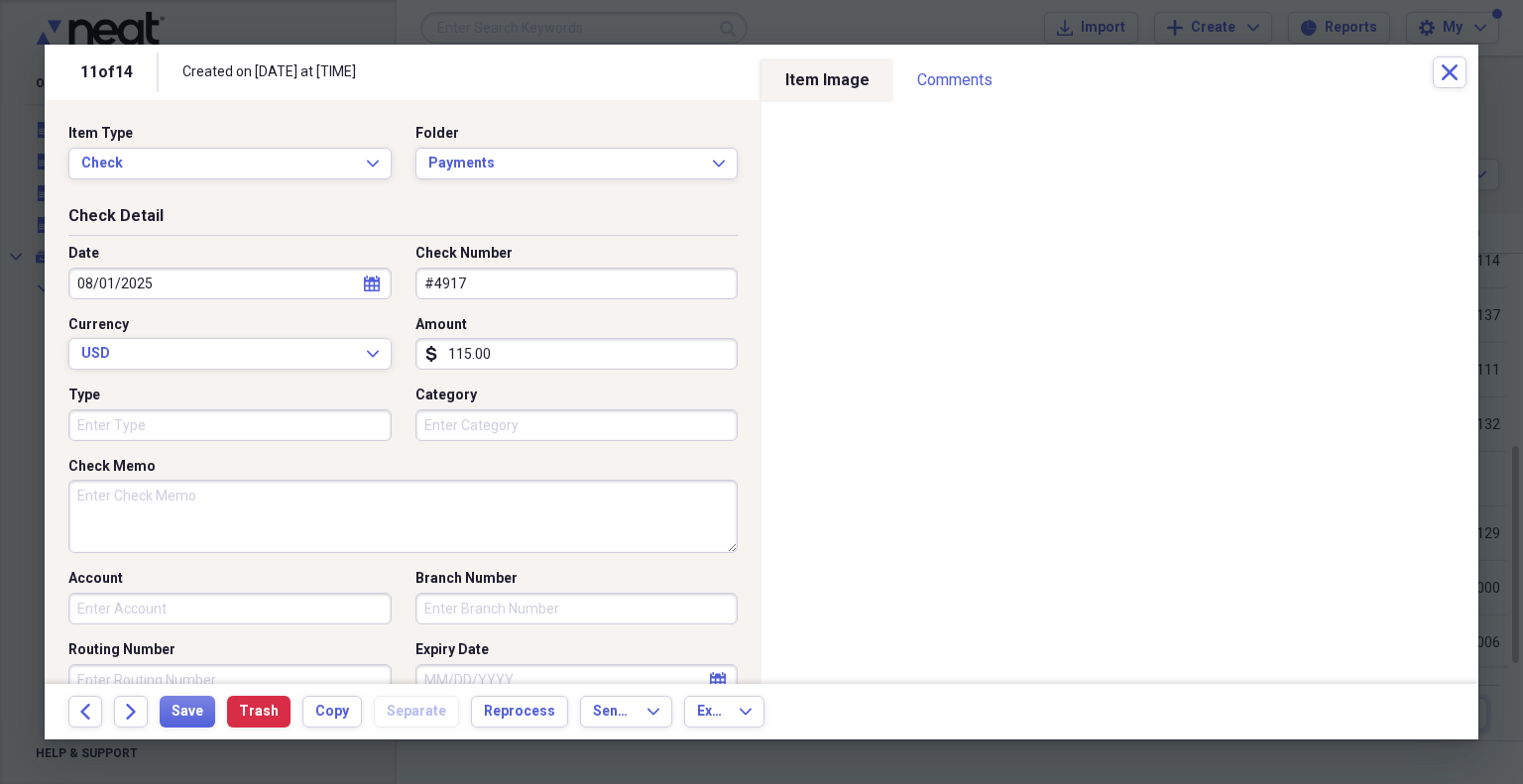 type on "115.00" 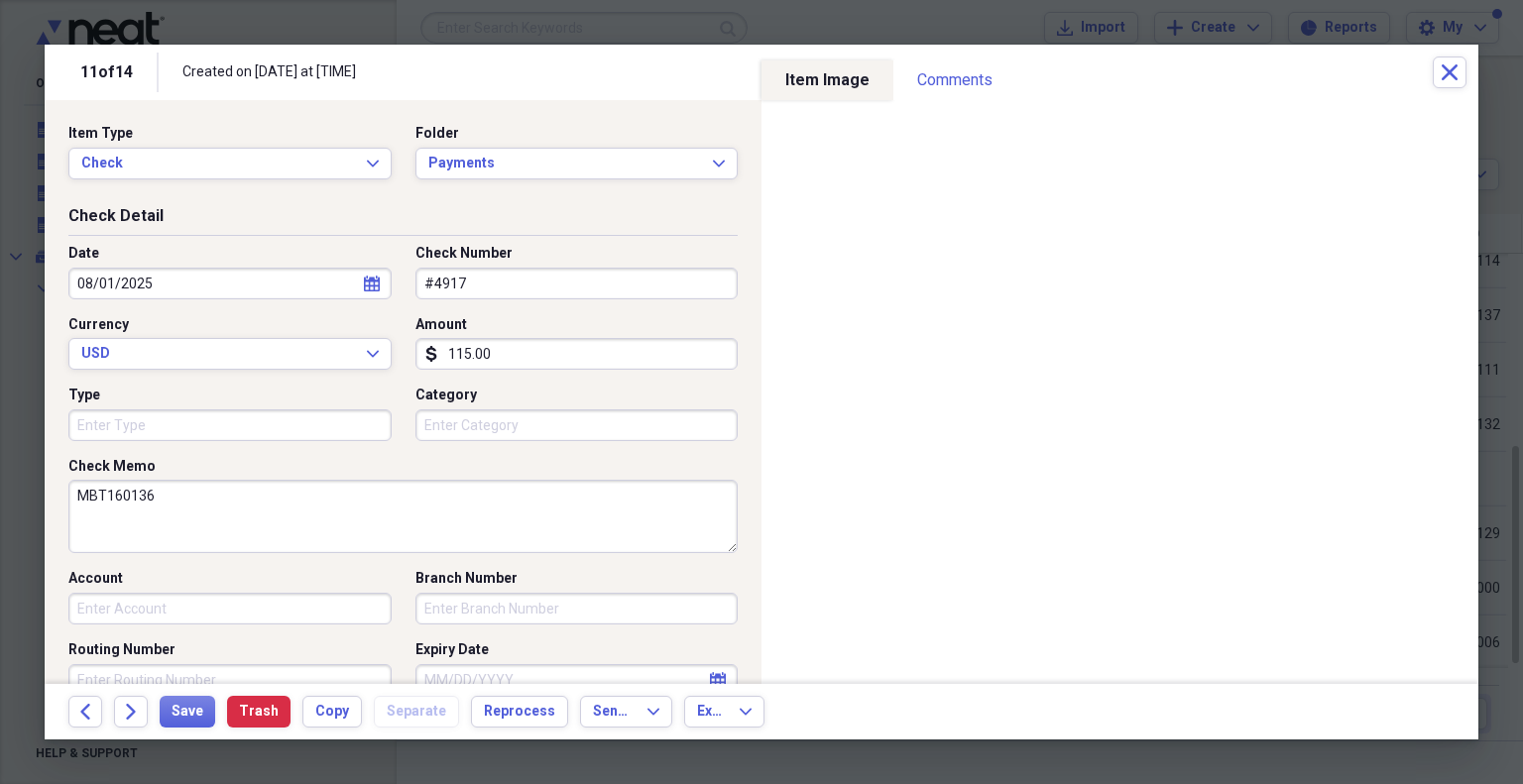scroll, scrollTop: 376, scrollLeft: 0, axis: vertical 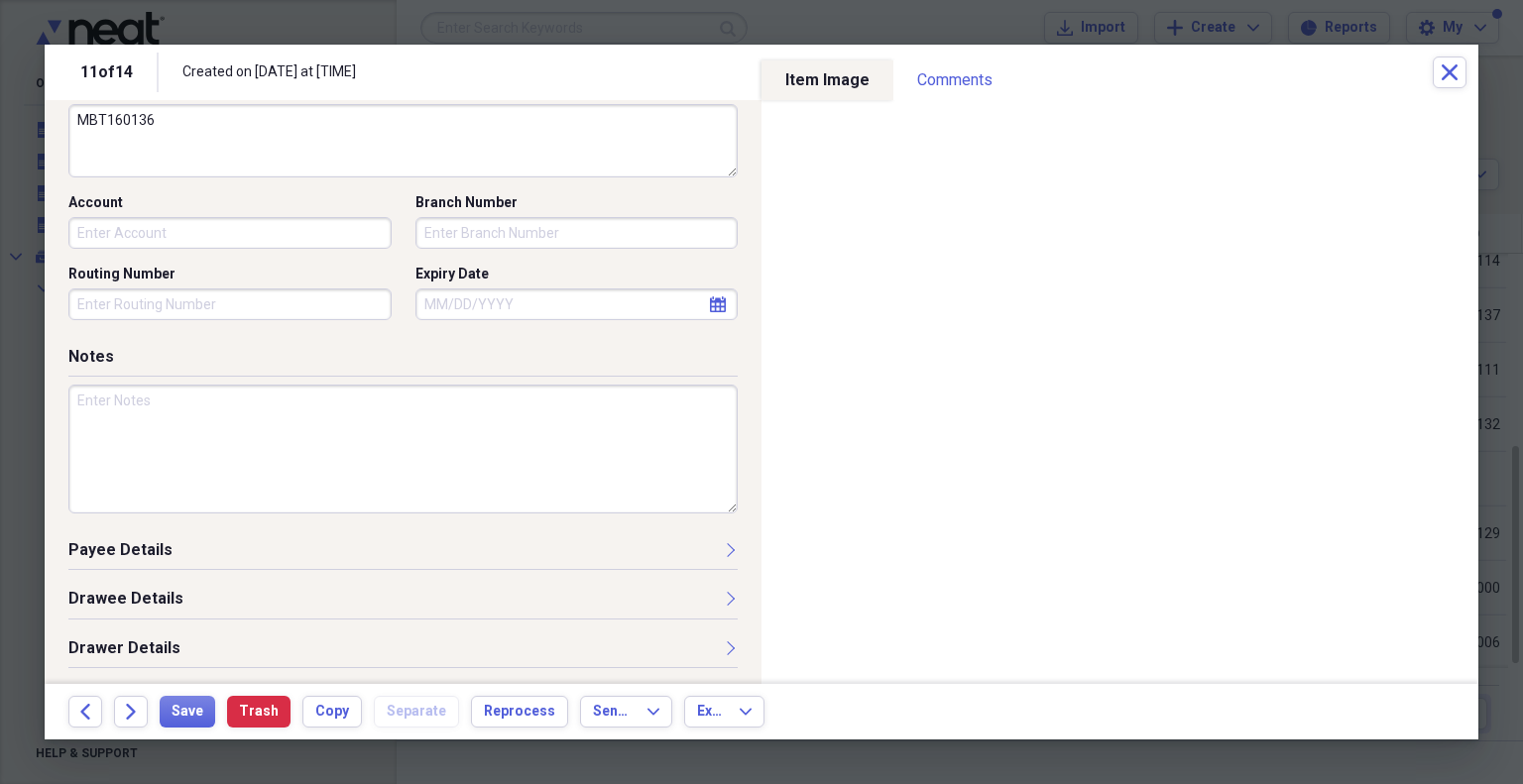 type on "MBT160136" 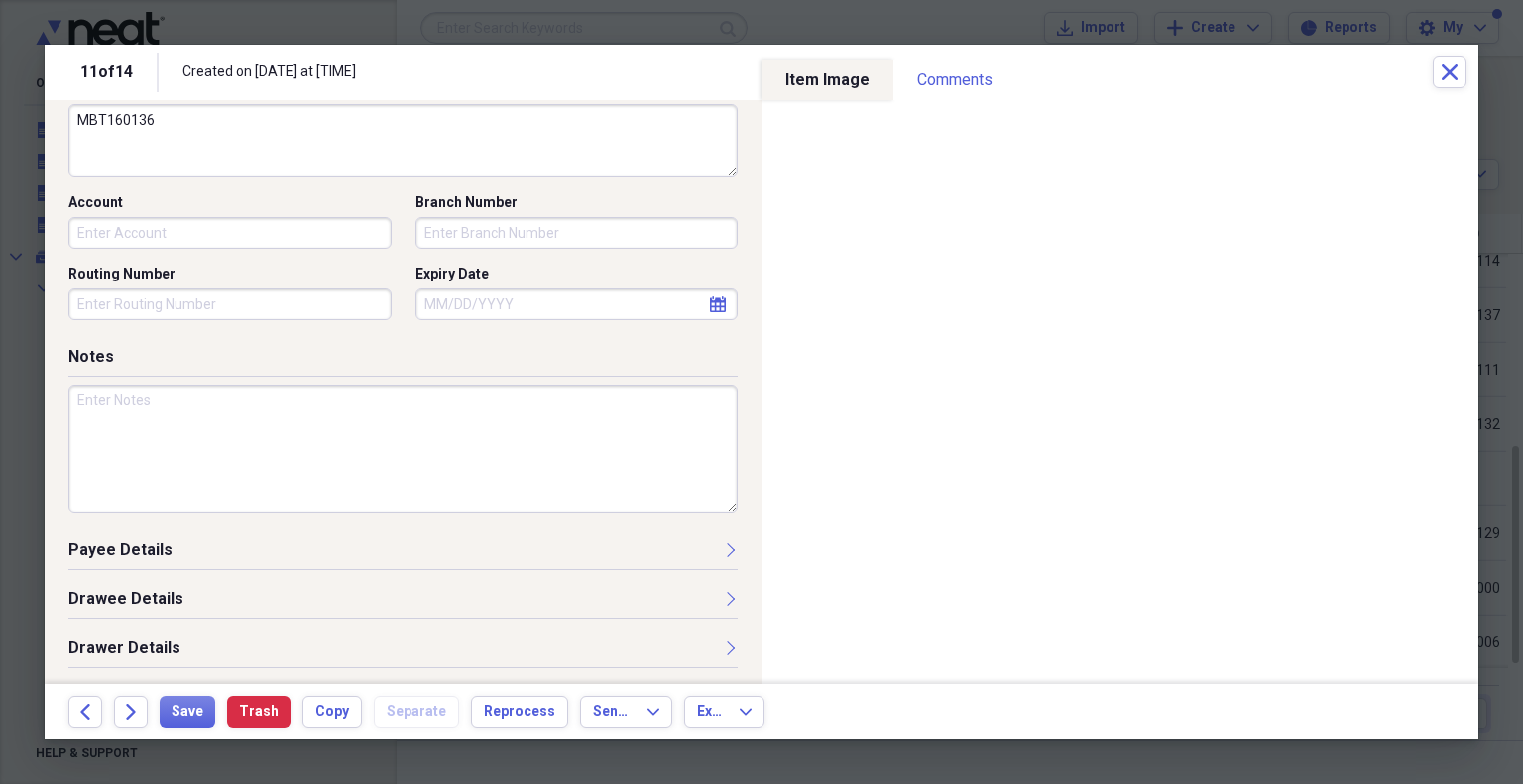 click on "Payee Details" at bounding box center [403, 554] 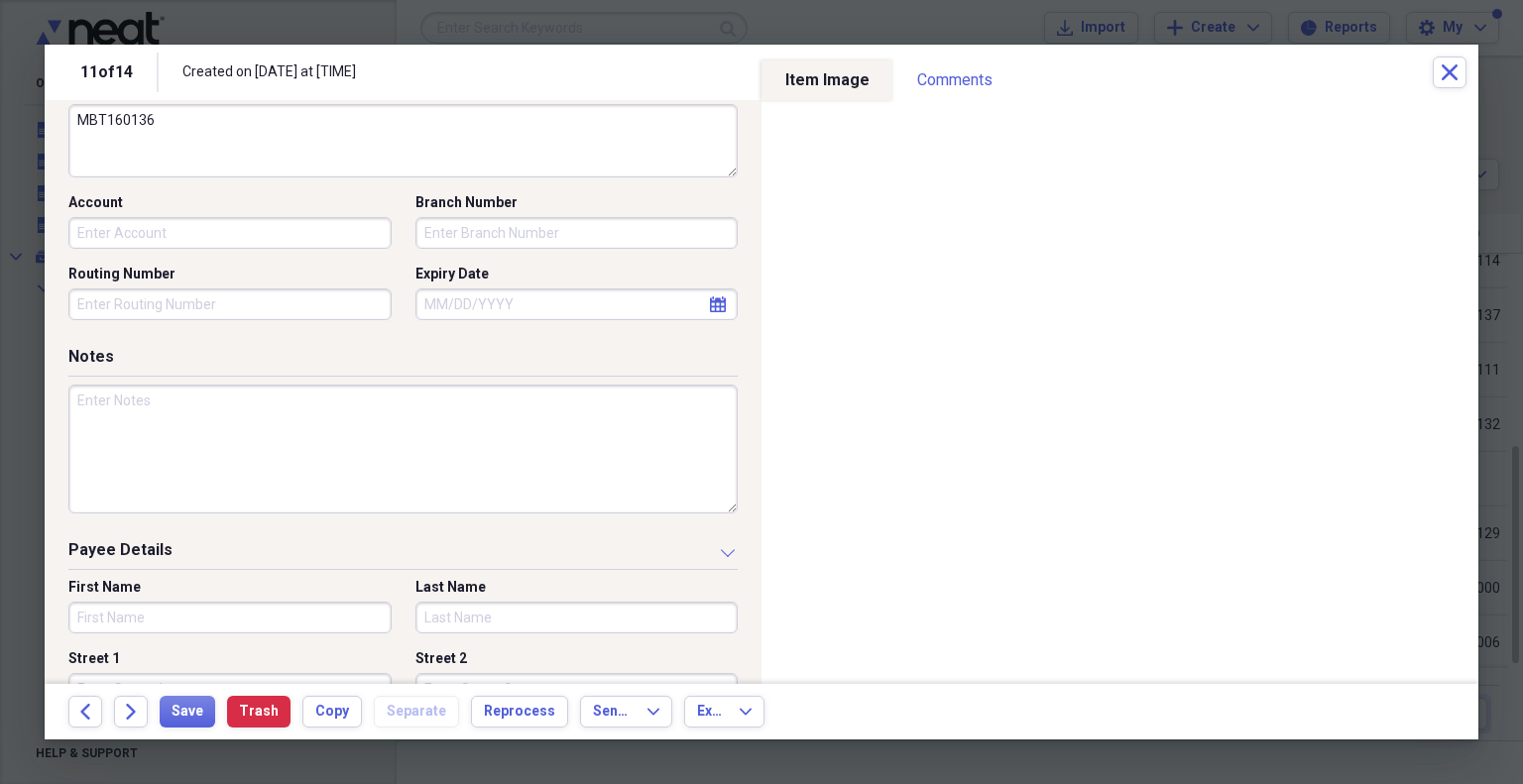click on "First Name" at bounding box center (230, 617) 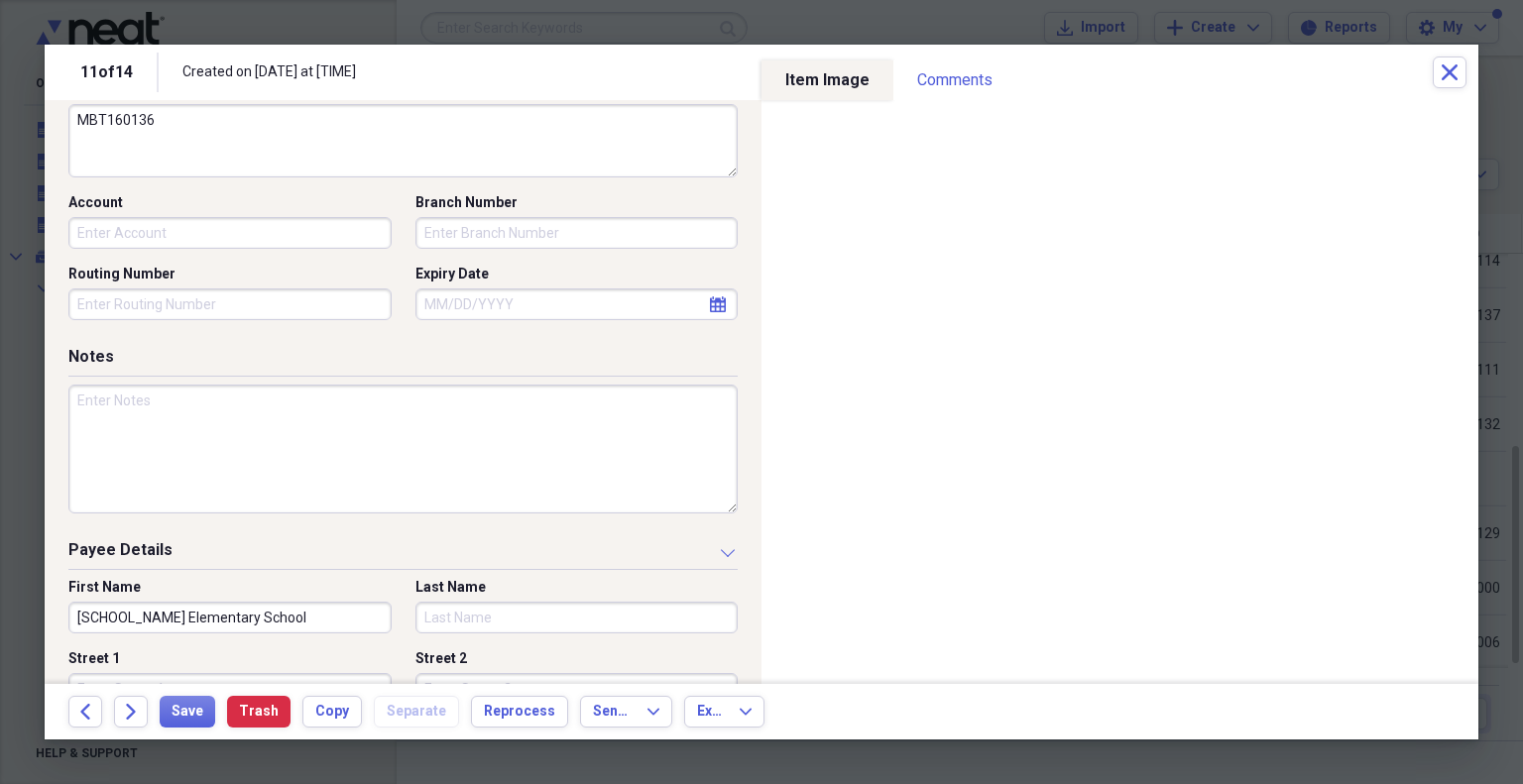 type on "[SCHOOL_NAME] Elementary School" 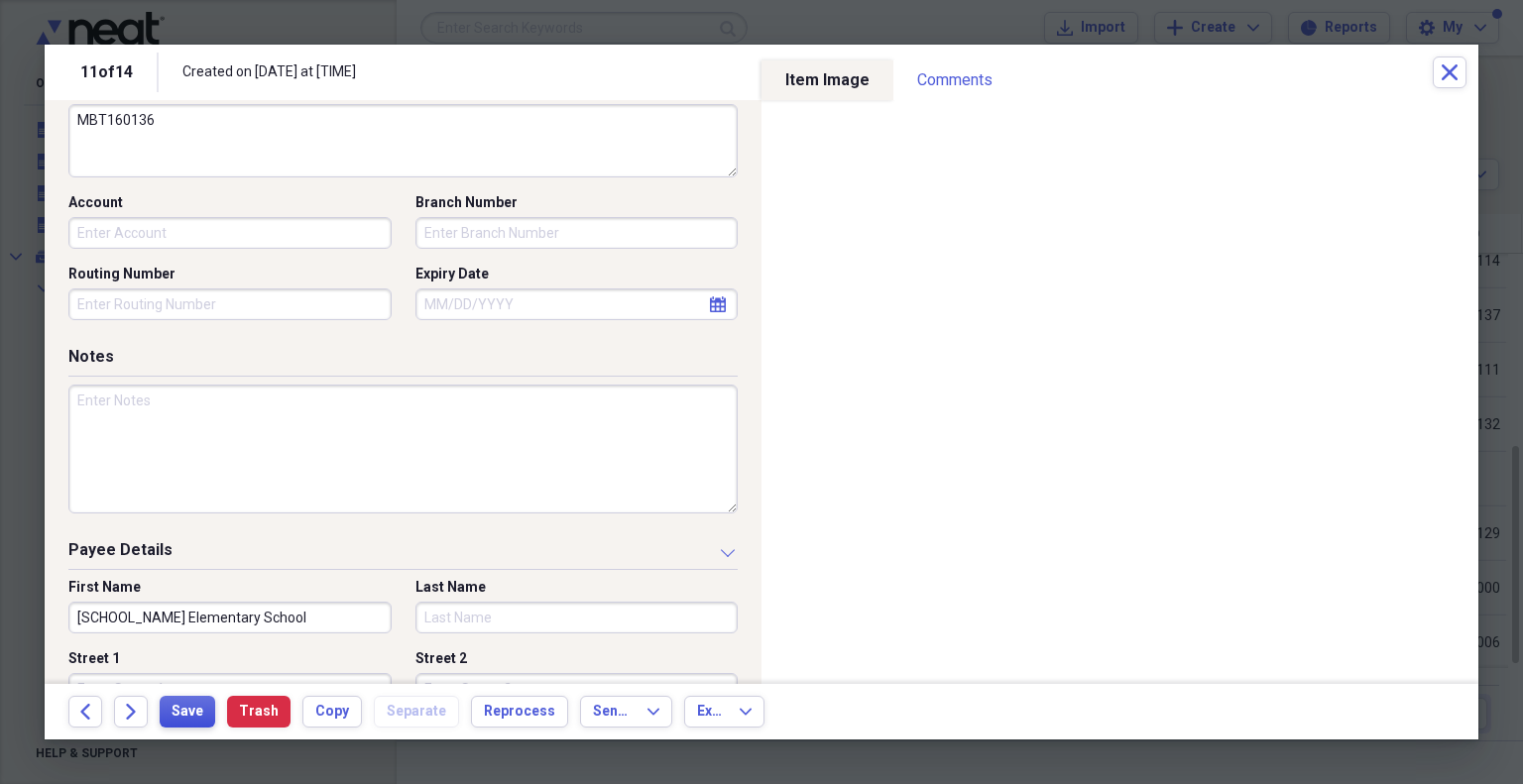 click on "Save" at bounding box center (187, 712) 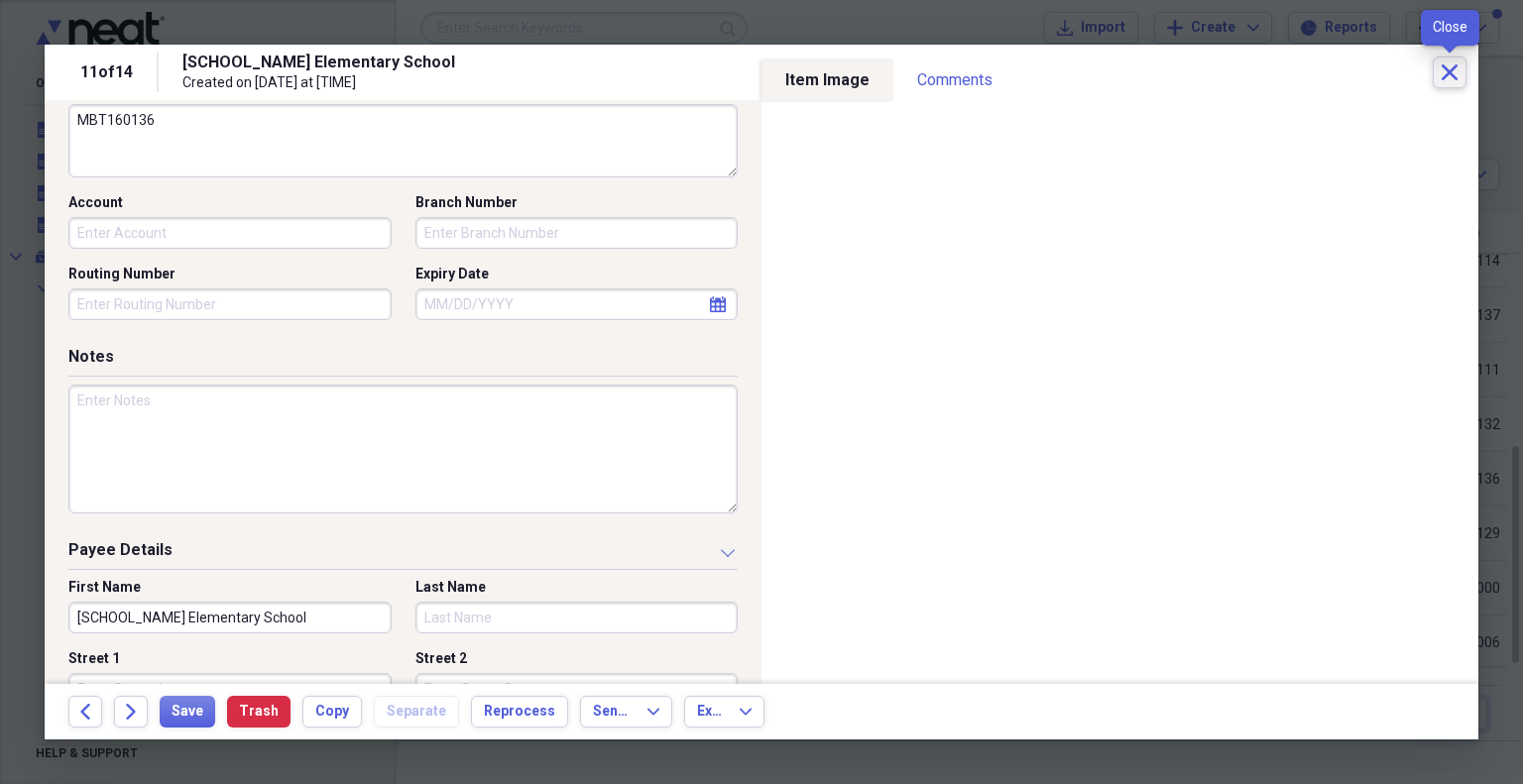 click on "Close" 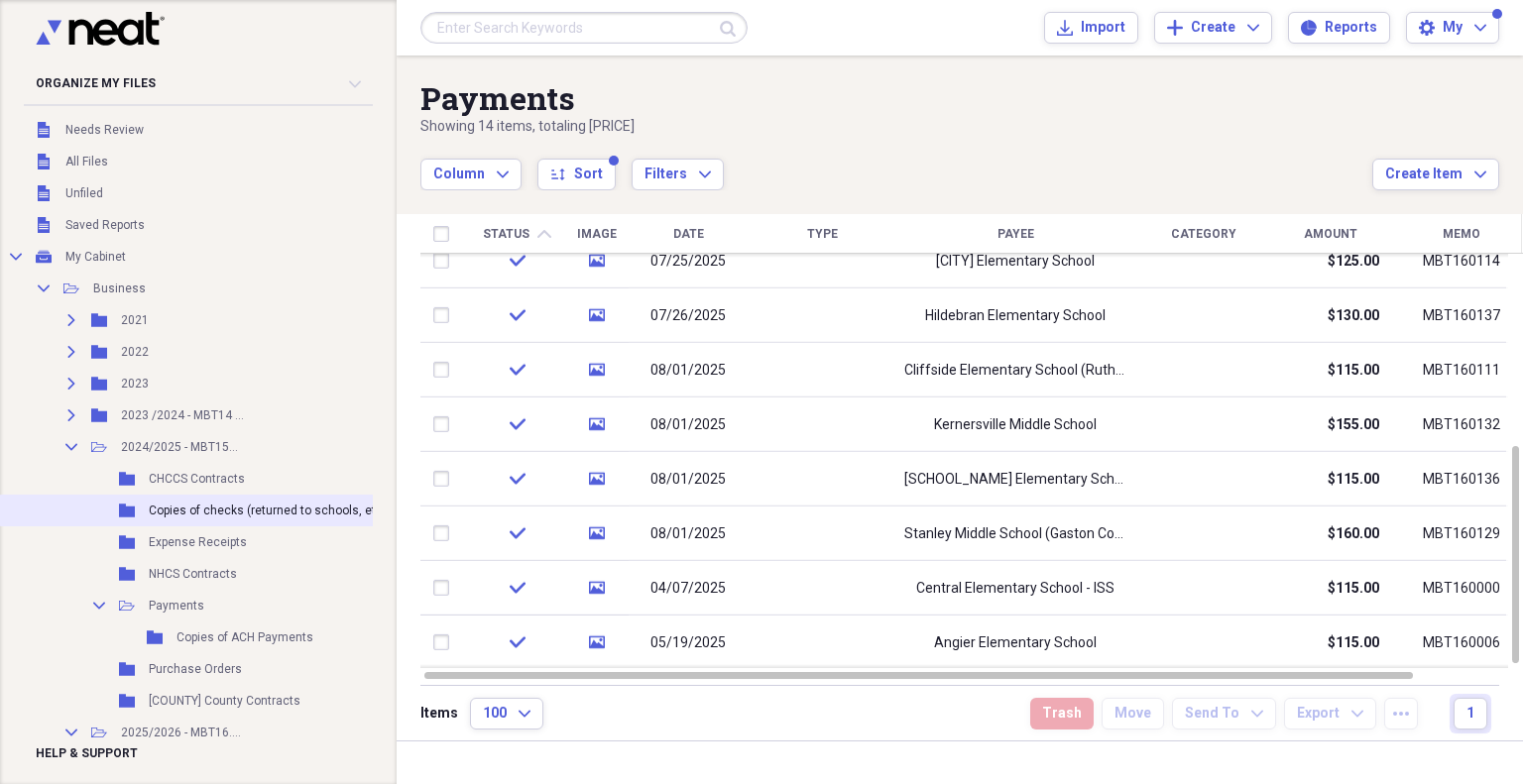 click on "Copies of checks (returned to schools, etc)" at bounding box center [268, 510] 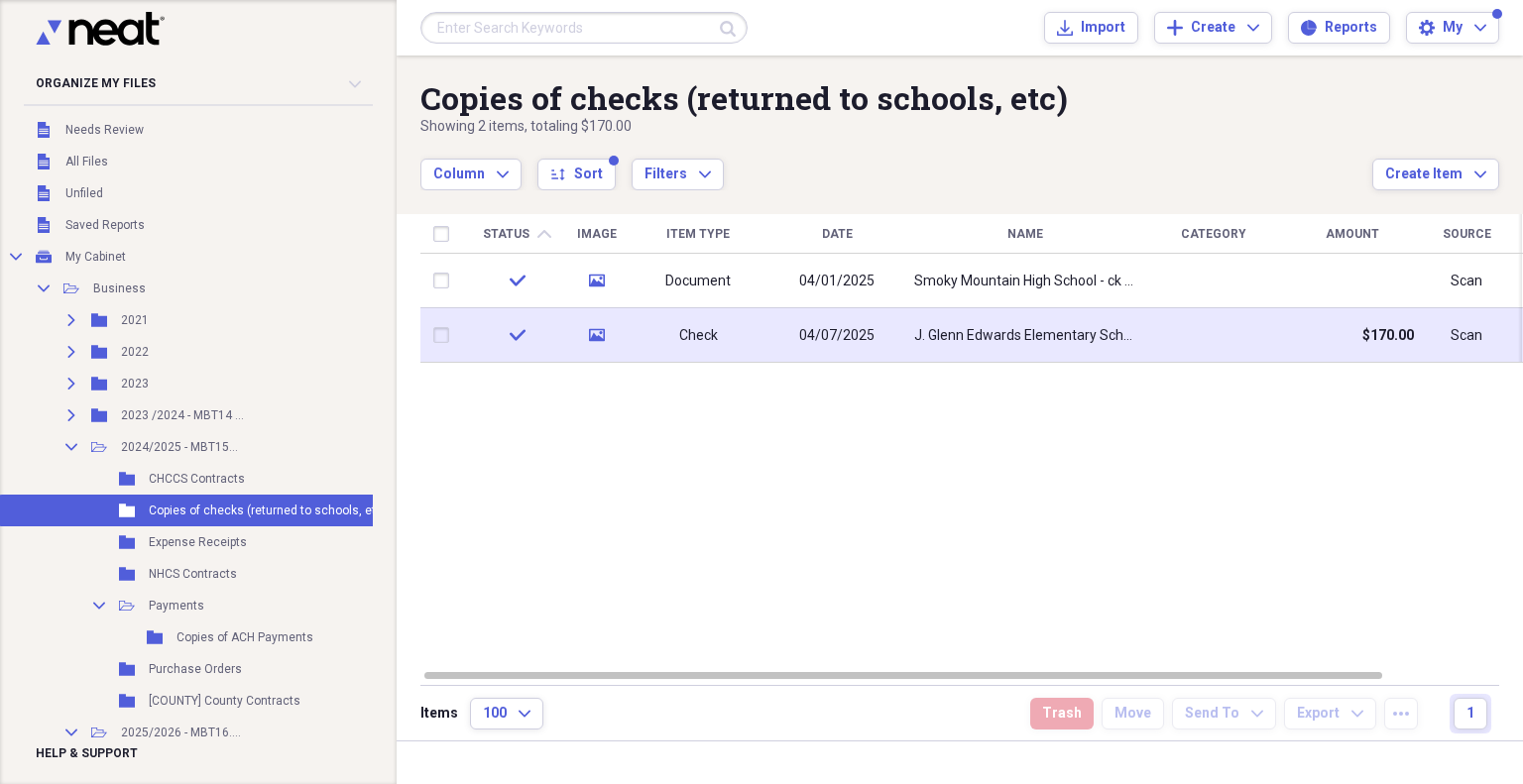 click on "J. Glenn Edwards Elementary School" at bounding box center (1025, 336) 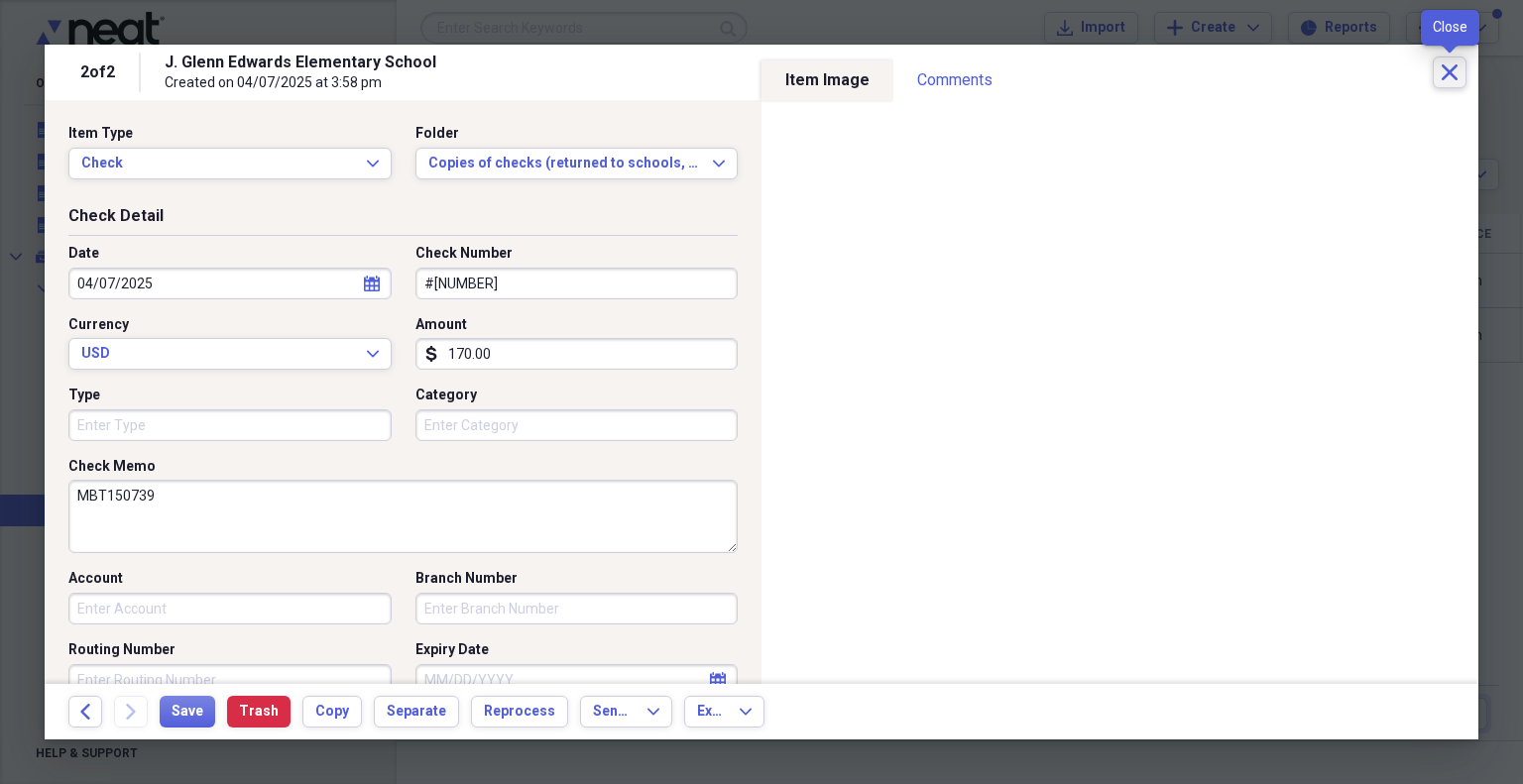 click on "Close" 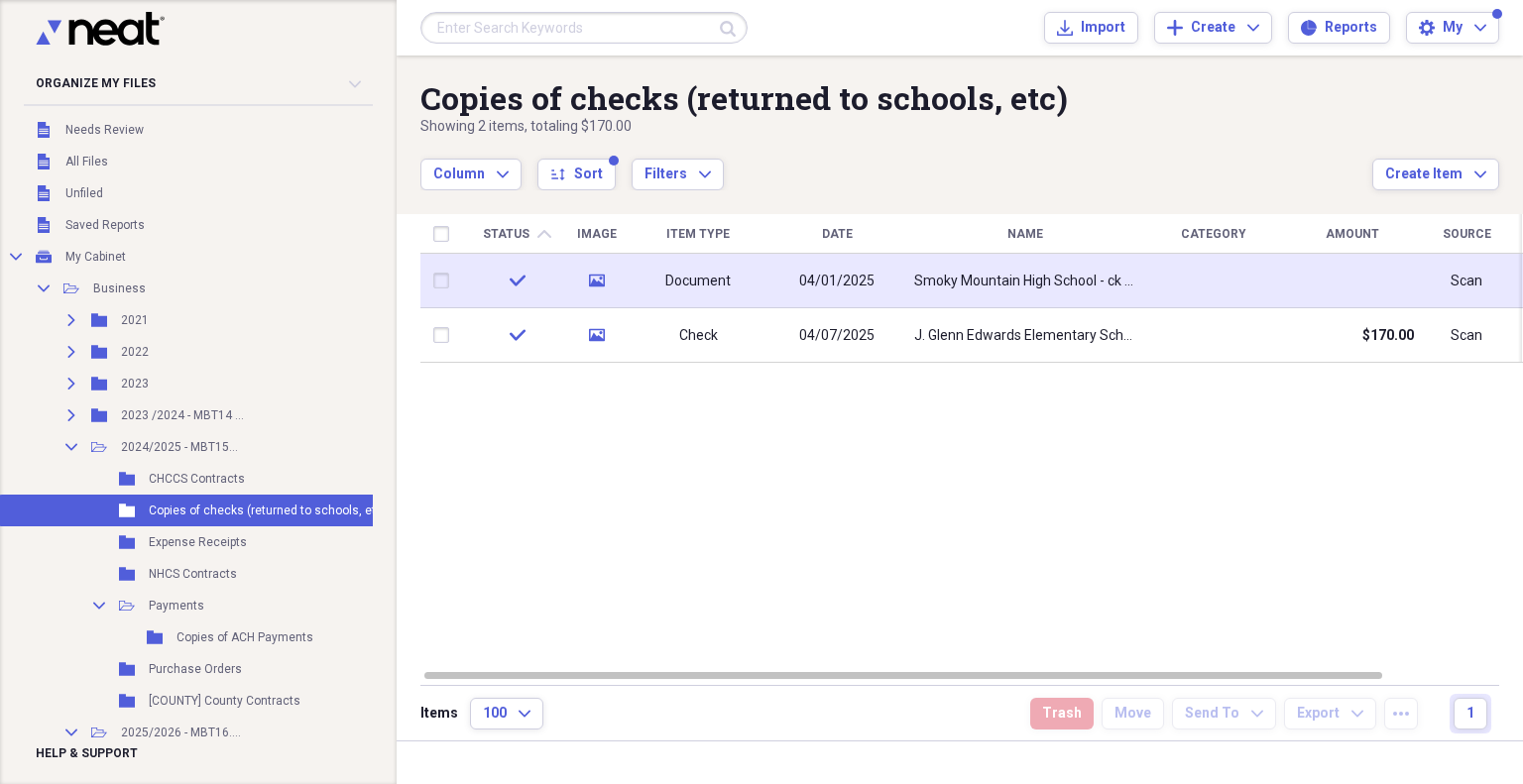 click on "04/01/2025" at bounding box center (837, 280) 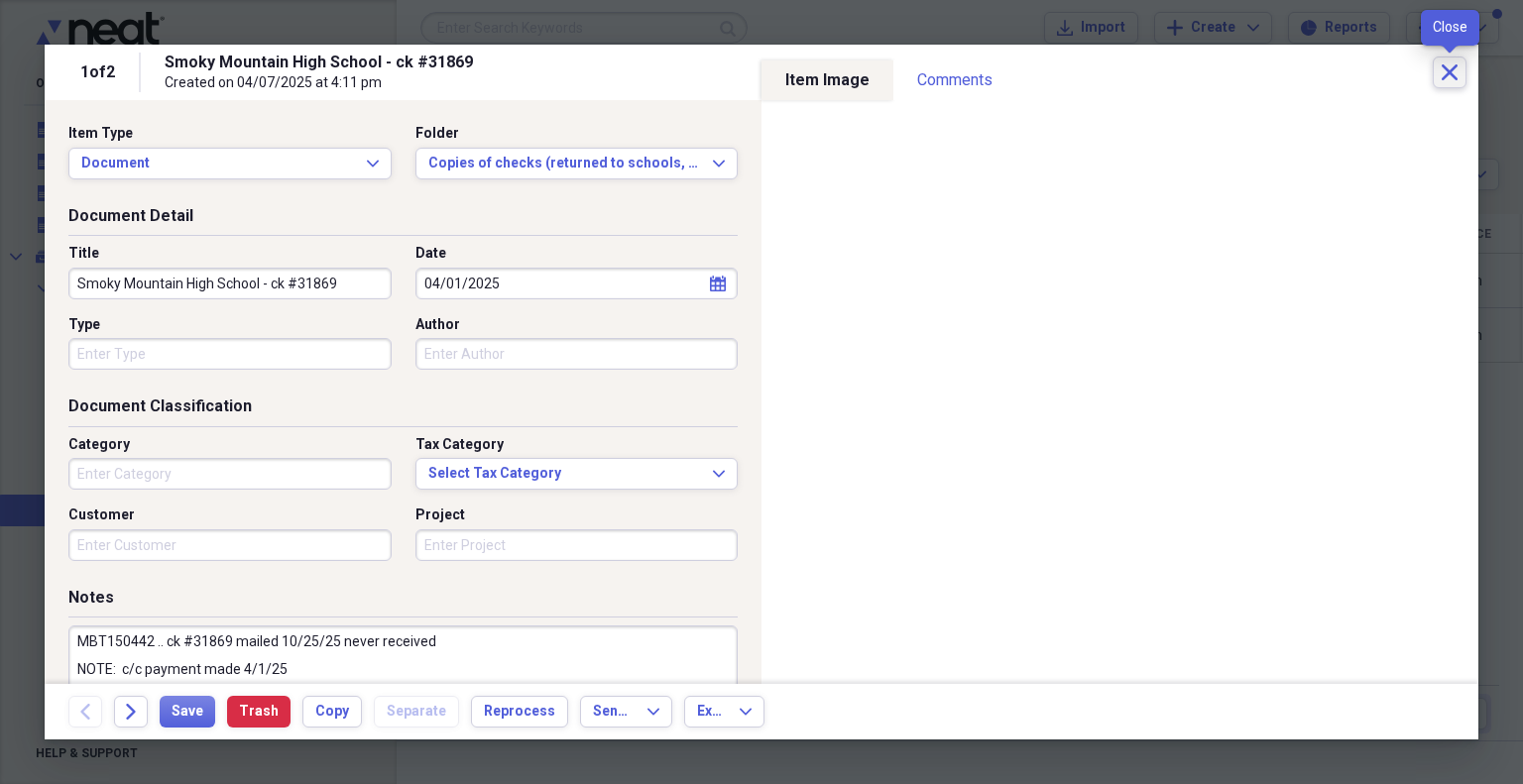 click on "Close" at bounding box center (1450, 72) 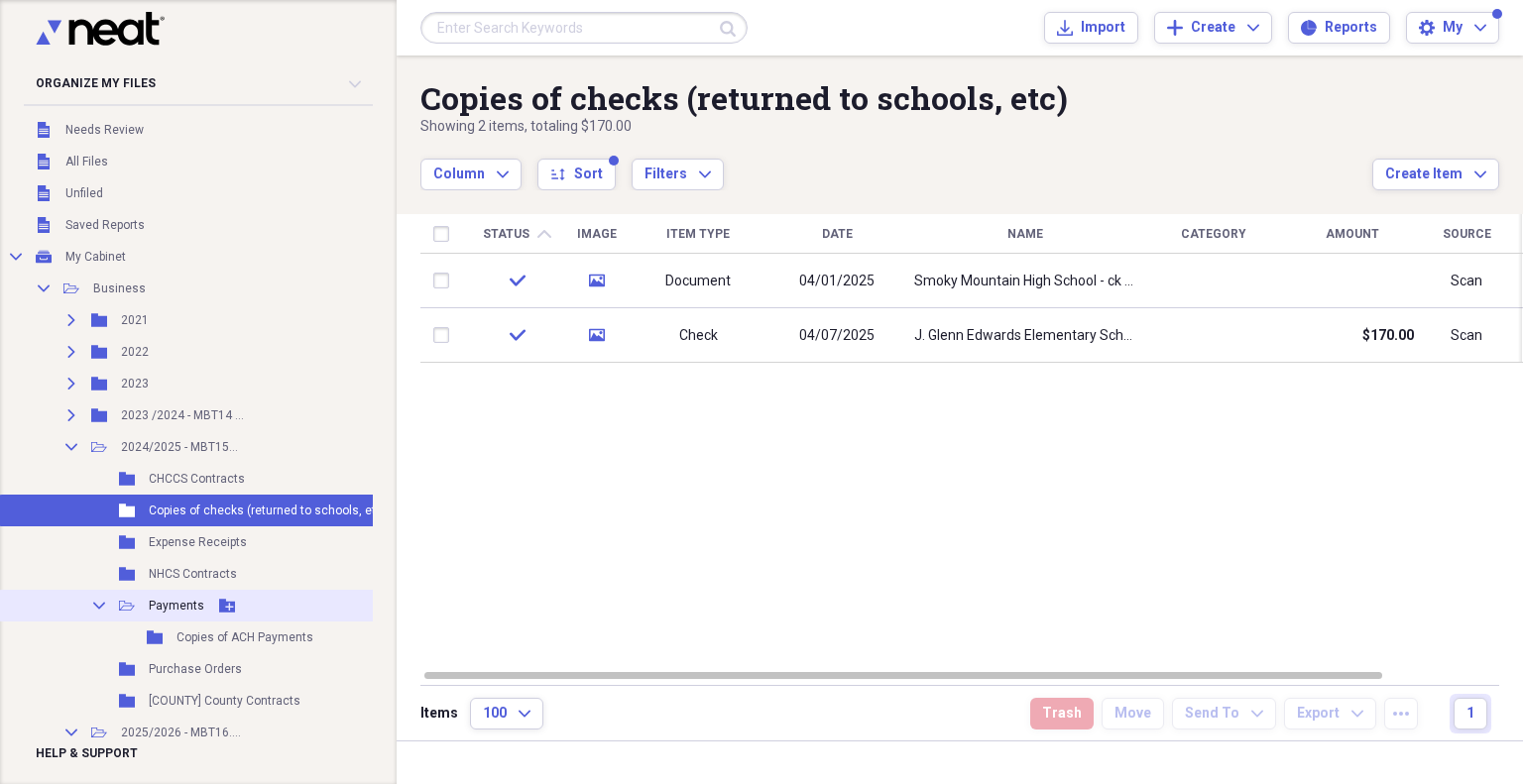 click on "Collapse Open Folder Payments Add Folder" at bounding box center [223, 606] 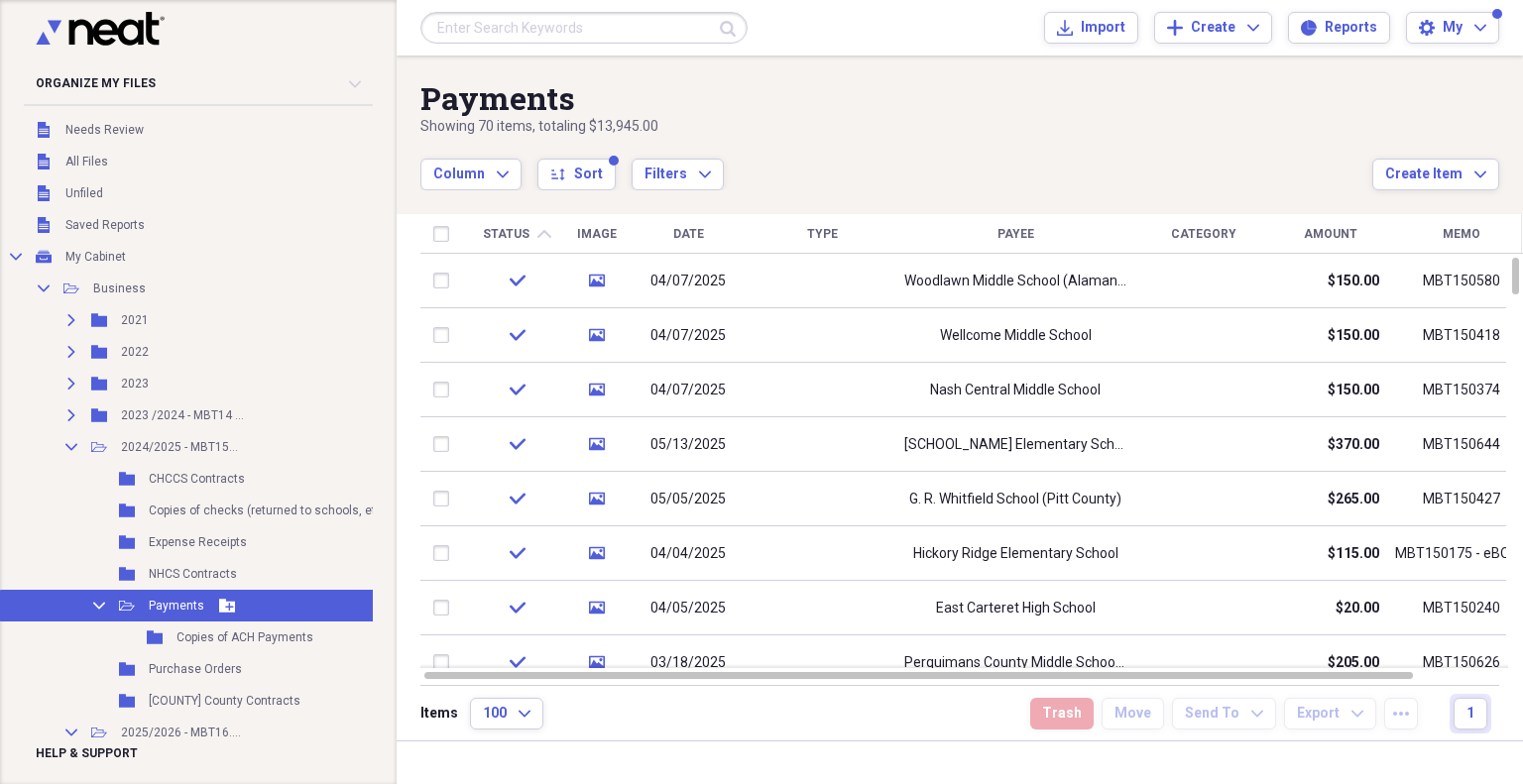 click on "Collapse Open Folder Payments Add Folder" at bounding box center (223, 606) 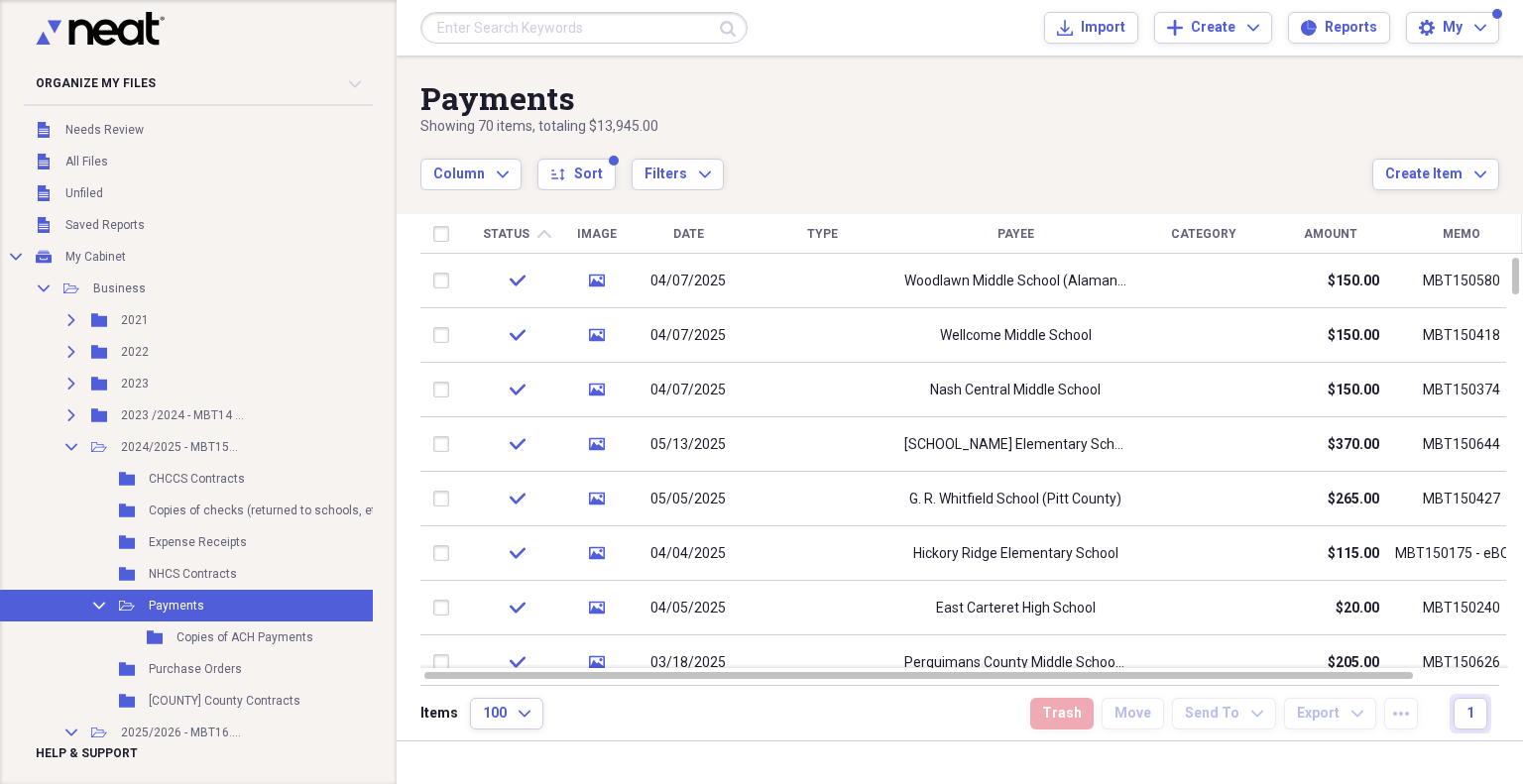 click on "Payee" at bounding box center (1015, 234) 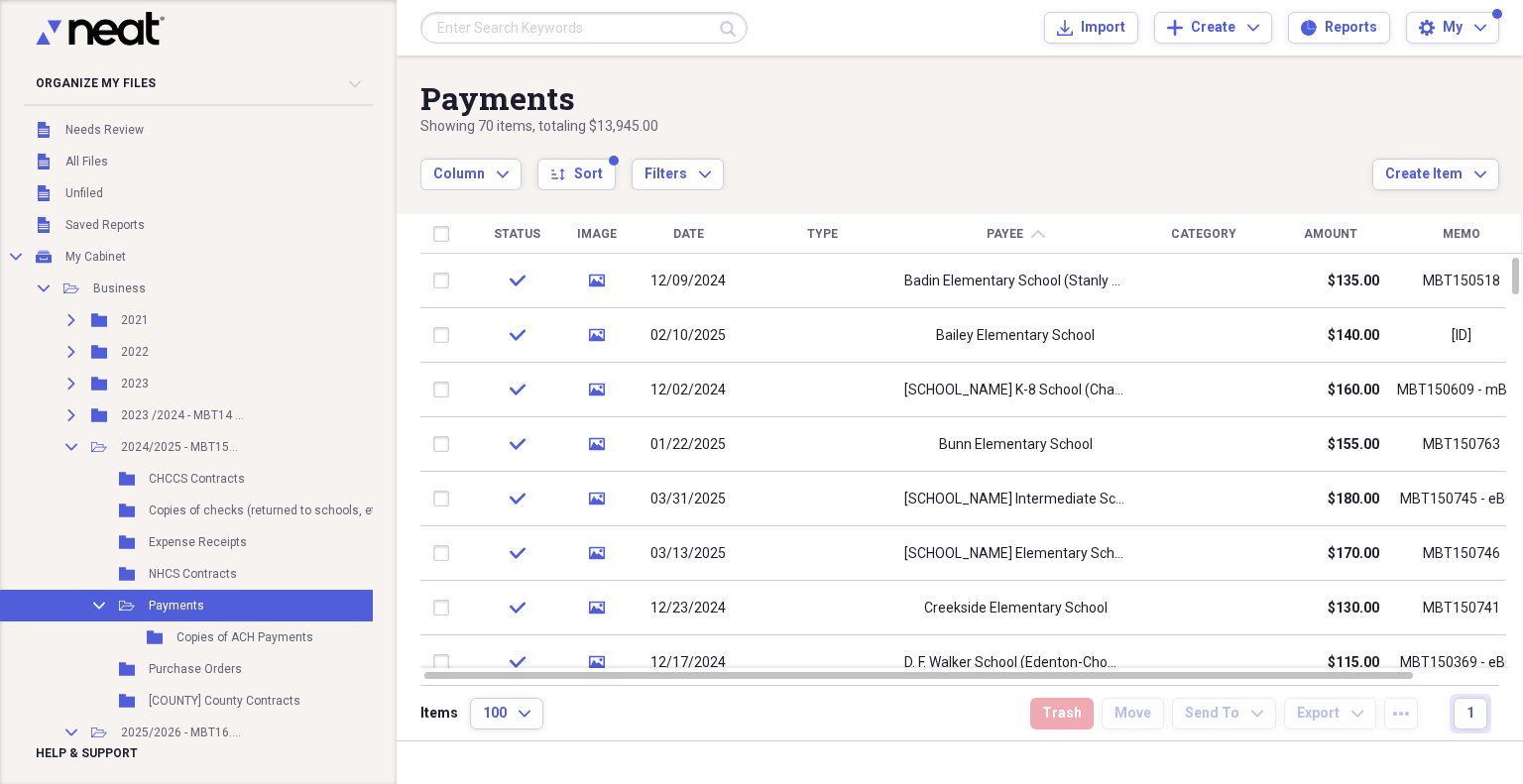 click on "Payee chevron-up" at bounding box center [1015, 234] 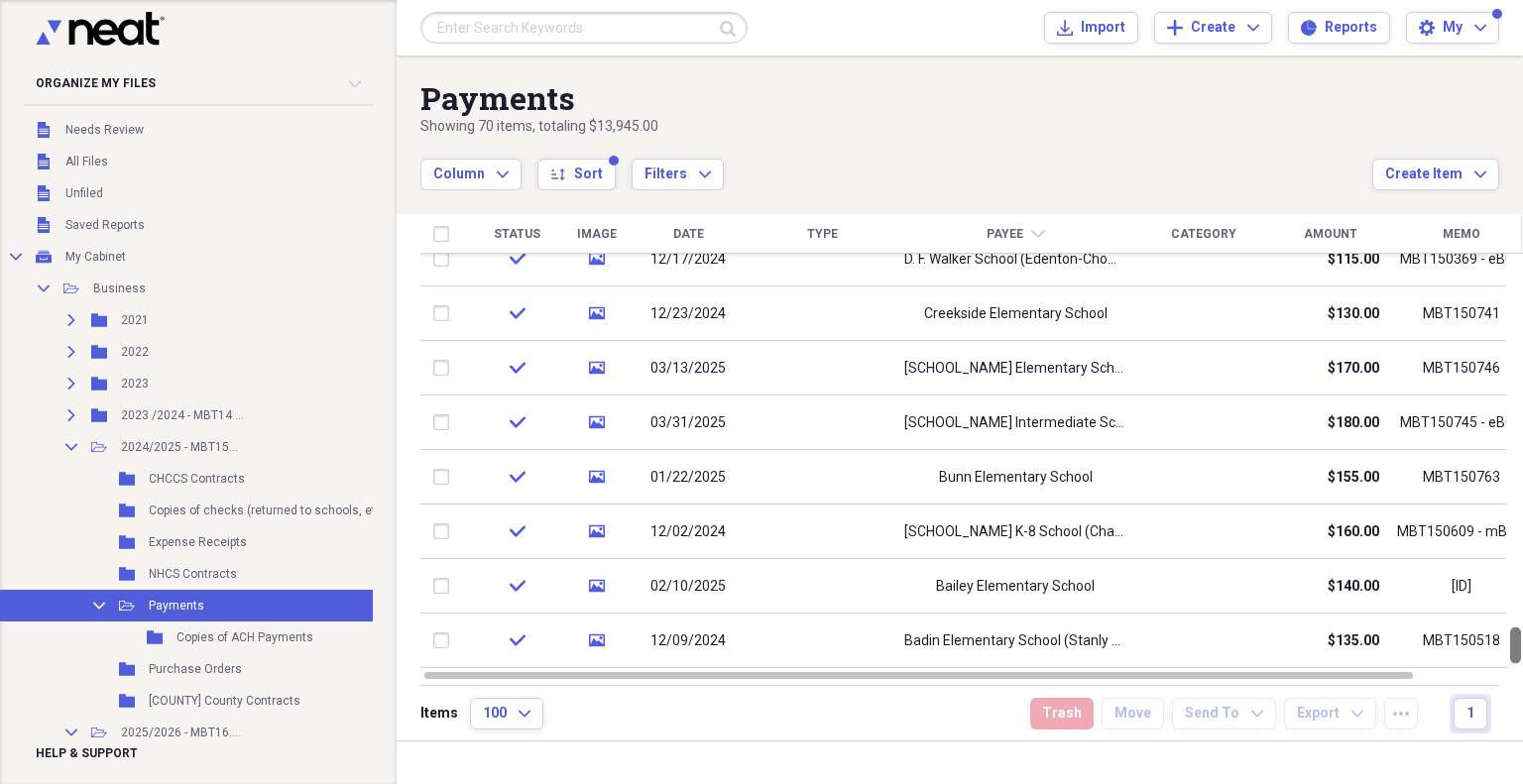 click at bounding box center (1515, 461) 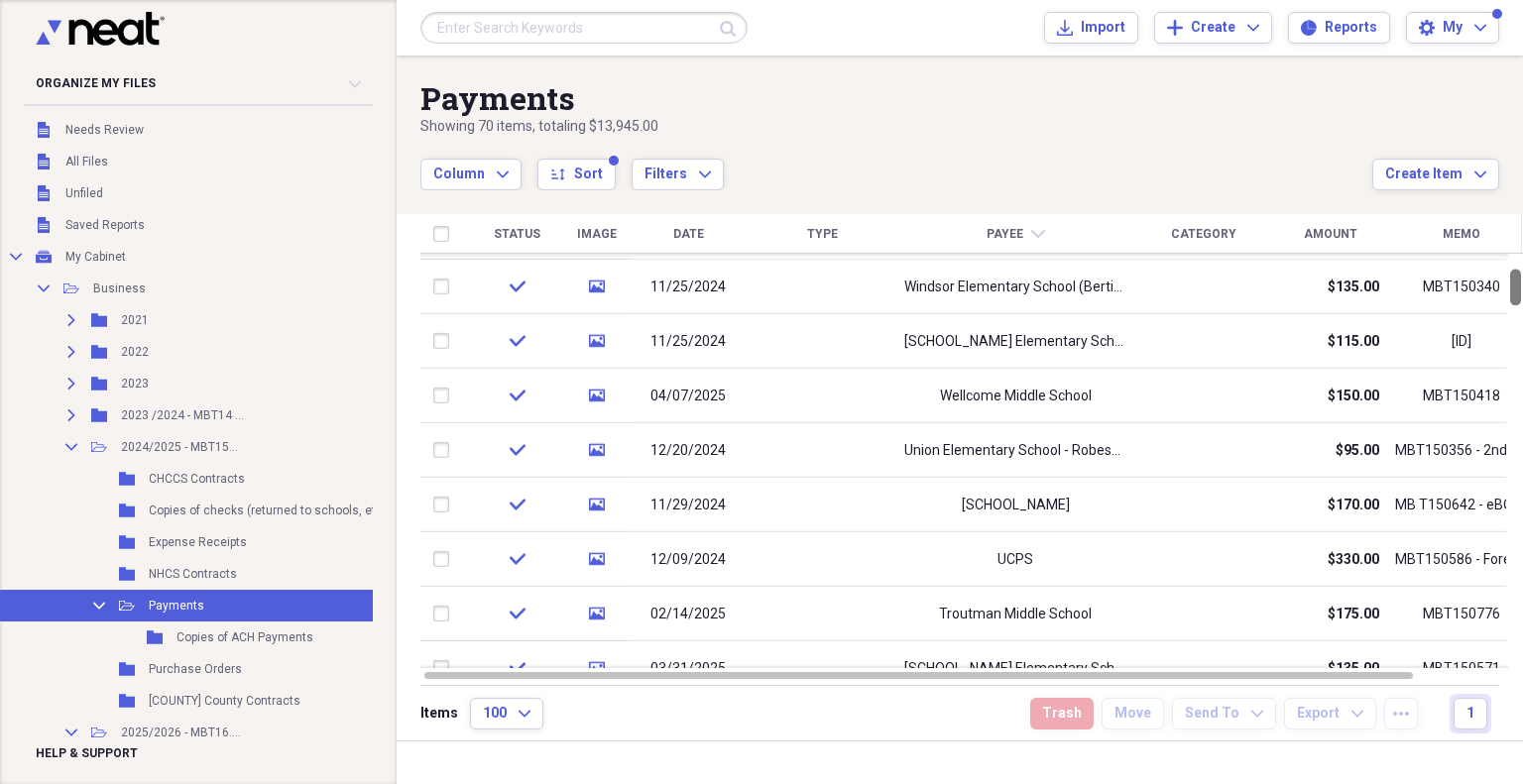 click at bounding box center (1515, 461) 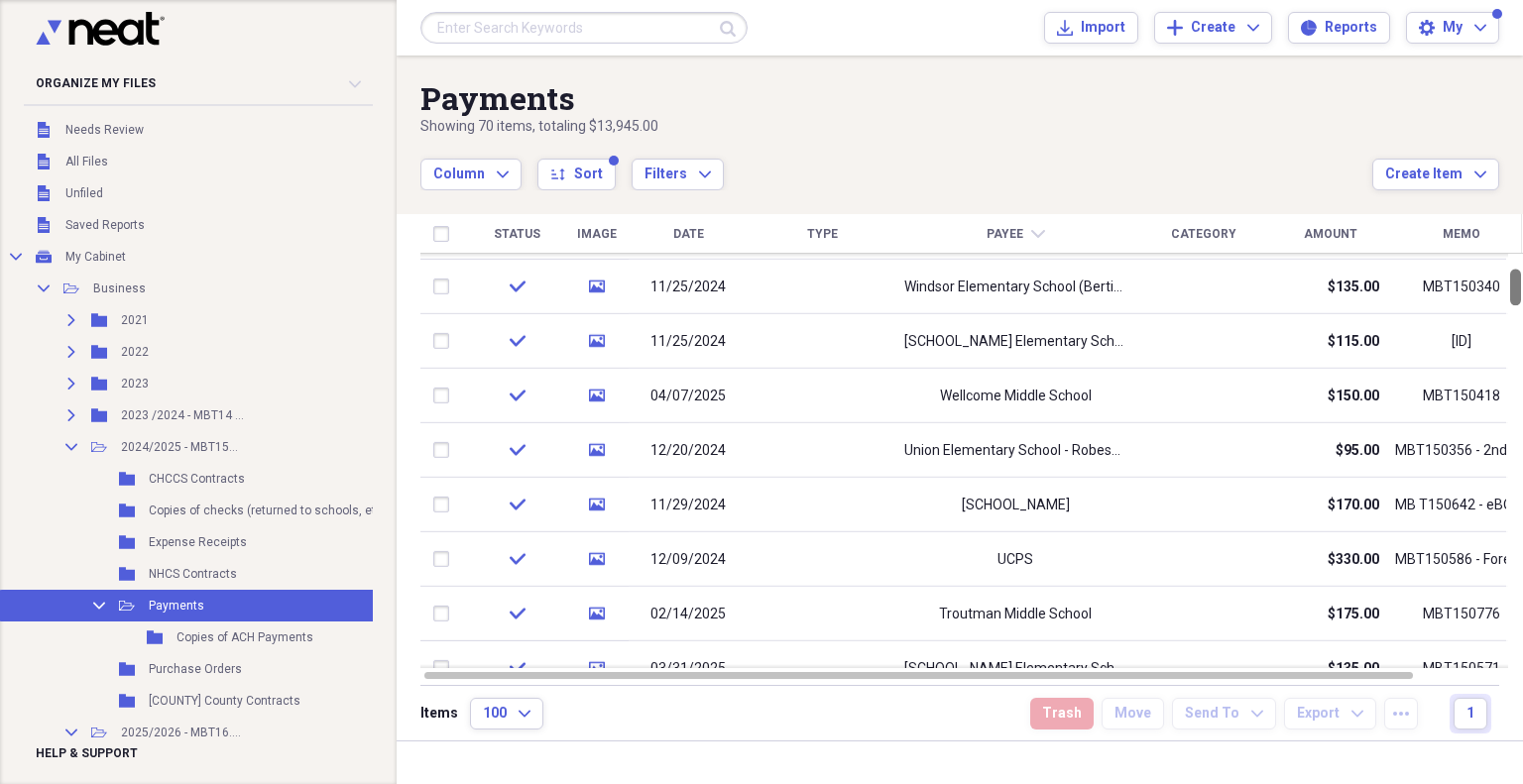 click at bounding box center (1515, 286) 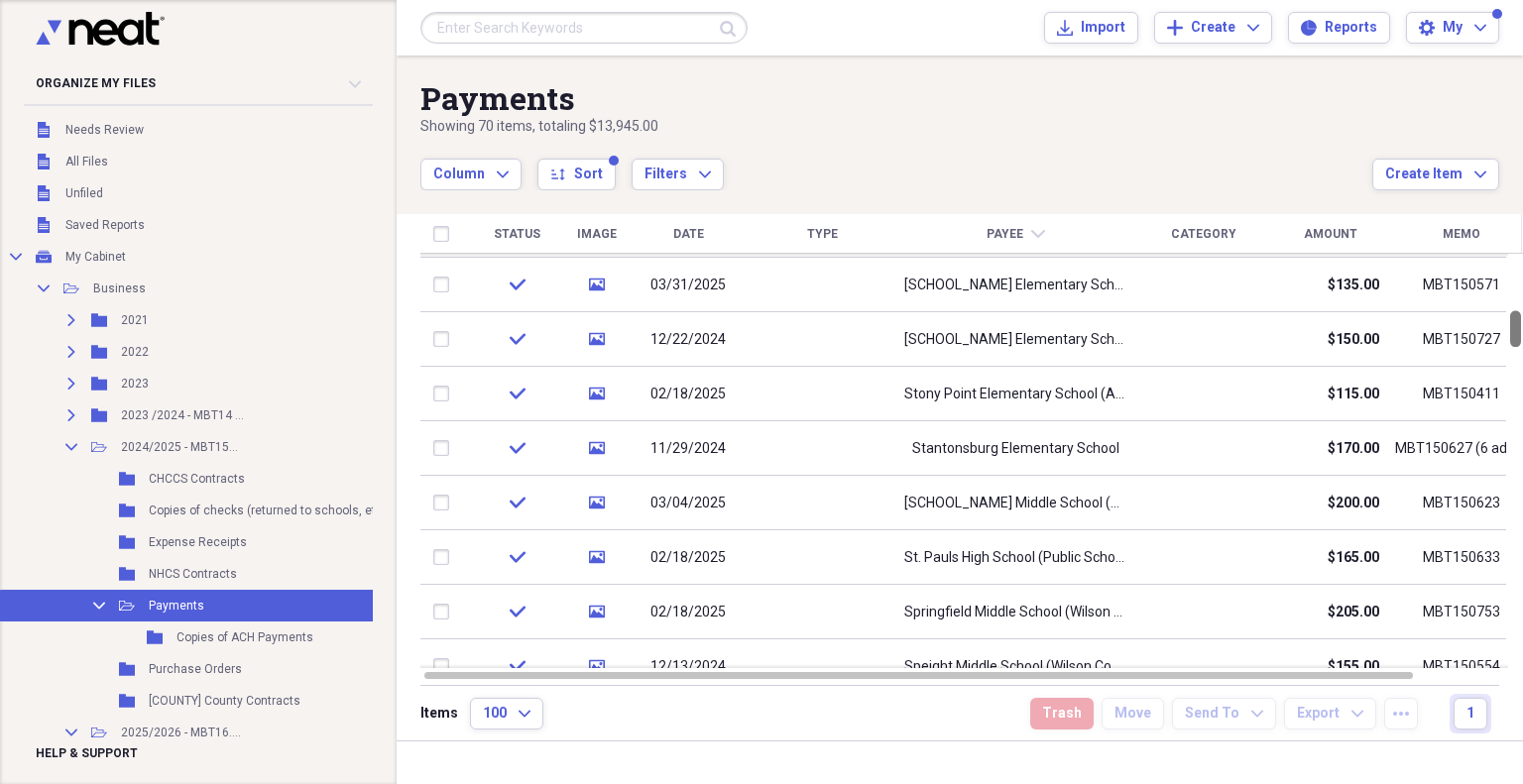 drag, startPoint x: 1513, startPoint y: 296, endPoint x: 1510, endPoint y: 337, distance: 41.10961 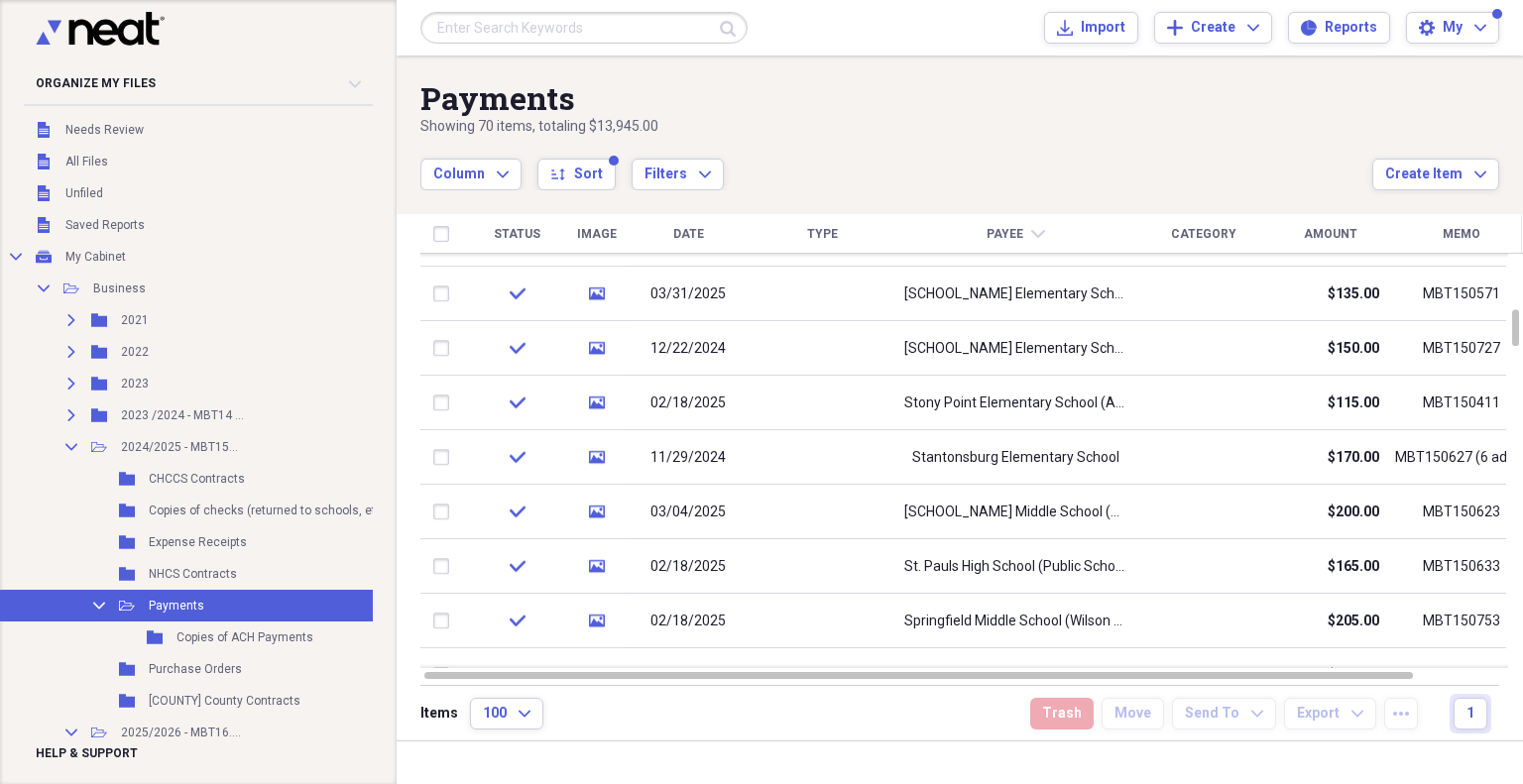 click on "Date" at bounding box center (688, 234) 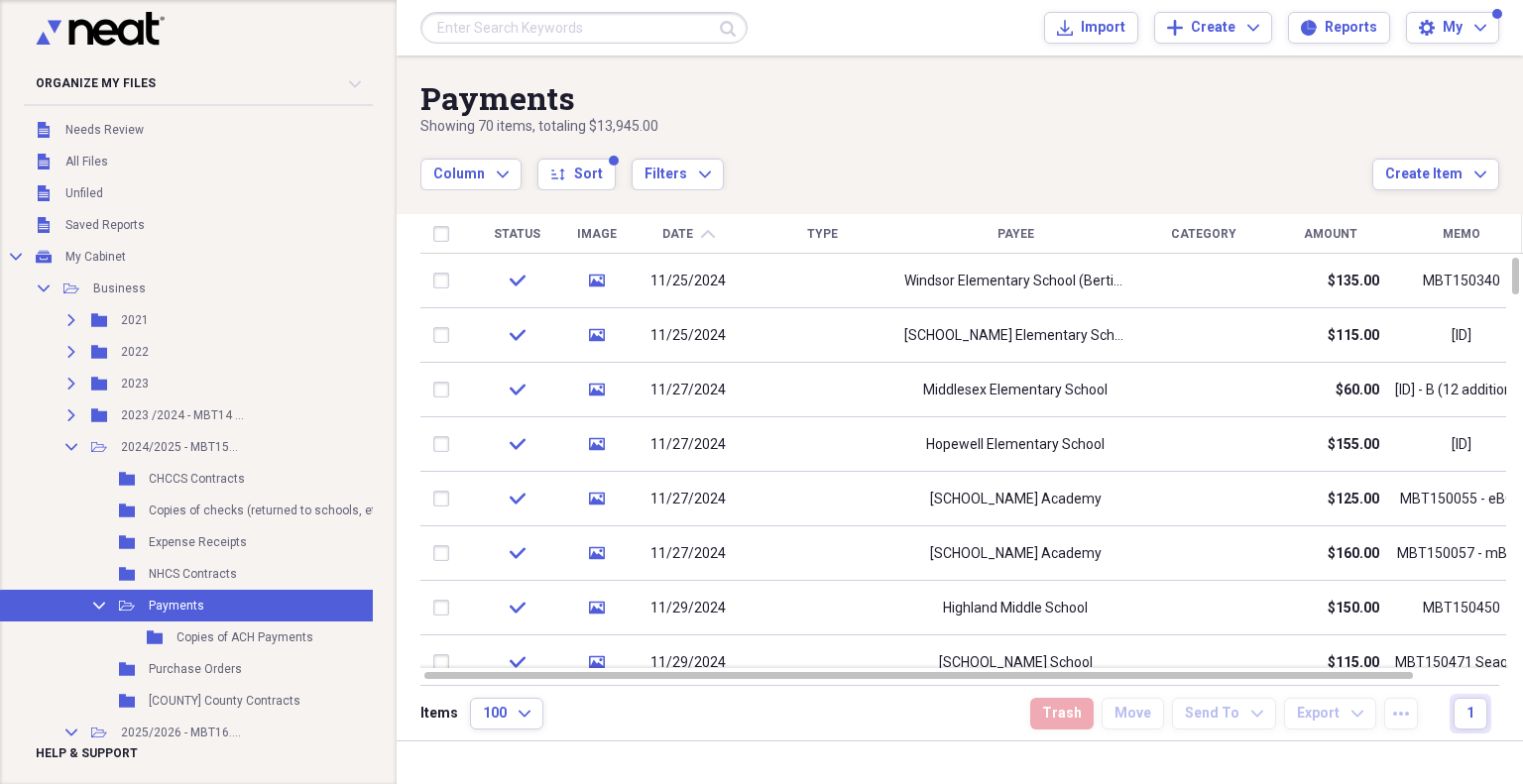 click on "Date chevron-up" at bounding box center (688, 234) 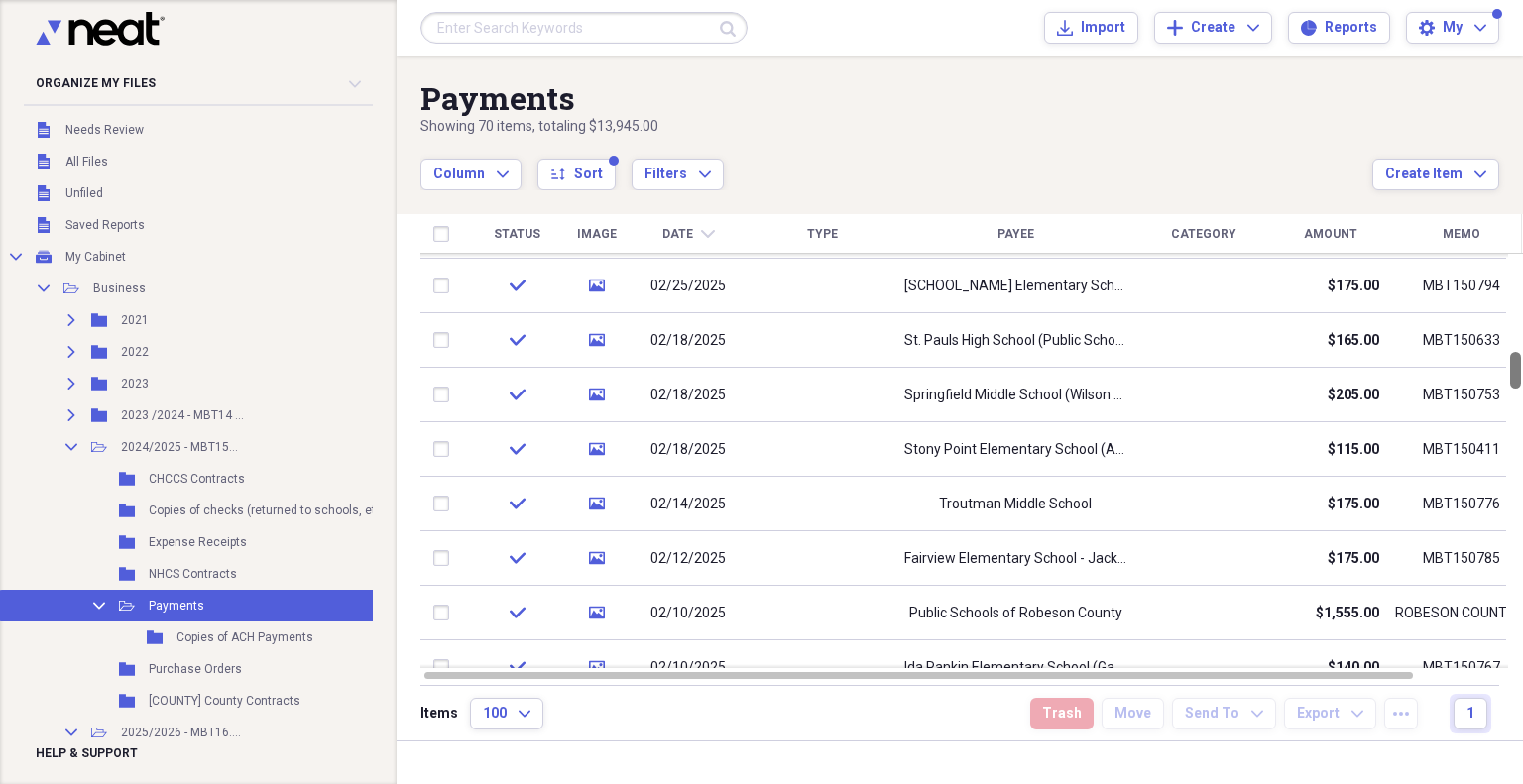 drag, startPoint x: 1517, startPoint y: 280, endPoint x: 1519, endPoint y: 374, distance: 94.02127 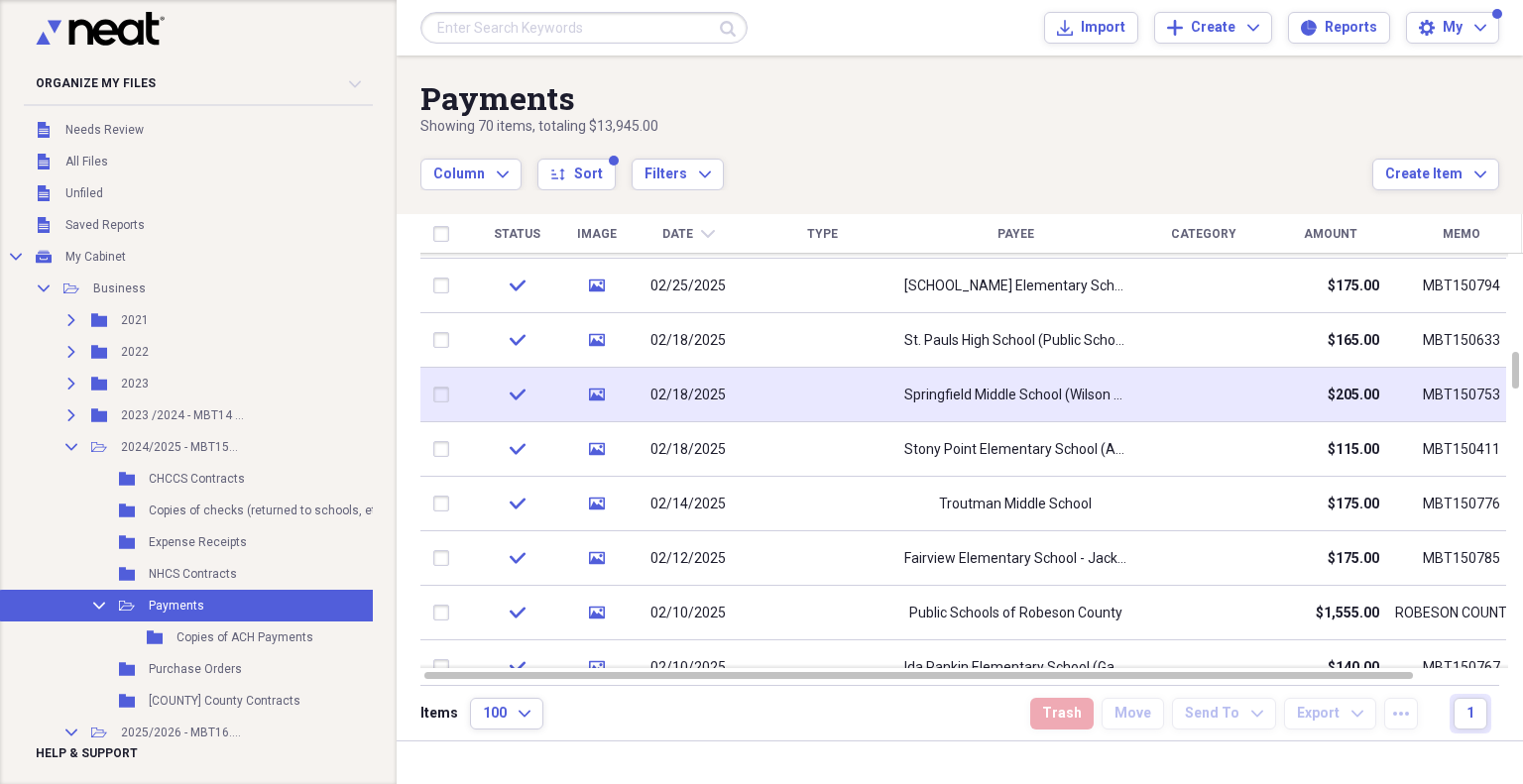 click on "Springfield Middle School (Wilson County)" at bounding box center [1015, 395] 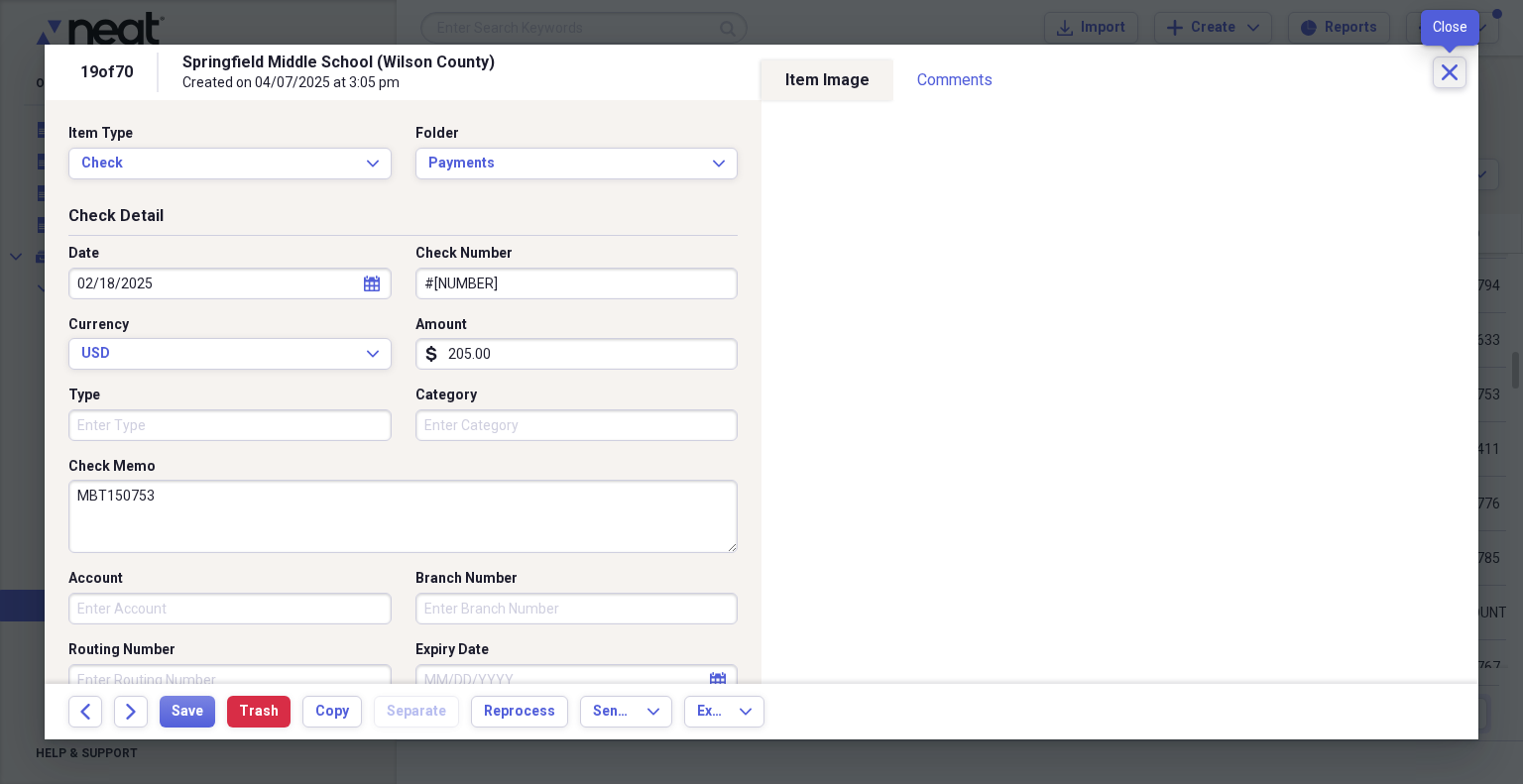 click on "Close" 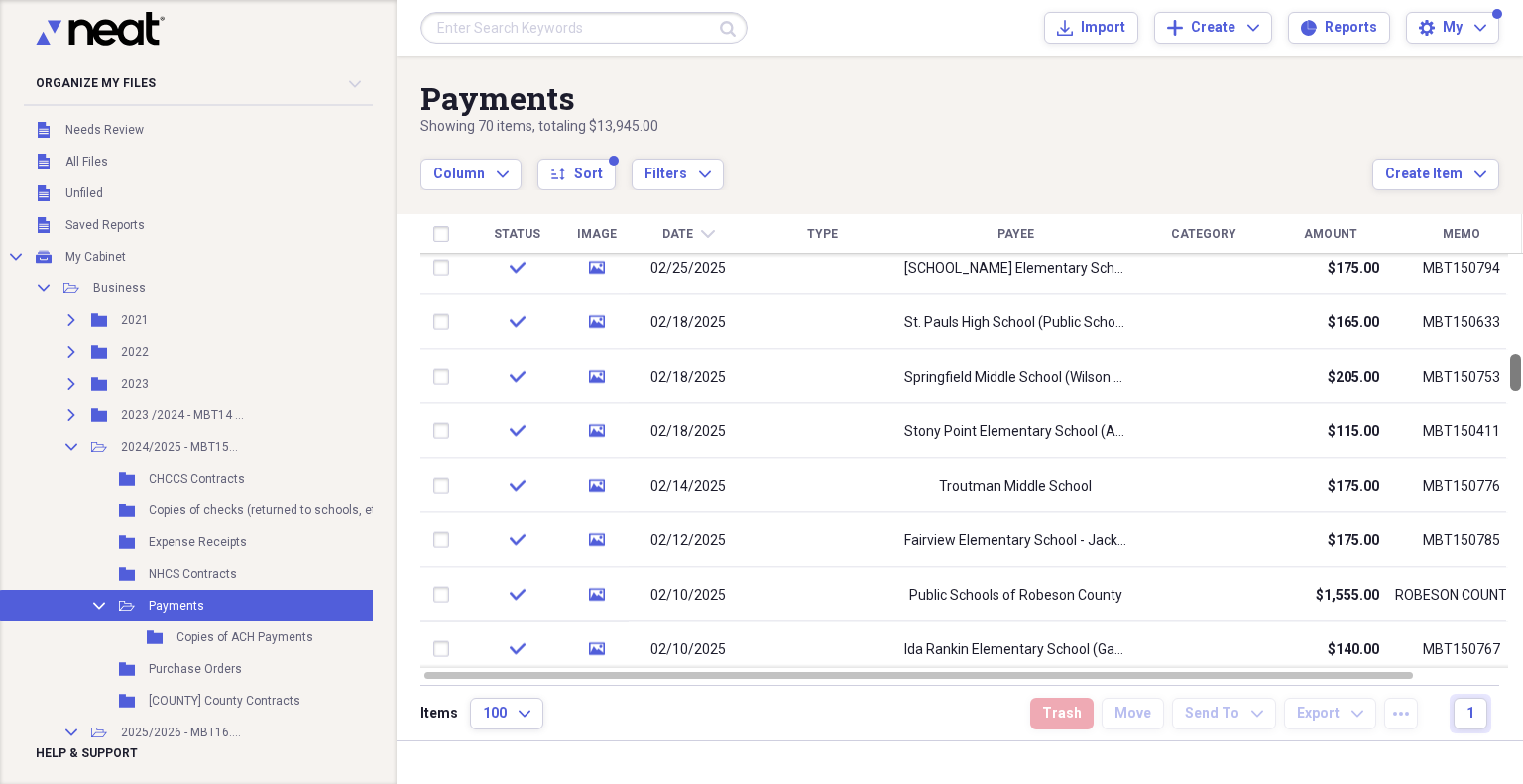 click at bounding box center (1515, 372) 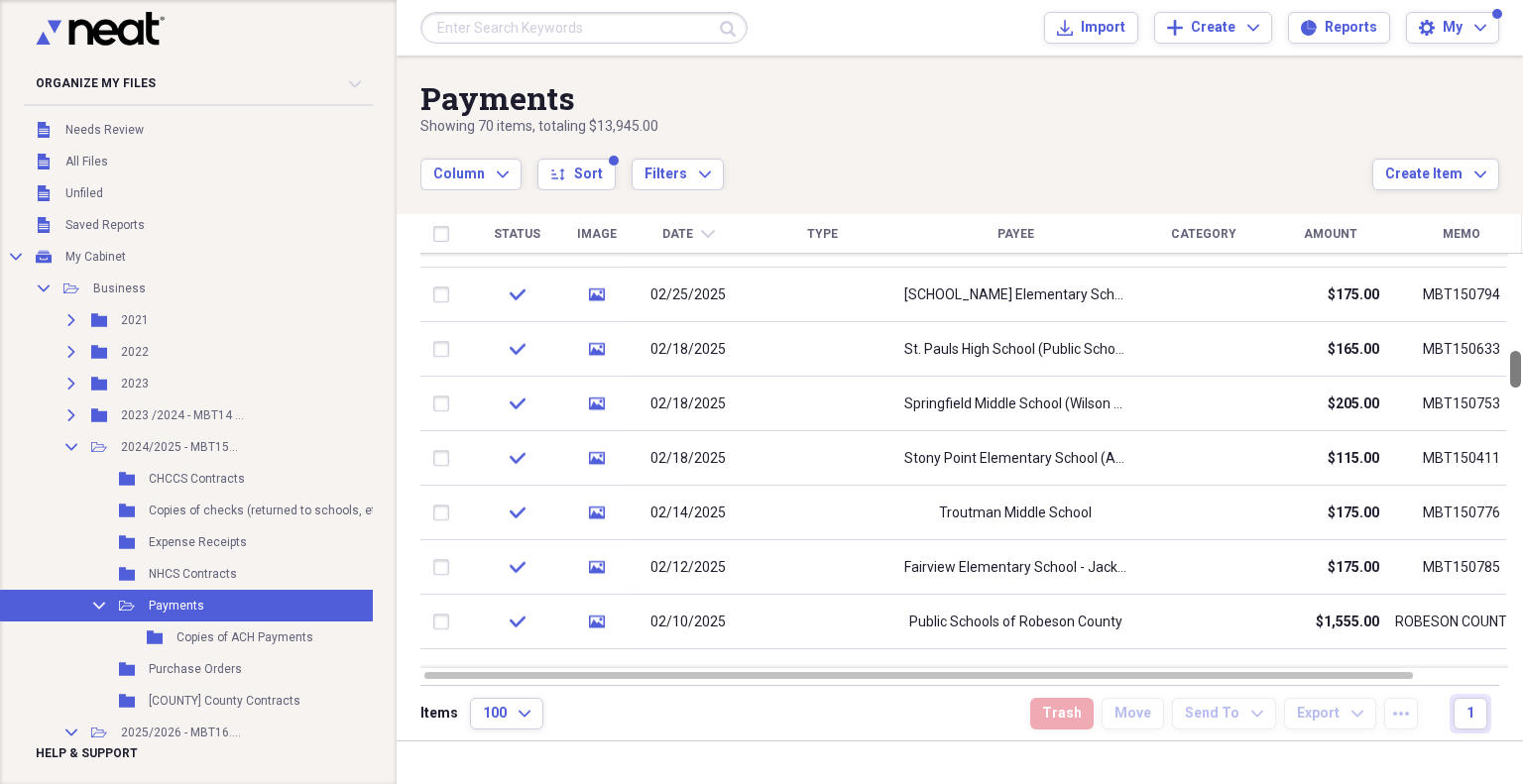 click at bounding box center [1515, 369] 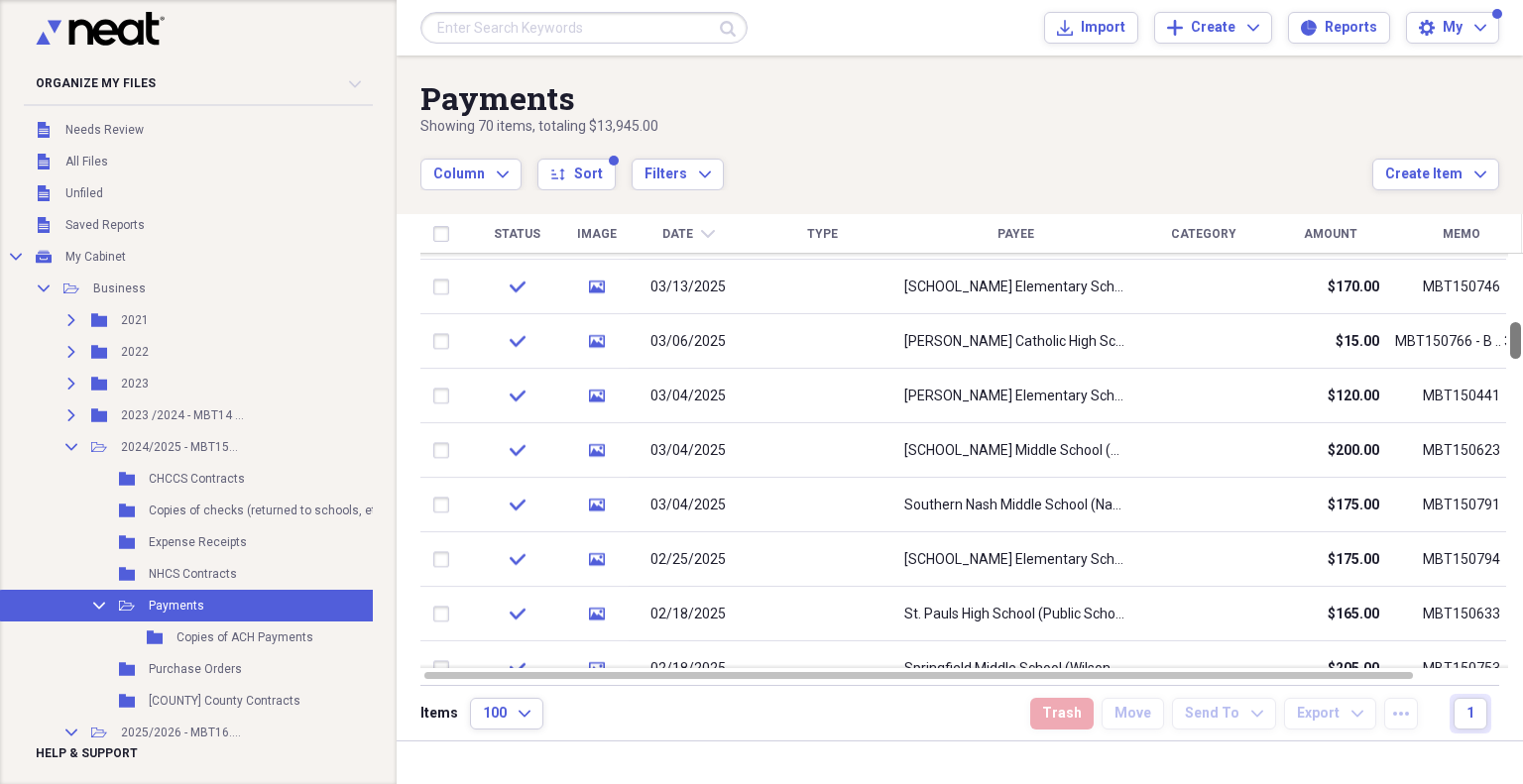 drag, startPoint x: 1517, startPoint y: 361, endPoint x: 1517, endPoint y: 332, distance: 29 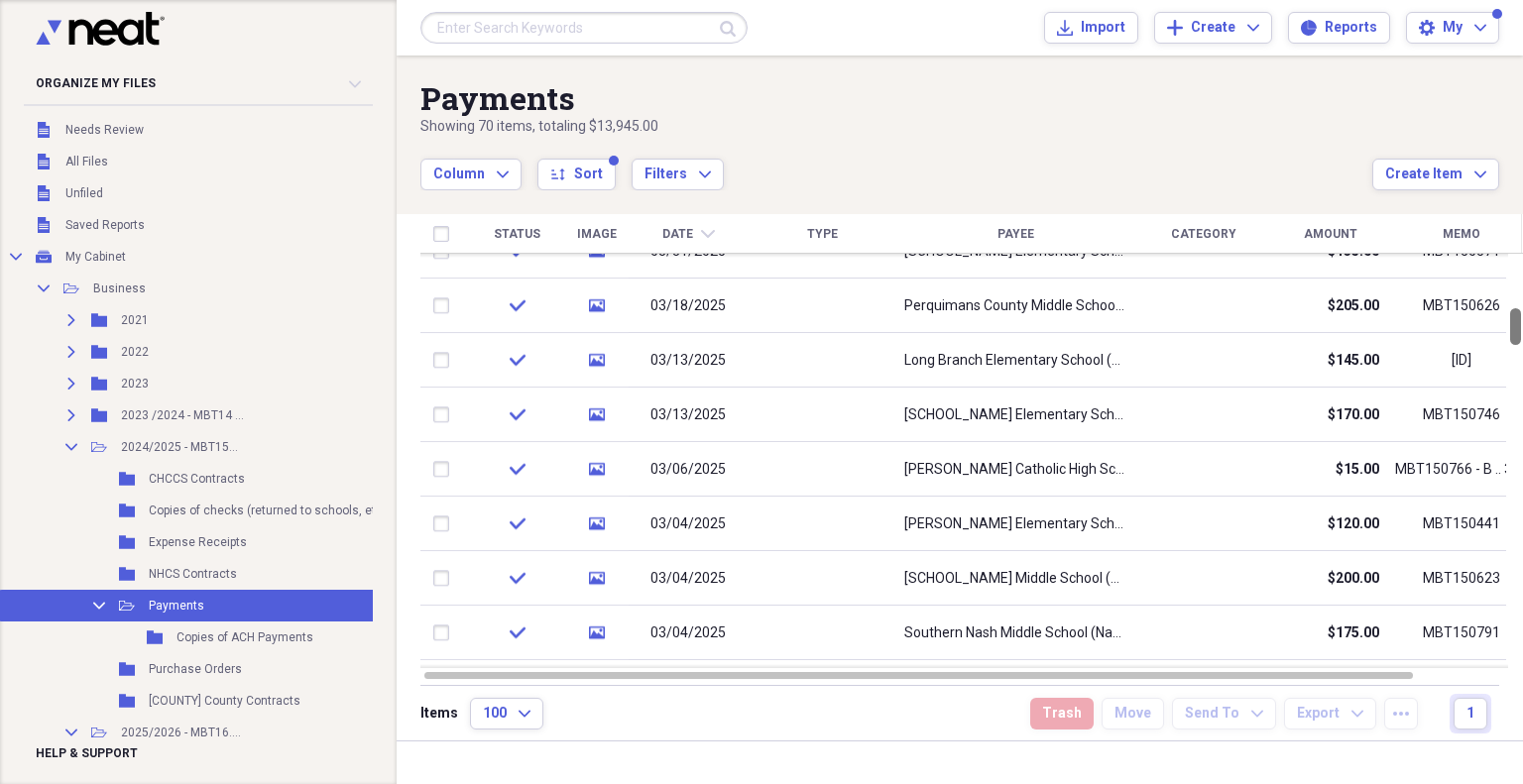 drag, startPoint x: 1516, startPoint y: 328, endPoint x: 1513, endPoint y: 314, distance: 14.3178211 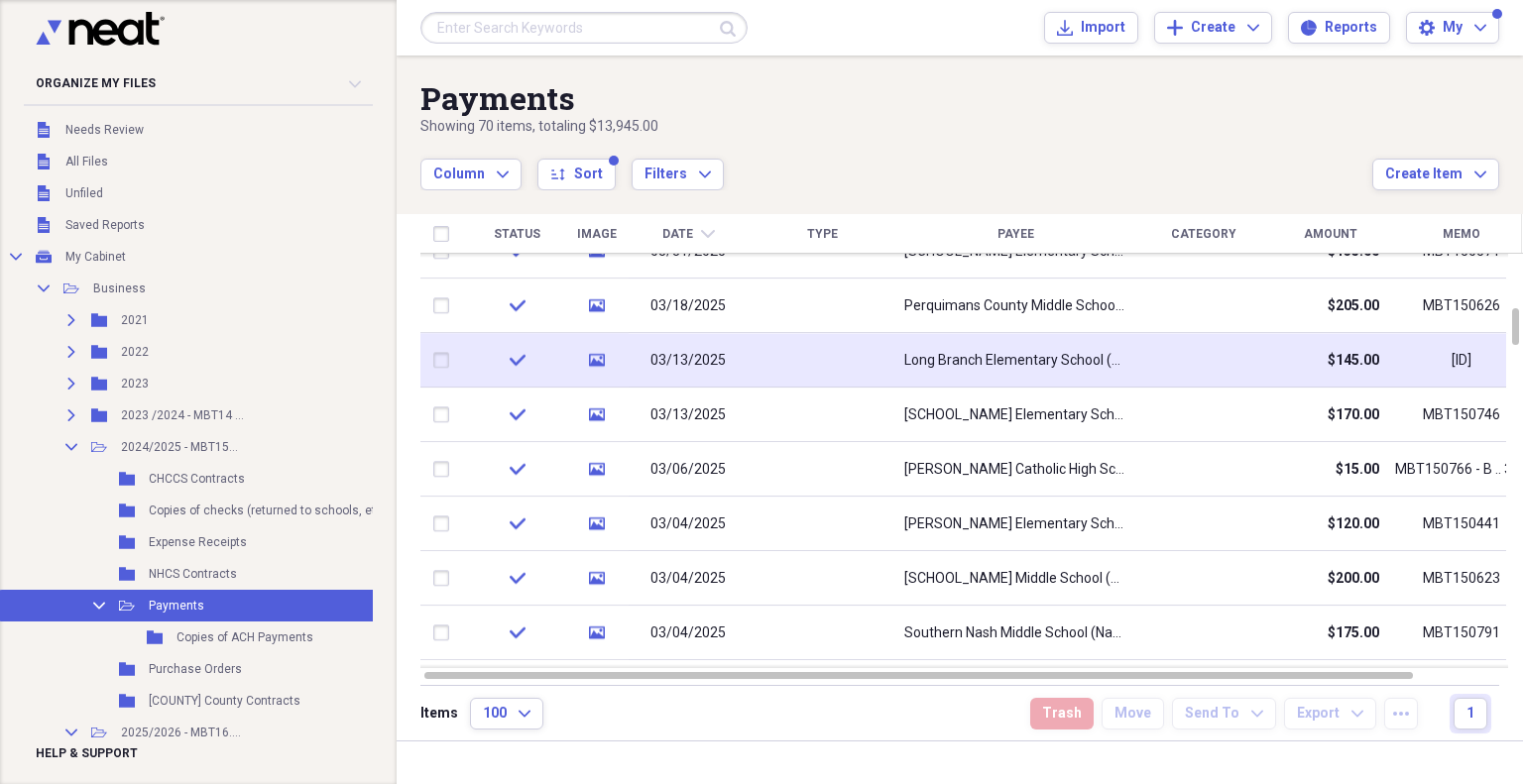 click on "Long Branch Elementary School (Public Schools of Robeson County)" at bounding box center [1015, 361] 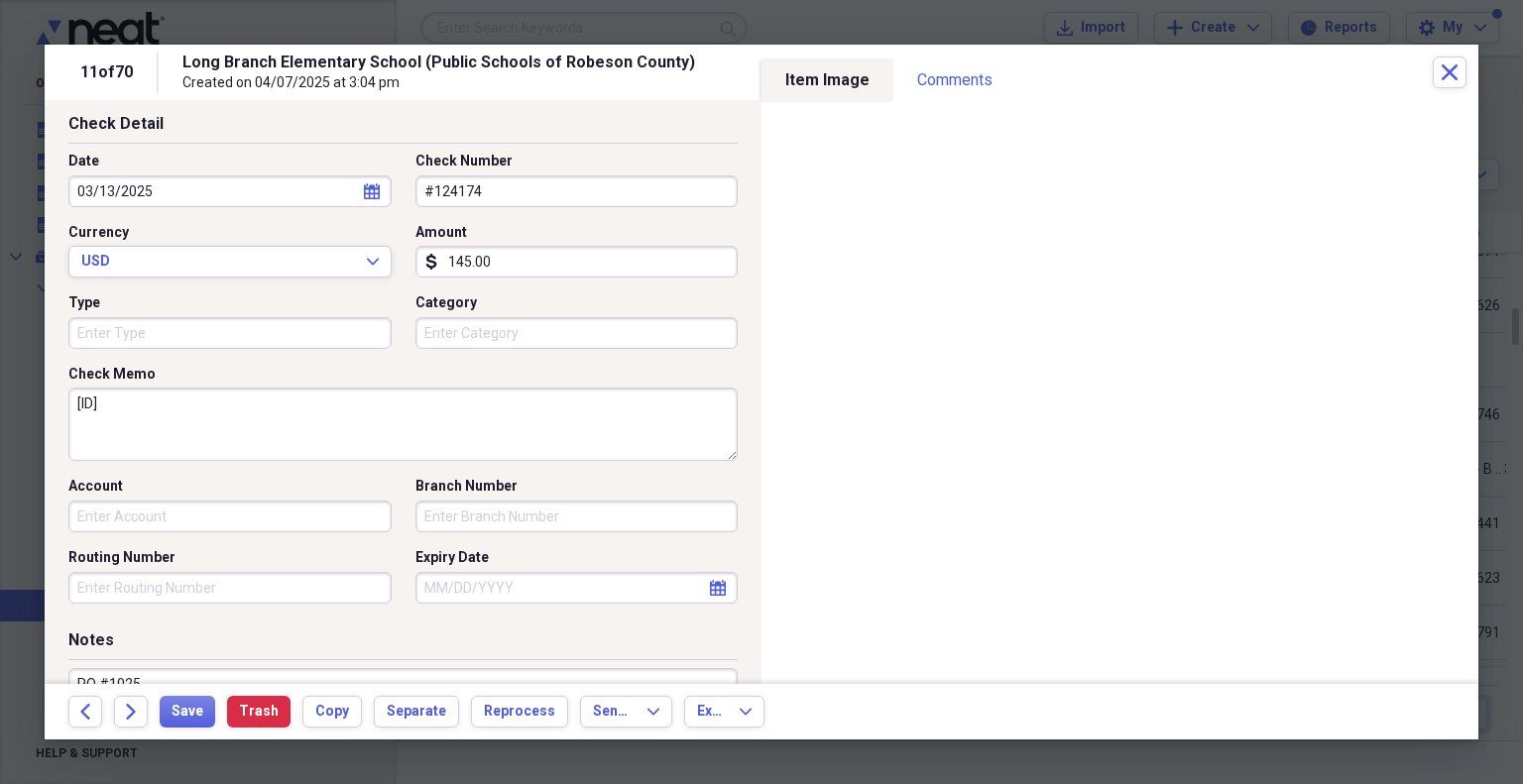 scroll, scrollTop: 0, scrollLeft: 0, axis: both 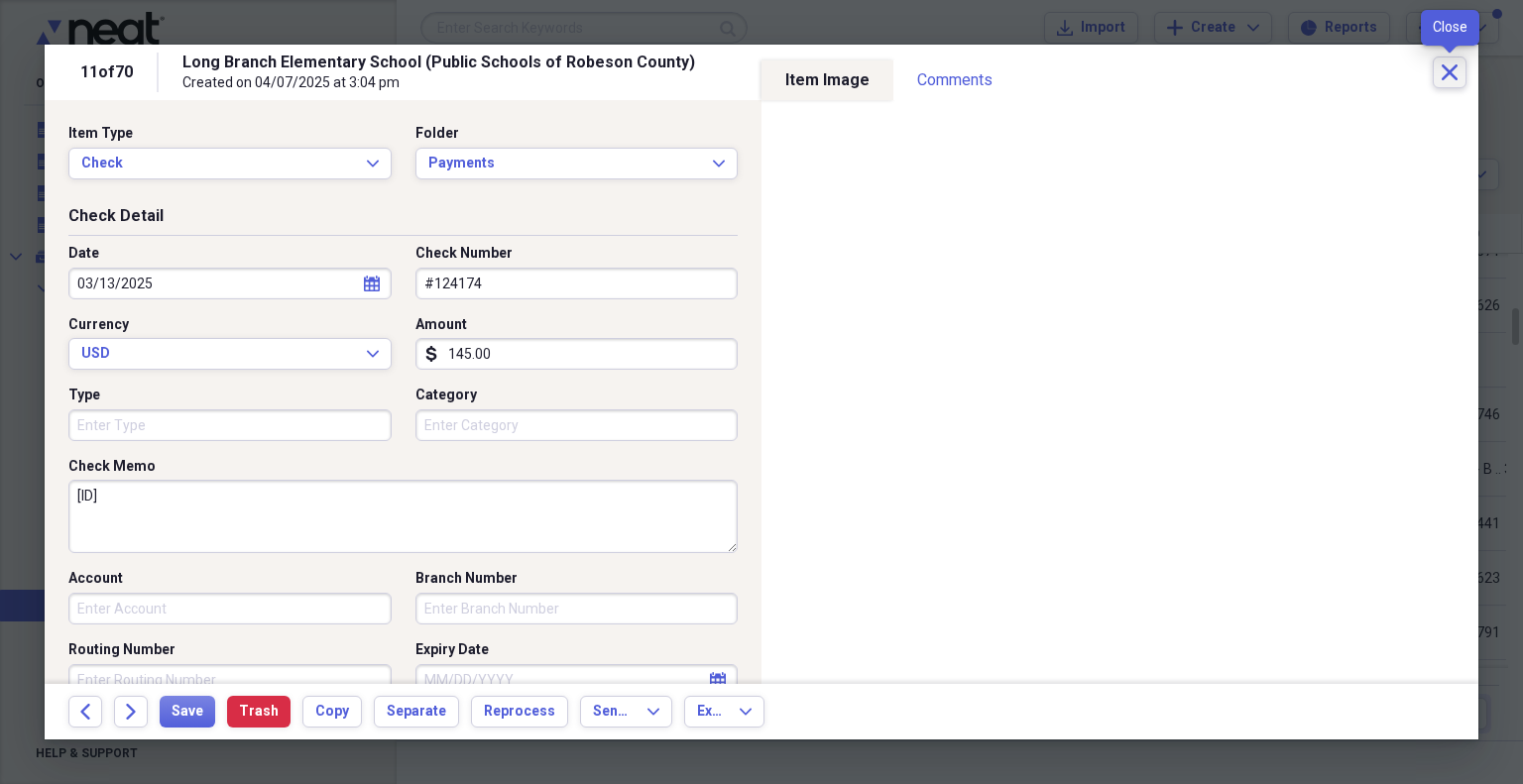 click on "Close" at bounding box center (1450, 72) 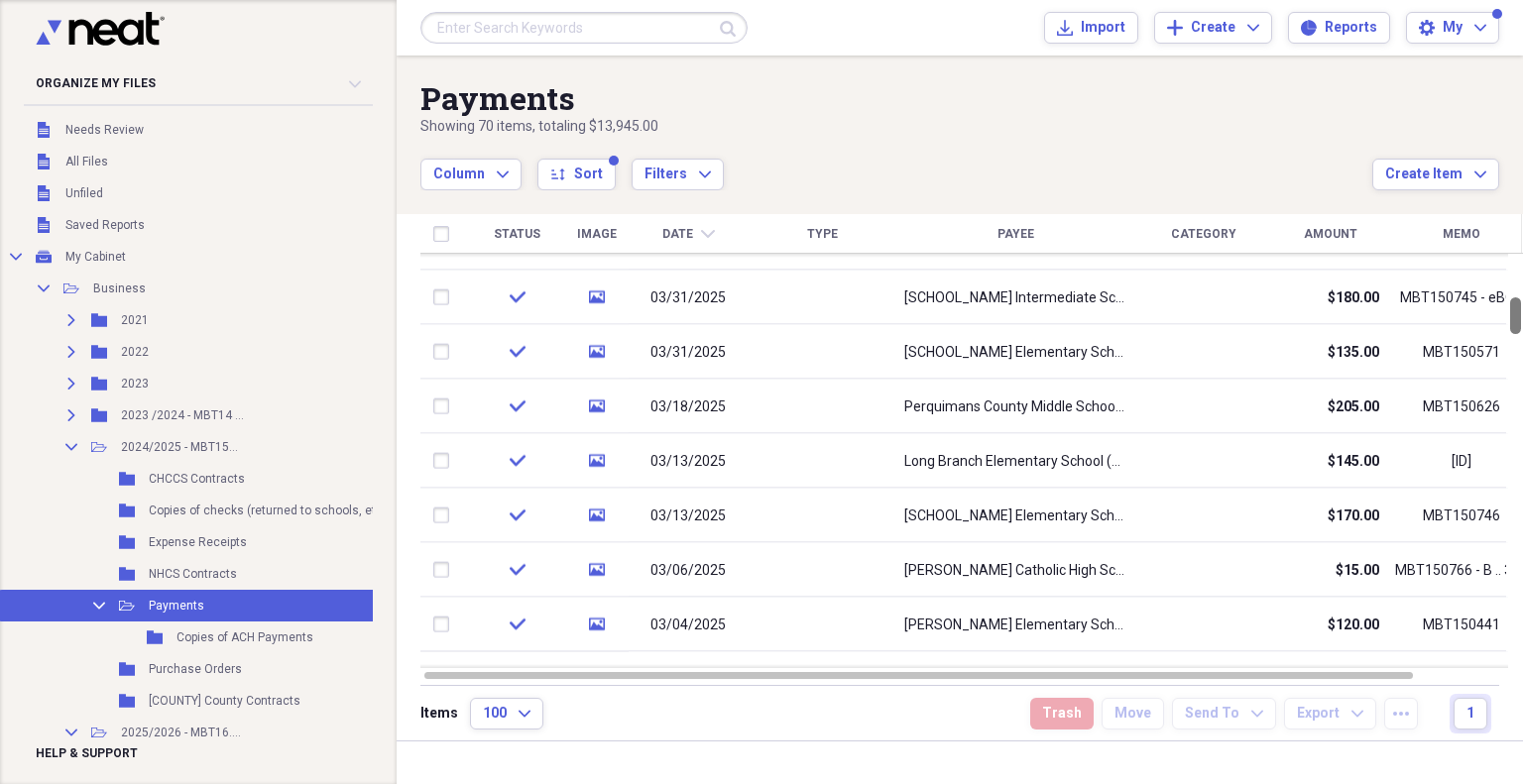 drag, startPoint x: 1519, startPoint y: 330, endPoint x: 1519, endPoint y: 319, distance: 11 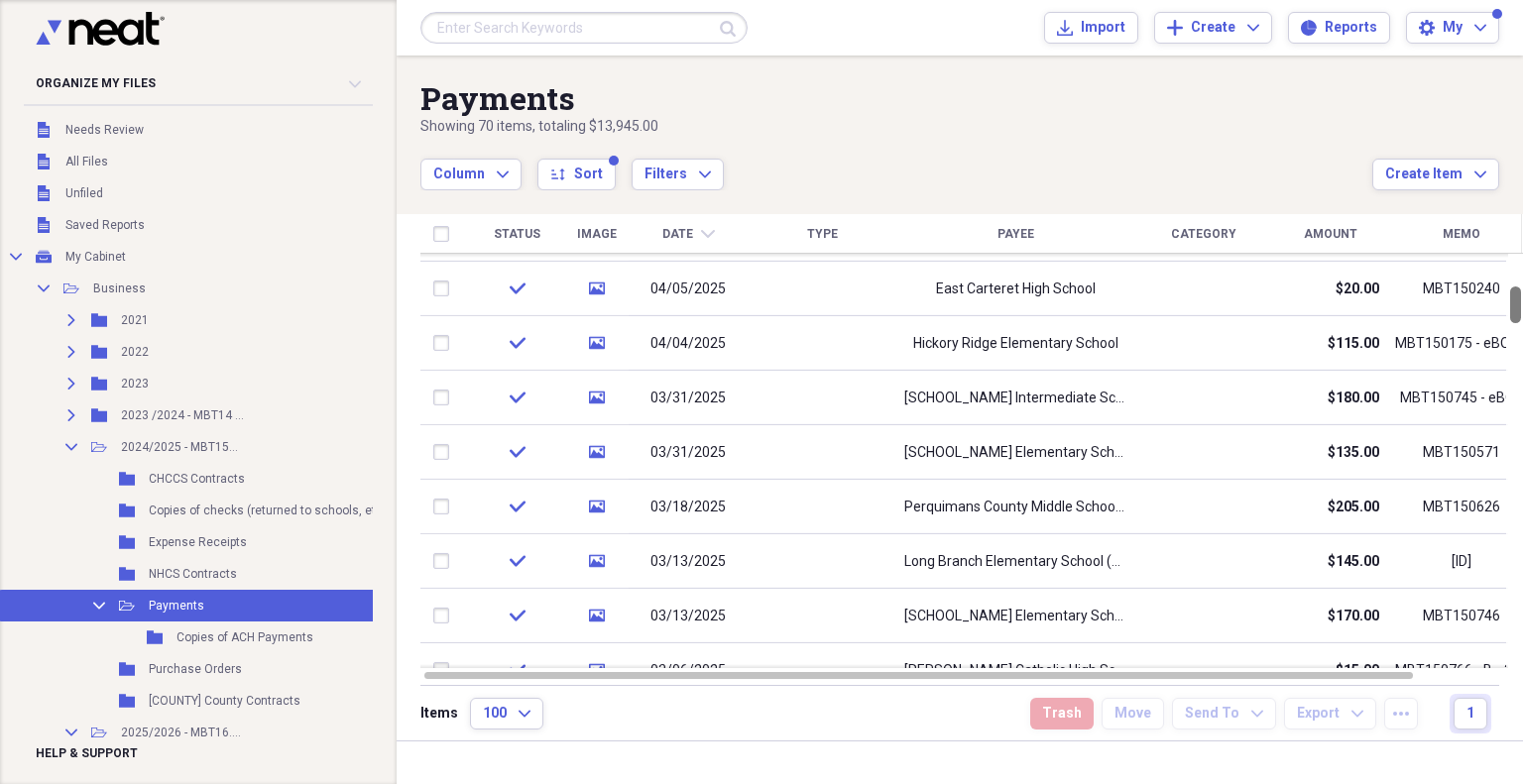 drag, startPoint x: 1516, startPoint y: 309, endPoint x: 1513, endPoint y: 298, distance: 11.401754 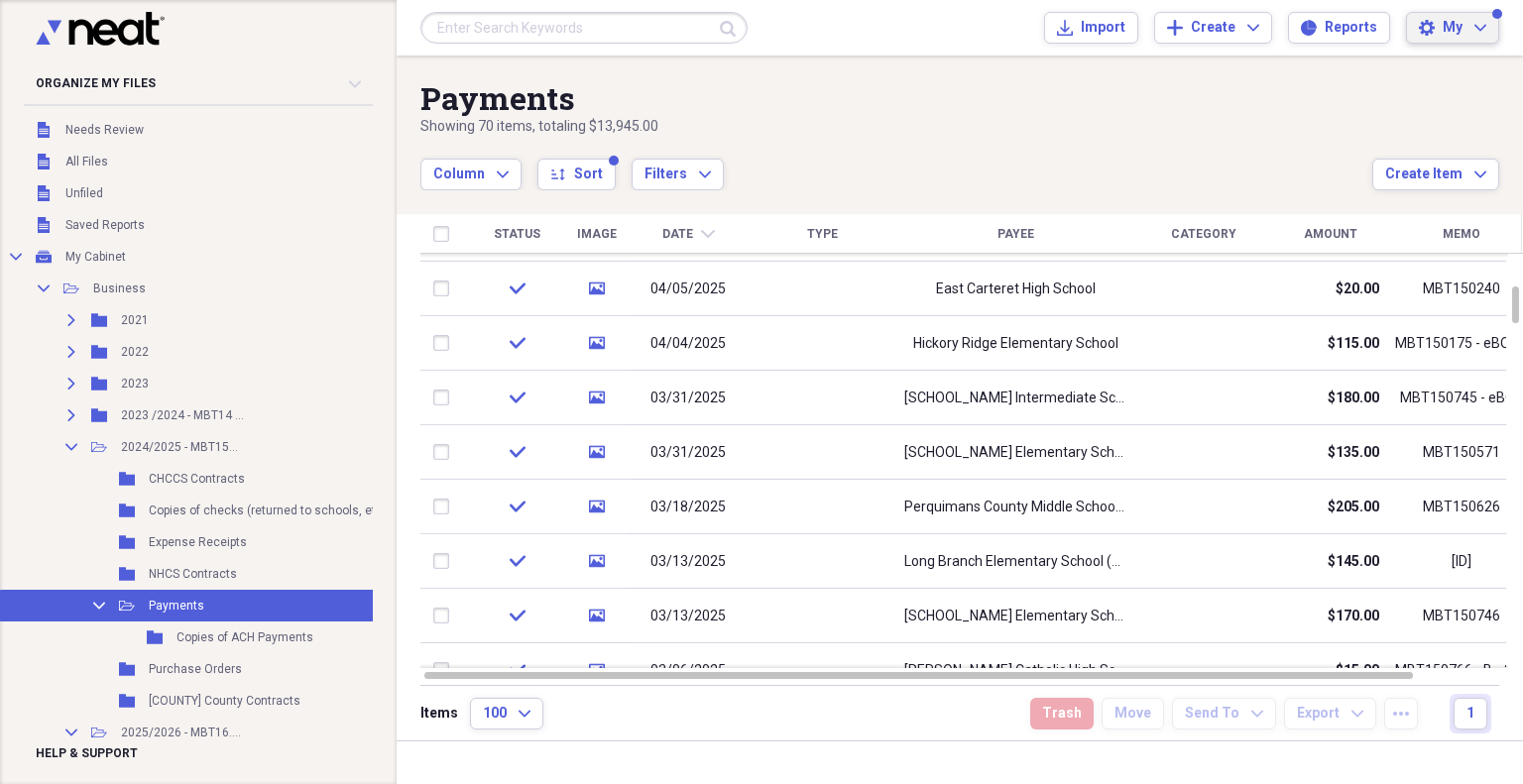 click on "My" at bounding box center (1453, 28) 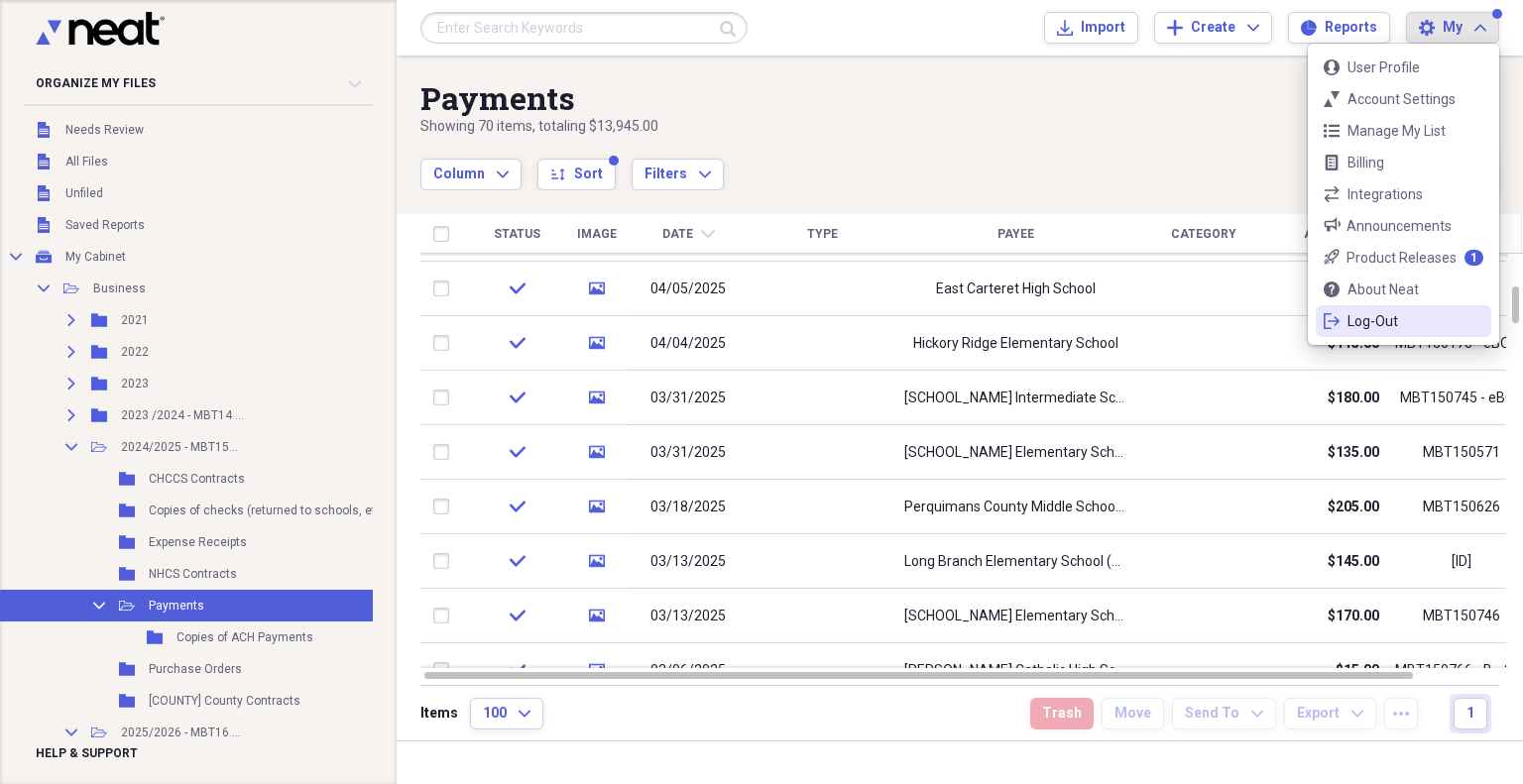 click on "Log-Out" at bounding box center (1403, 321) 